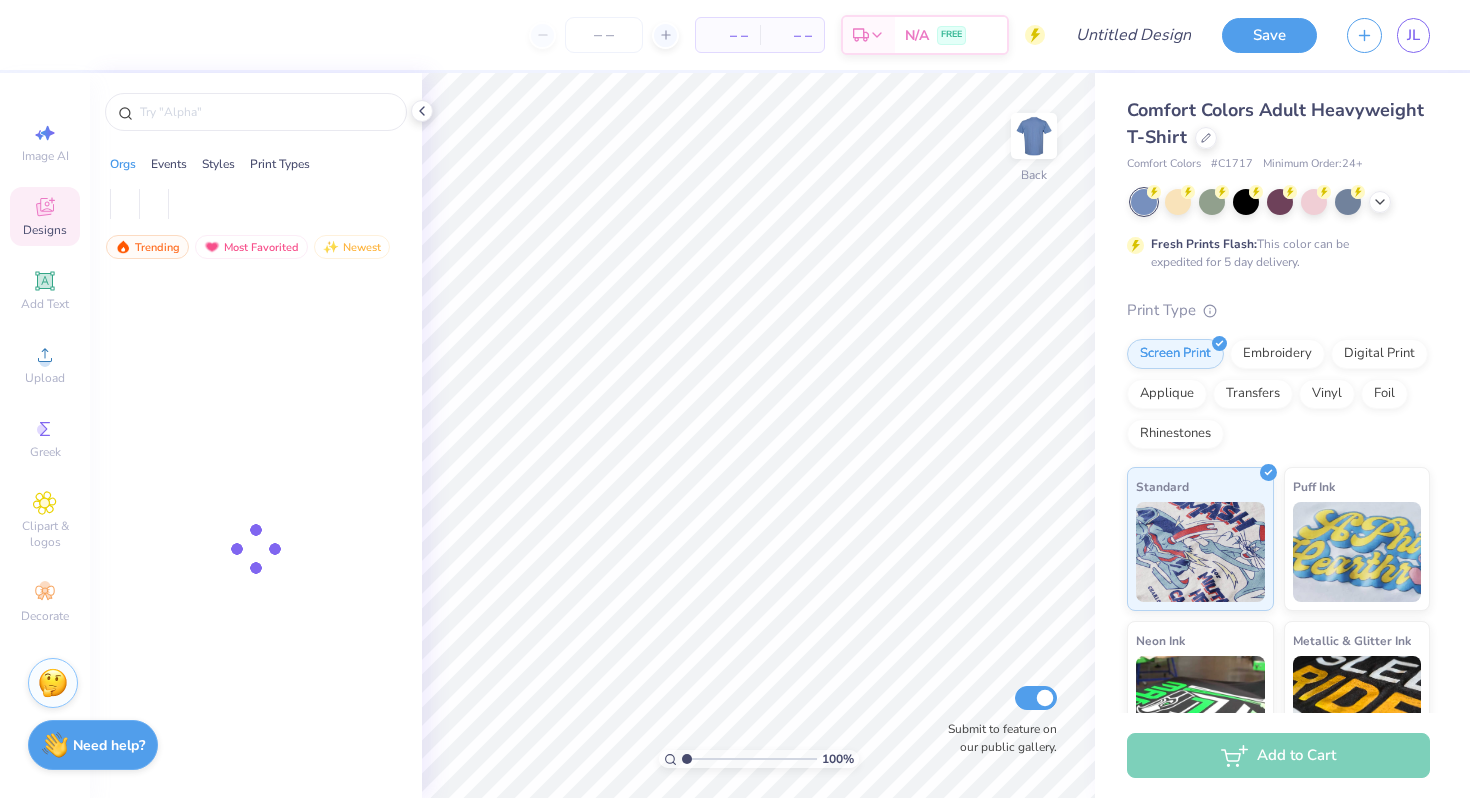 scroll, scrollTop: 0, scrollLeft: 0, axis: both 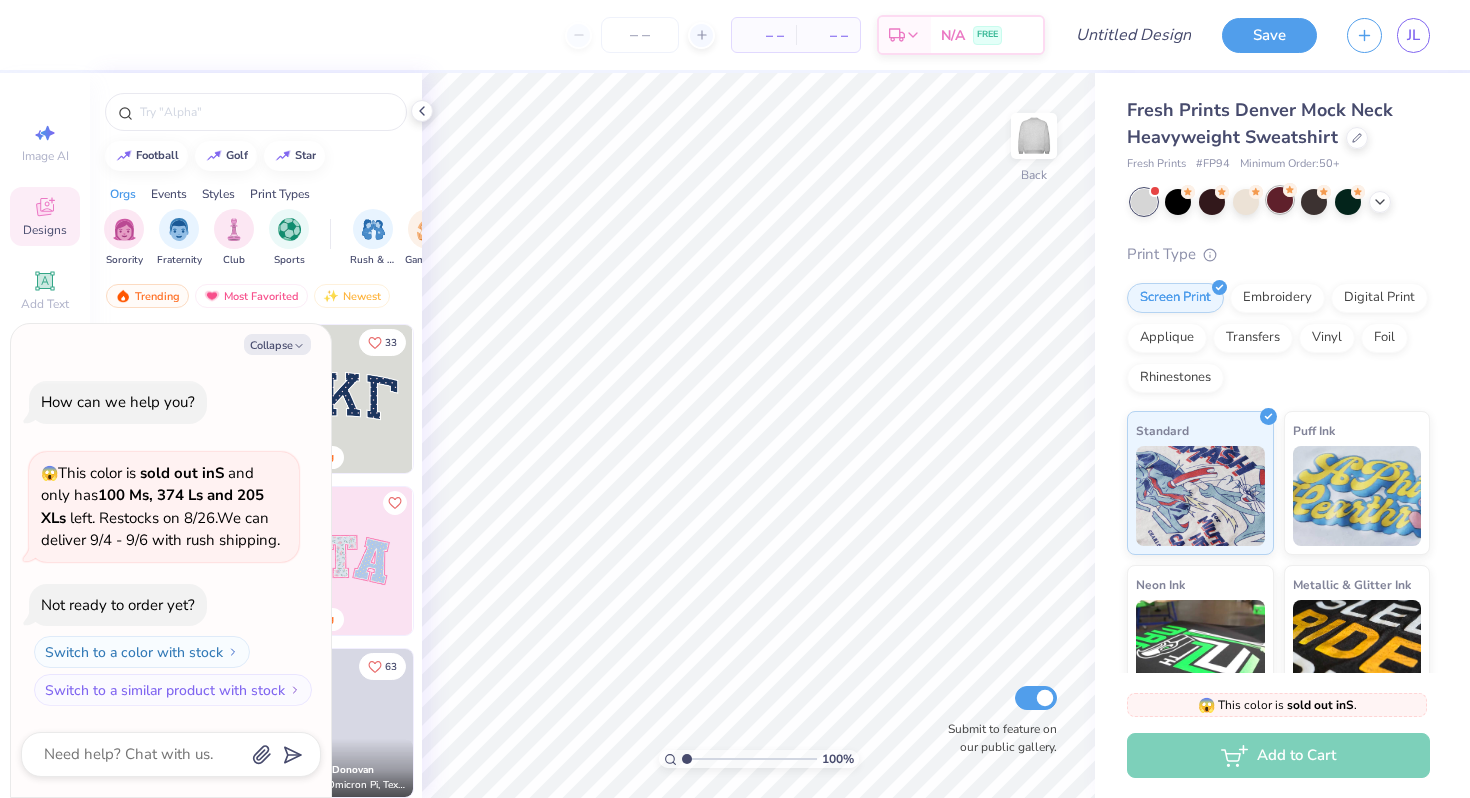 click at bounding box center [1280, 200] 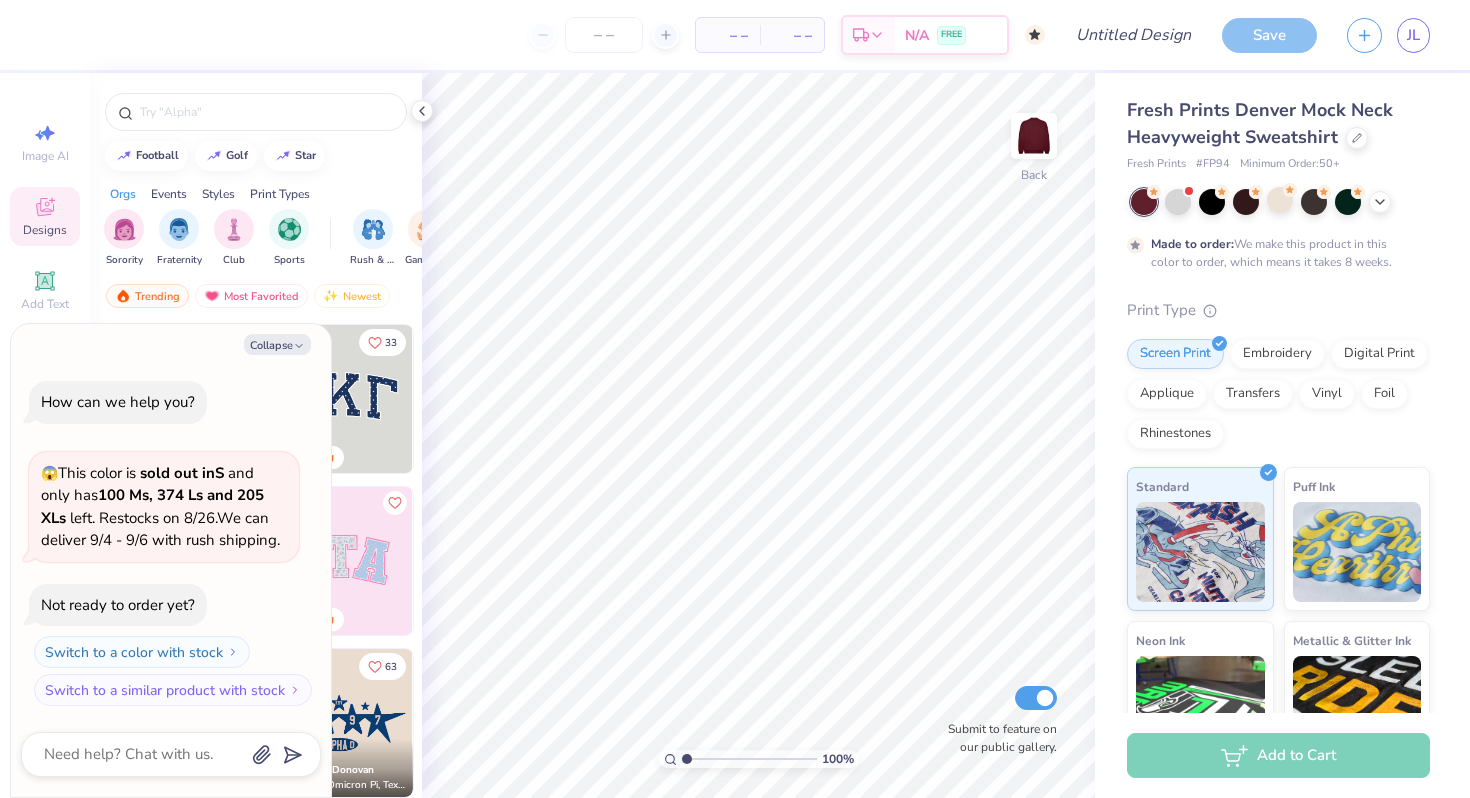 scroll, scrollTop: 39, scrollLeft: 0, axis: vertical 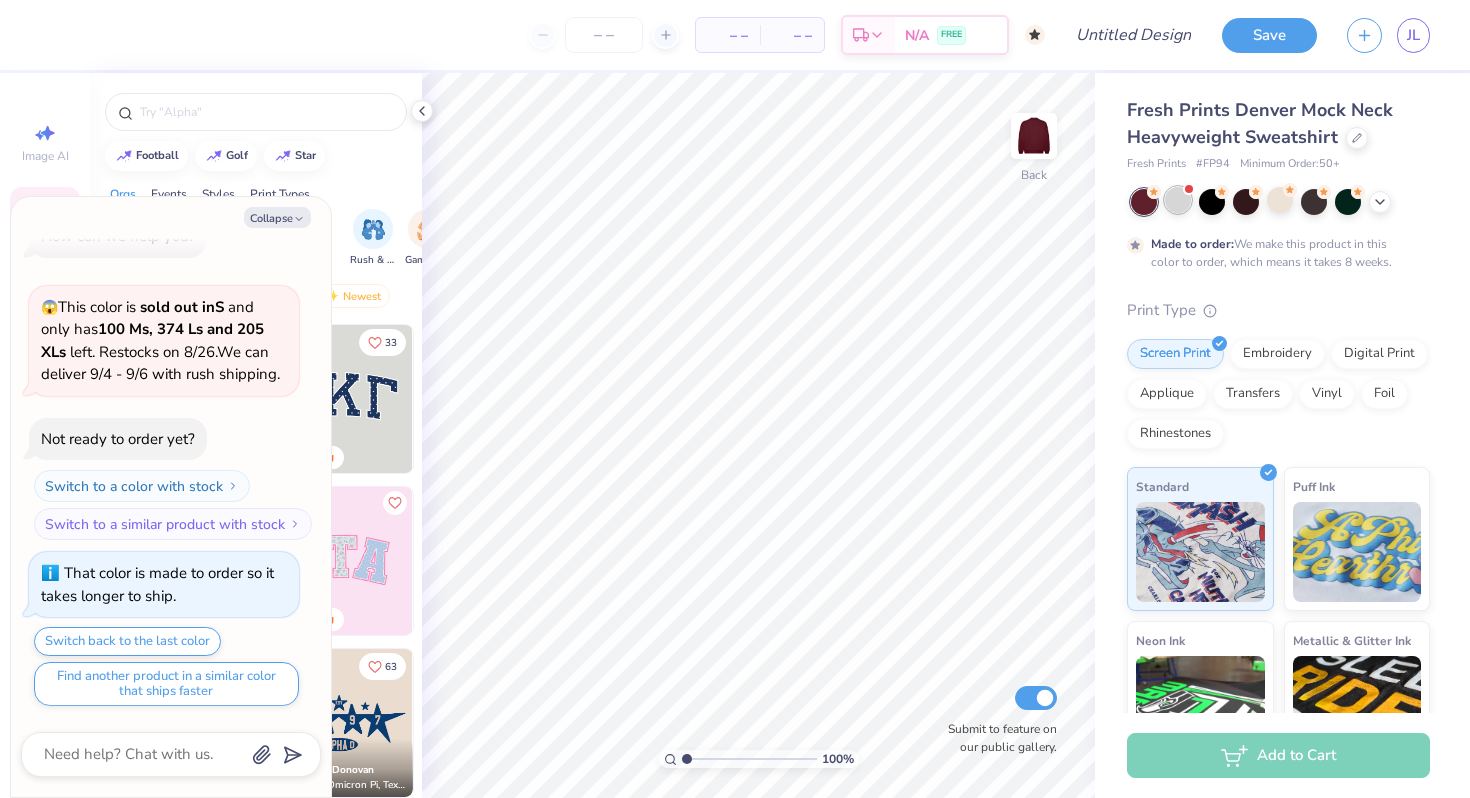 click at bounding box center [1178, 200] 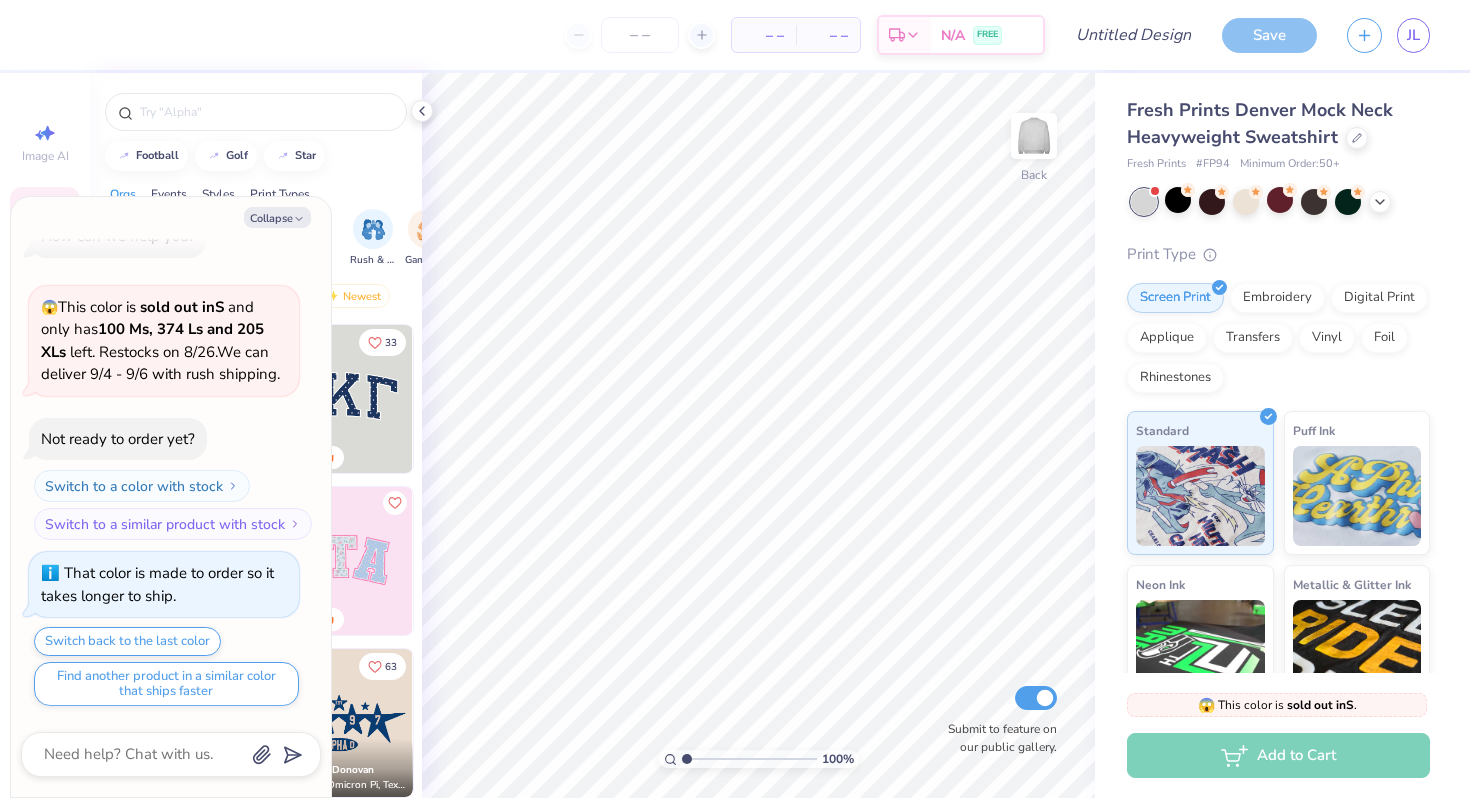 scroll, scrollTop: 421, scrollLeft: 0, axis: vertical 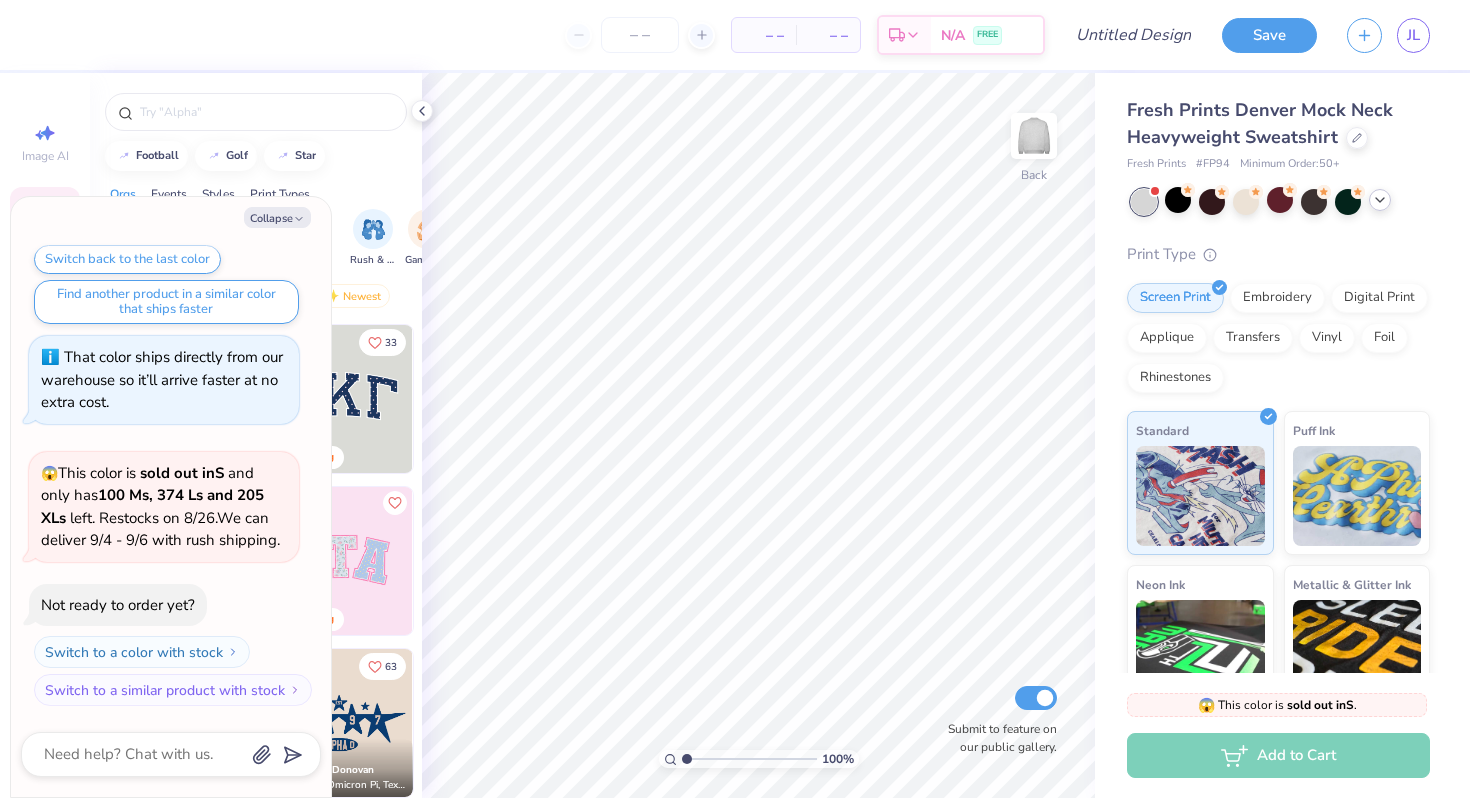click 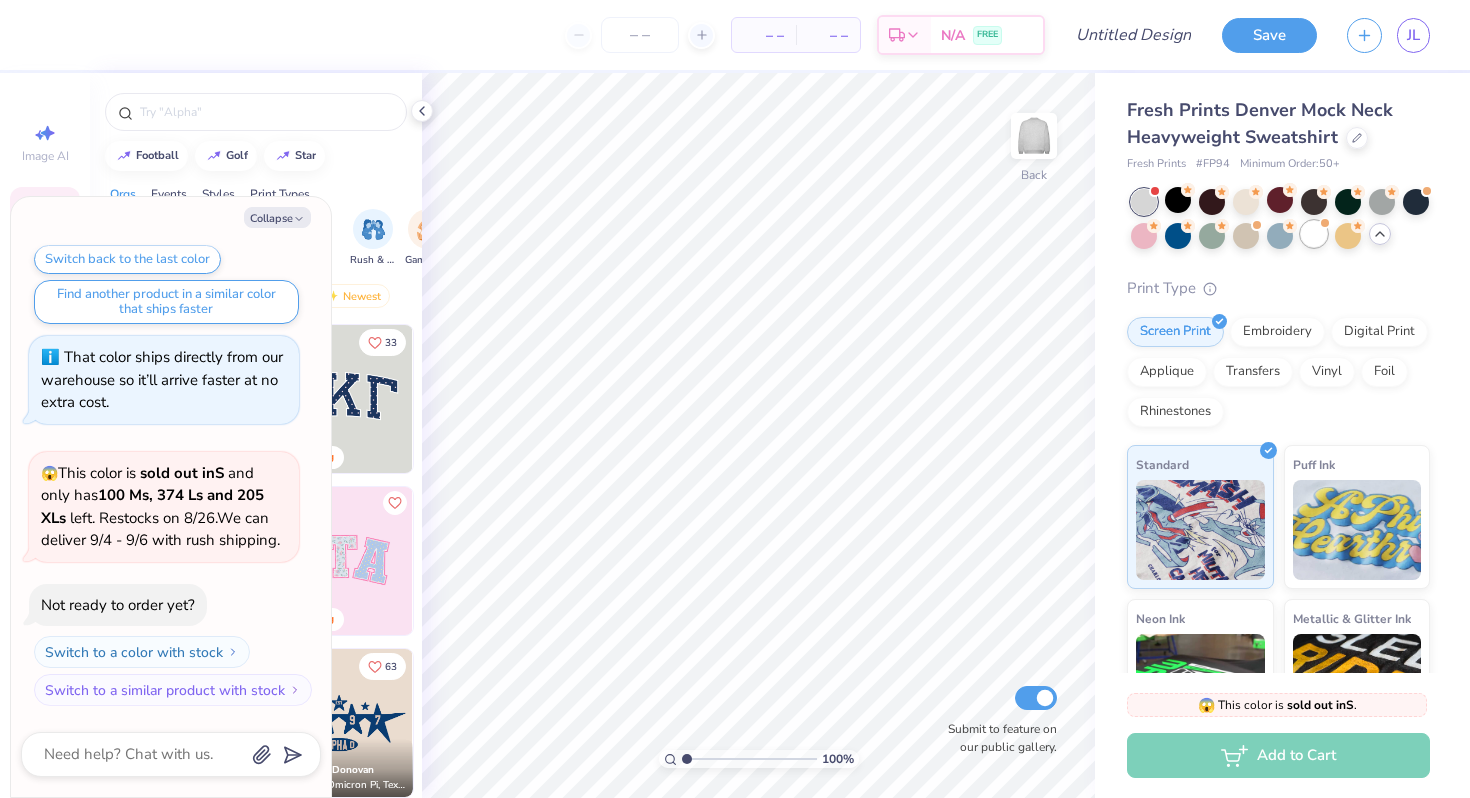 click at bounding box center (1314, 234) 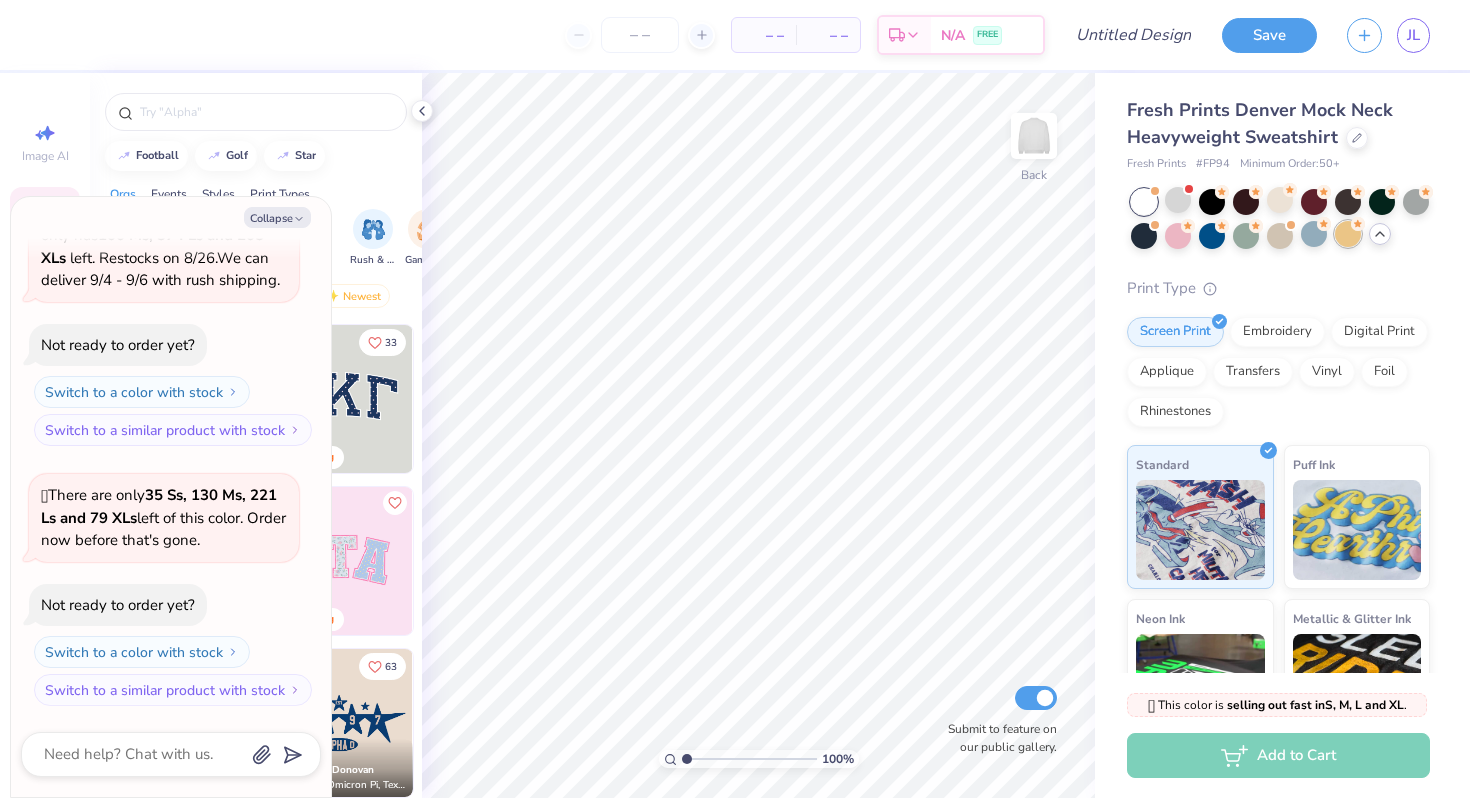 click at bounding box center (1348, 234) 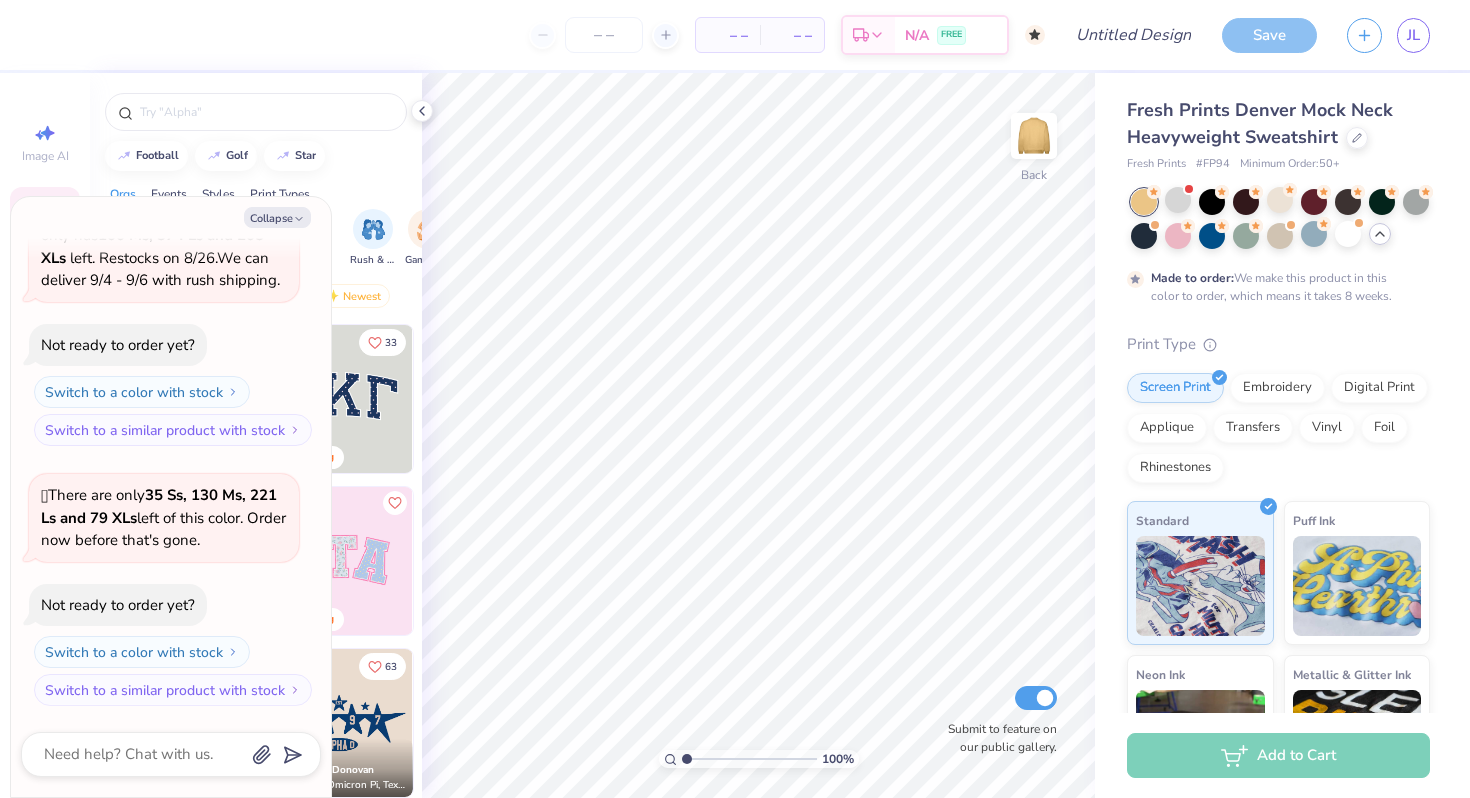 scroll, scrollTop: 847, scrollLeft: 0, axis: vertical 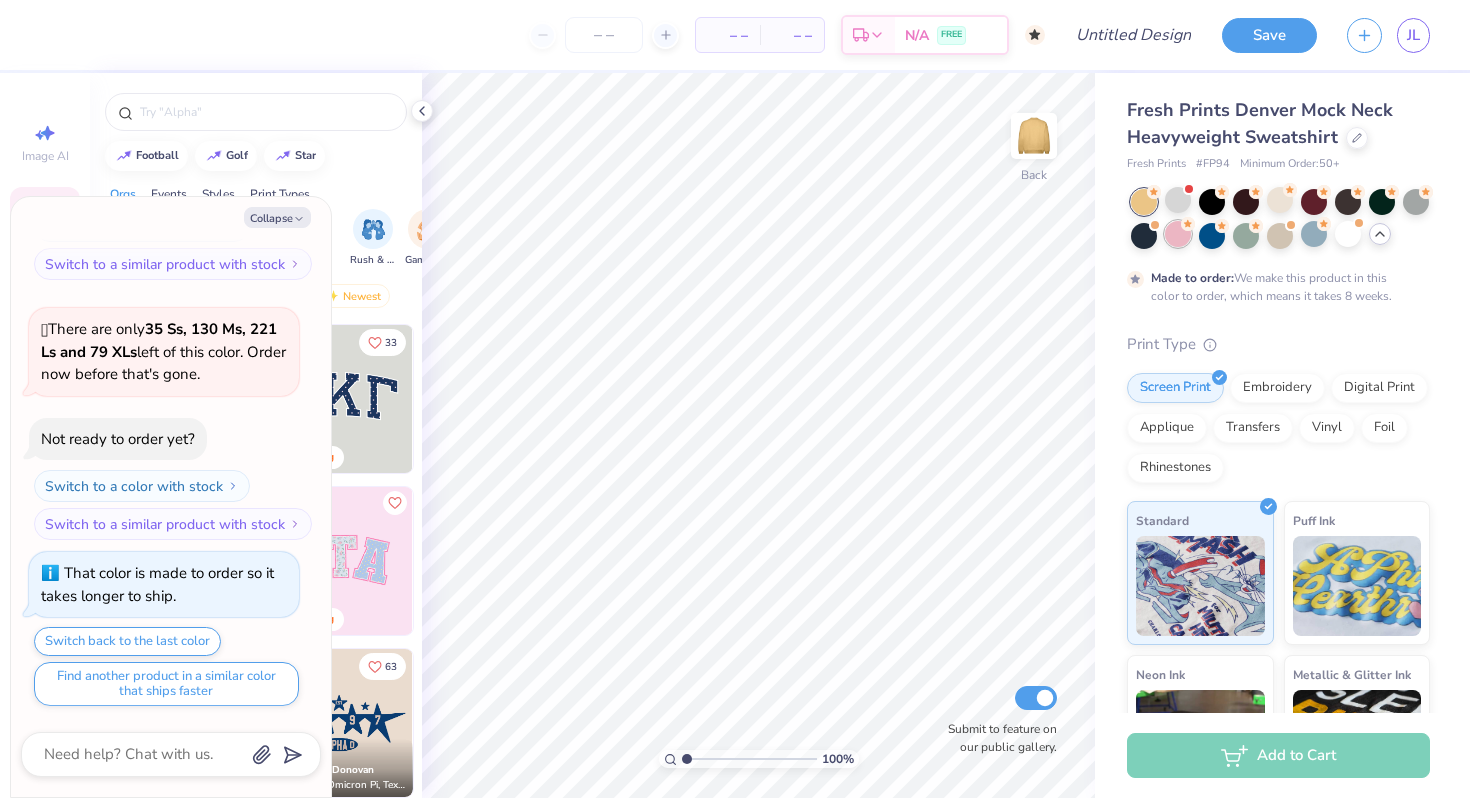 click at bounding box center [1178, 234] 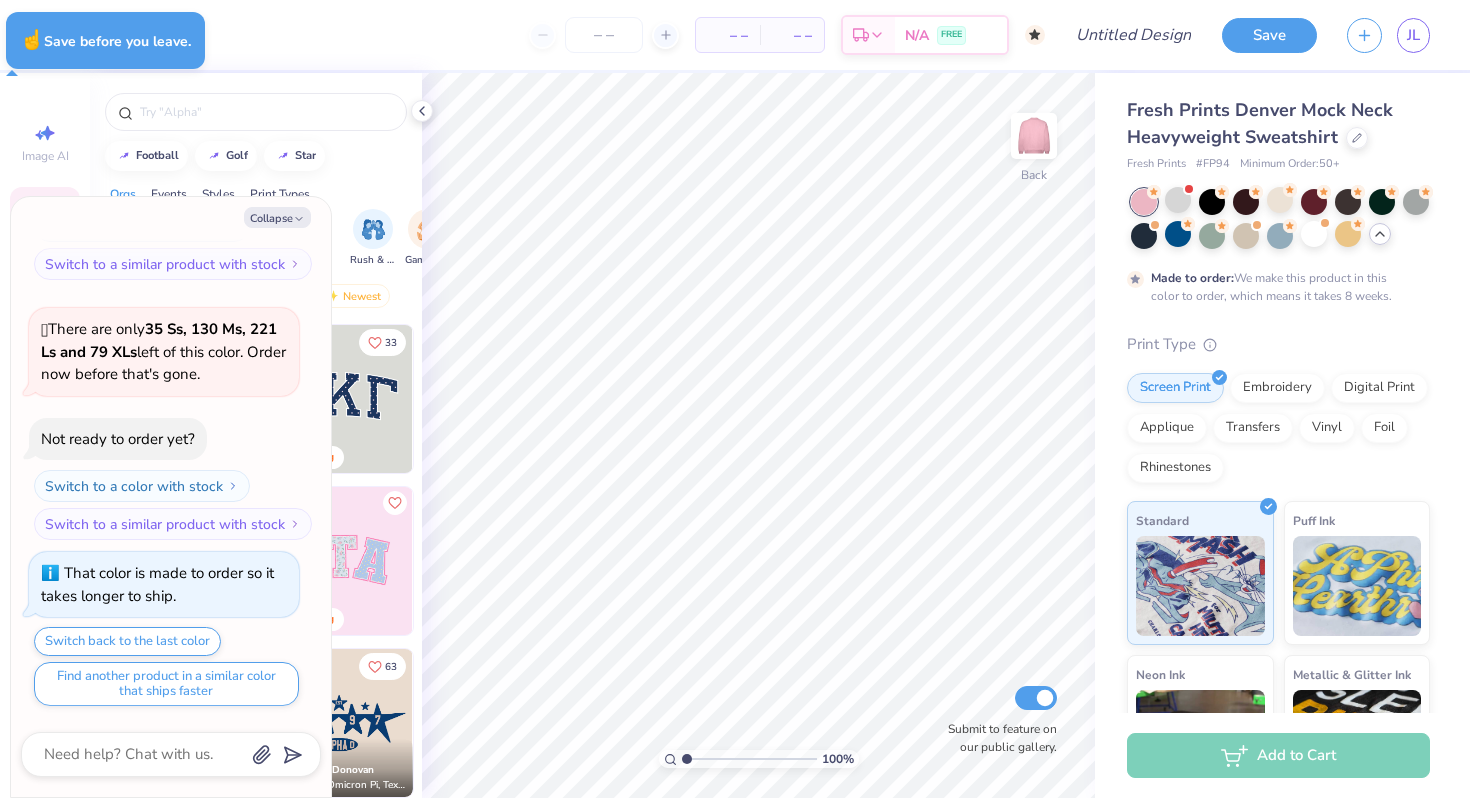 type on "x" 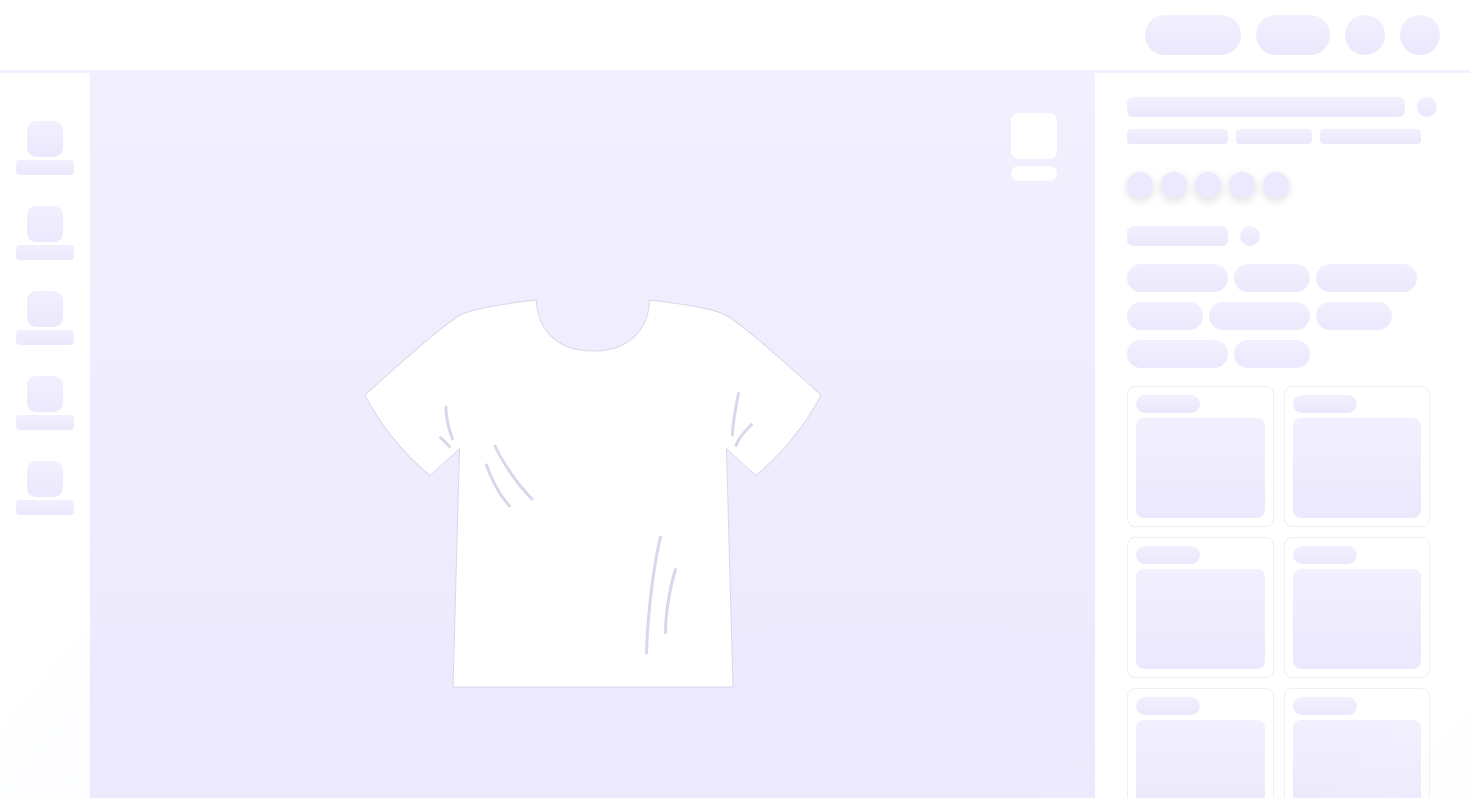 scroll, scrollTop: 0, scrollLeft: 0, axis: both 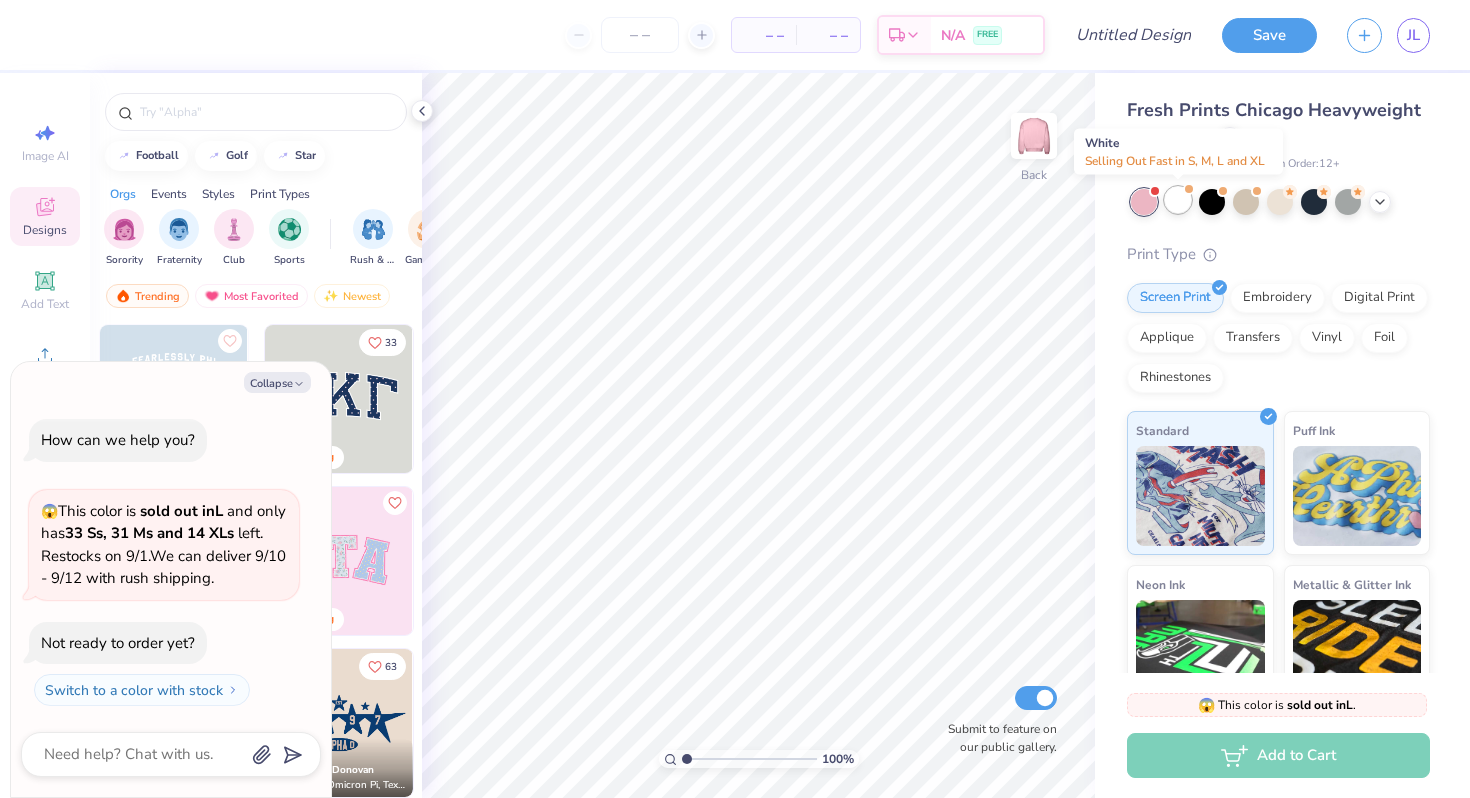 click at bounding box center [1178, 200] 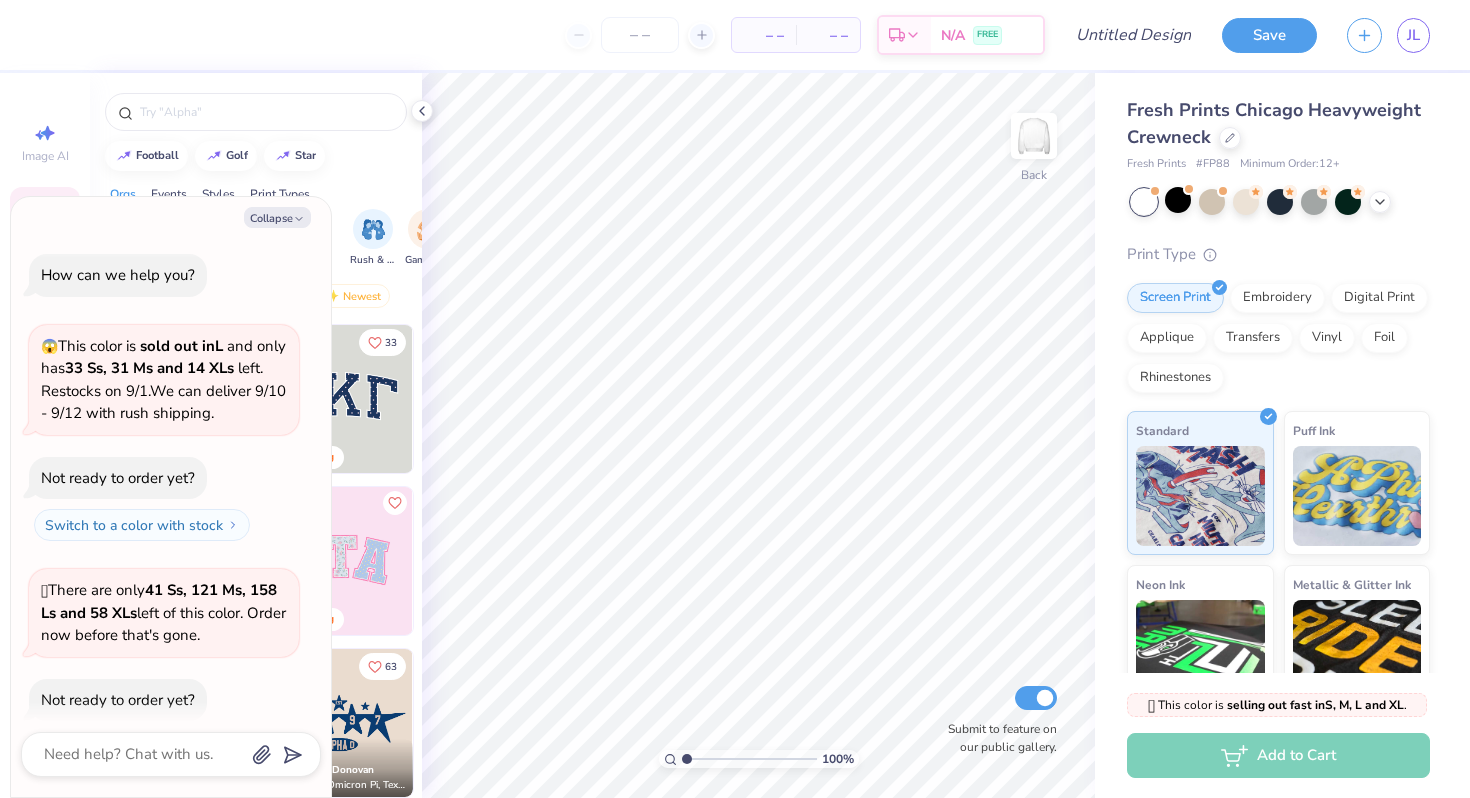 scroll, scrollTop: 57, scrollLeft: 0, axis: vertical 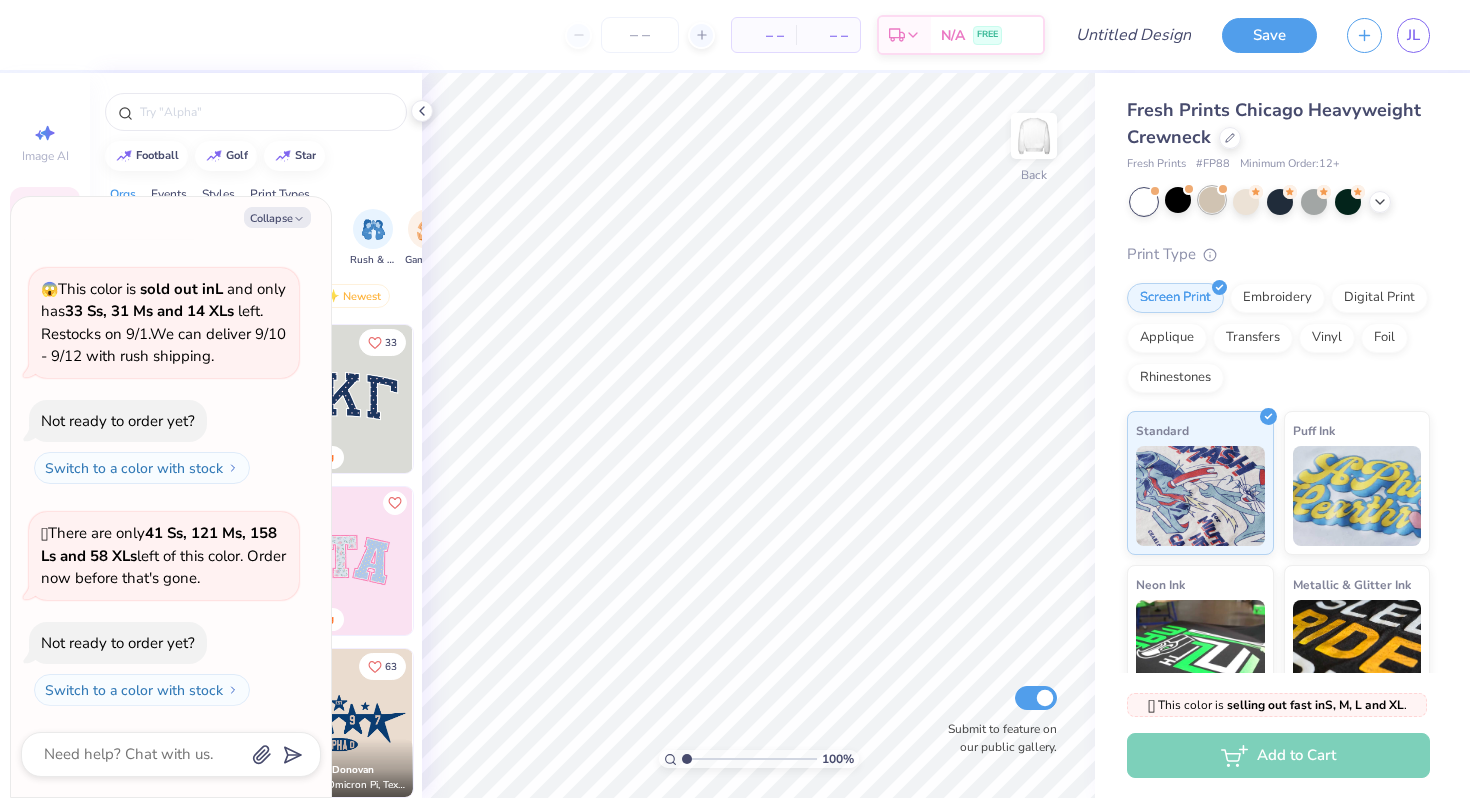 click at bounding box center (1212, 200) 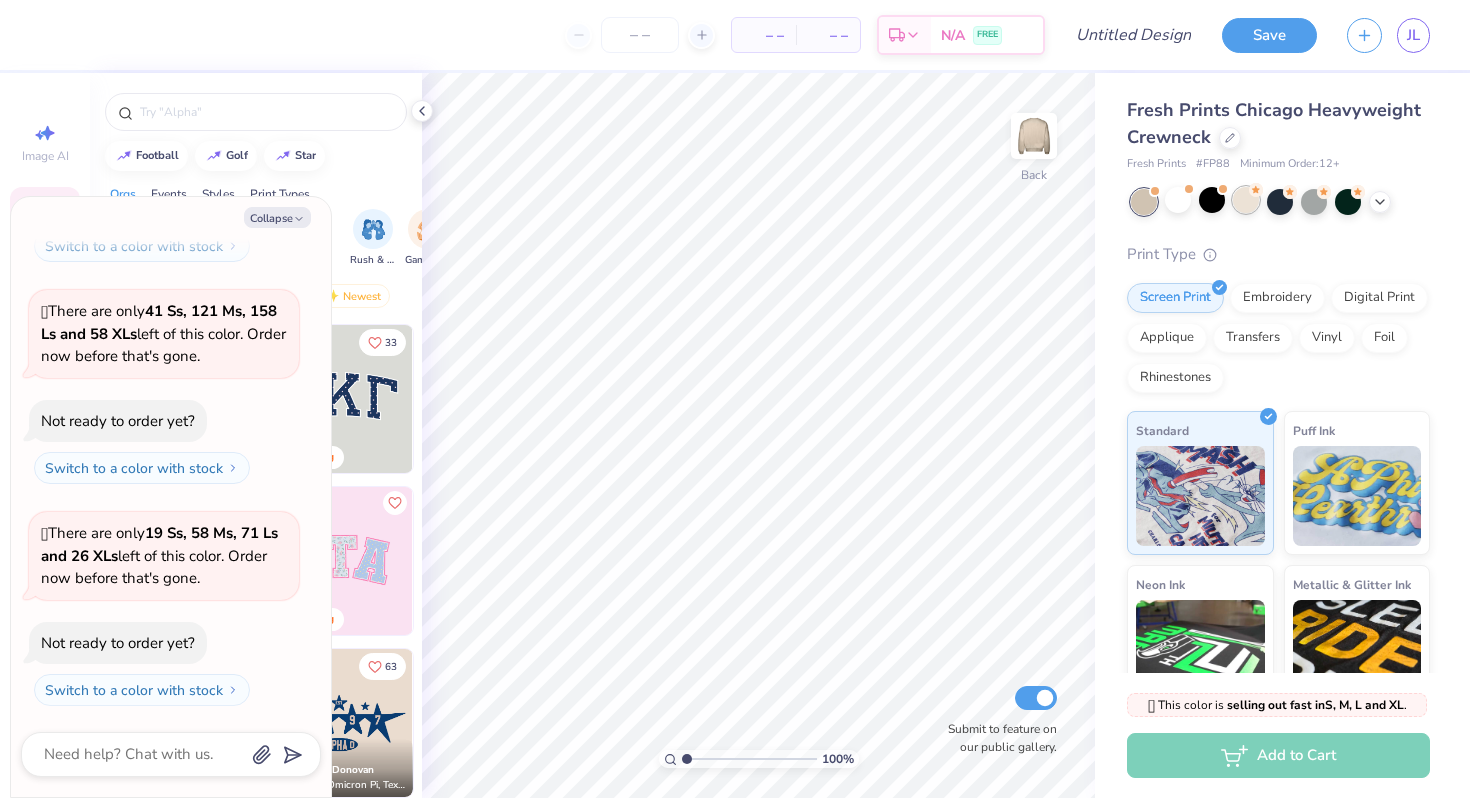 click at bounding box center [1246, 200] 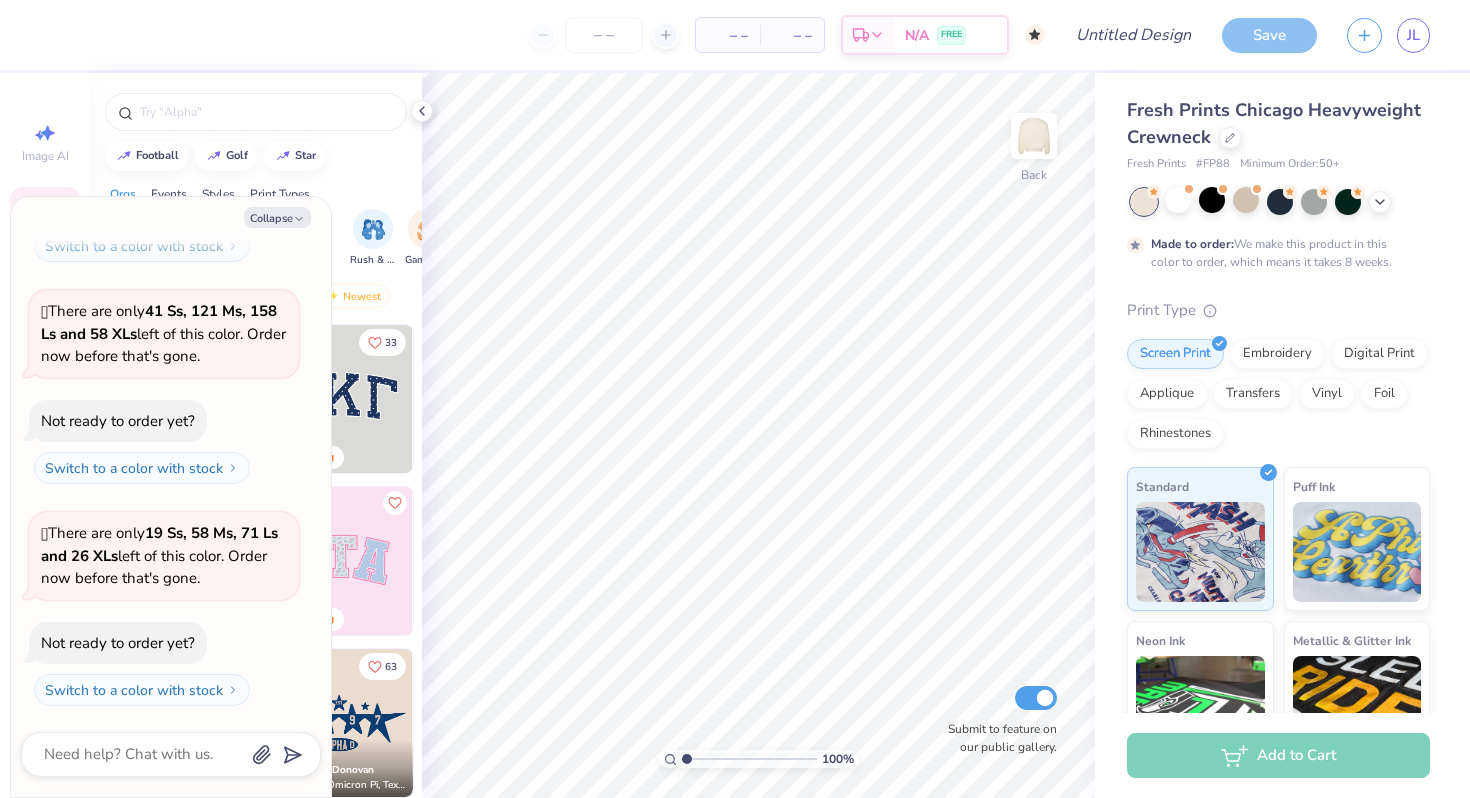 scroll, scrollTop: 445, scrollLeft: 0, axis: vertical 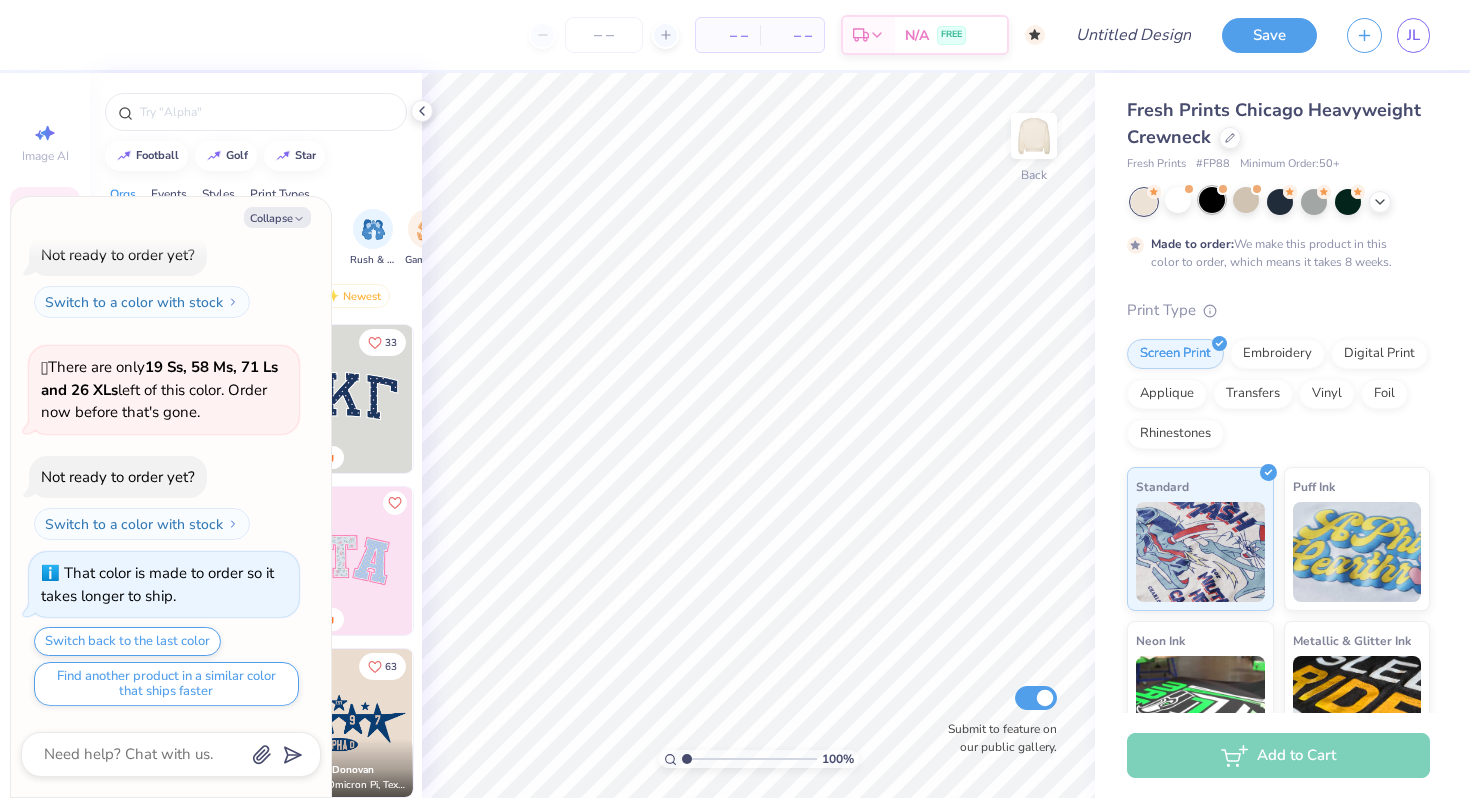 click at bounding box center (1212, 200) 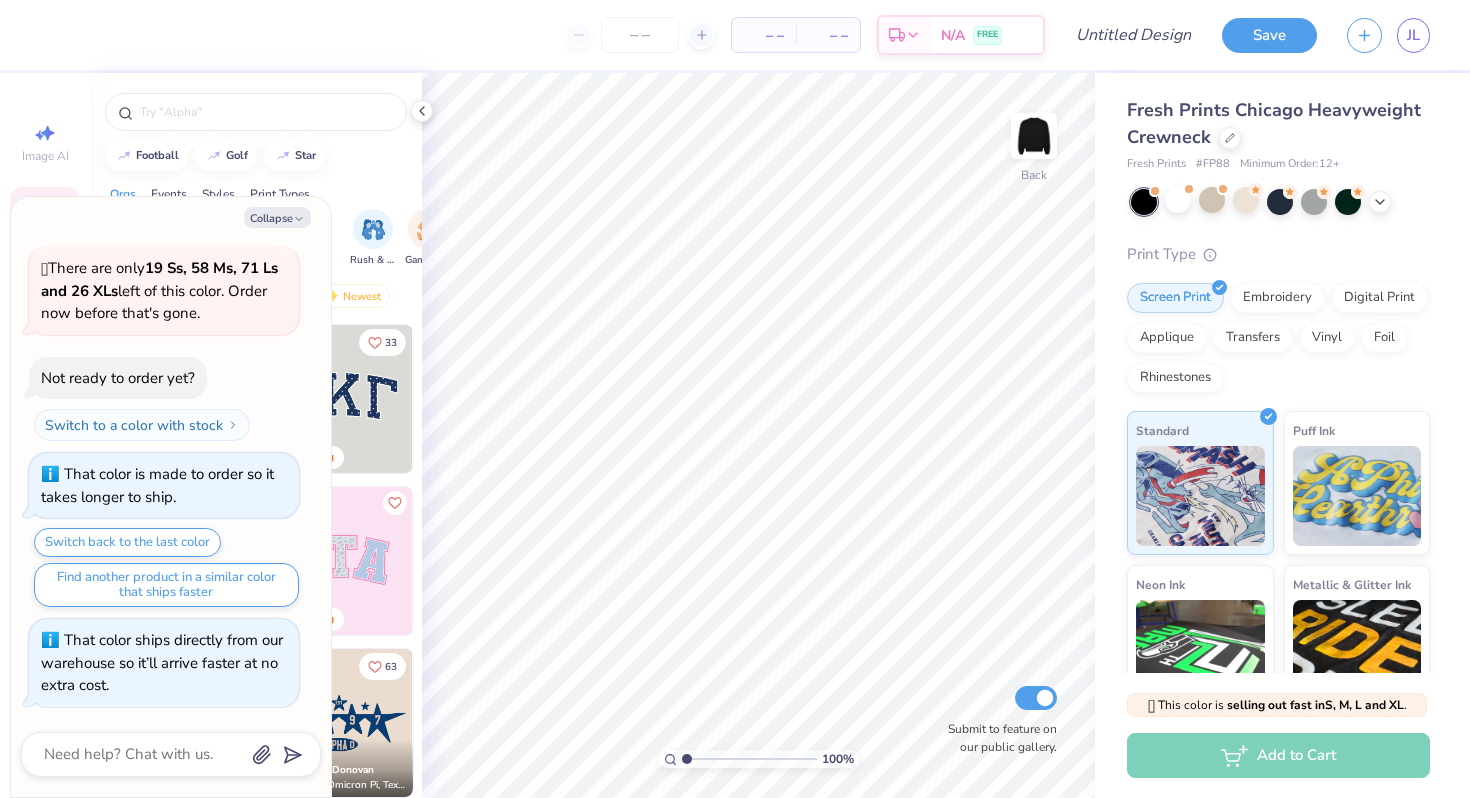 scroll, scrollTop: 766, scrollLeft: 0, axis: vertical 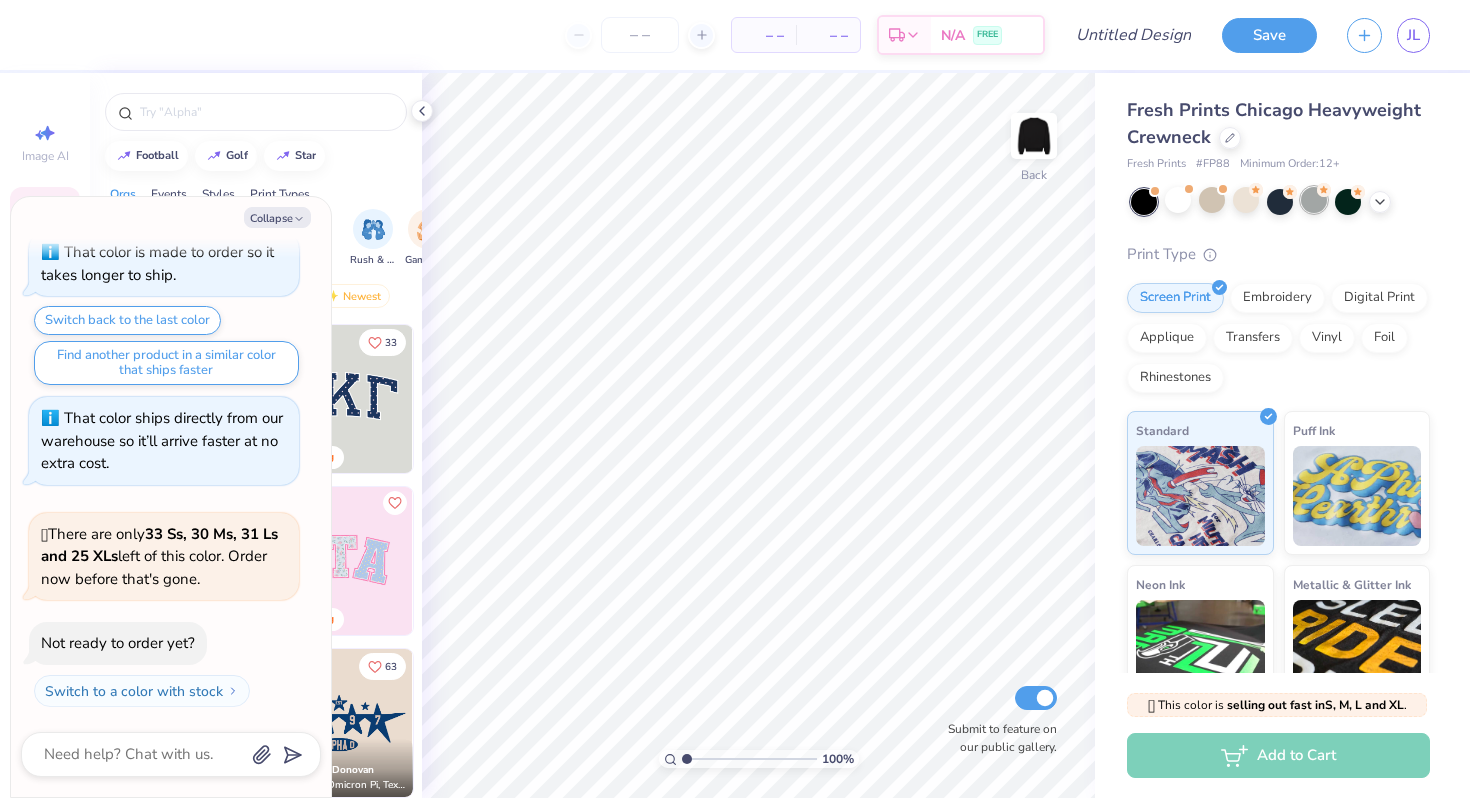 click at bounding box center (1314, 200) 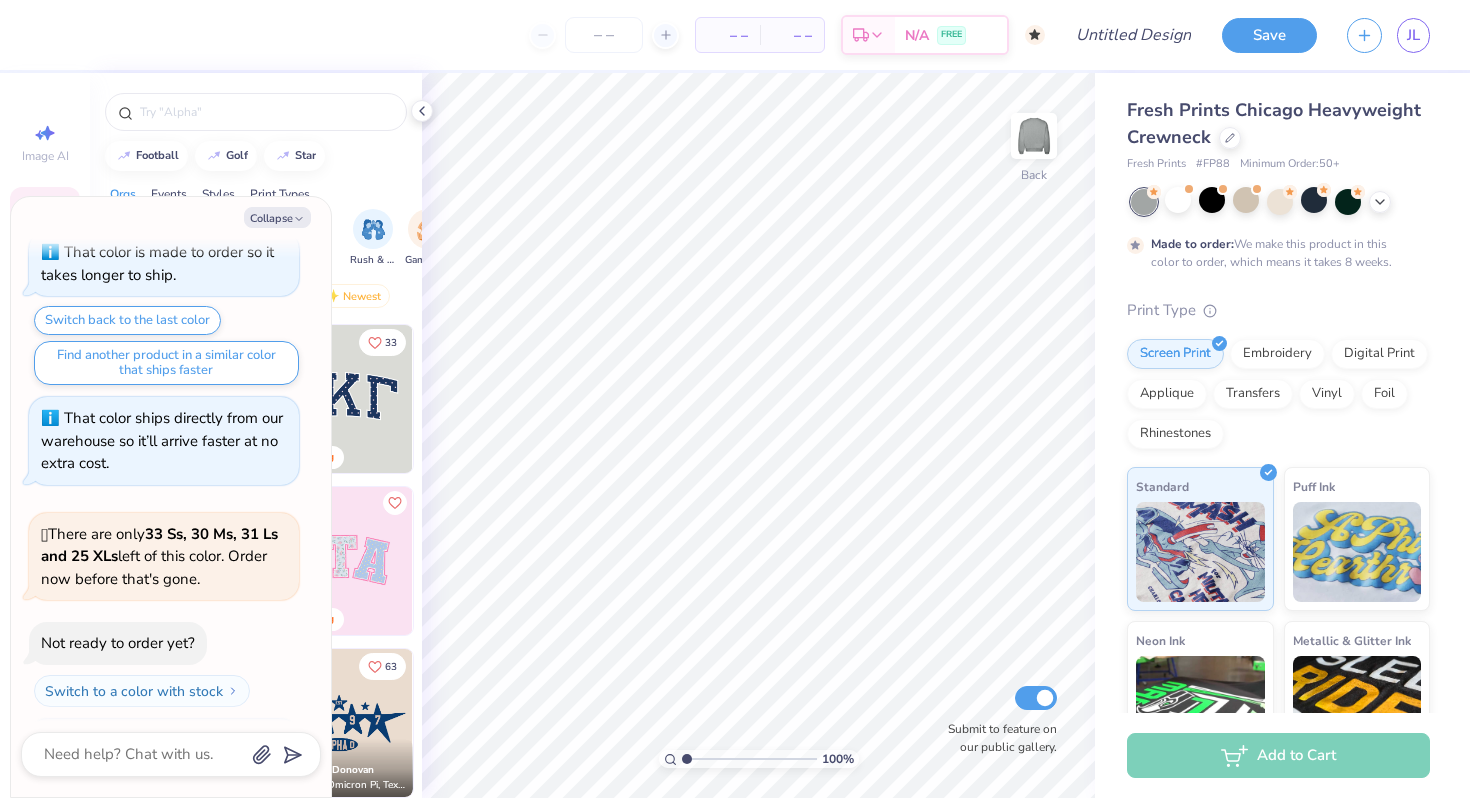 scroll, scrollTop: 932, scrollLeft: 0, axis: vertical 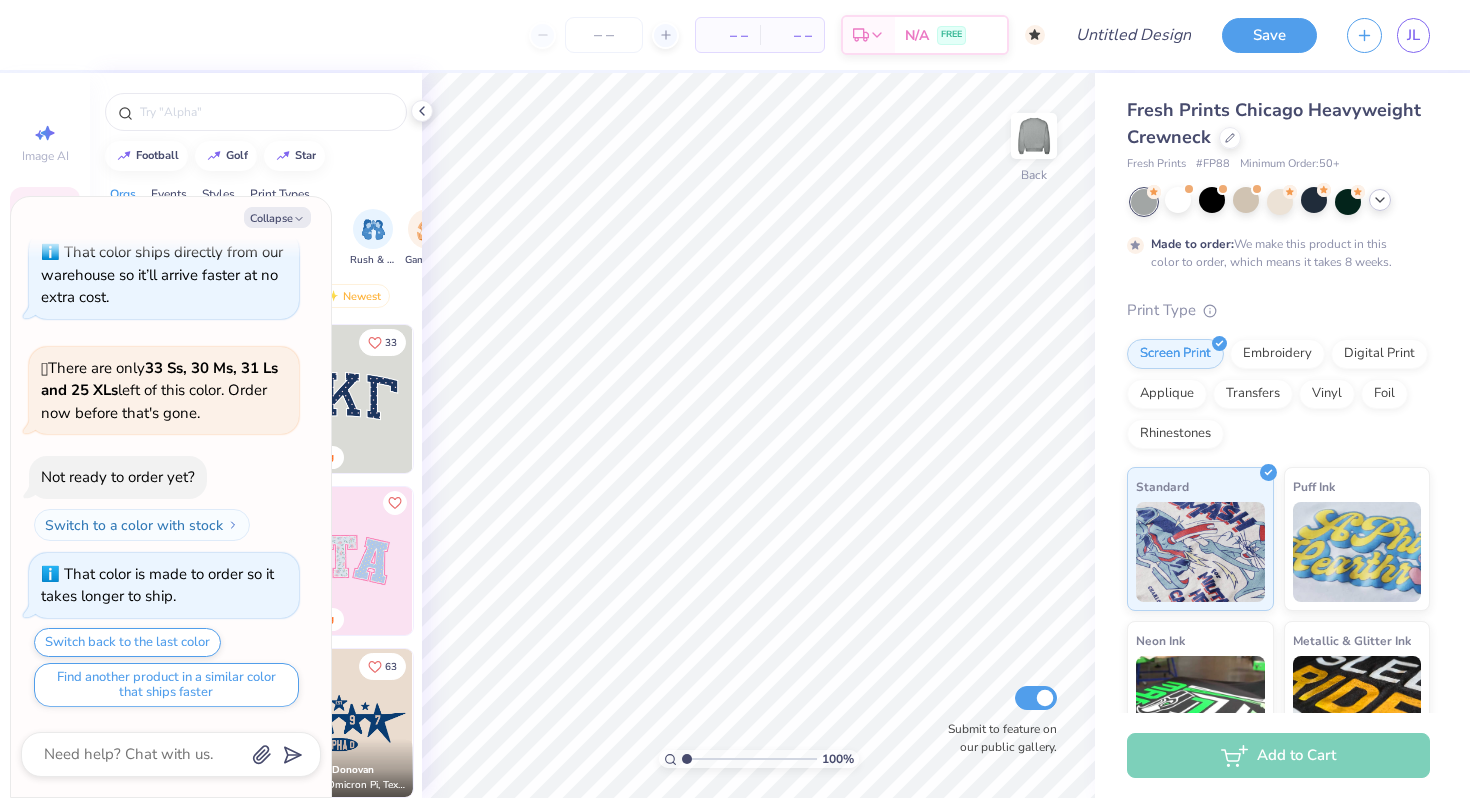 click 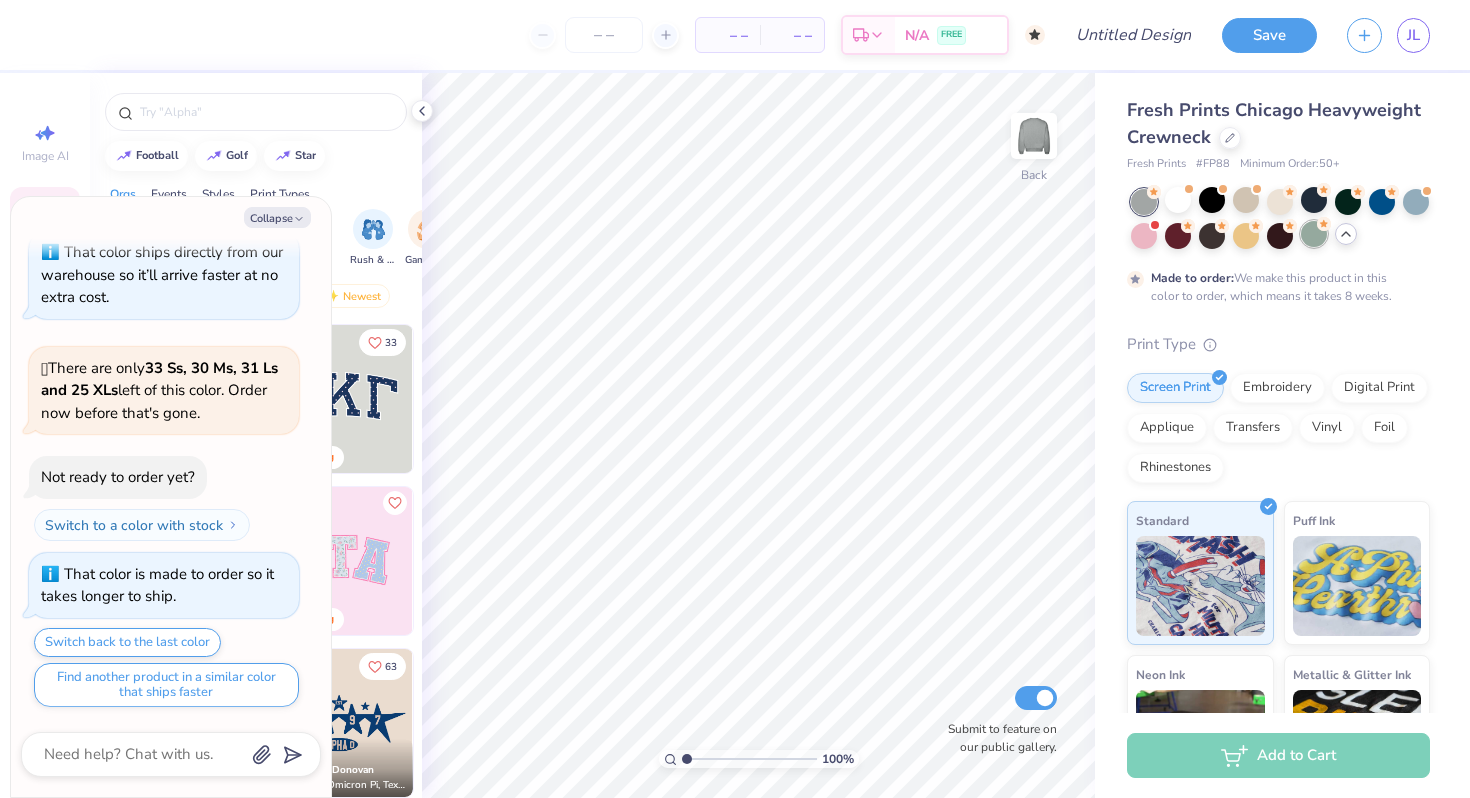 click at bounding box center (1314, 234) 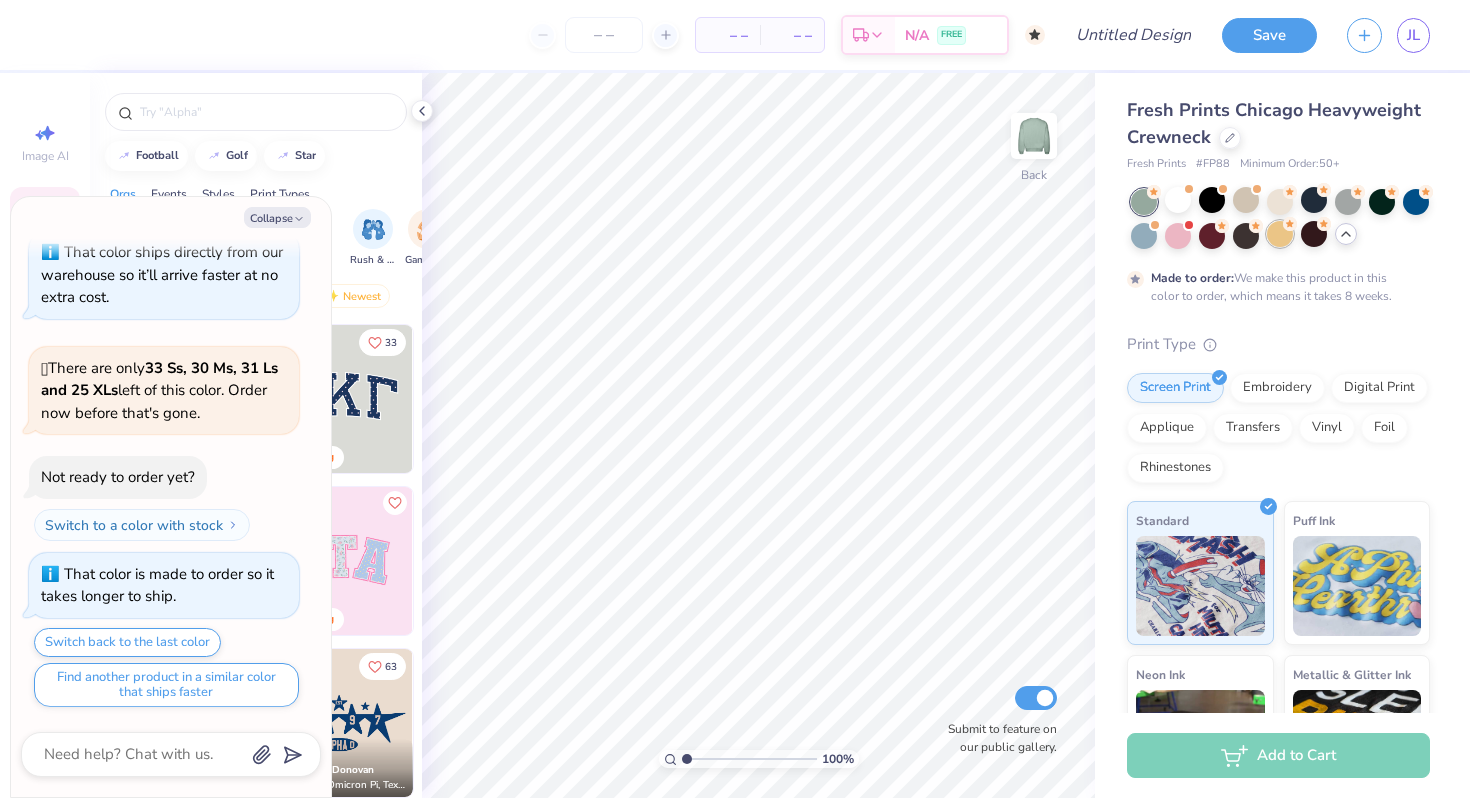 click at bounding box center [1280, 234] 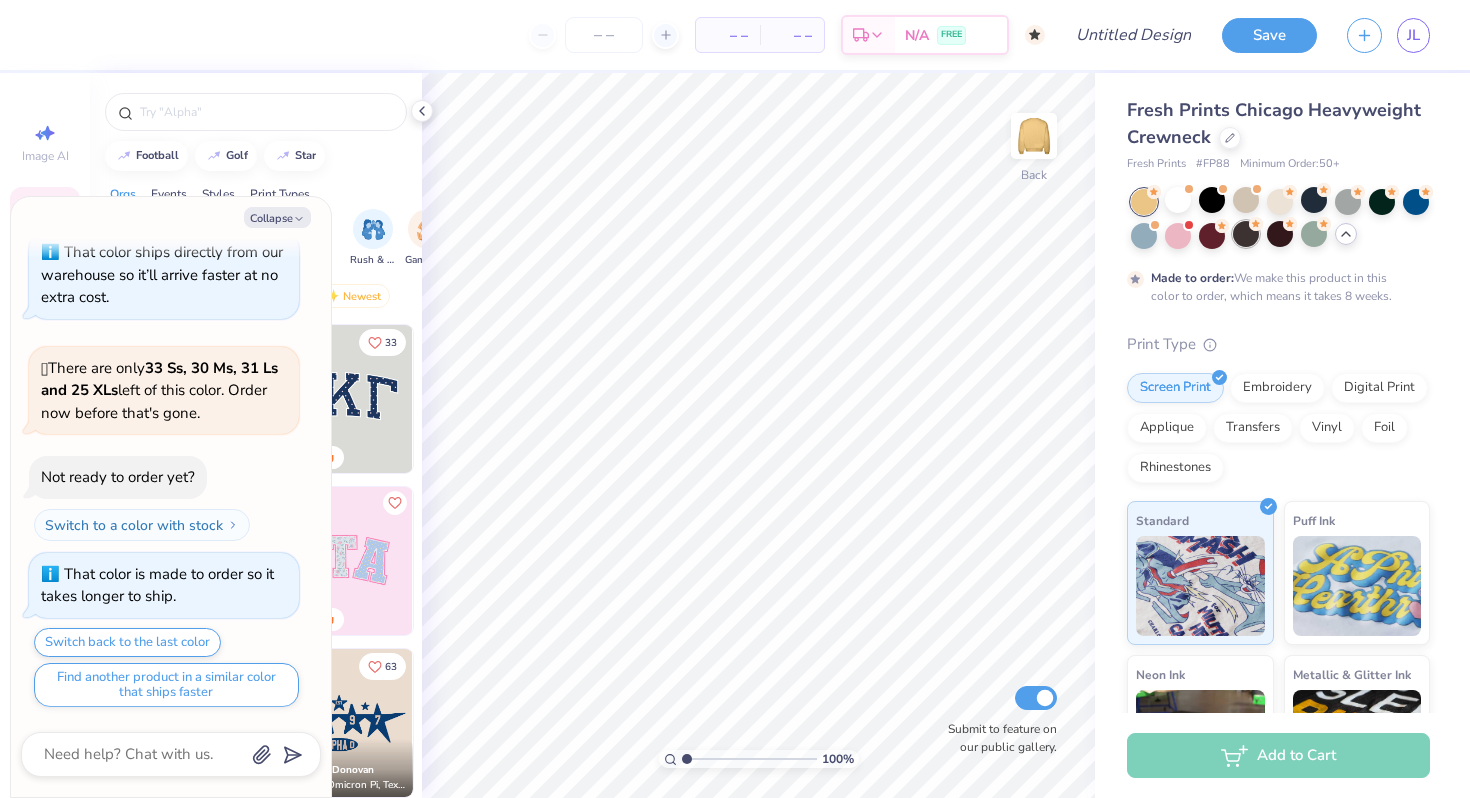 click at bounding box center (1246, 234) 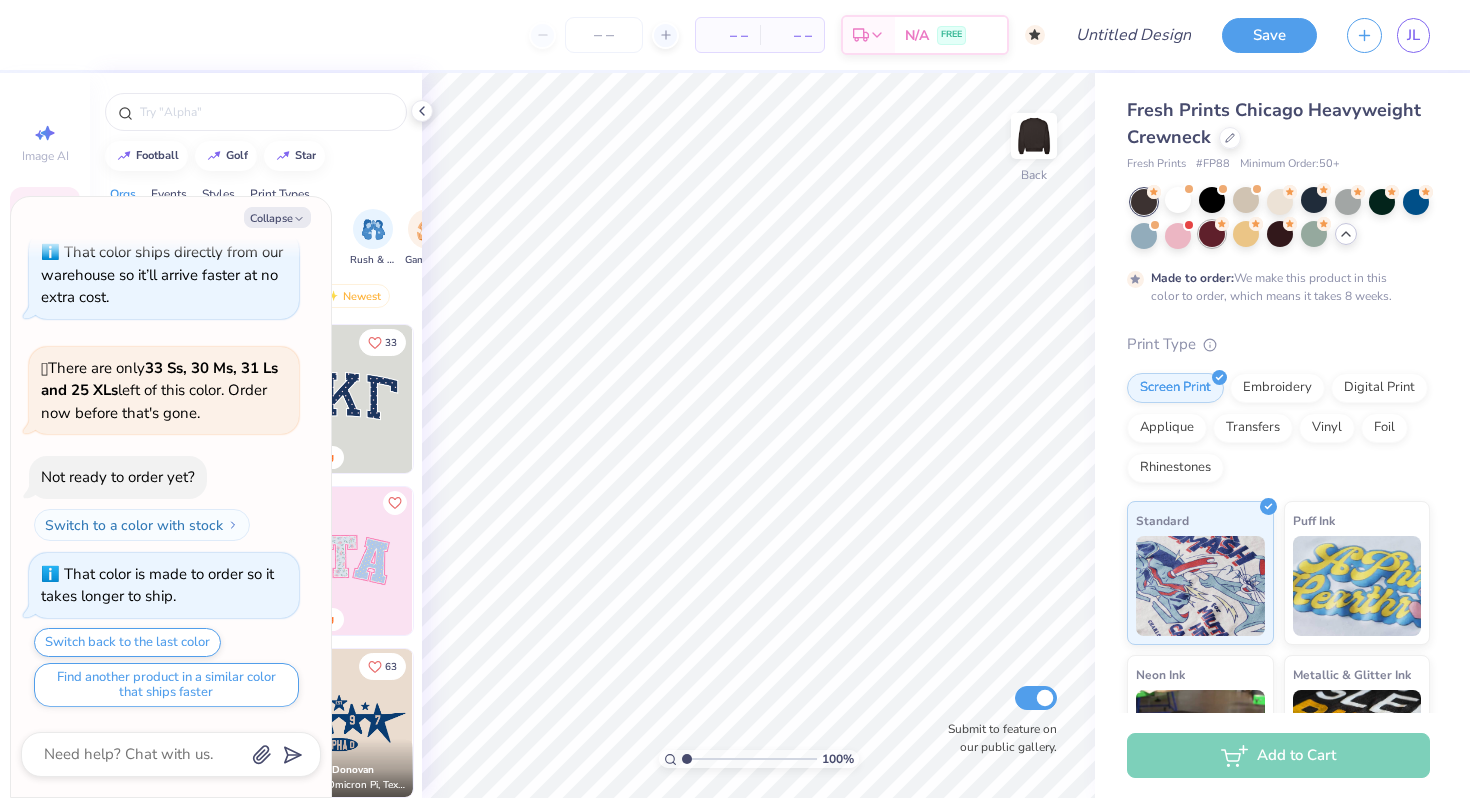 click at bounding box center (1212, 234) 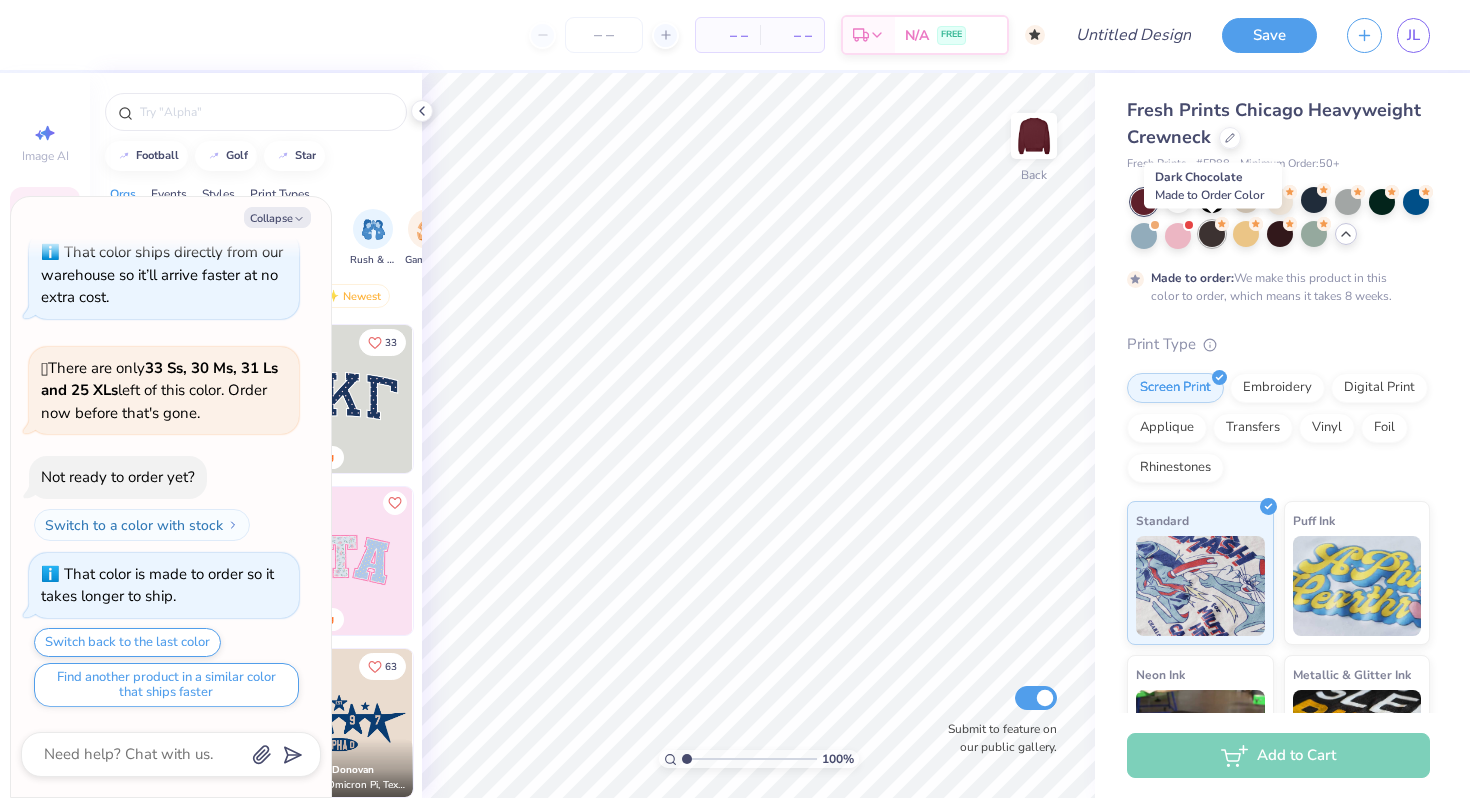 click at bounding box center [1212, 234] 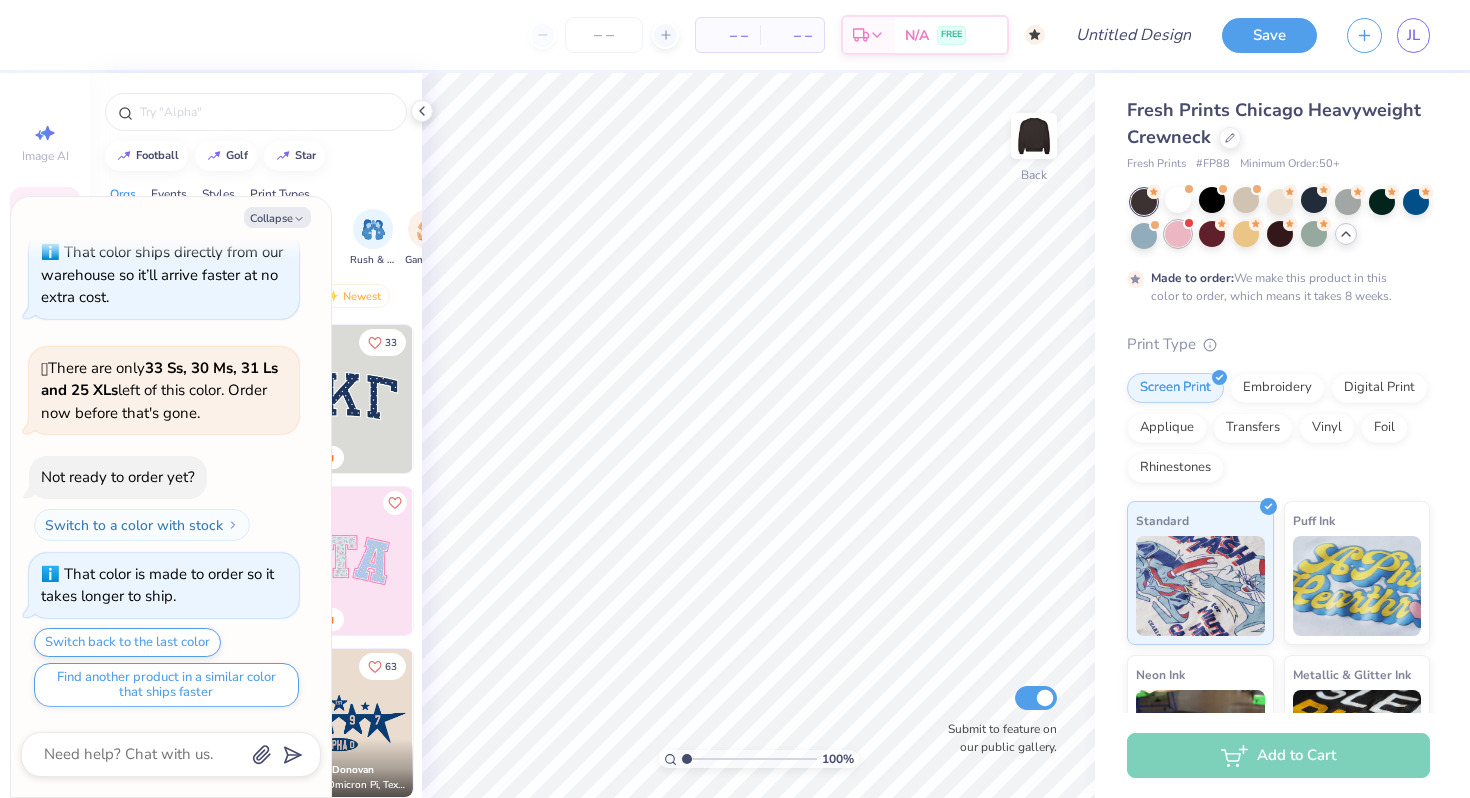 click at bounding box center (1178, 234) 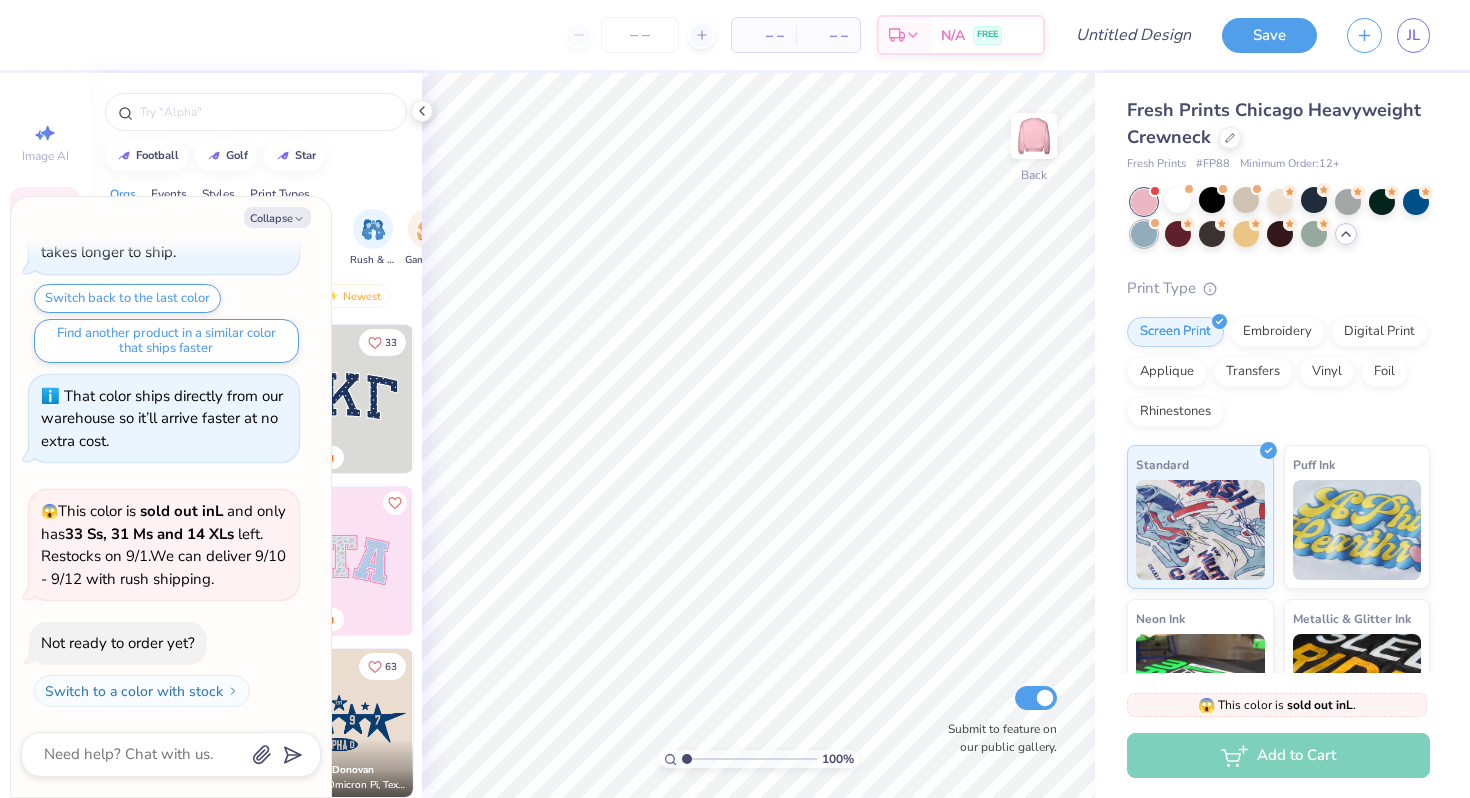 click at bounding box center (1144, 234) 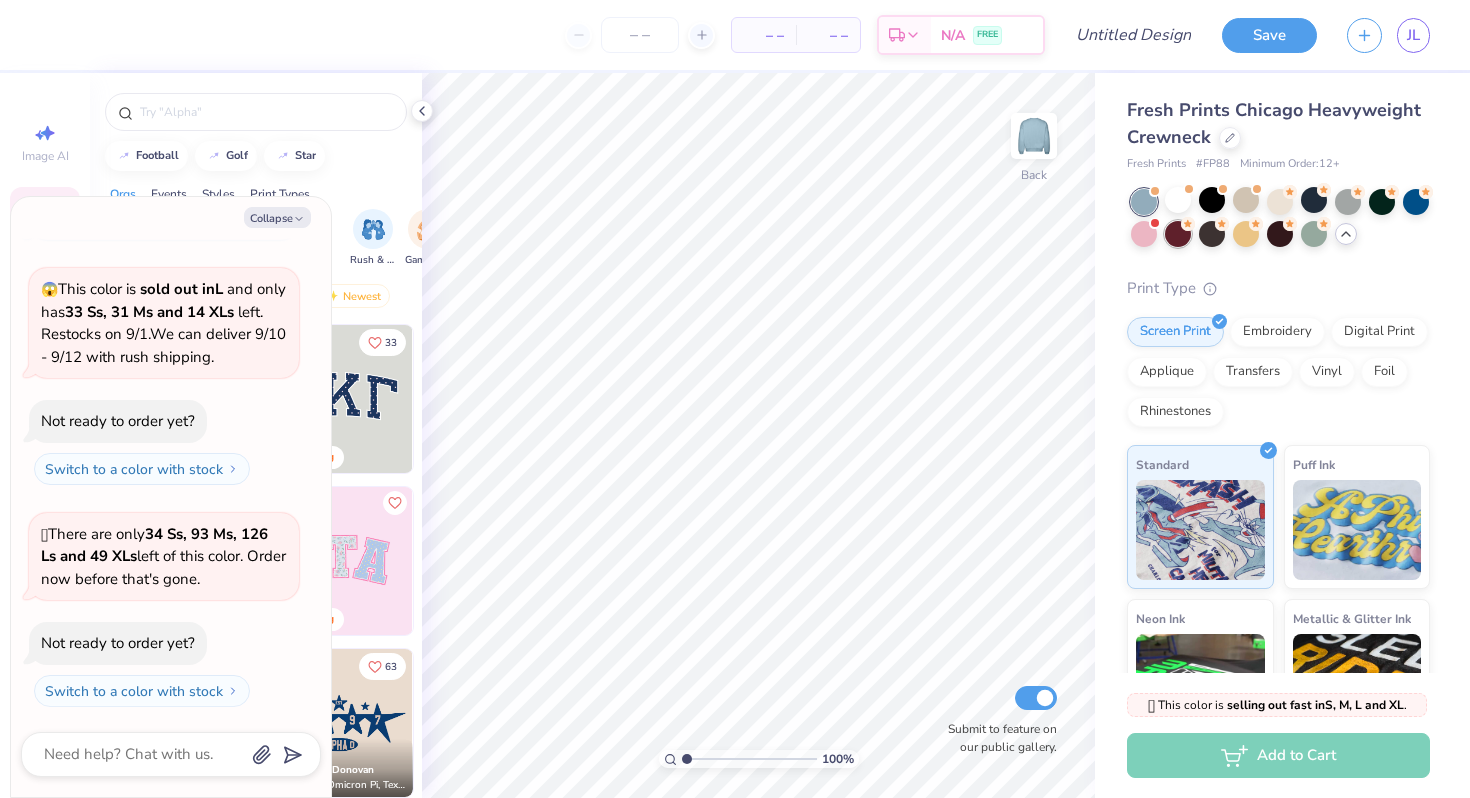 click at bounding box center (1178, 234) 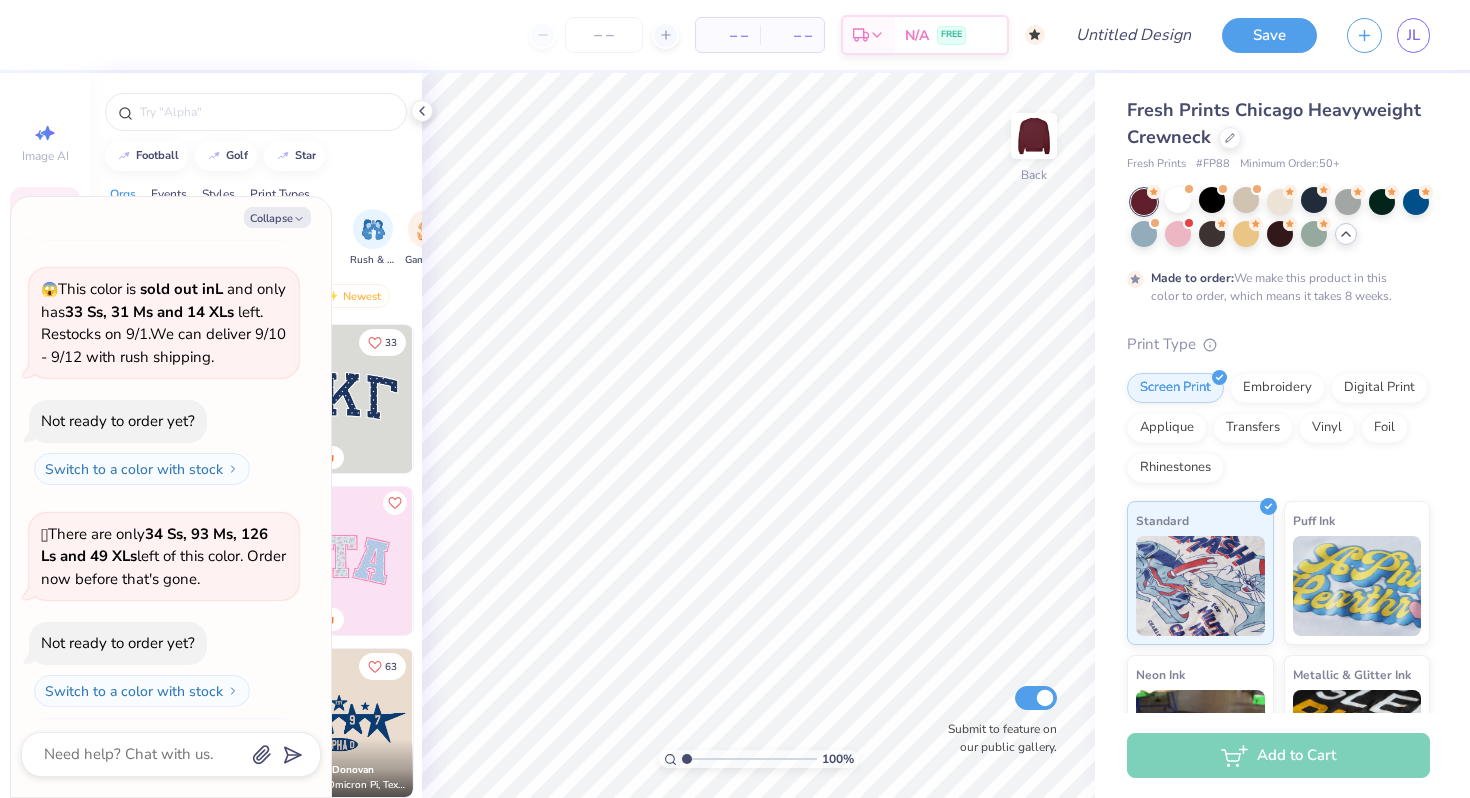 scroll, scrollTop: 1664, scrollLeft: 0, axis: vertical 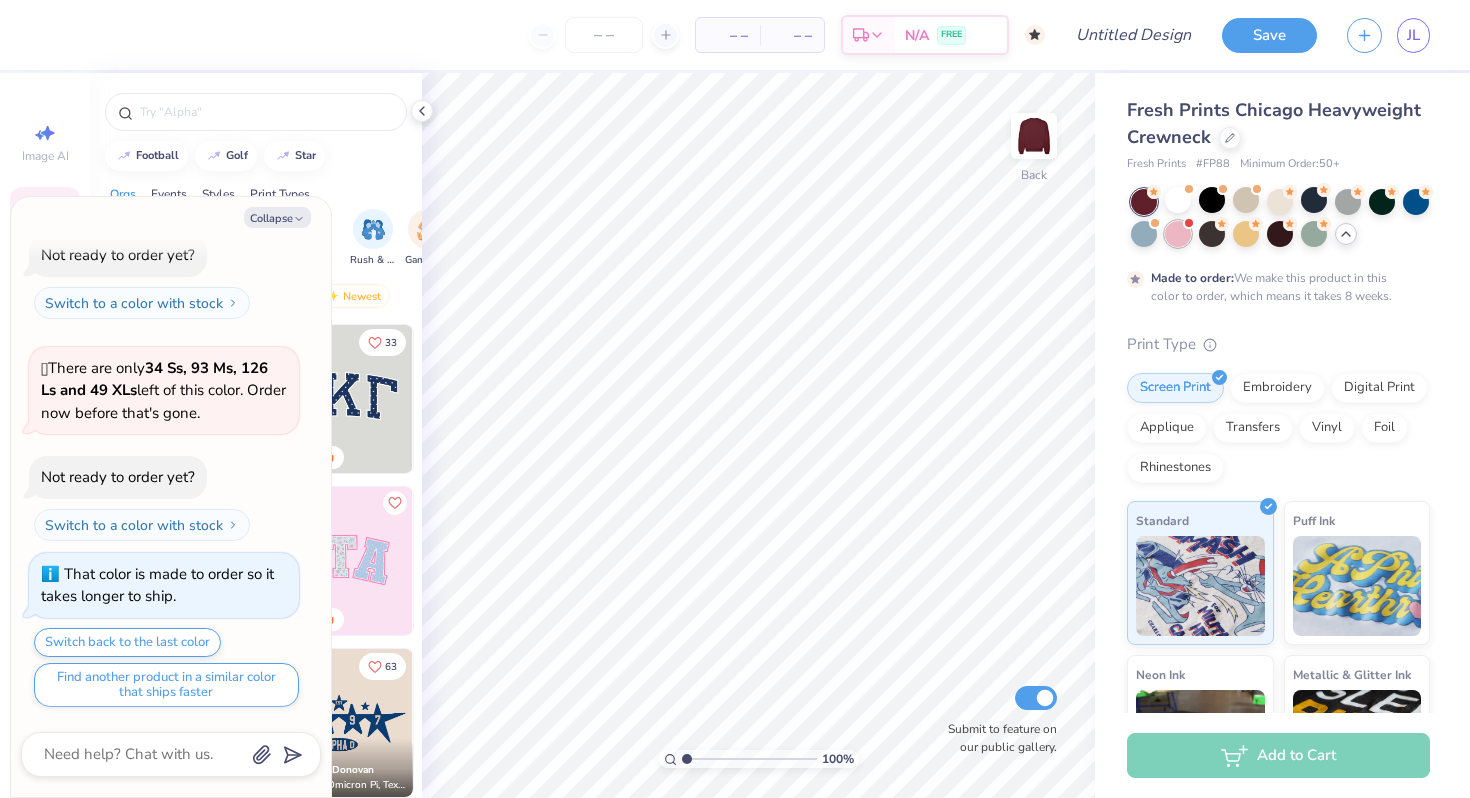 click at bounding box center [1178, 234] 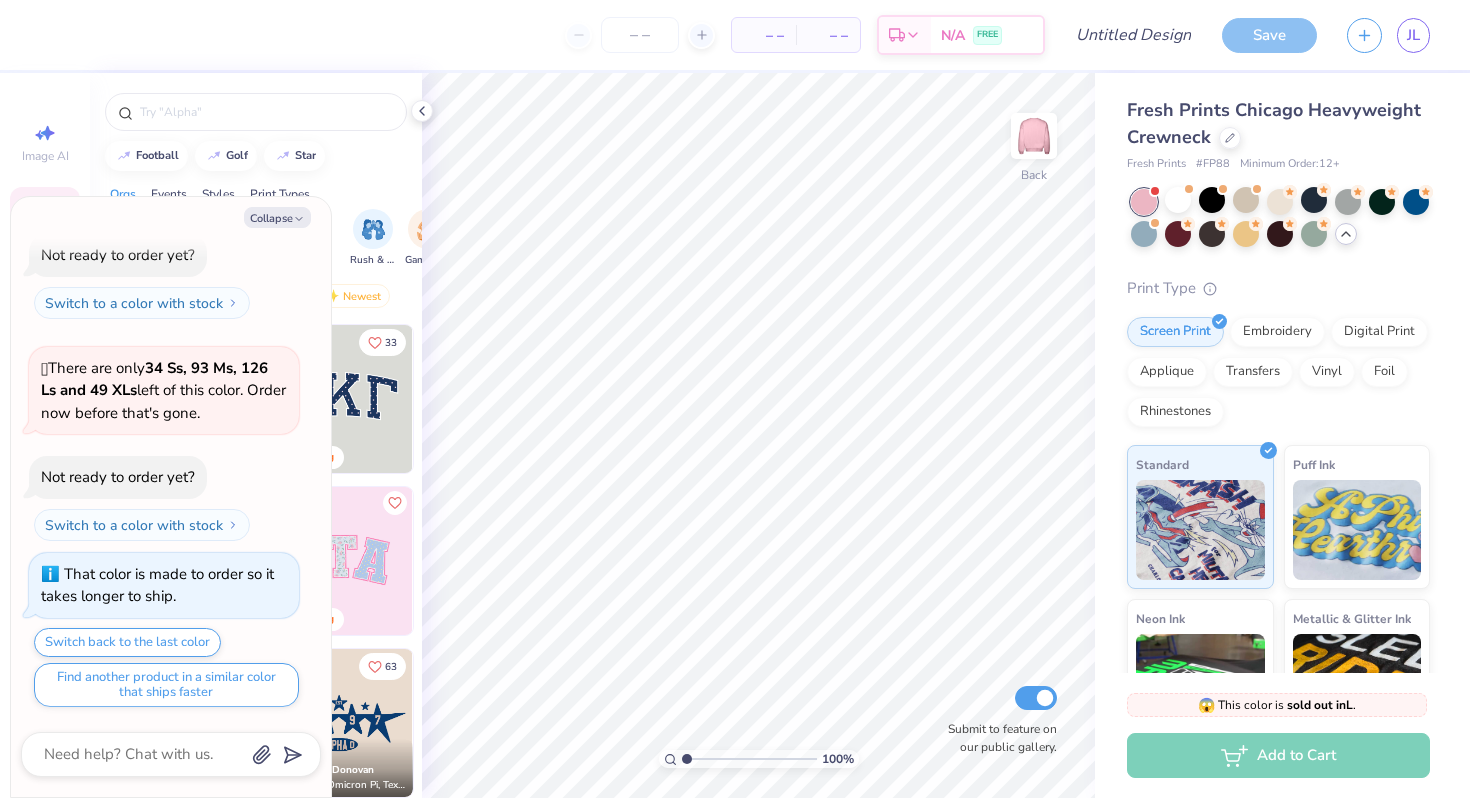 scroll, scrollTop: 2008, scrollLeft: 0, axis: vertical 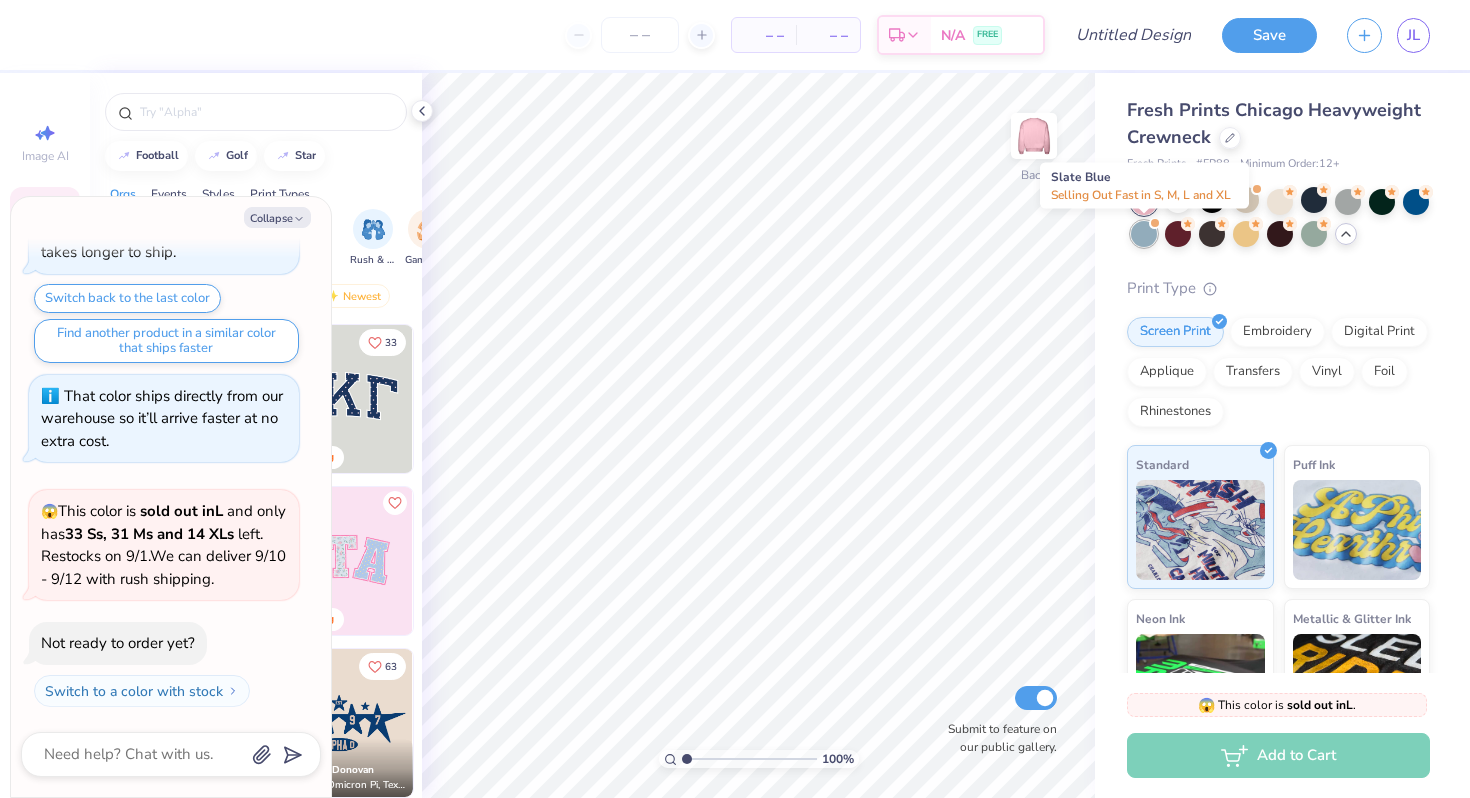 click at bounding box center (1144, 234) 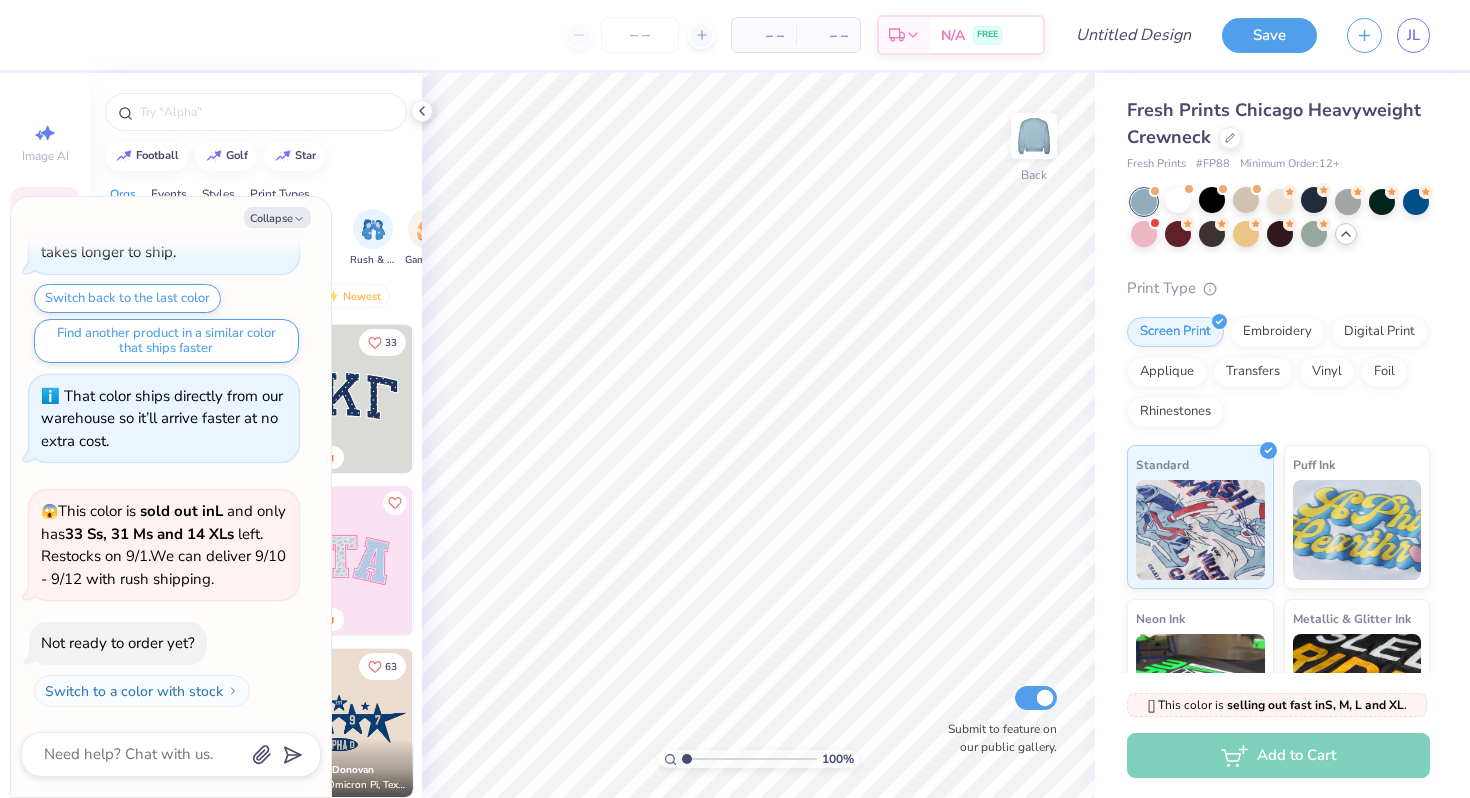 scroll, scrollTop: 2230, scrollLeft: 0, axis: vertical 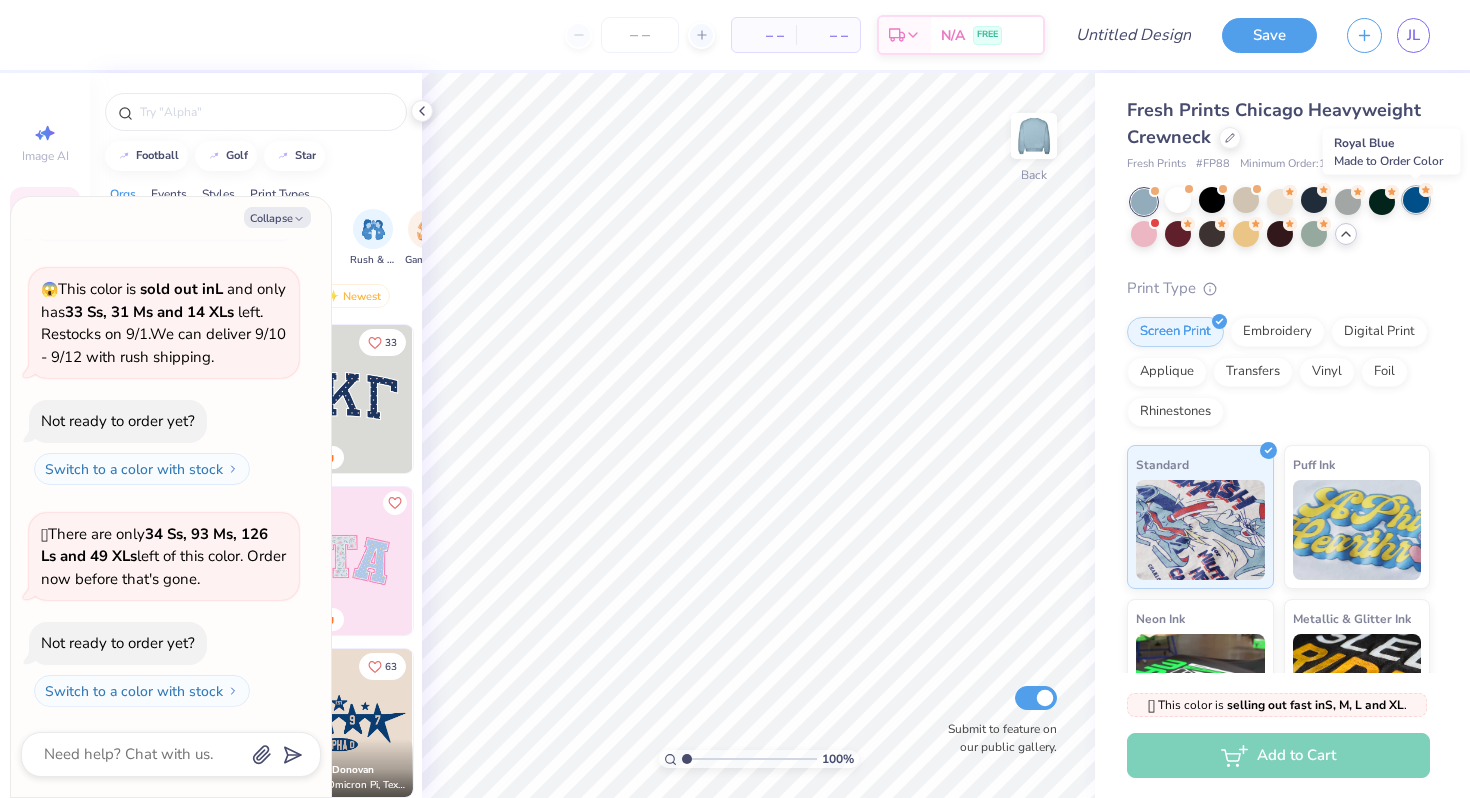 click at bounding box center [1416, 200] 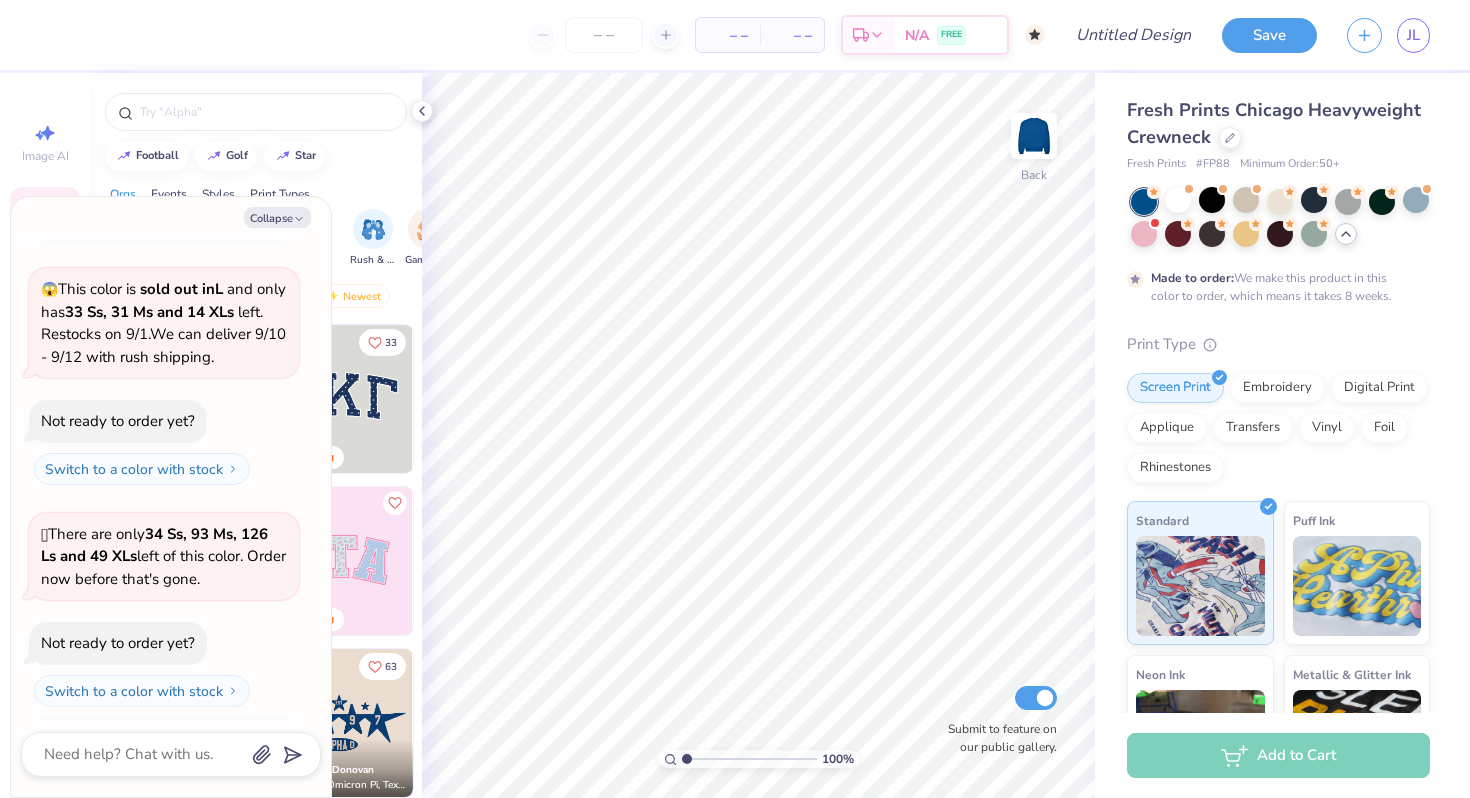 scroll, scrollTop: 2396, scrollLeft: 0, axis: vertical 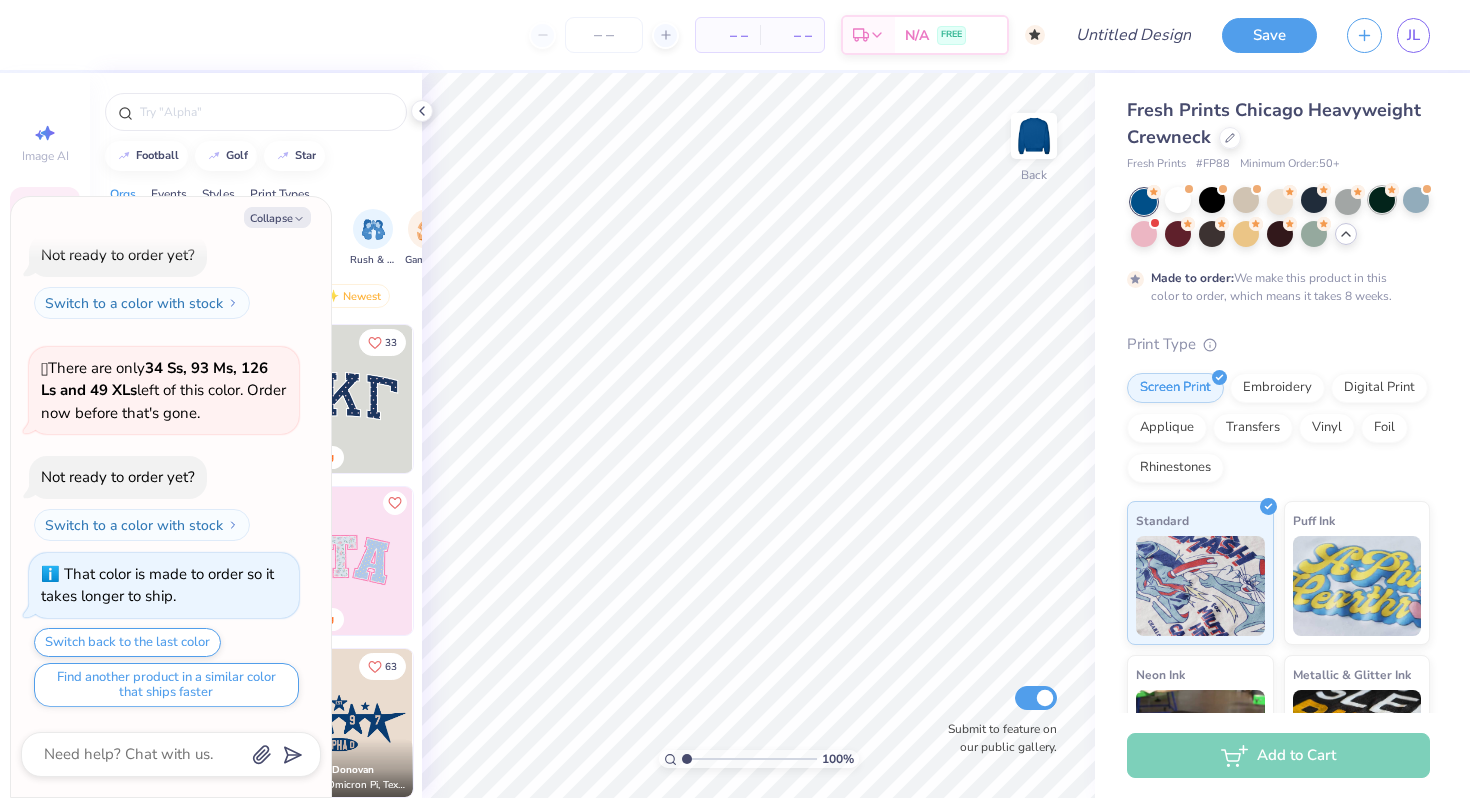 click 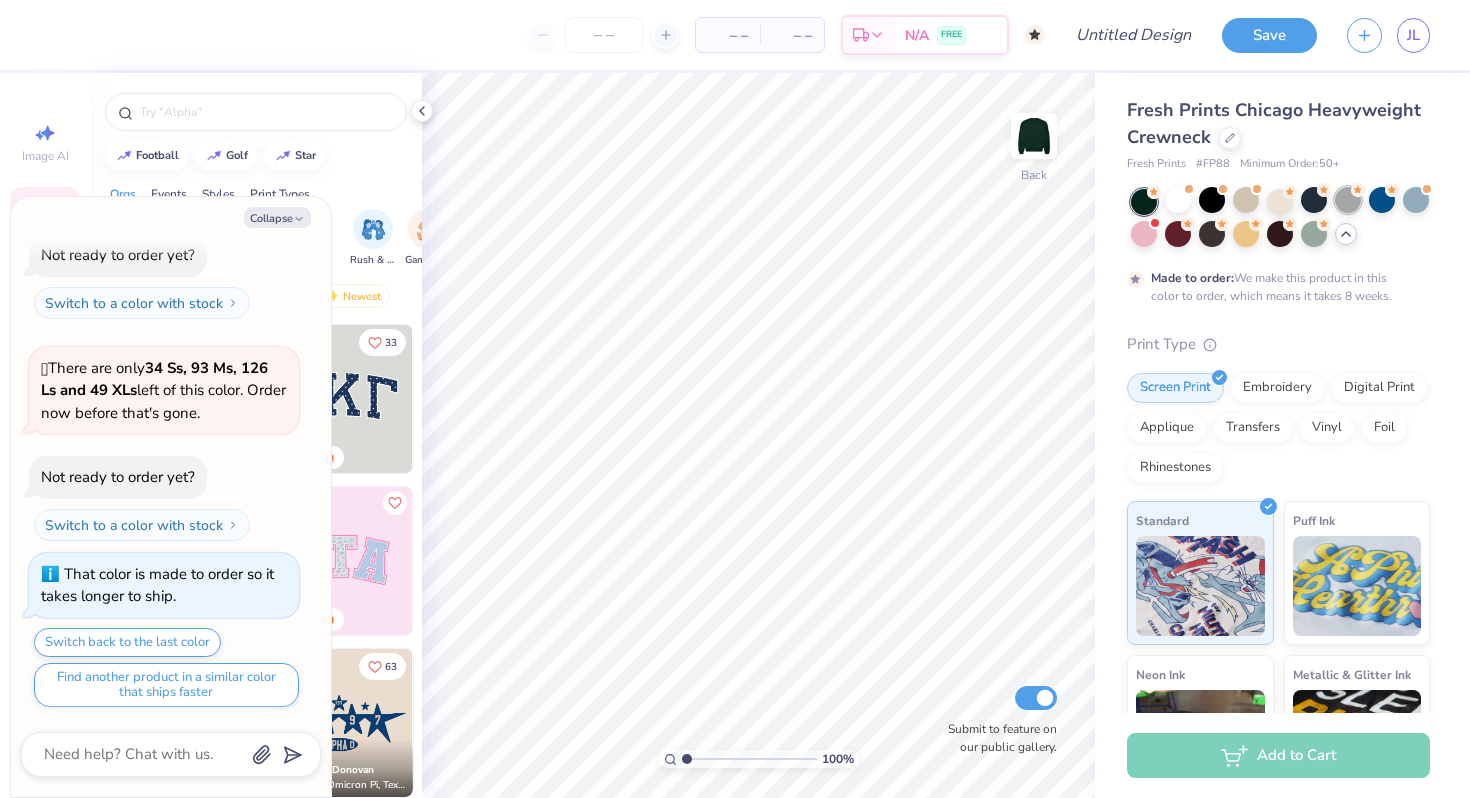 click at bounding box center (1348, 200) 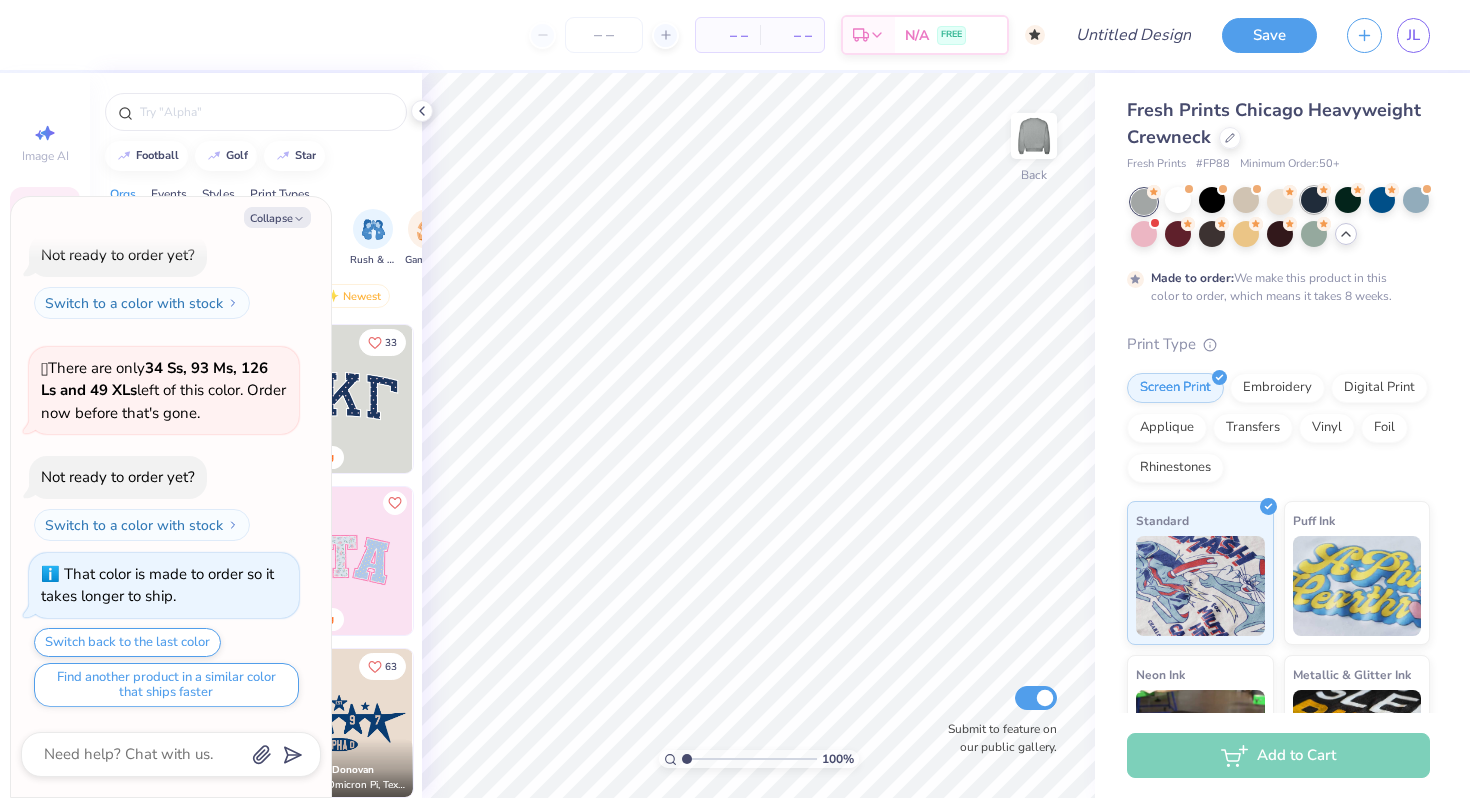 click at bounding box center (1314, 200) 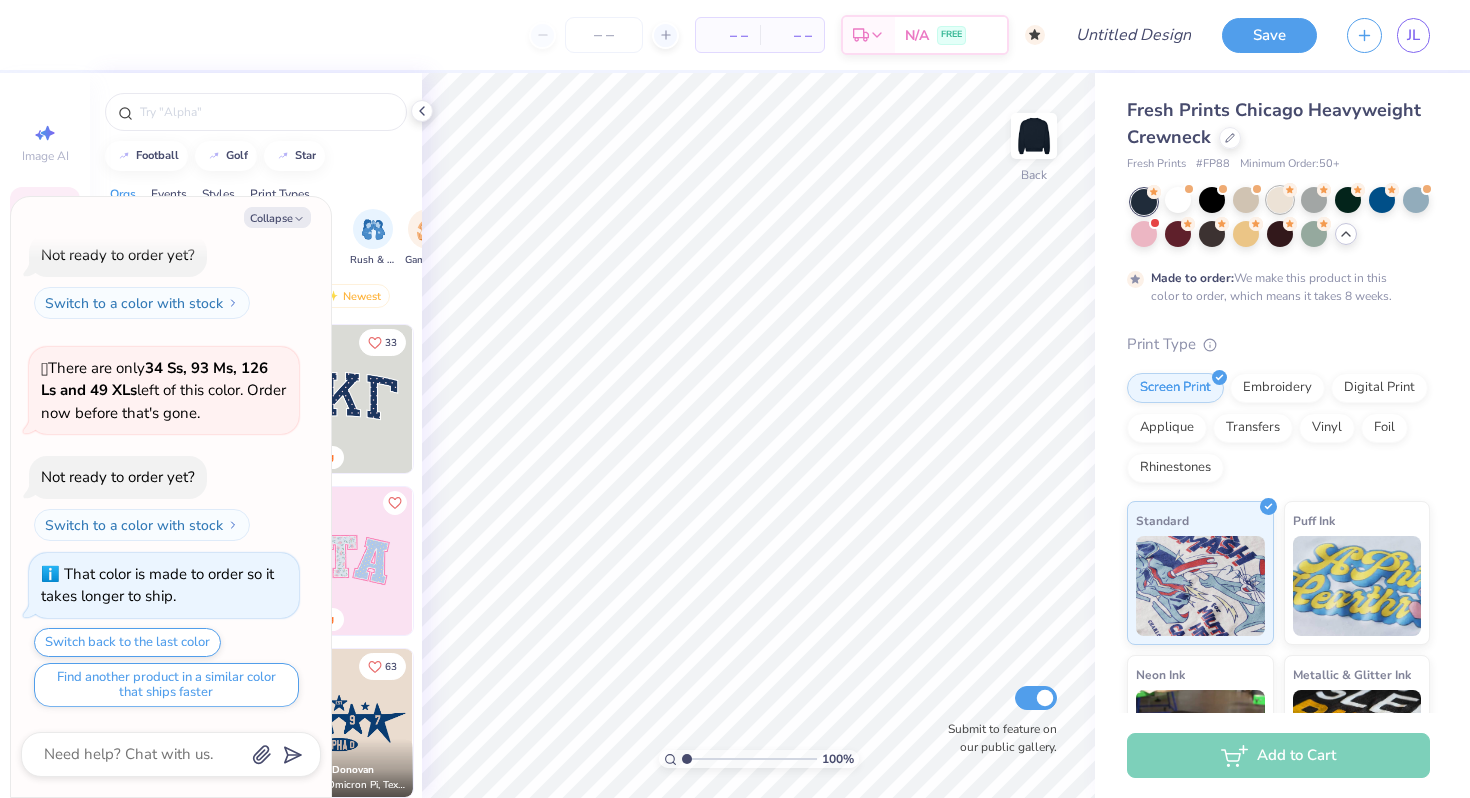 click at bounding box center (1280, 200) 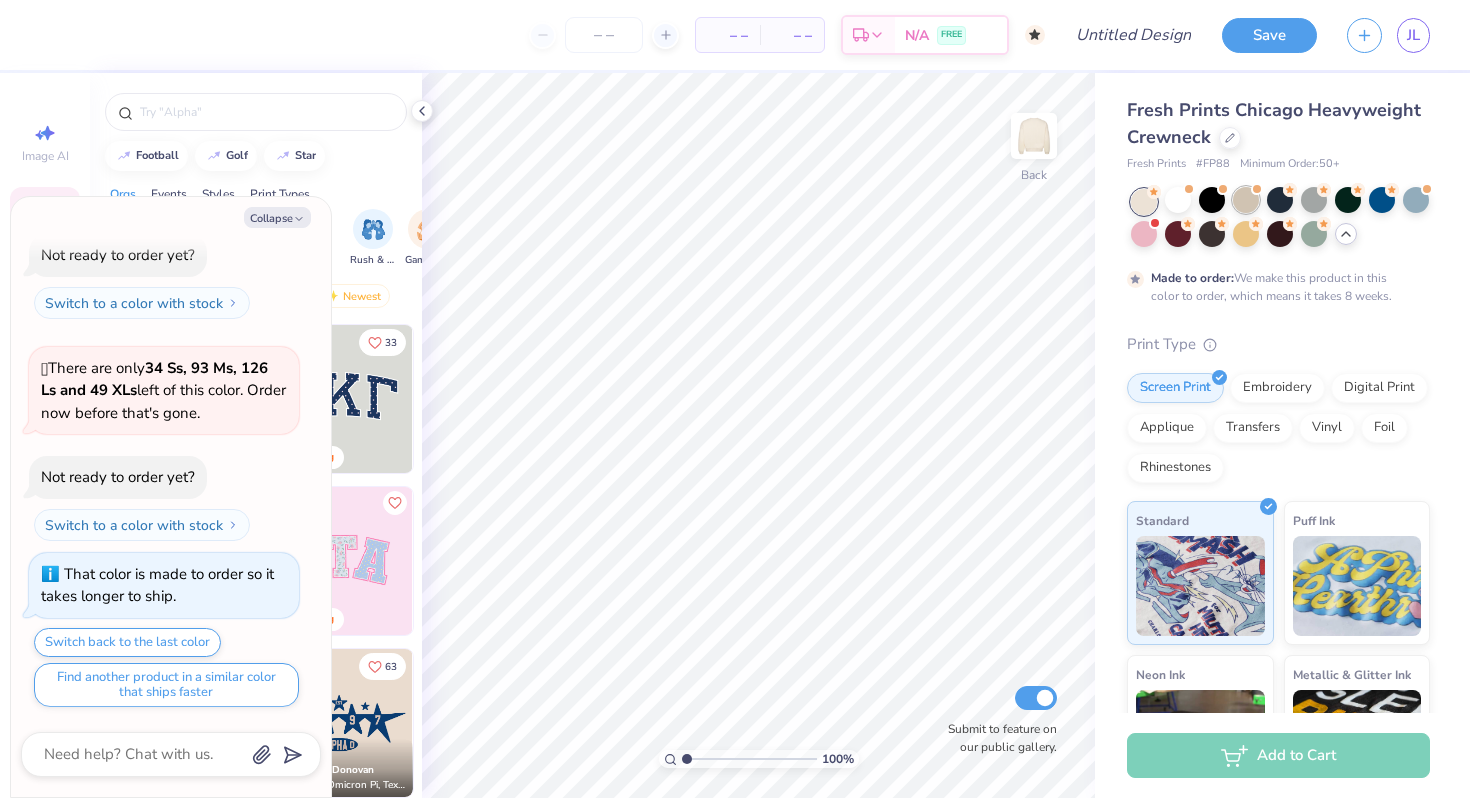 click at bounding box center [1246, 200] 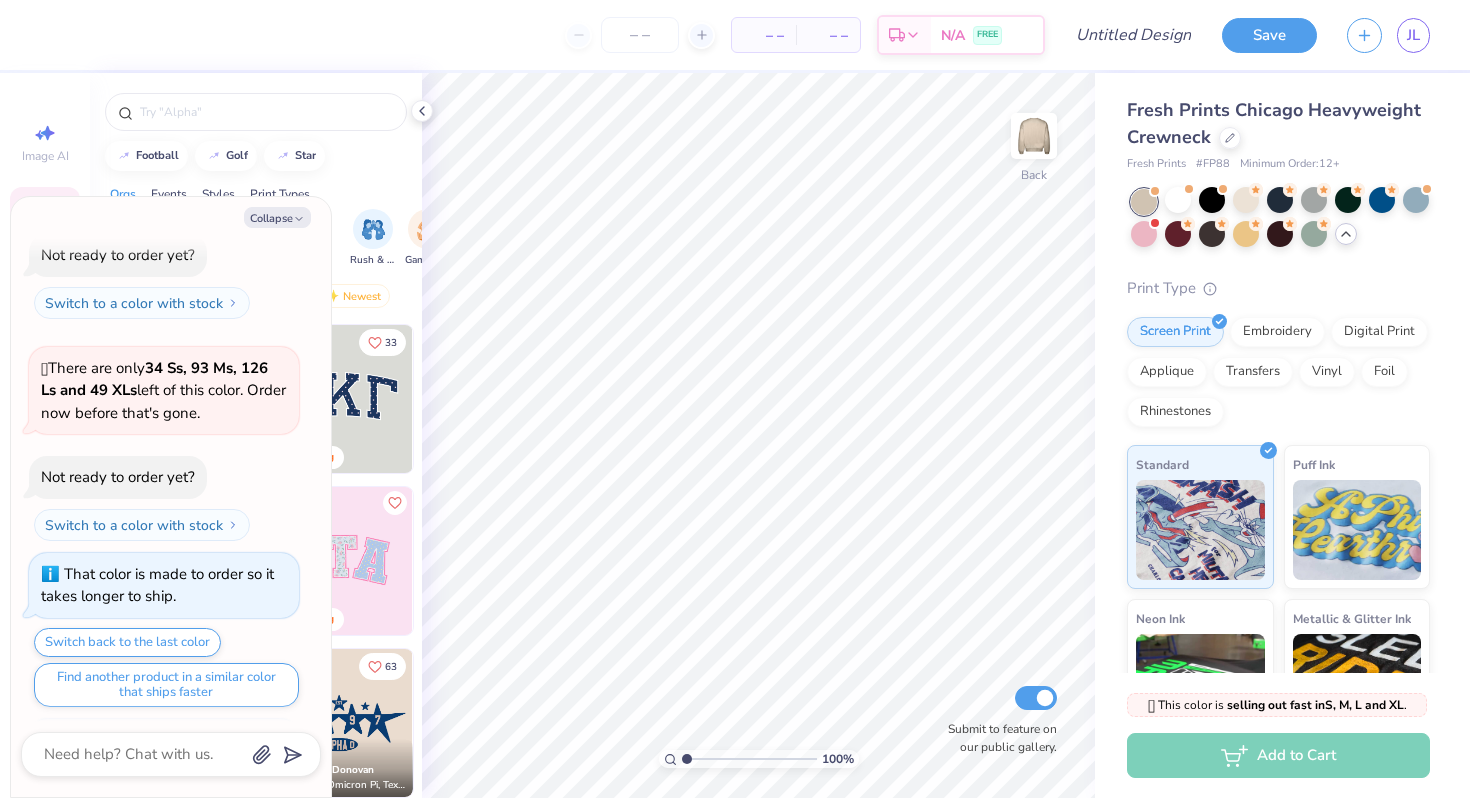 scroll, scrollTop: 2718, scrollLeft: 0, axis: vertical 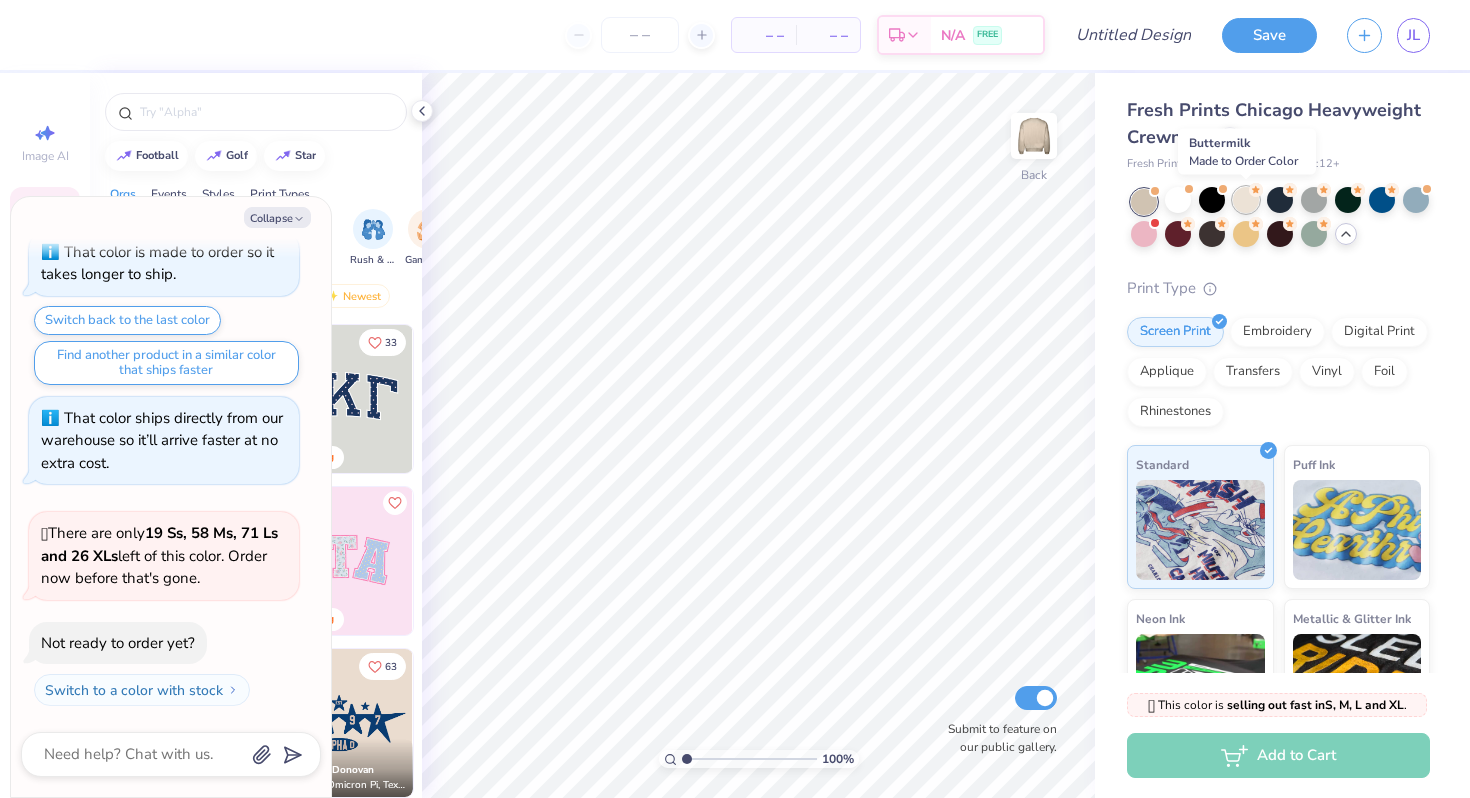 click at bounding box center [1246, 200] 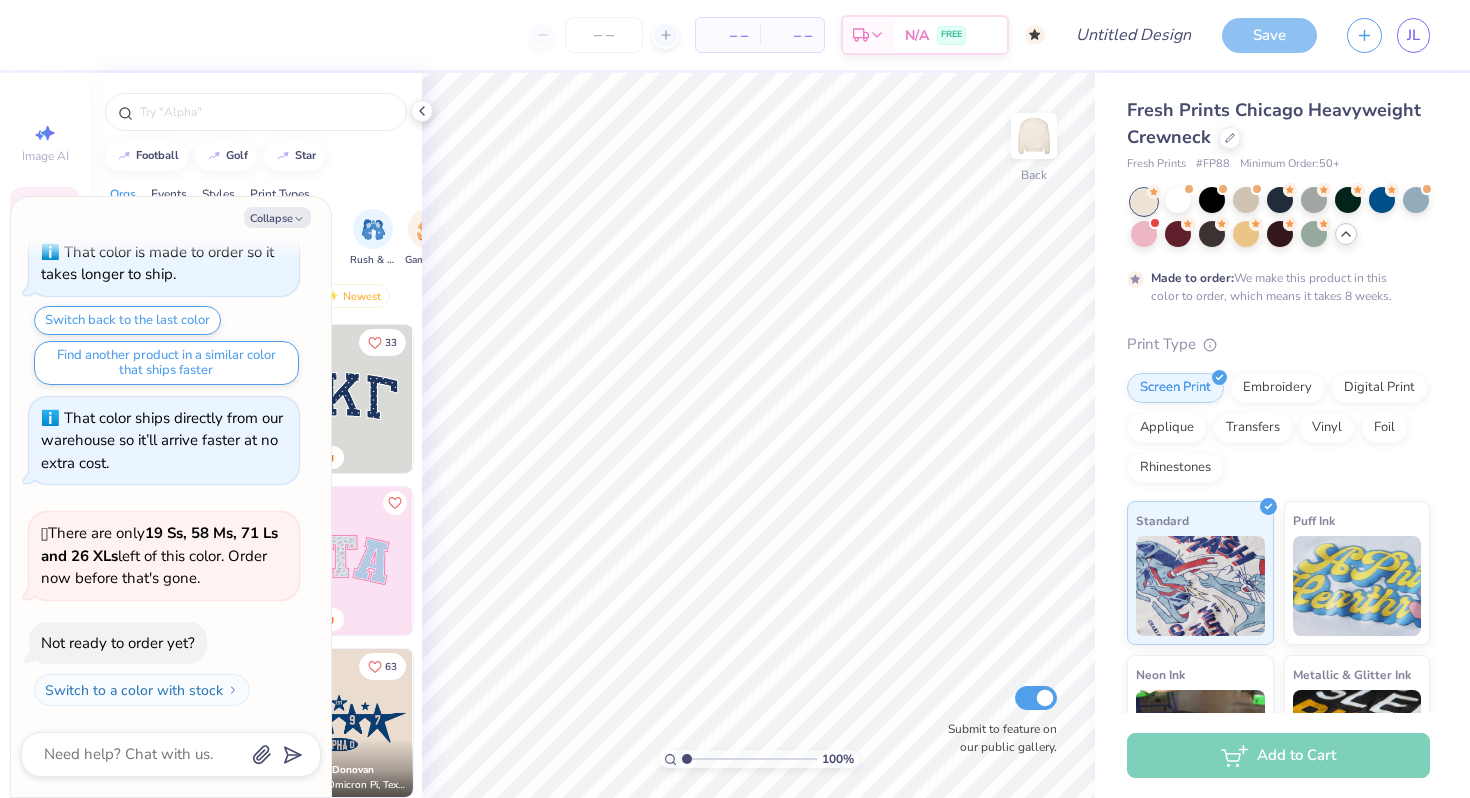 scroll, scrollTop: 2884, scrollLeft: 0, axis: vertical 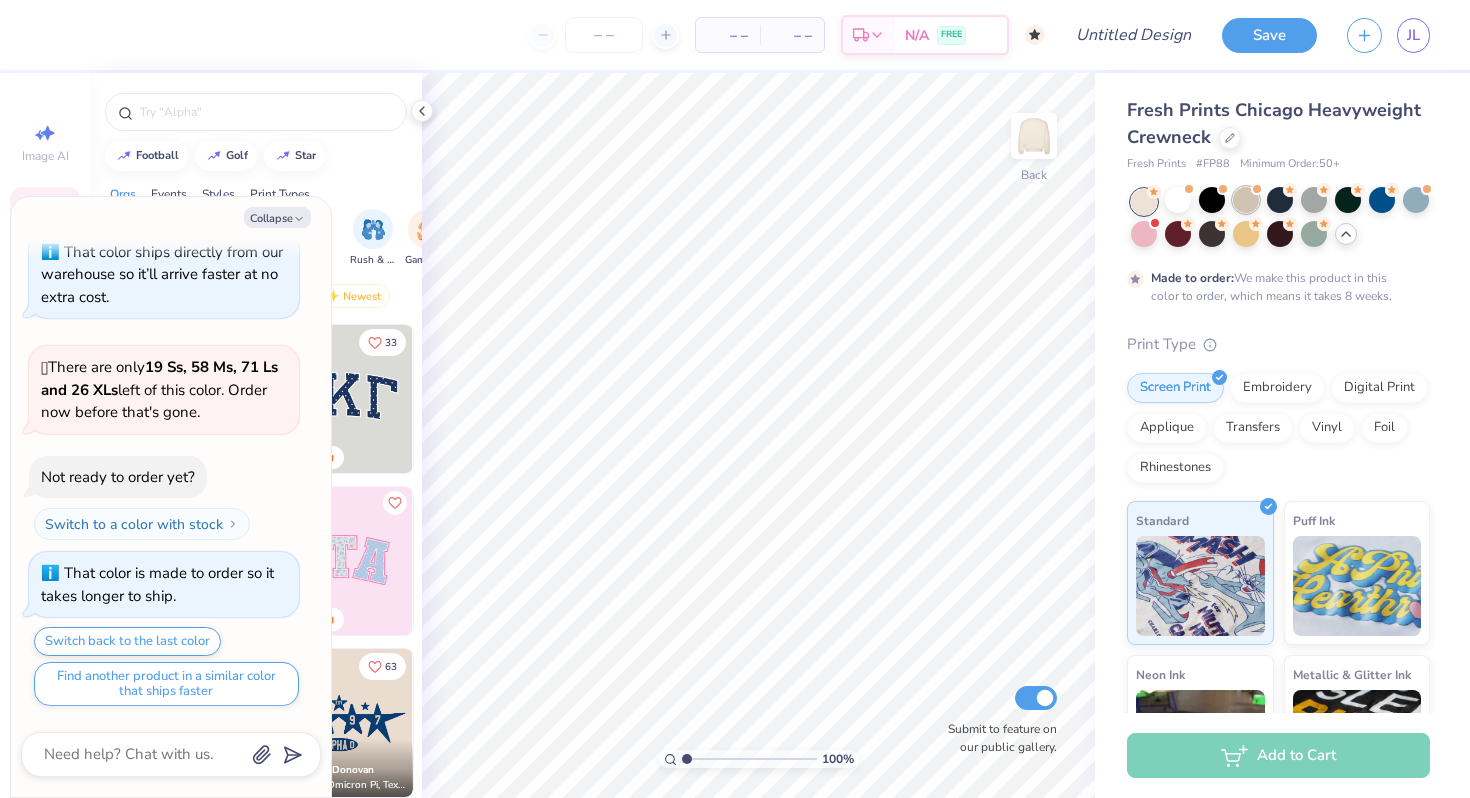 click at bounding box center (1246, 200) 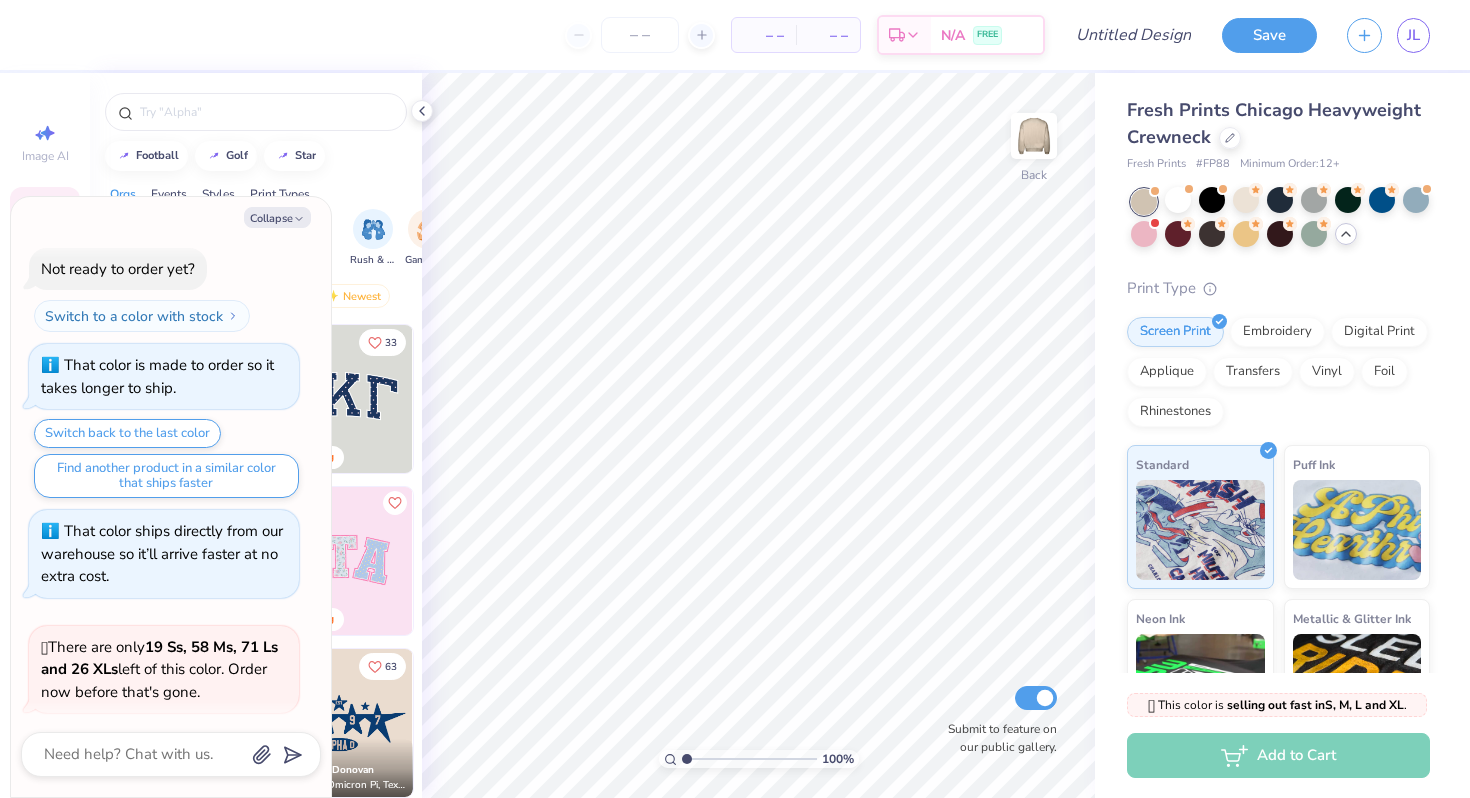 scroll, scrollTop: 3205, scrollLeft: 0, axis: vertical 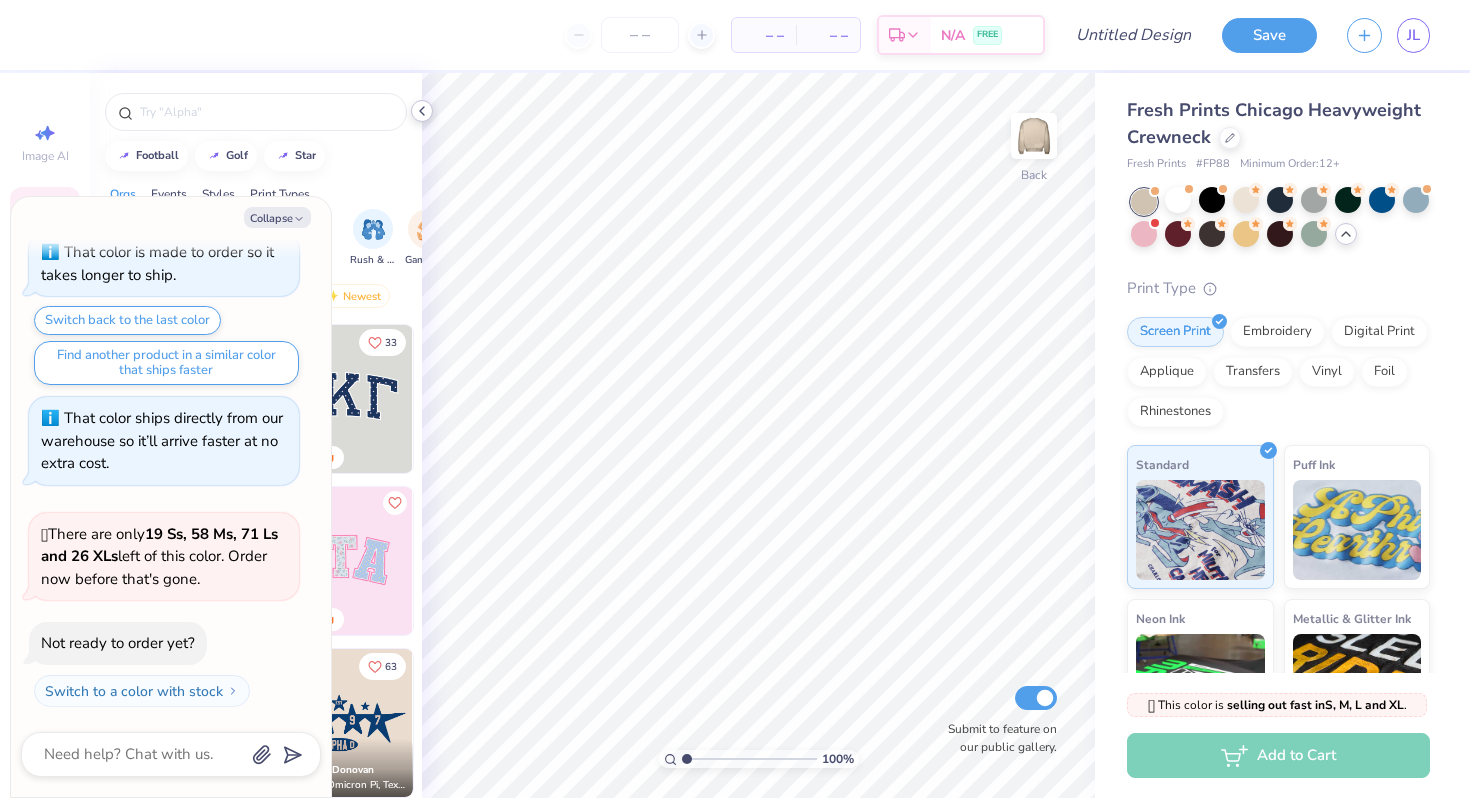 click 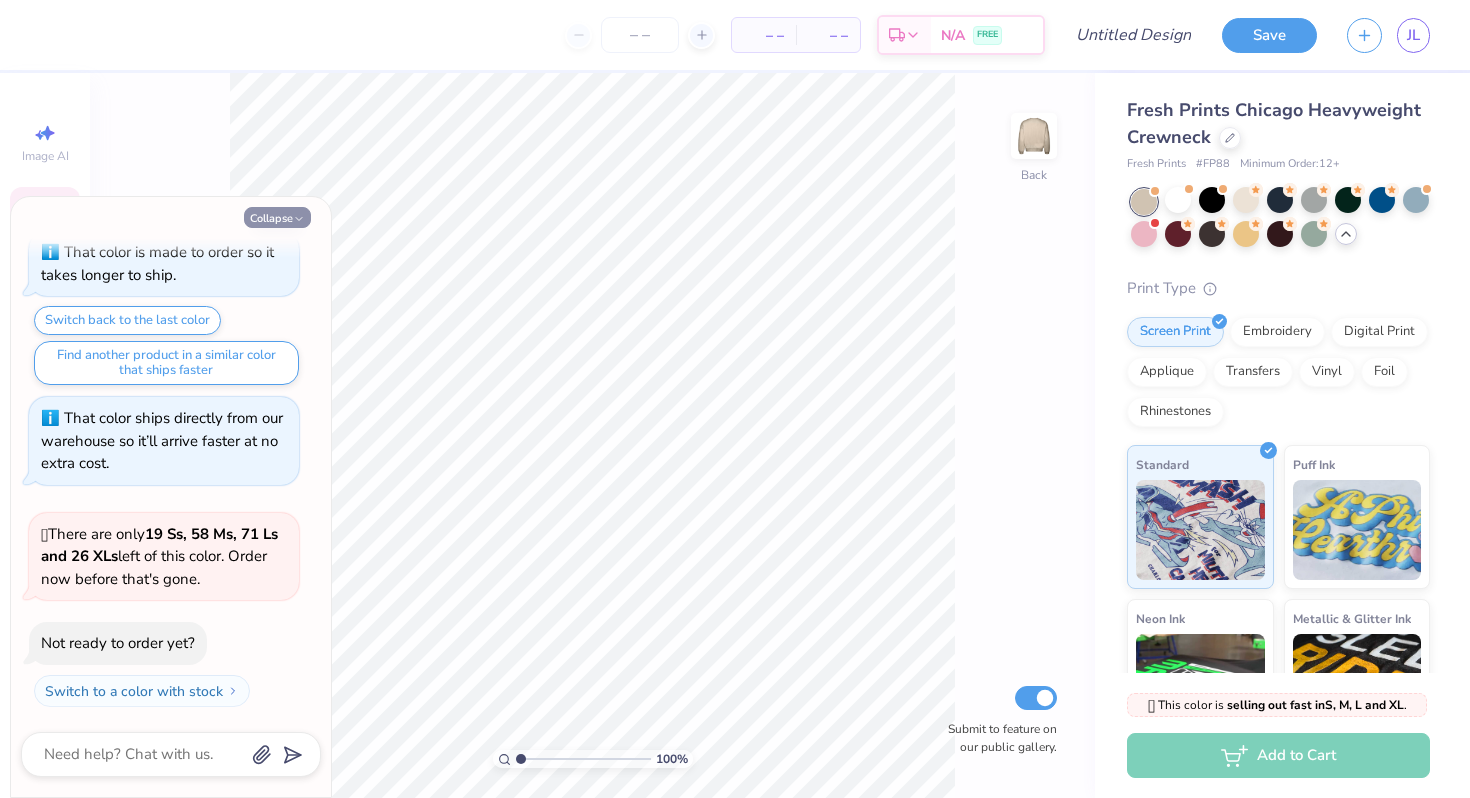 click on "Collapse" at bounding box center [277, 217] 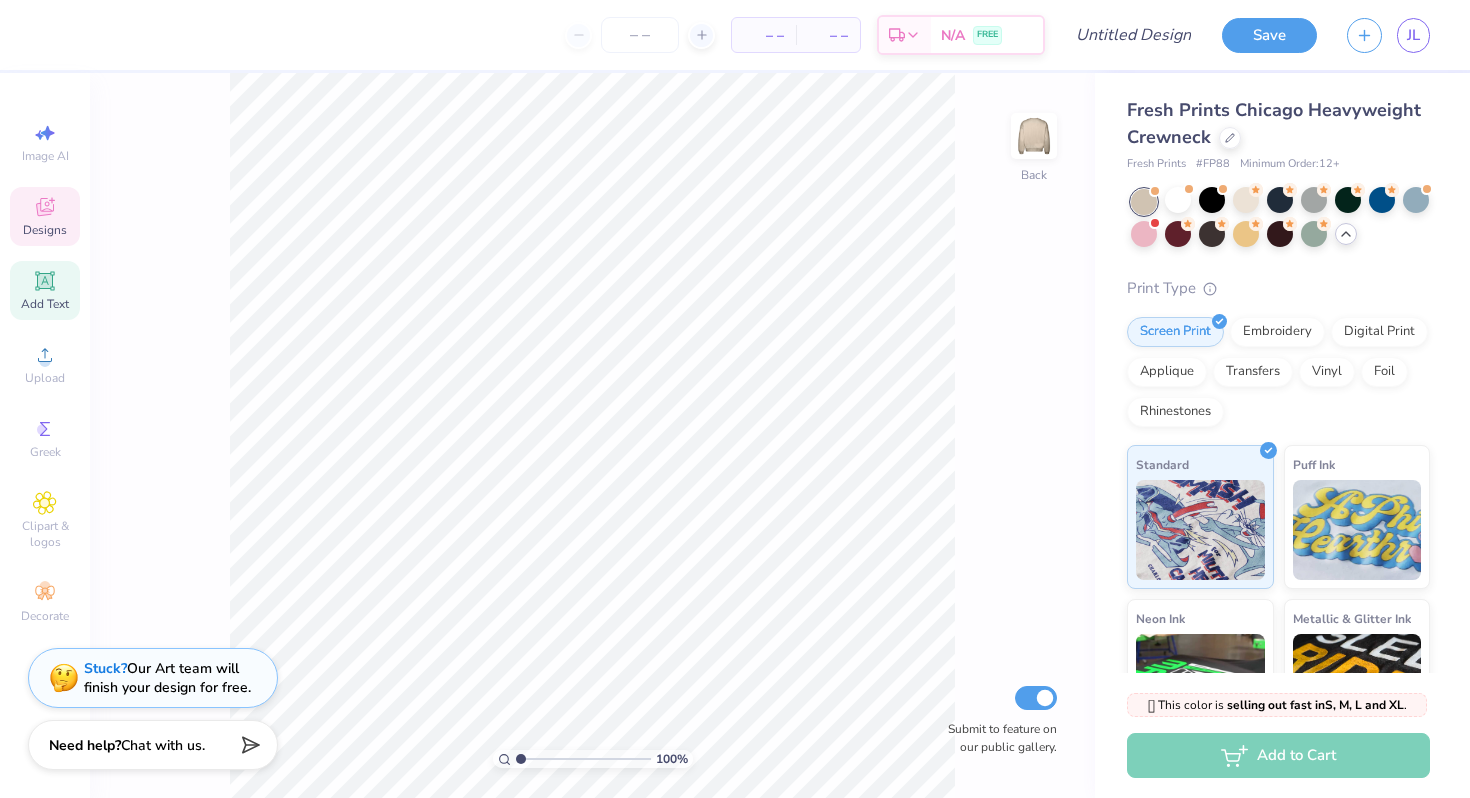 click 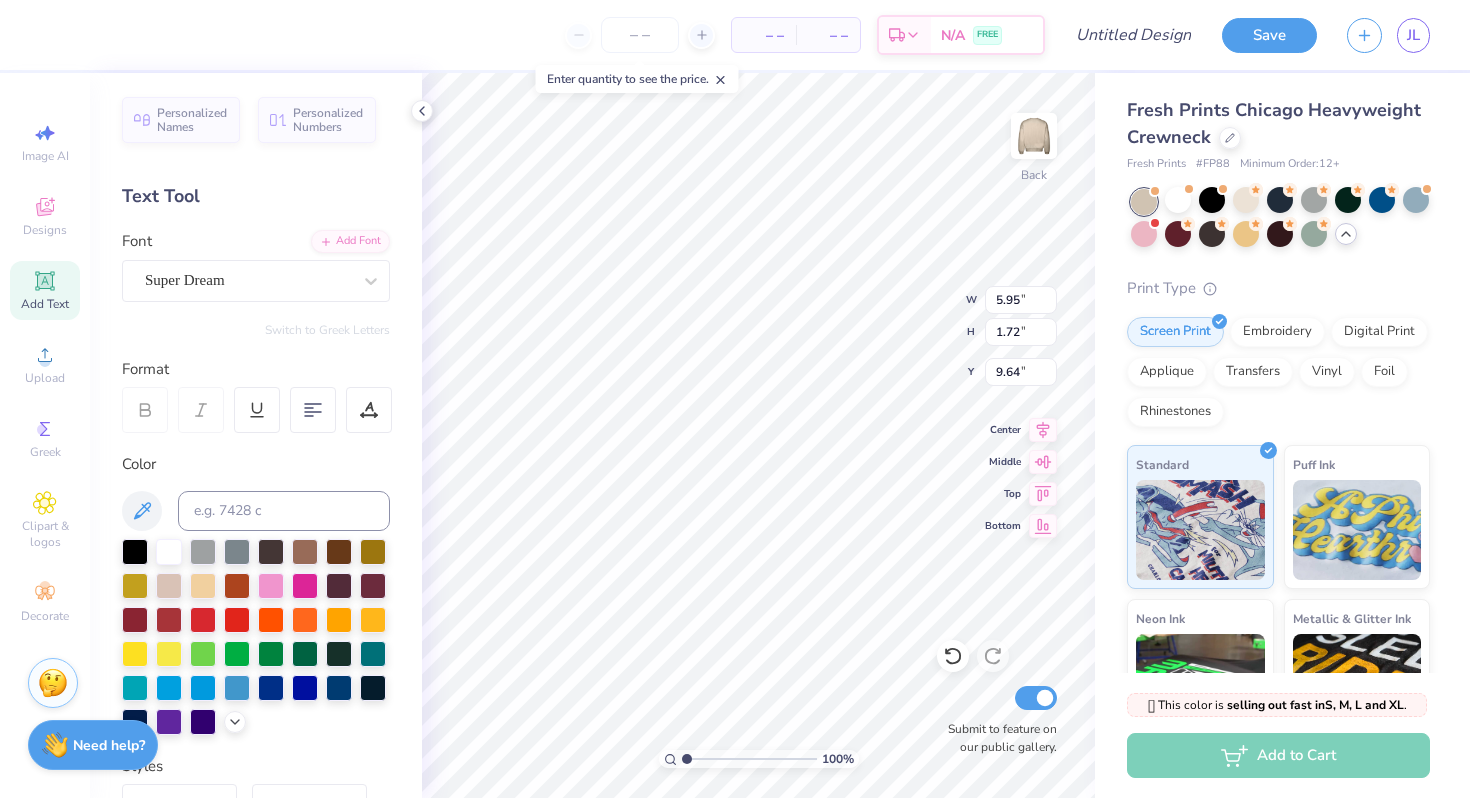 type on "ECD" 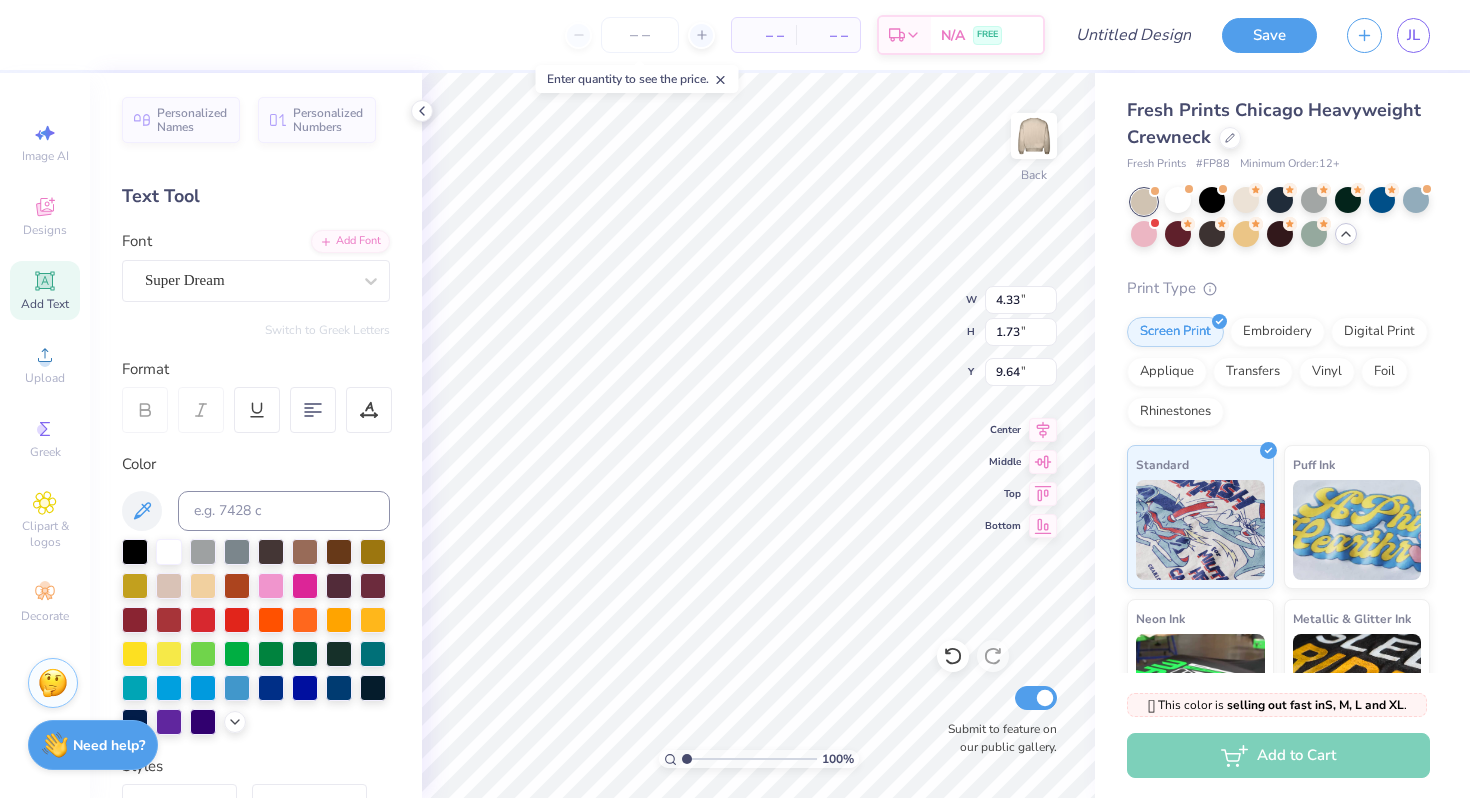 type on "3.00" 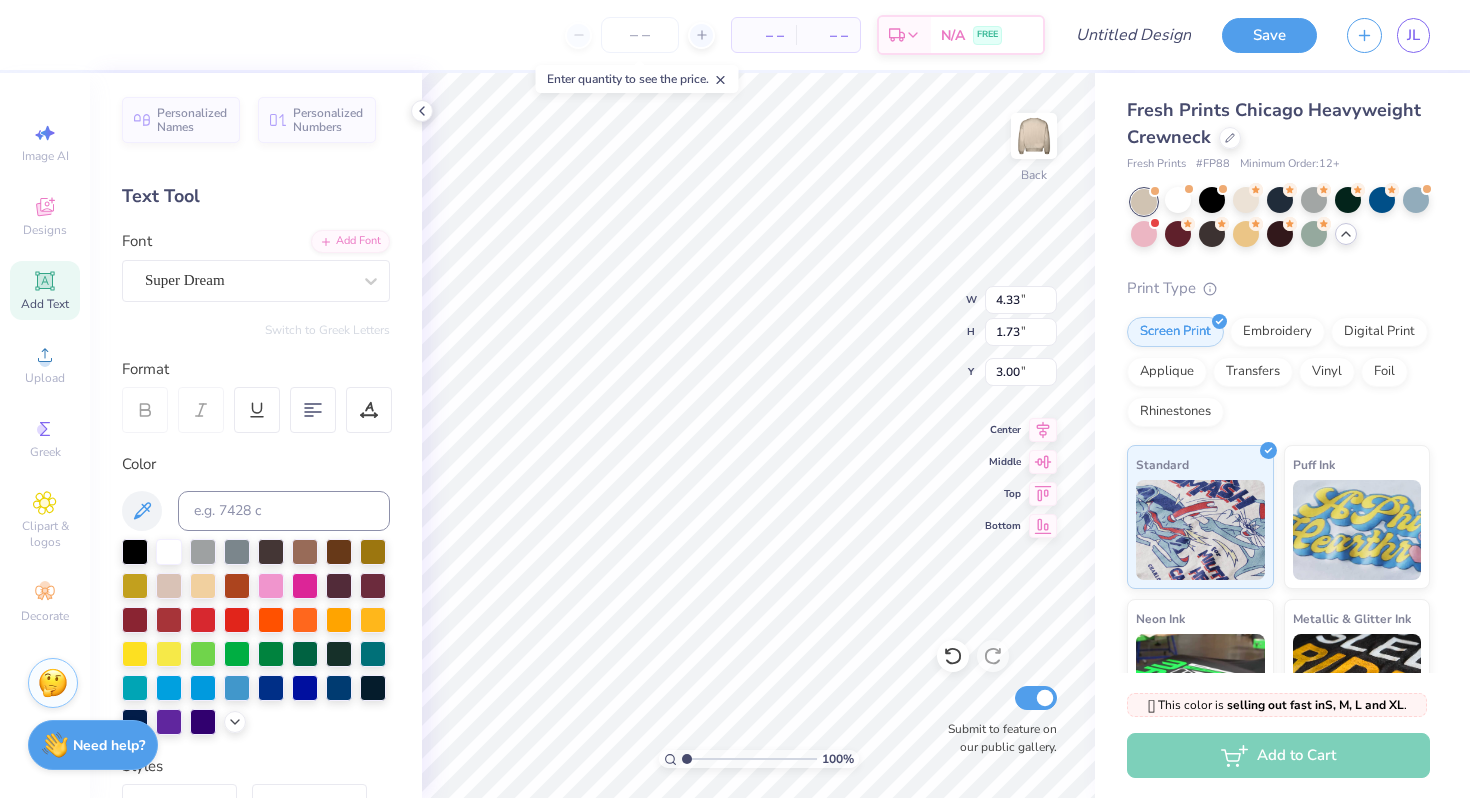 type on "8.77" 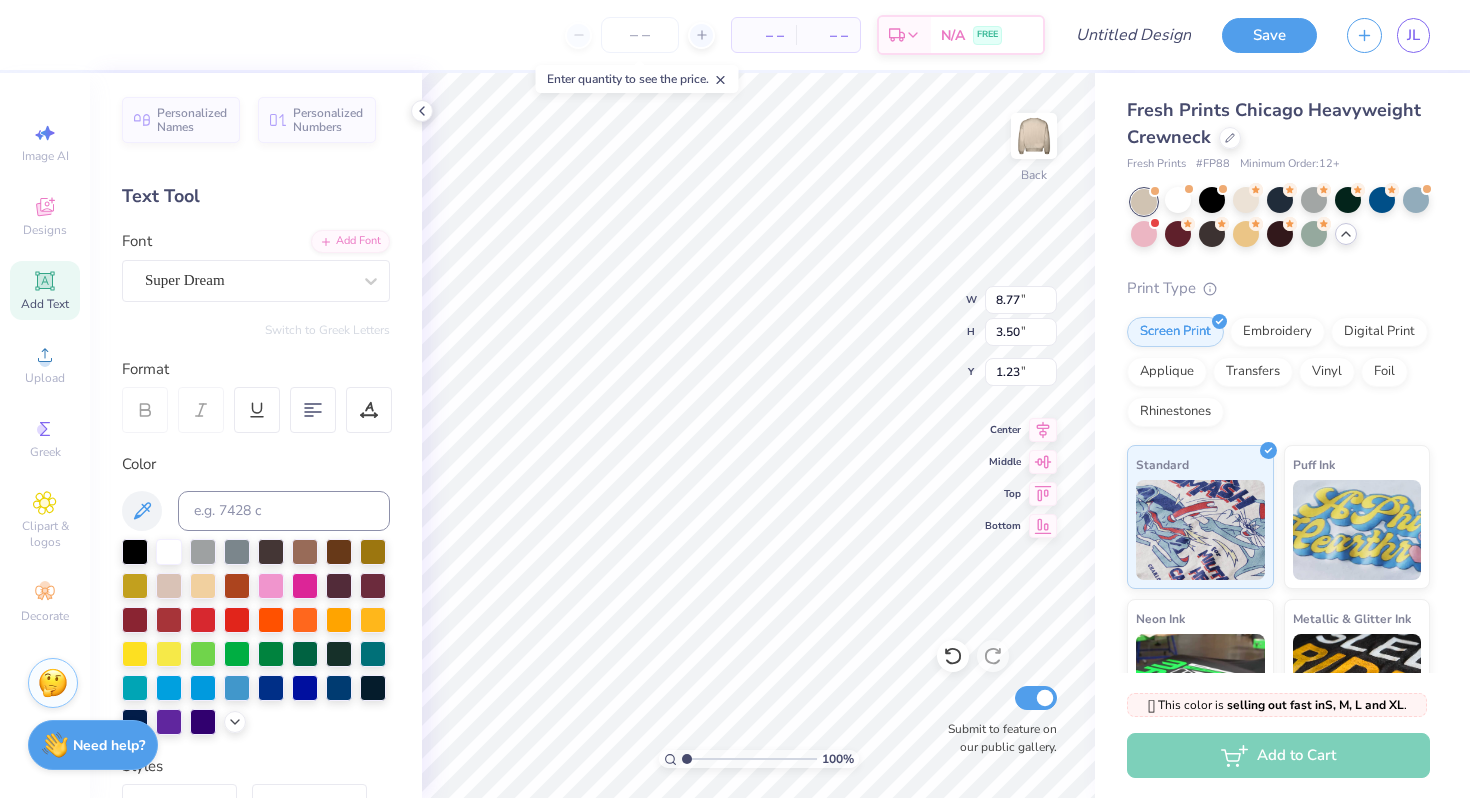 type on "3.00" 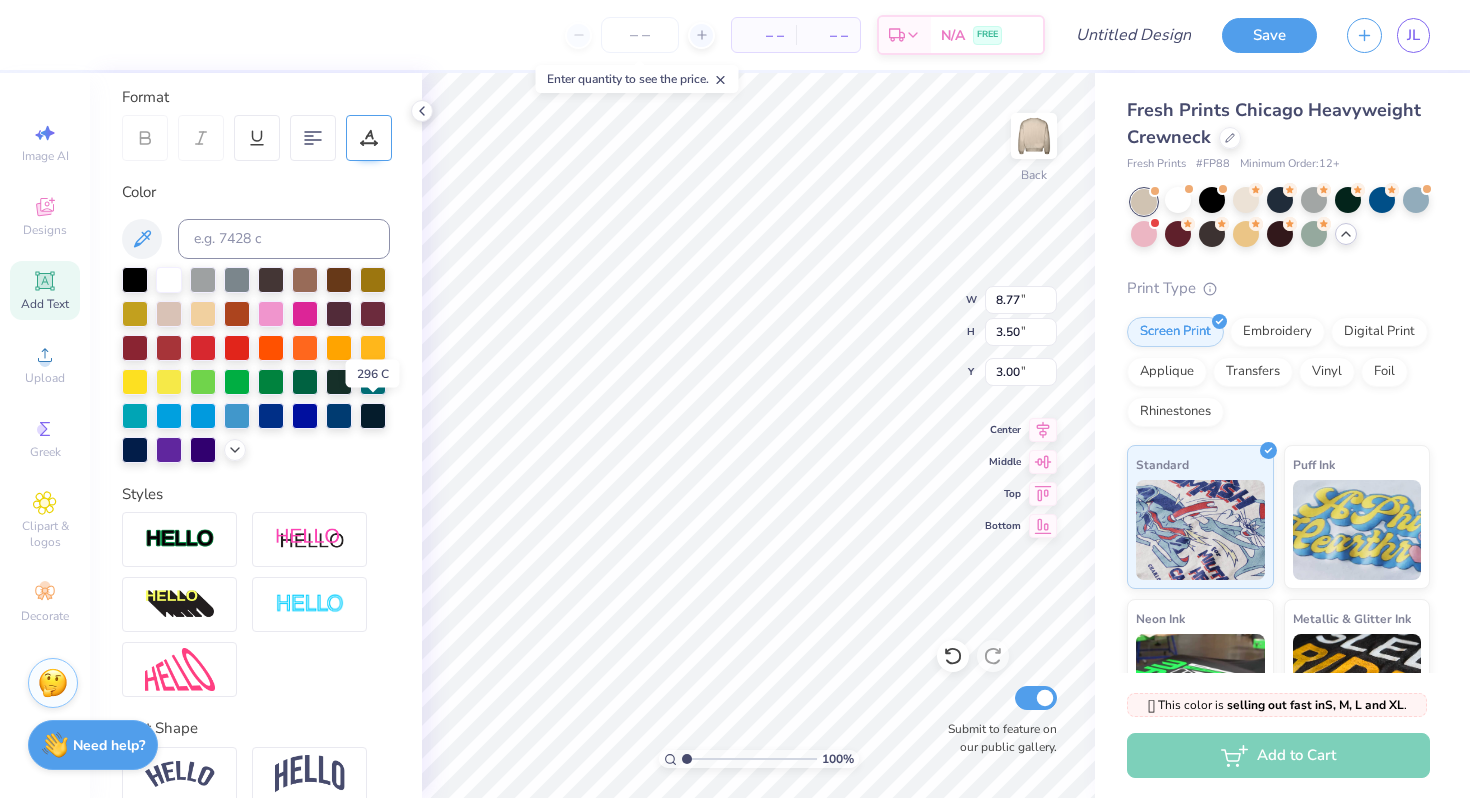 scroll, scrollTop: 364, scrollLeft: 0, axis: vertical 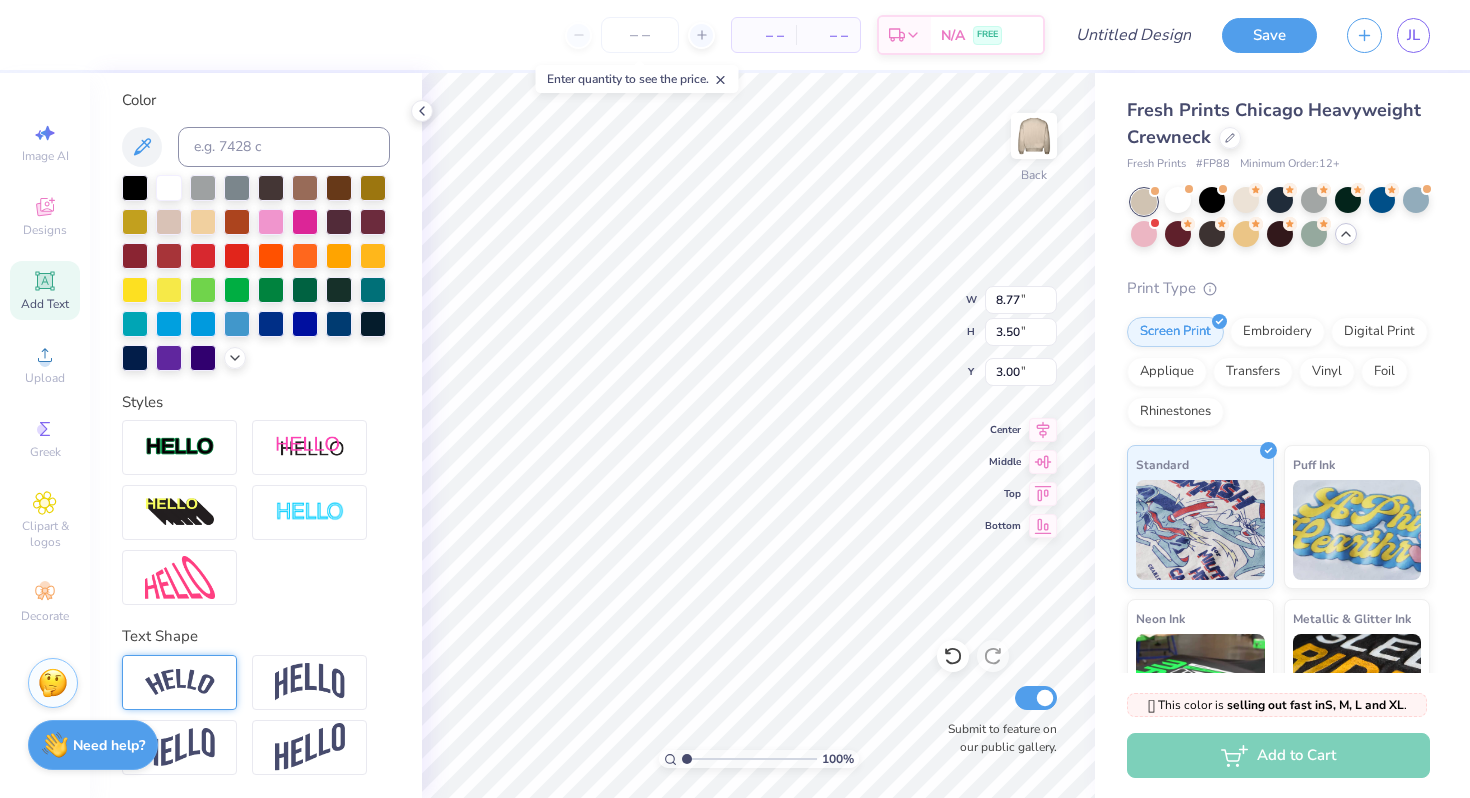 click at bounding box center [179, 682] 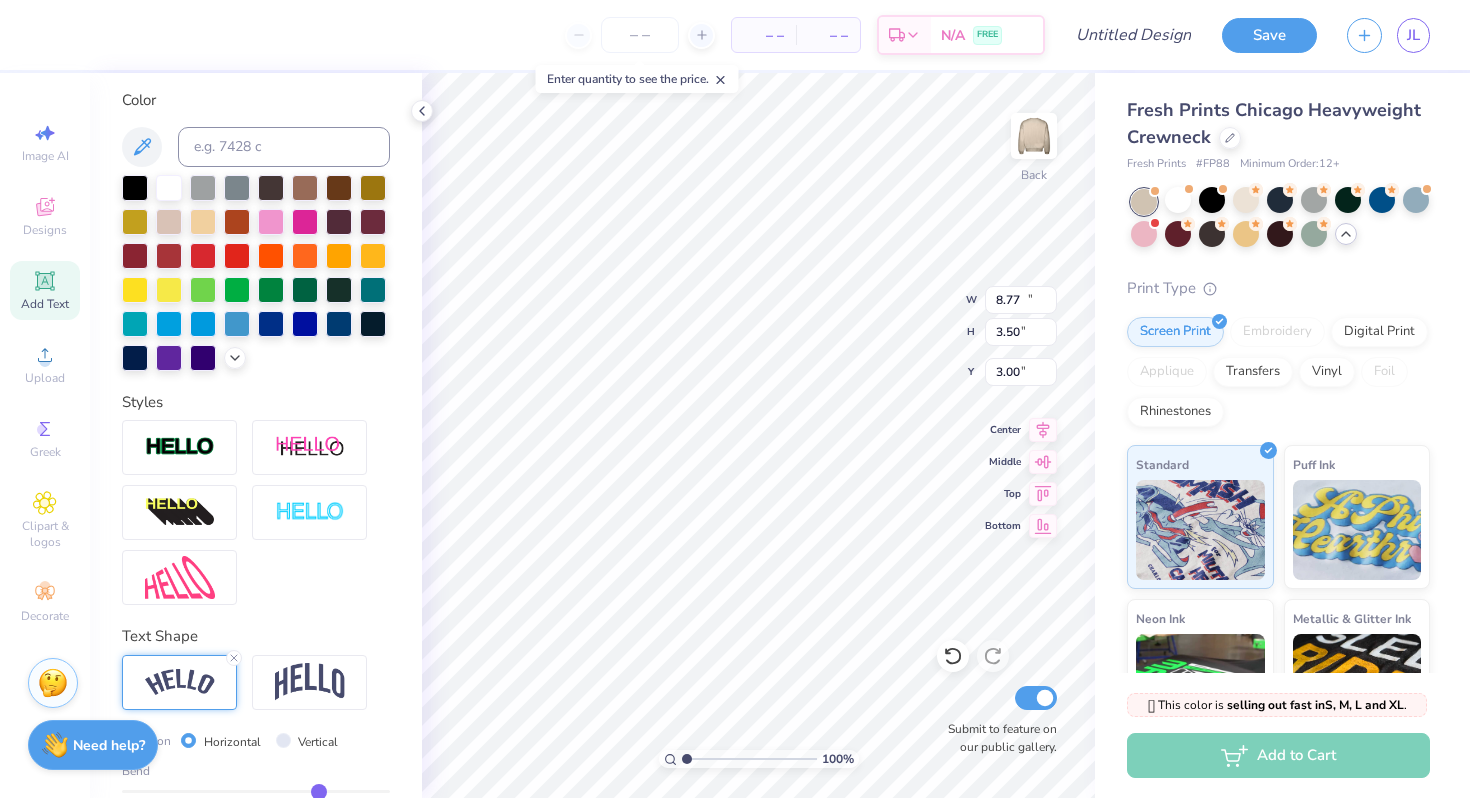 type on "12.69" 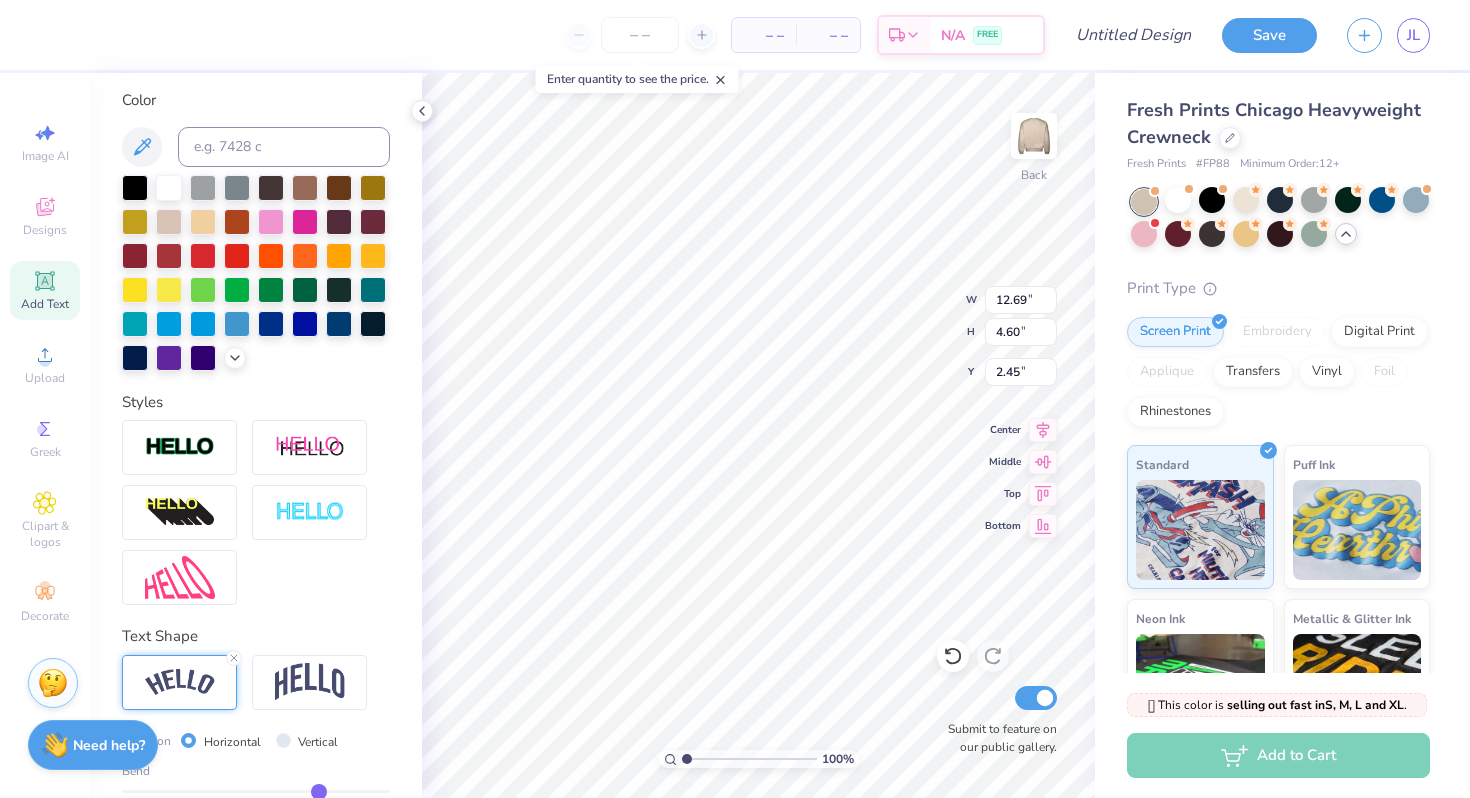 type on "3.00" 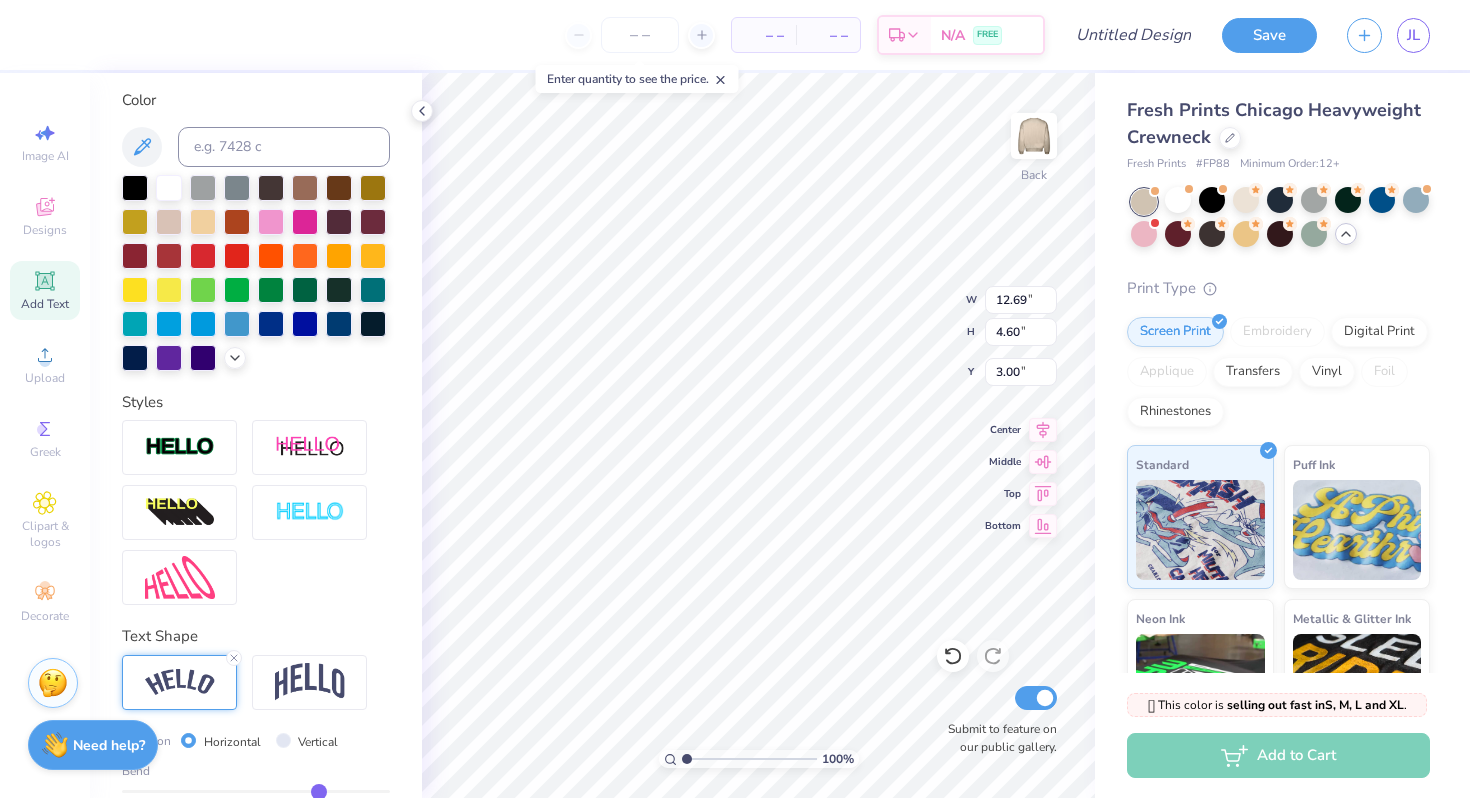 scroll, scrollTop: 481, scrollLeft: 0, axis: vertical 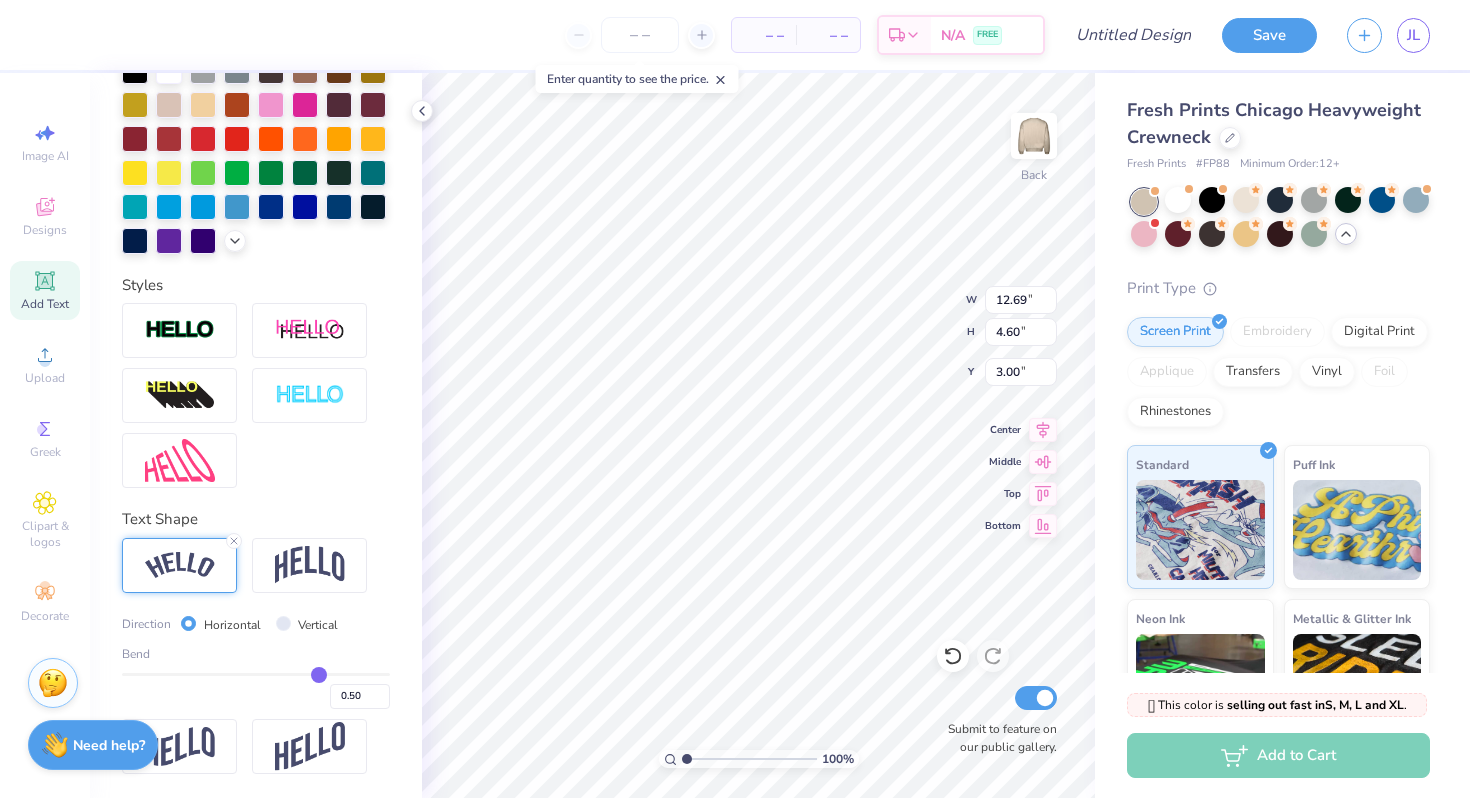 type on "0.46" 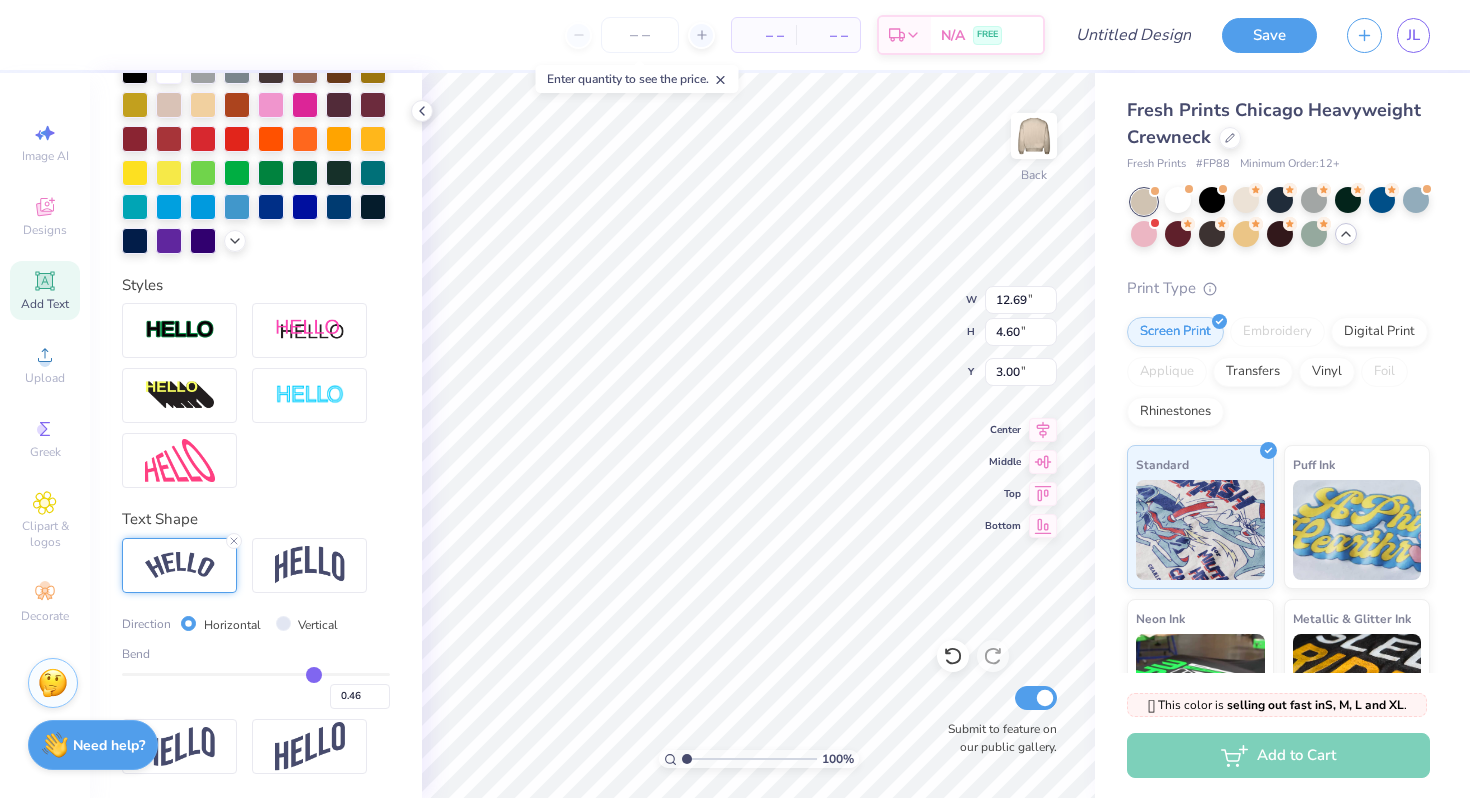 type on "0.43" 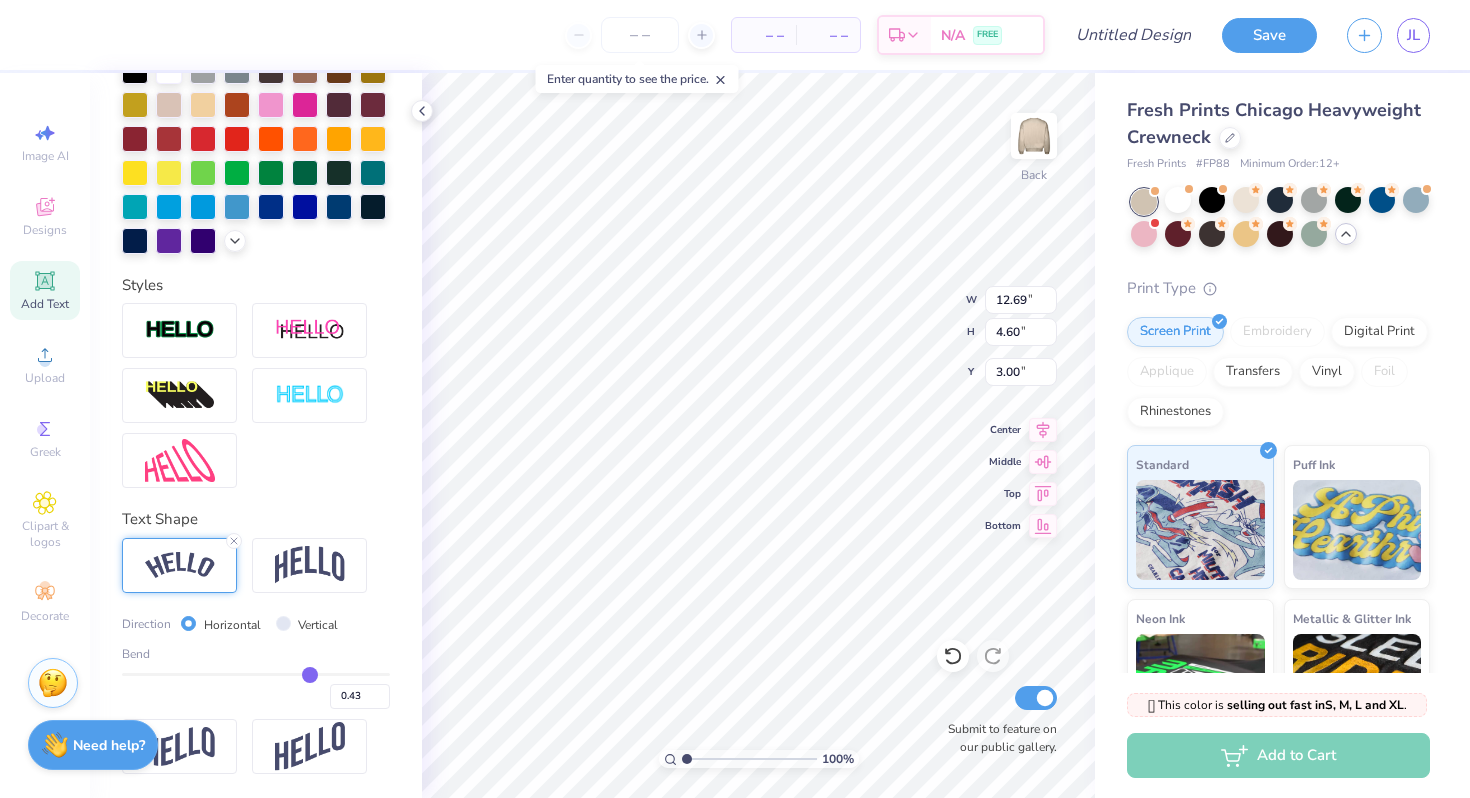 type on "0.38" 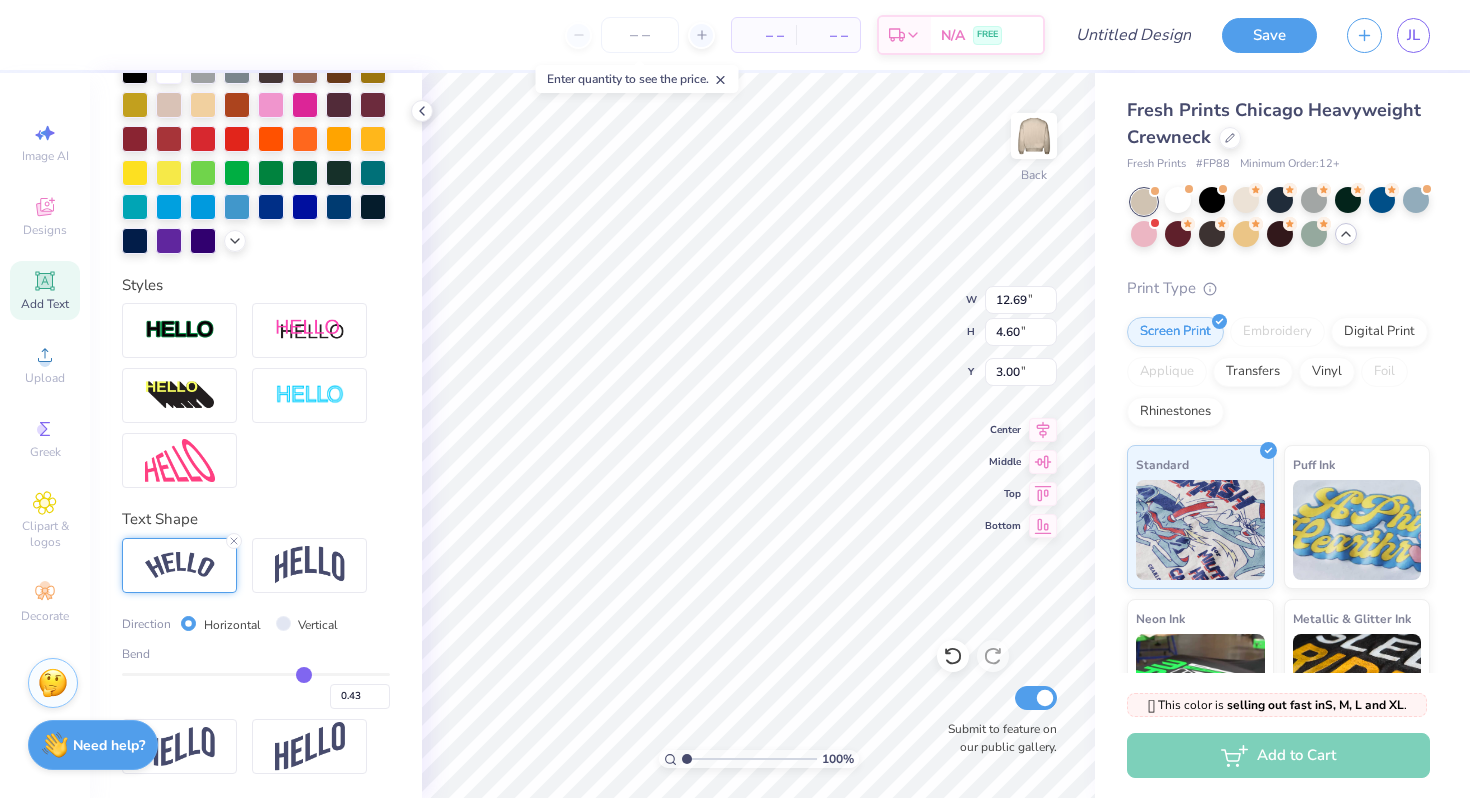 type on "0.38" 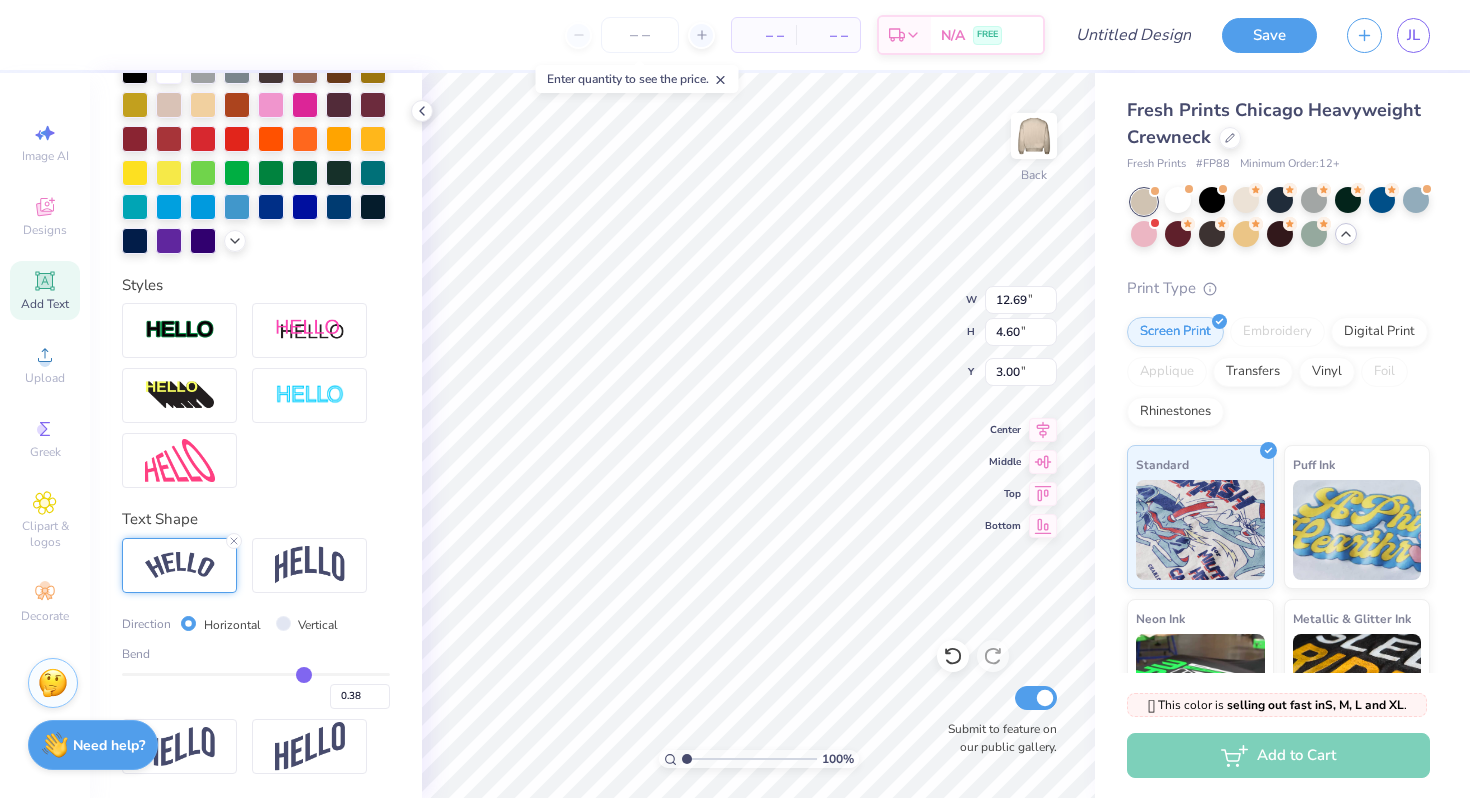 type on "0.34" 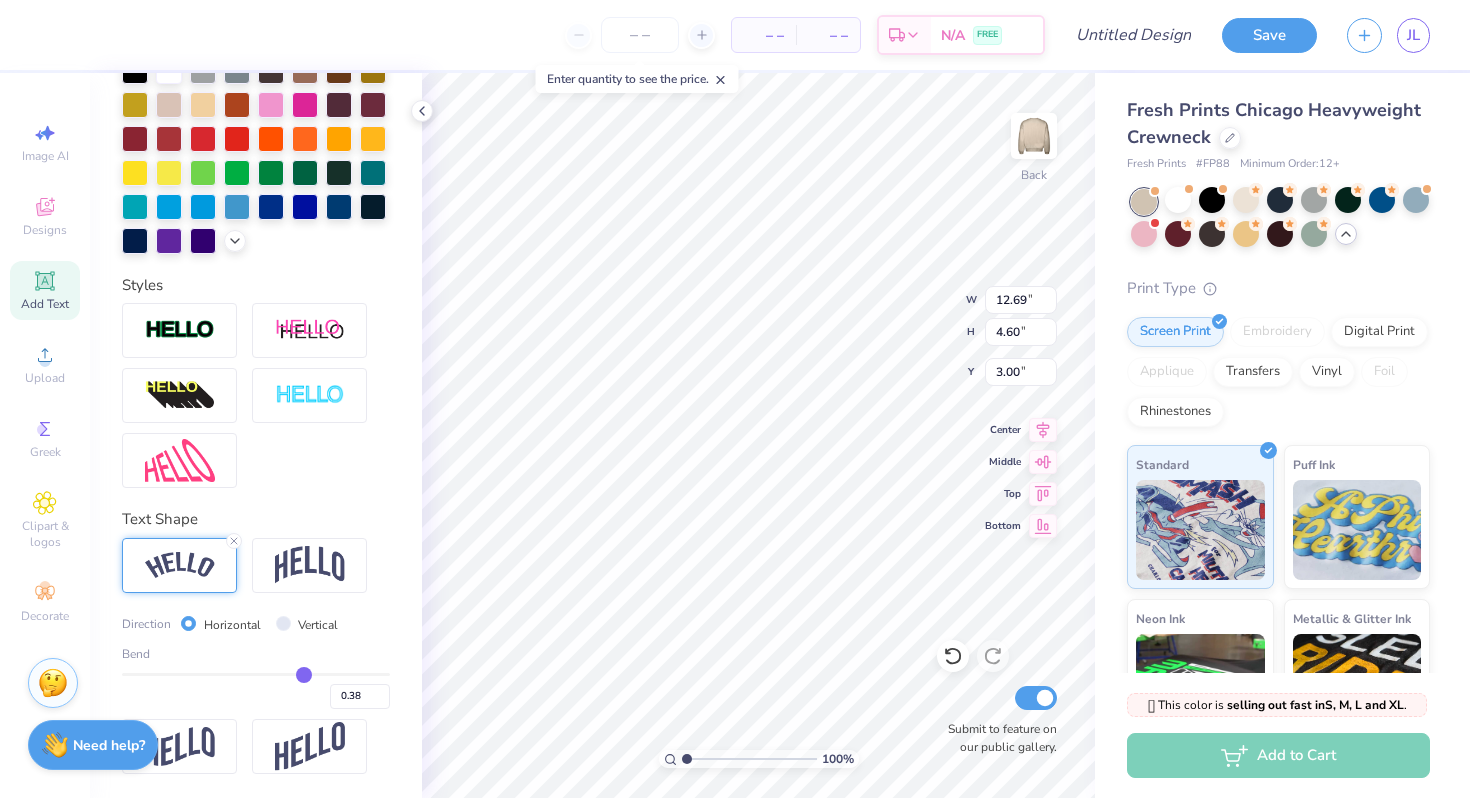 type on "0.34" 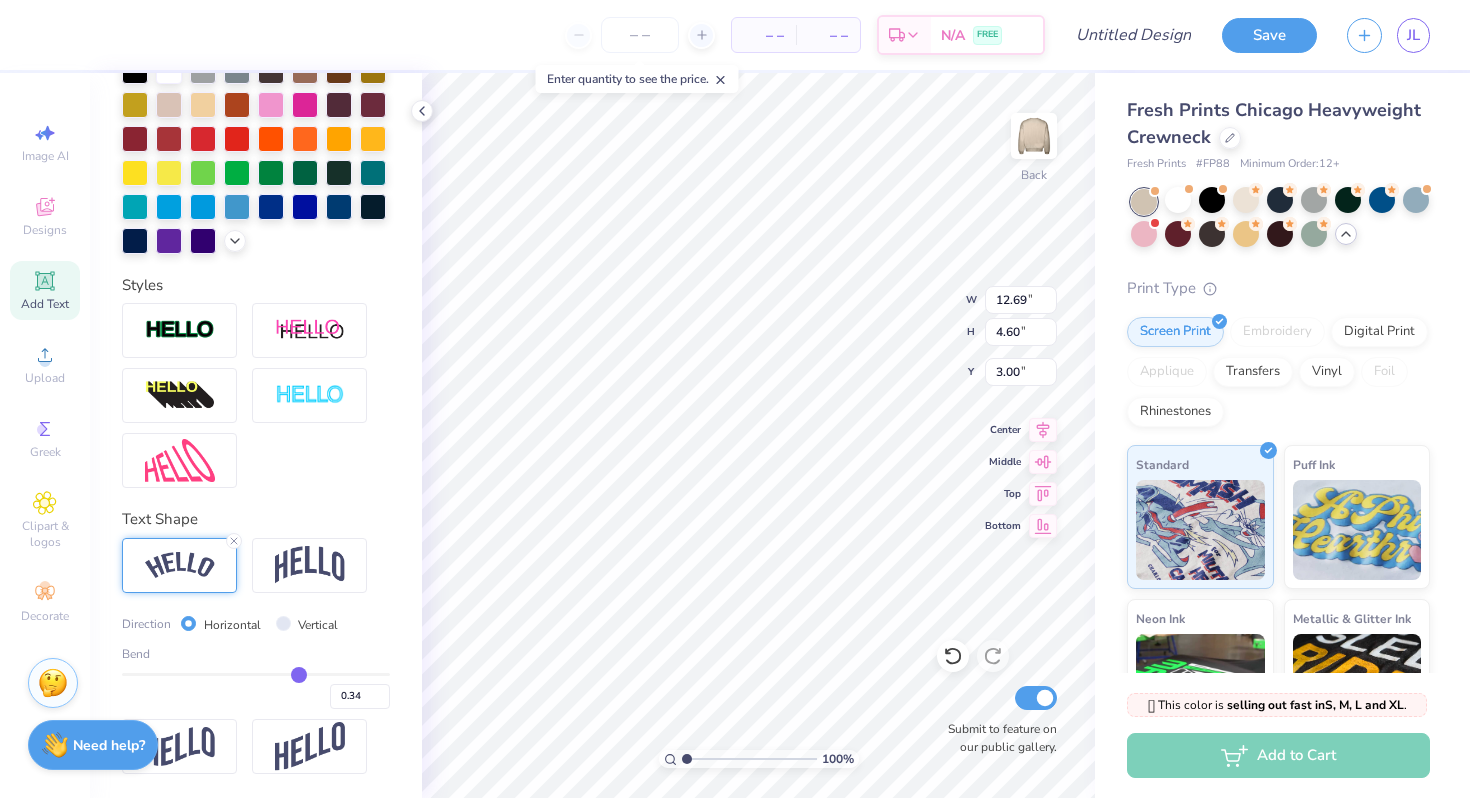 type on "0.3" 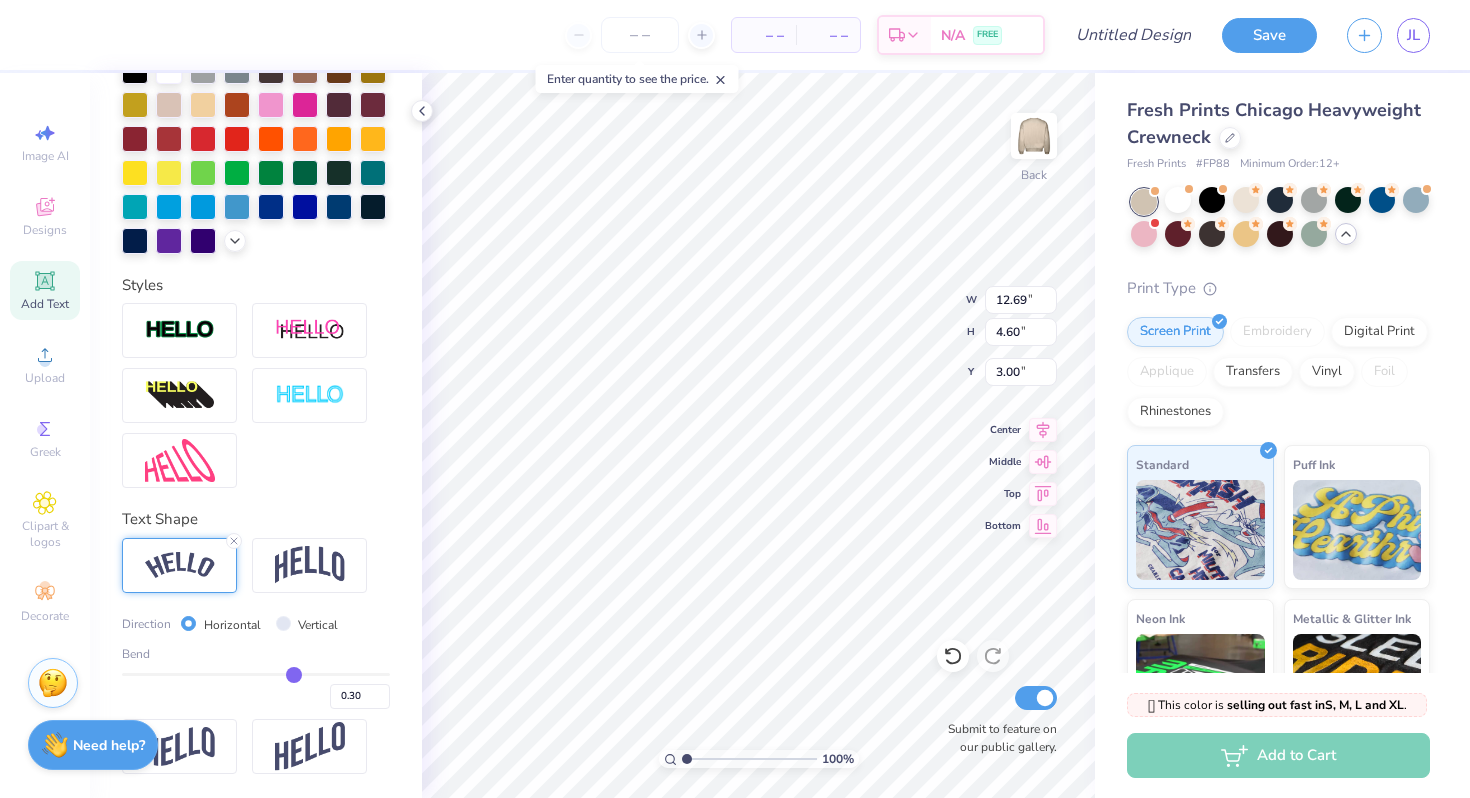 type on "0.28" 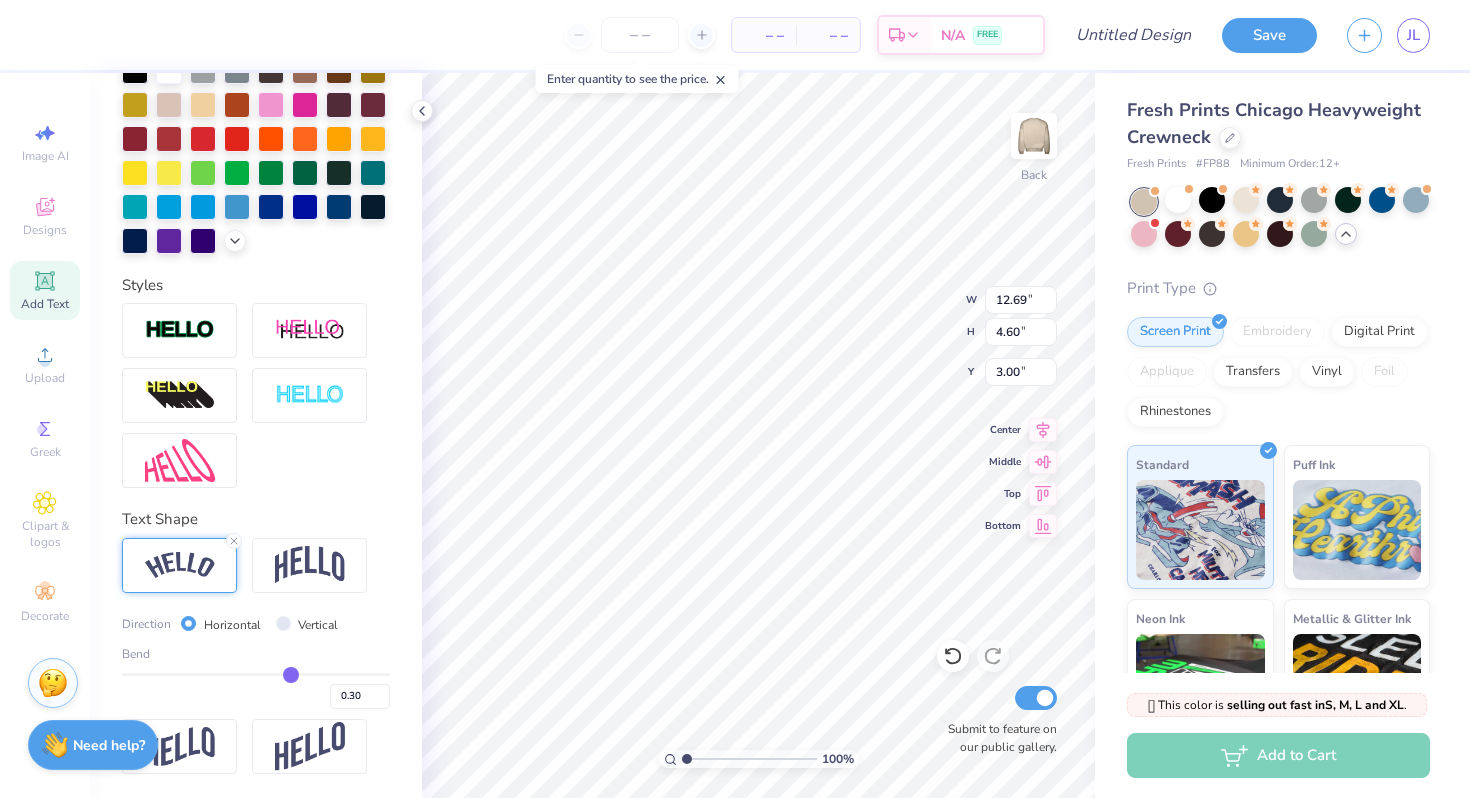 type on "0.28" 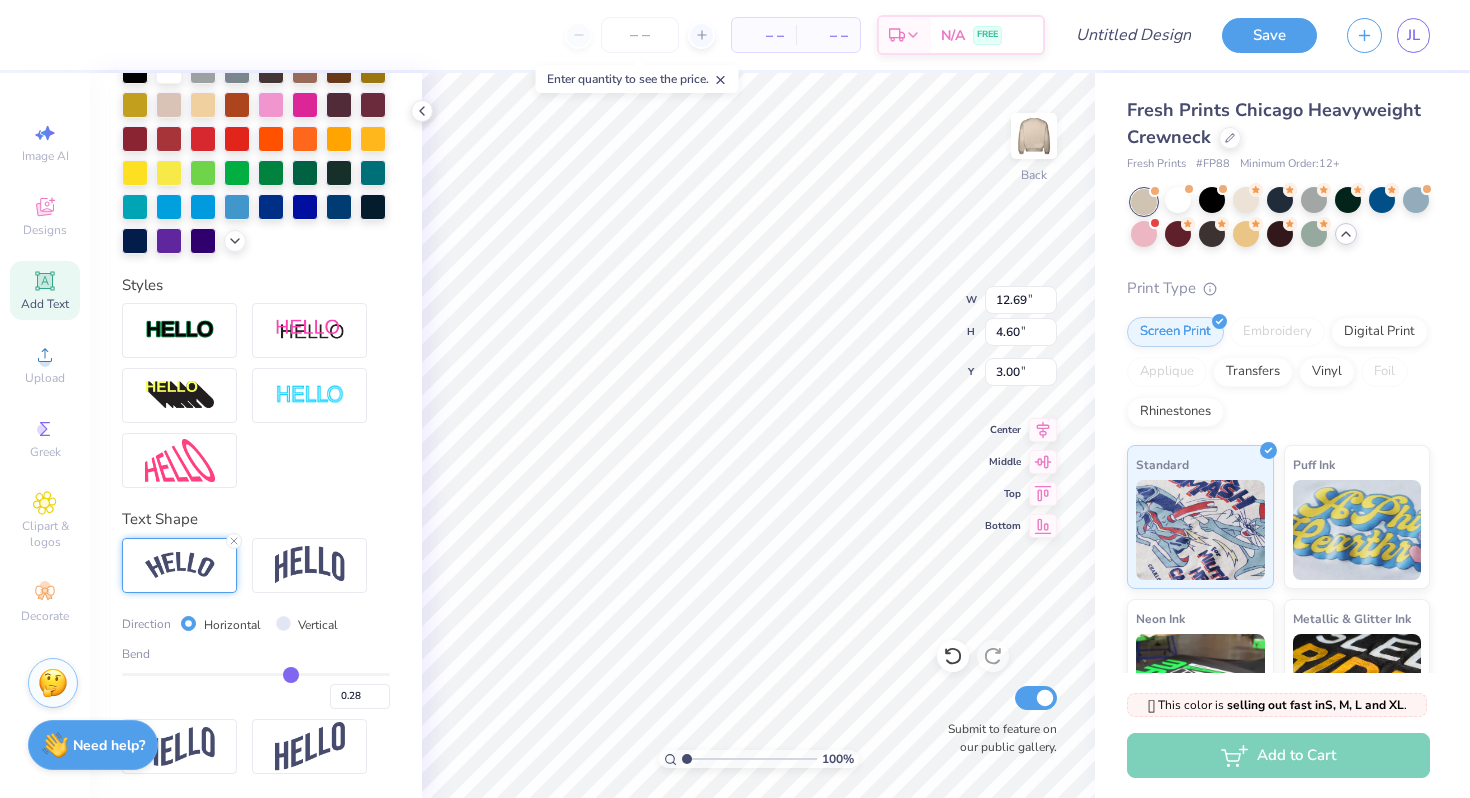 type on "0.25" 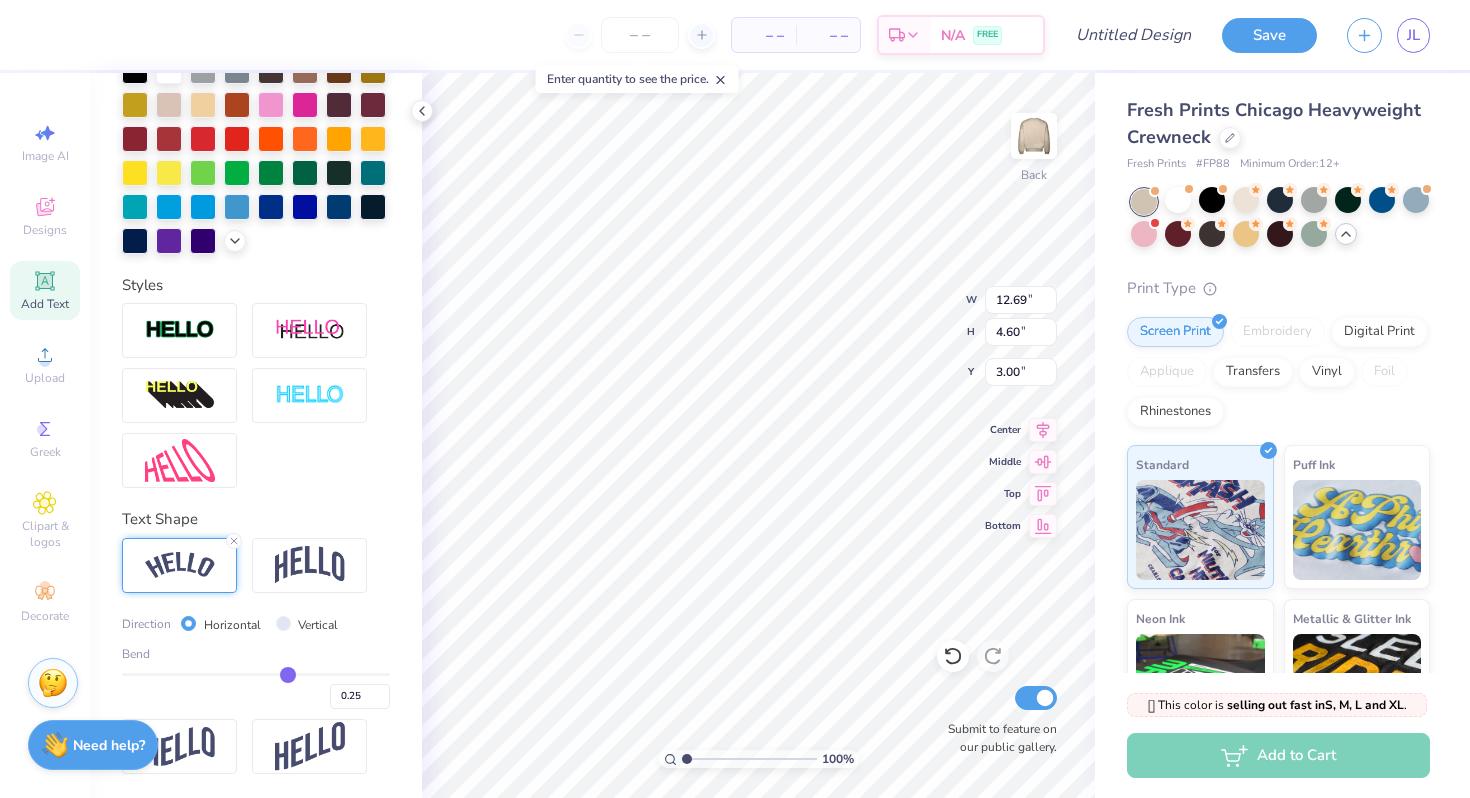 type on "0.23" 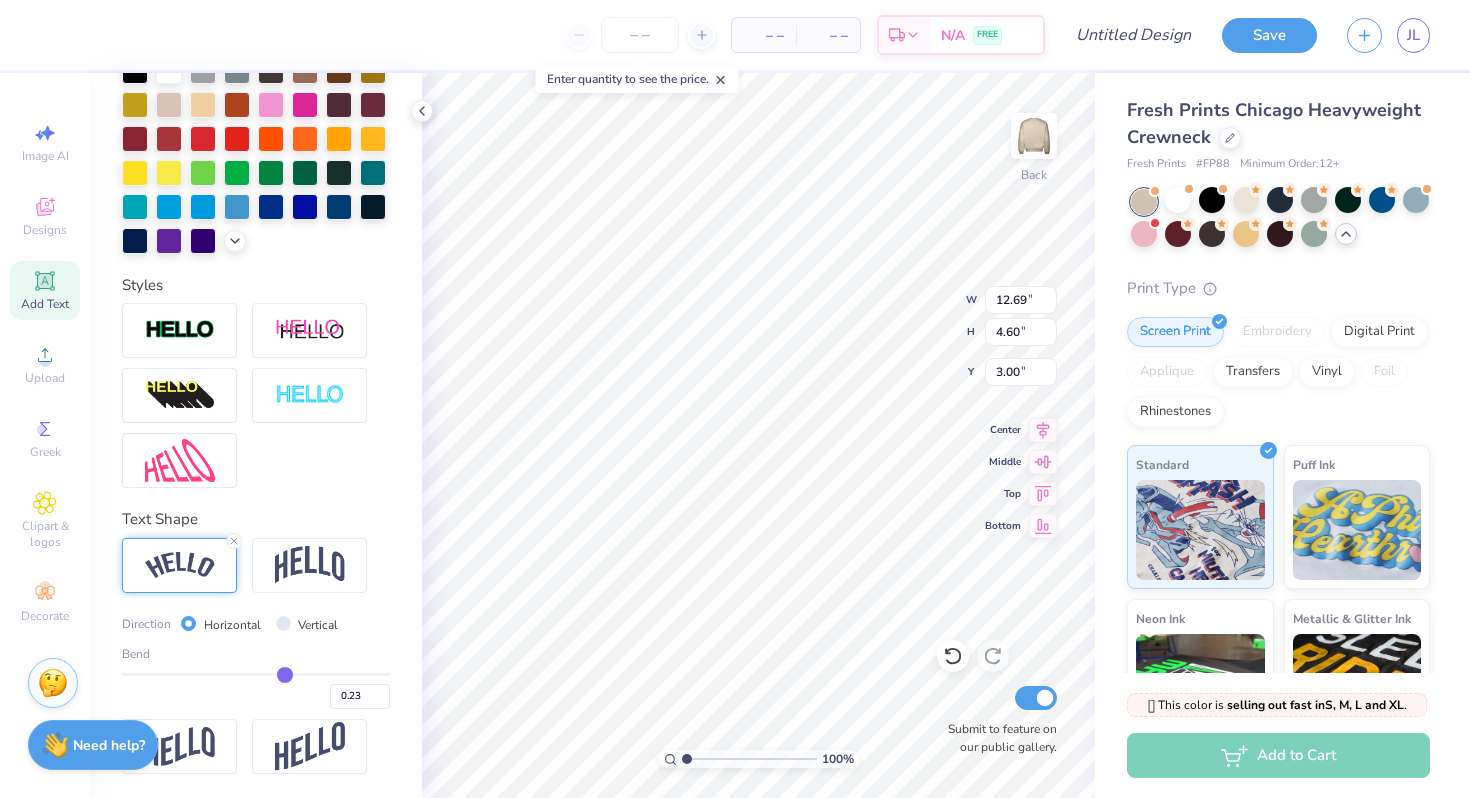 type on "0.21" 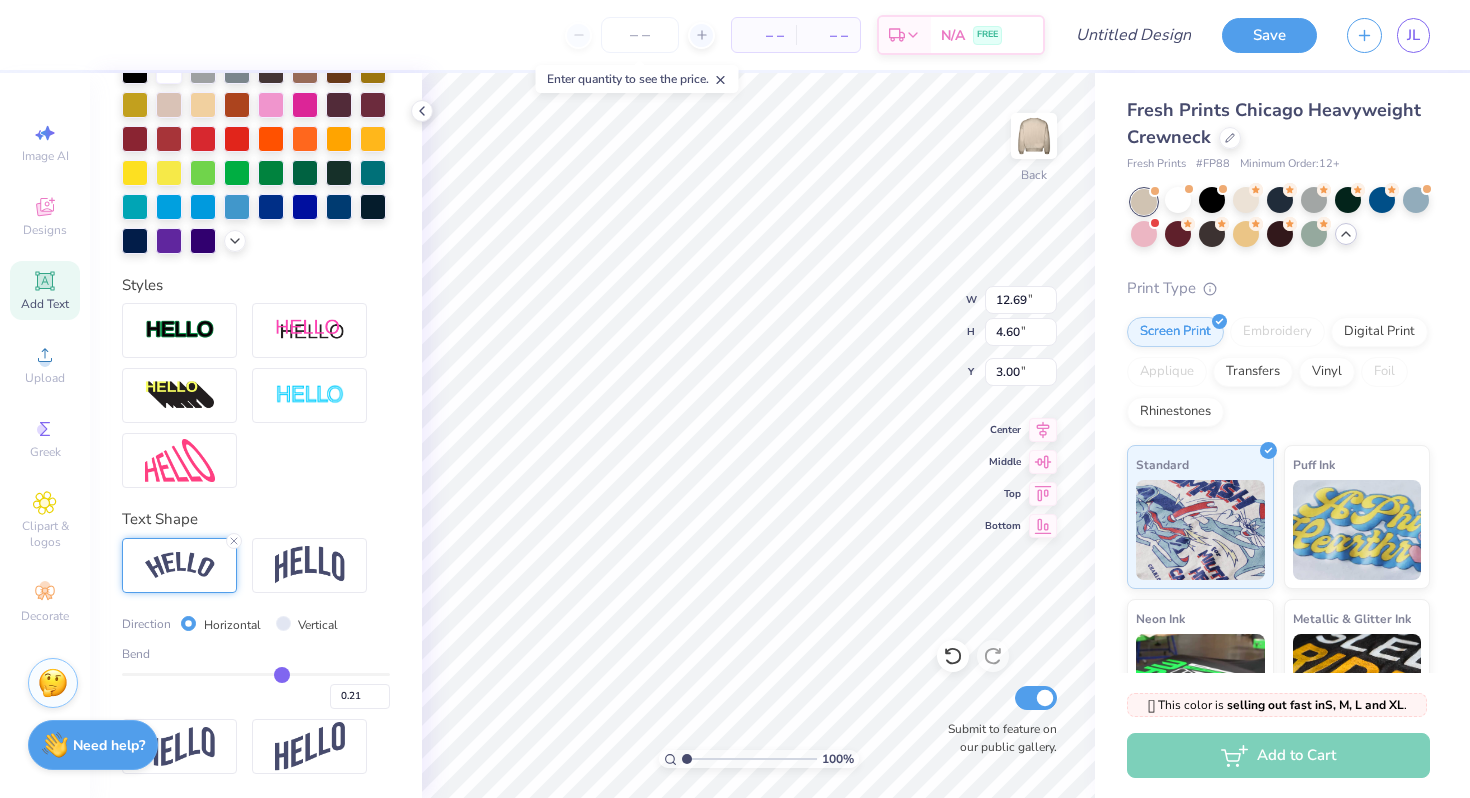 type on "0.19" 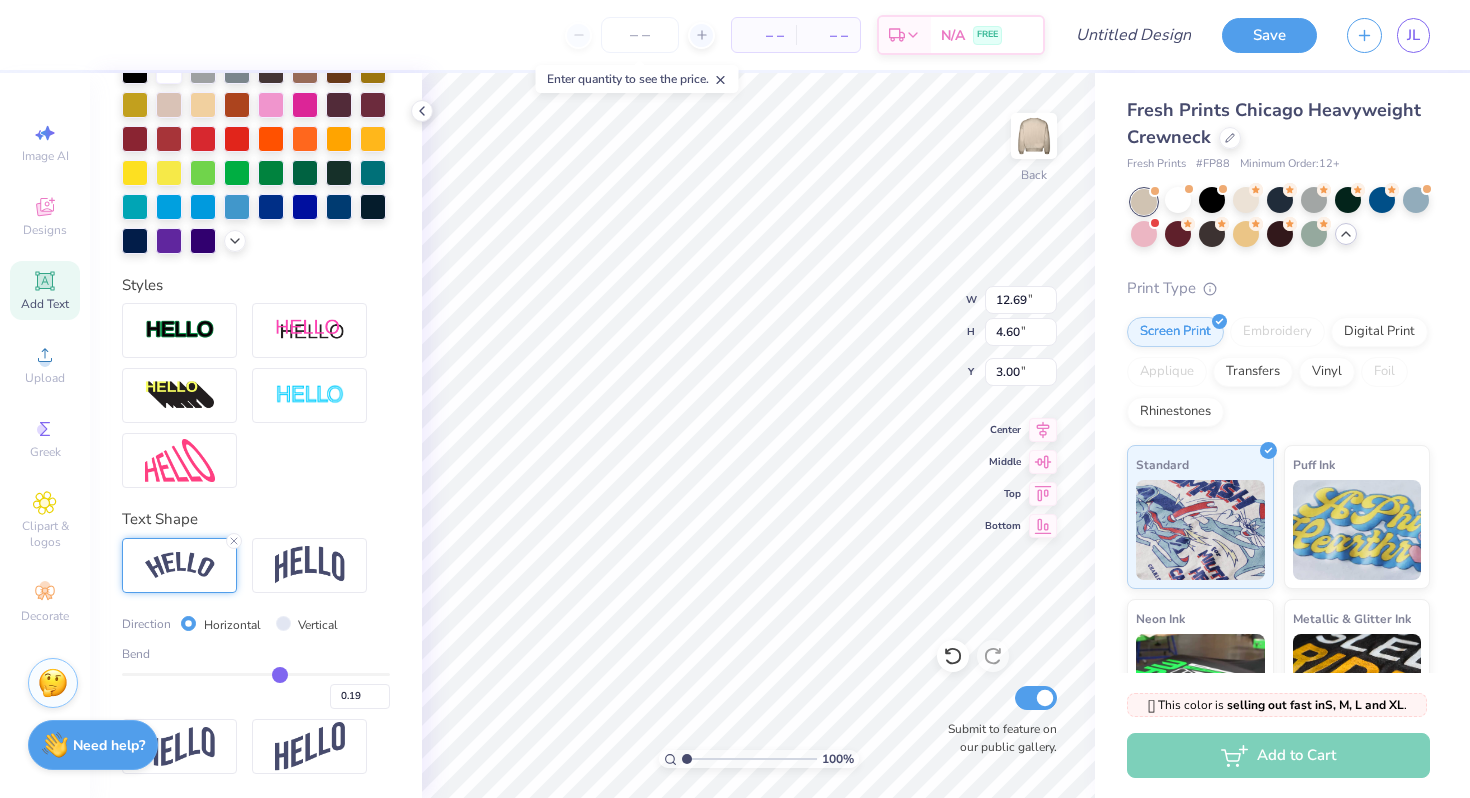 type on "0.18" 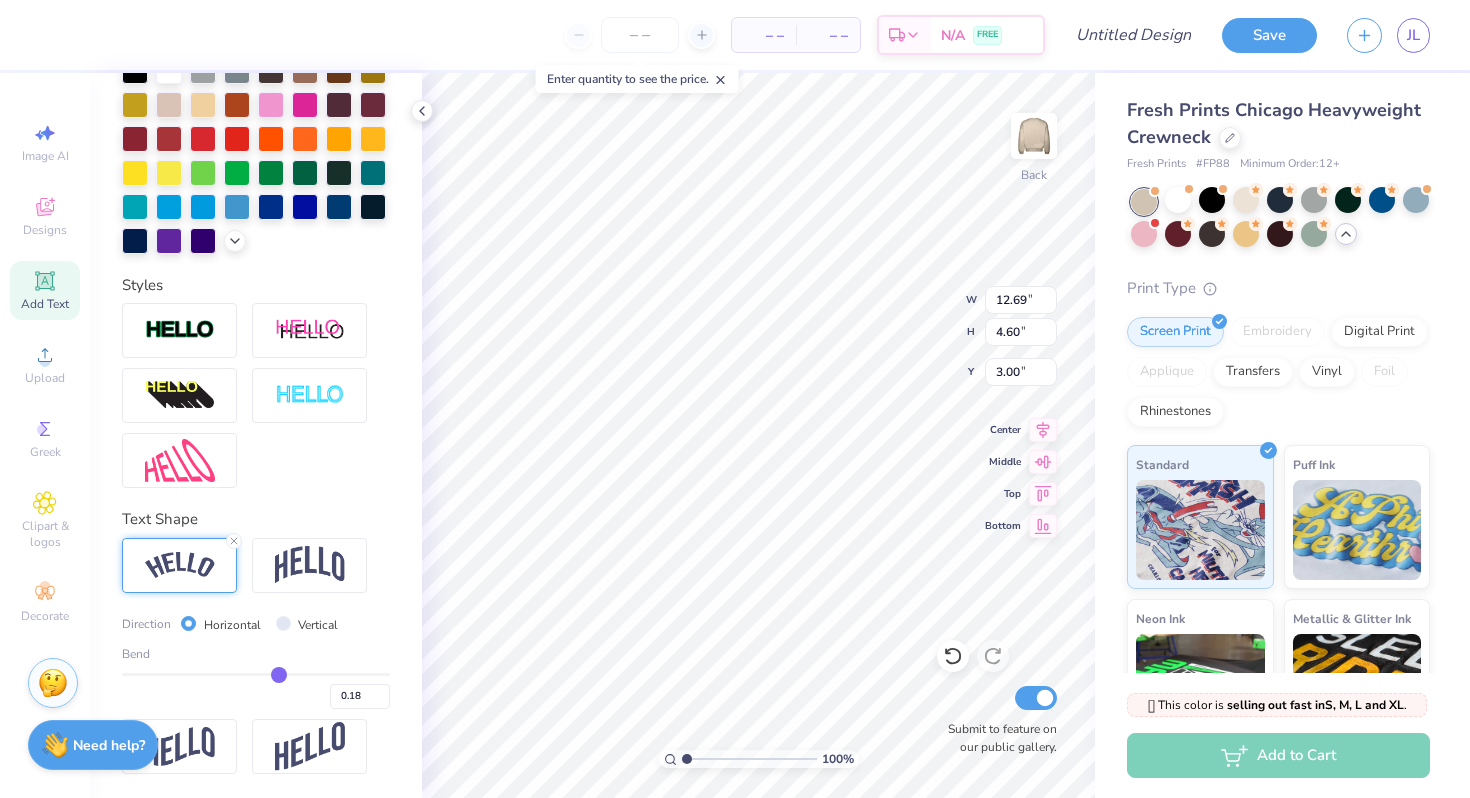 type on "0.16" 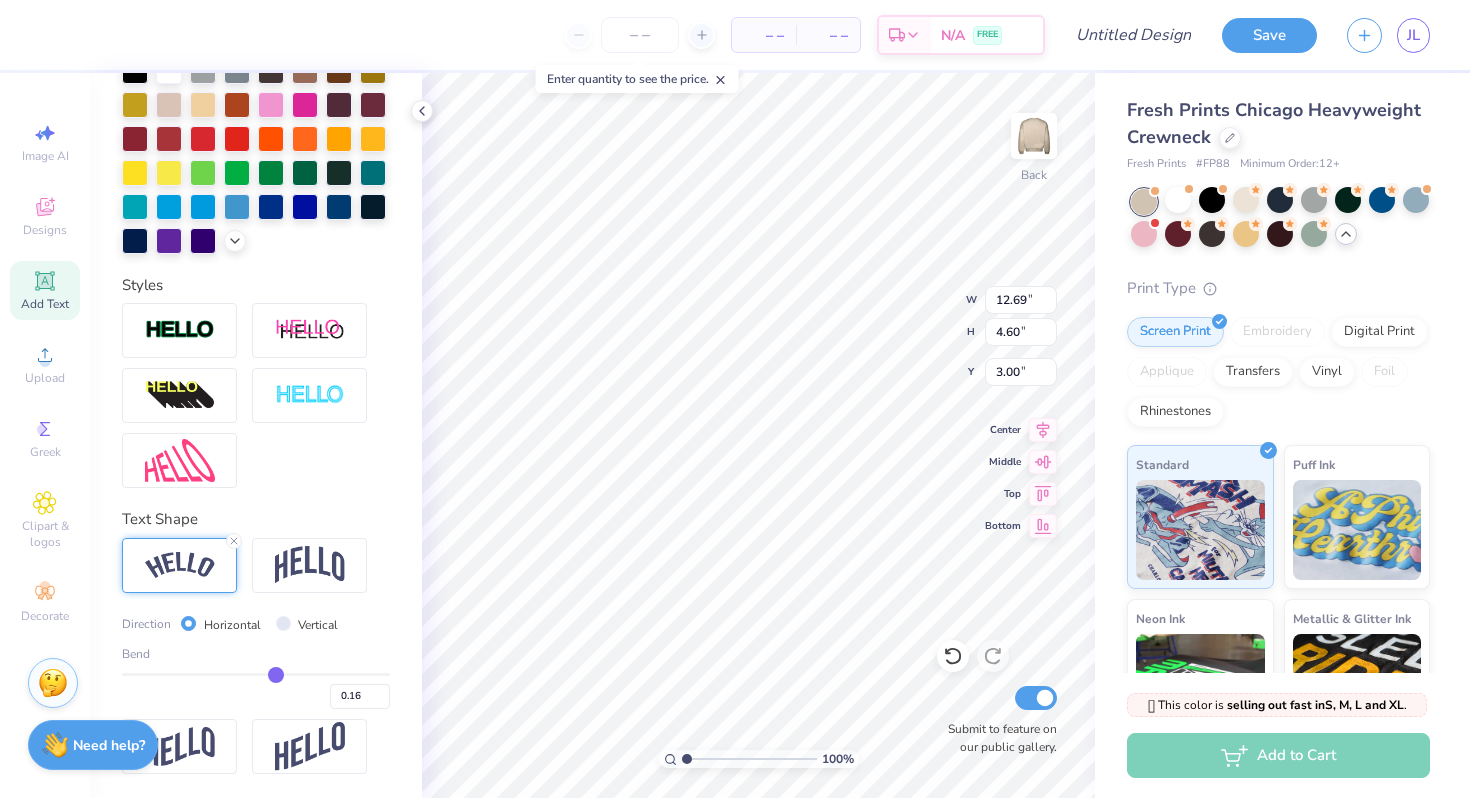 type on "0.15" 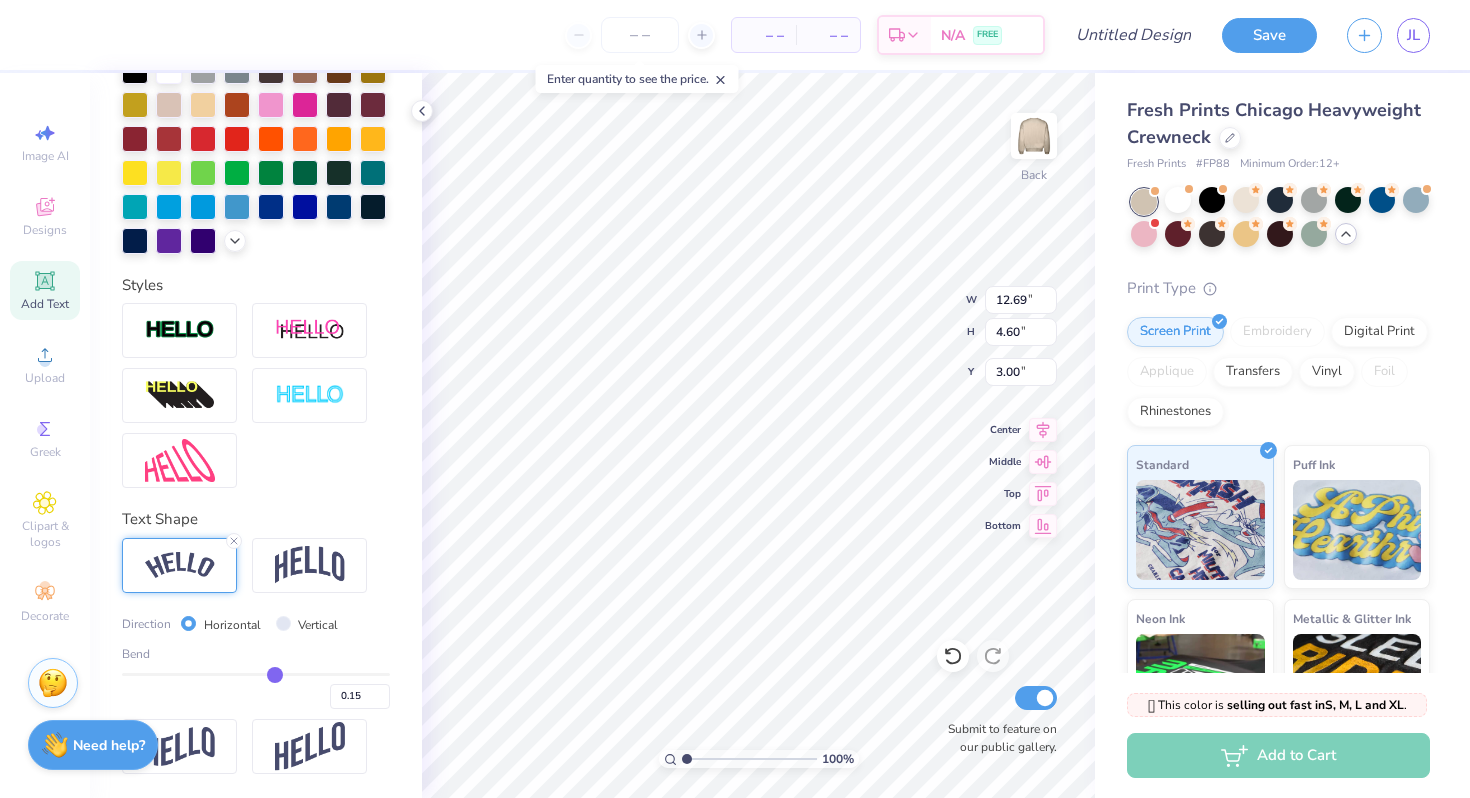 type on "0.14" 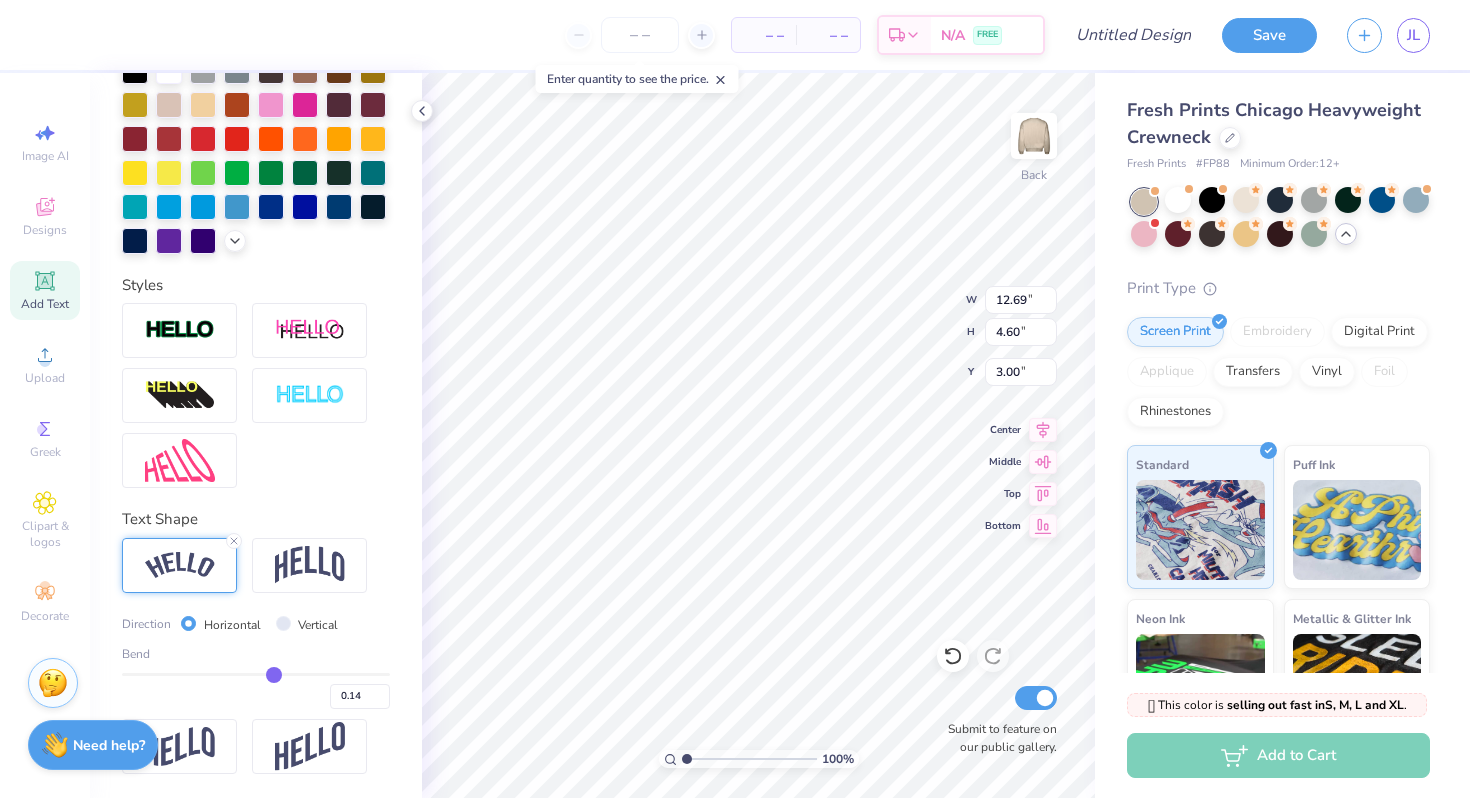 type on "0.13" 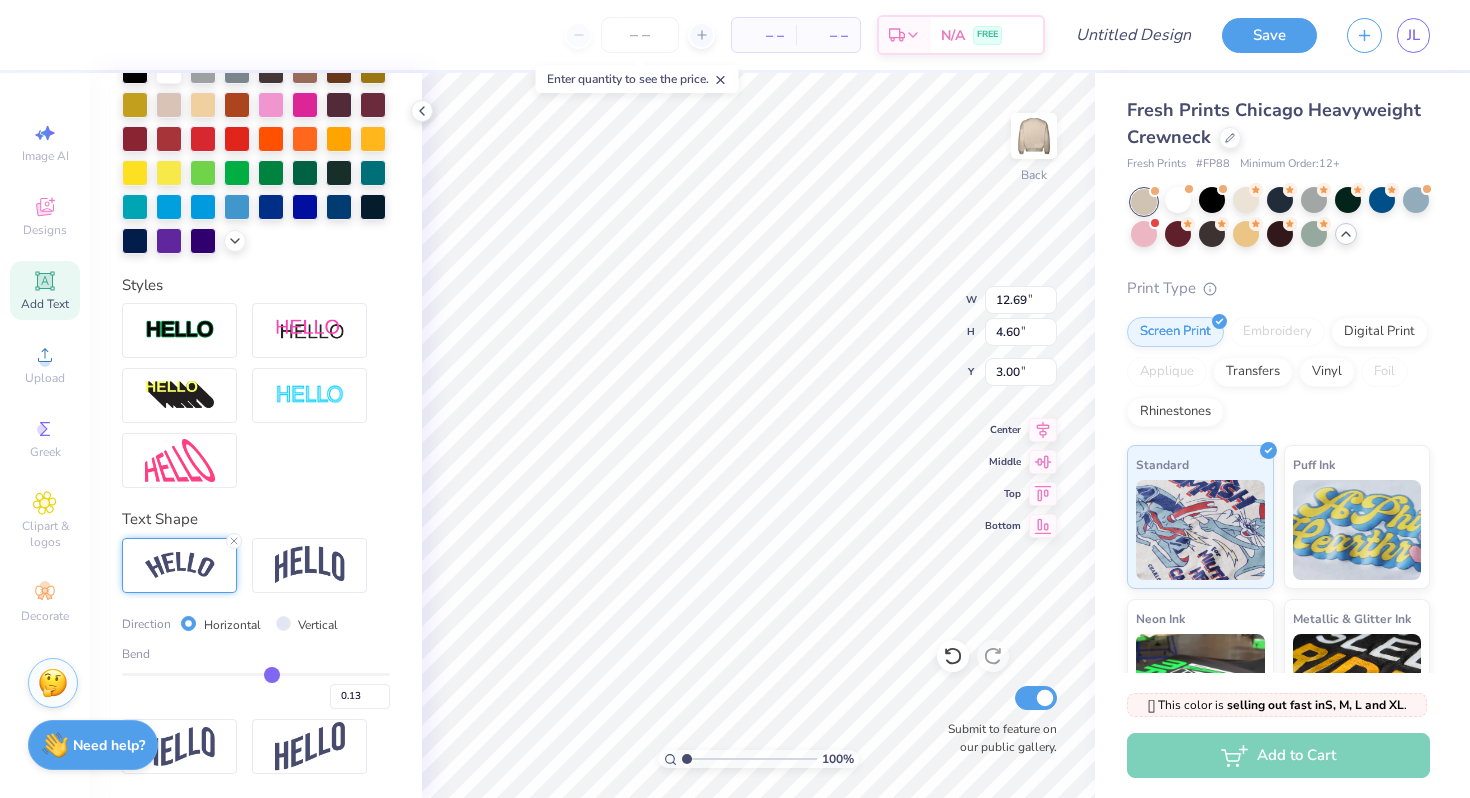 type on "0.12" 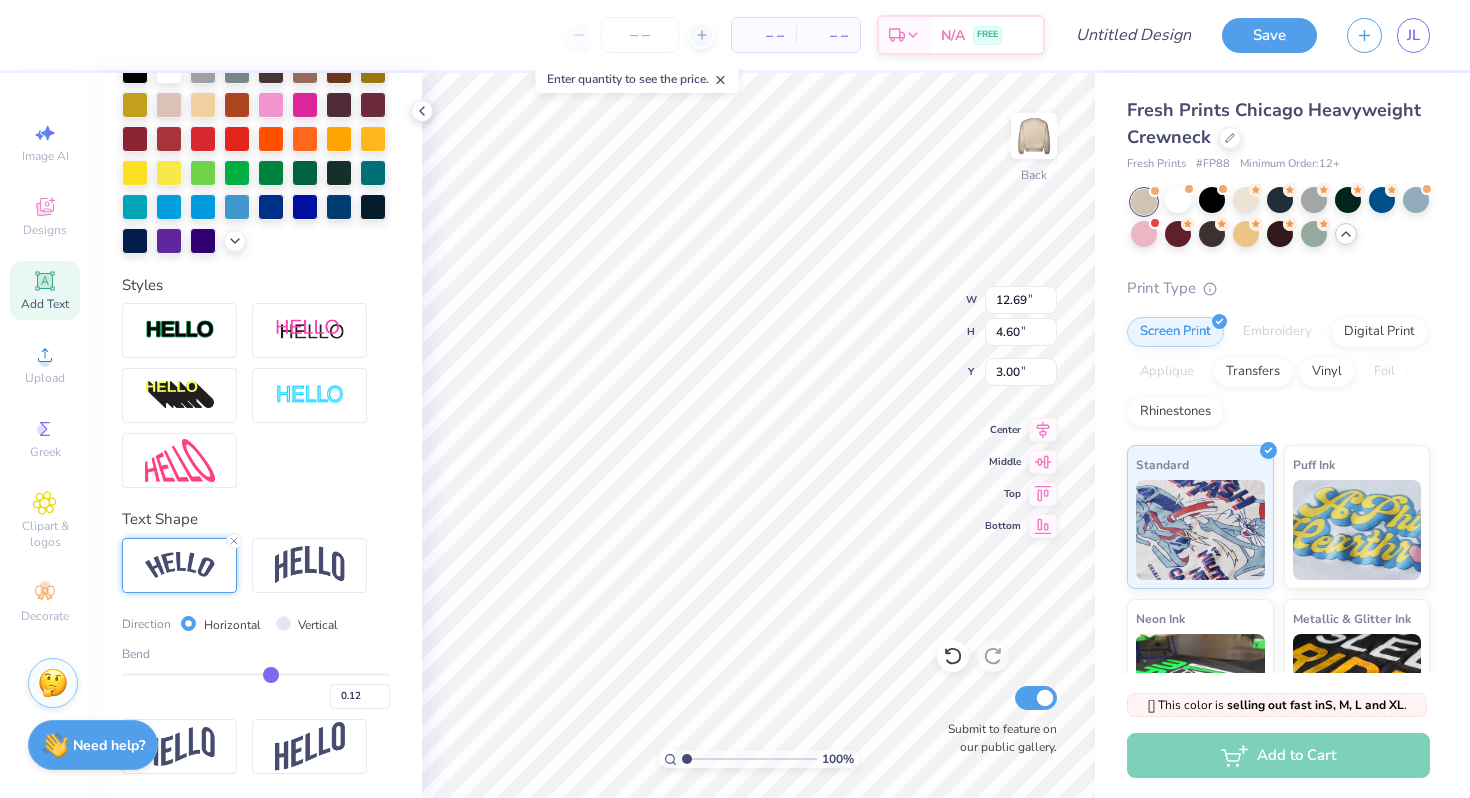 type on "0.11" 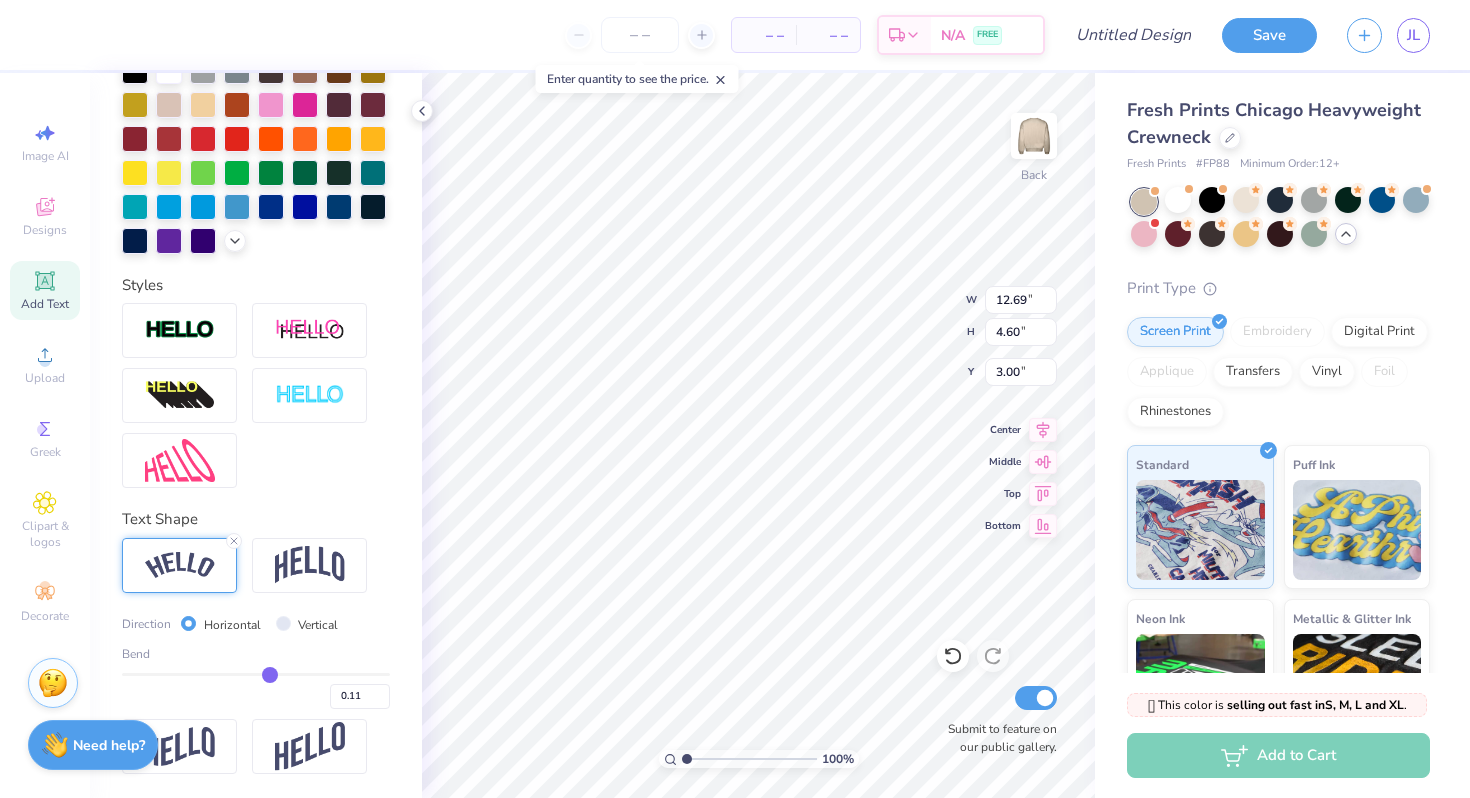 type on "0.1" 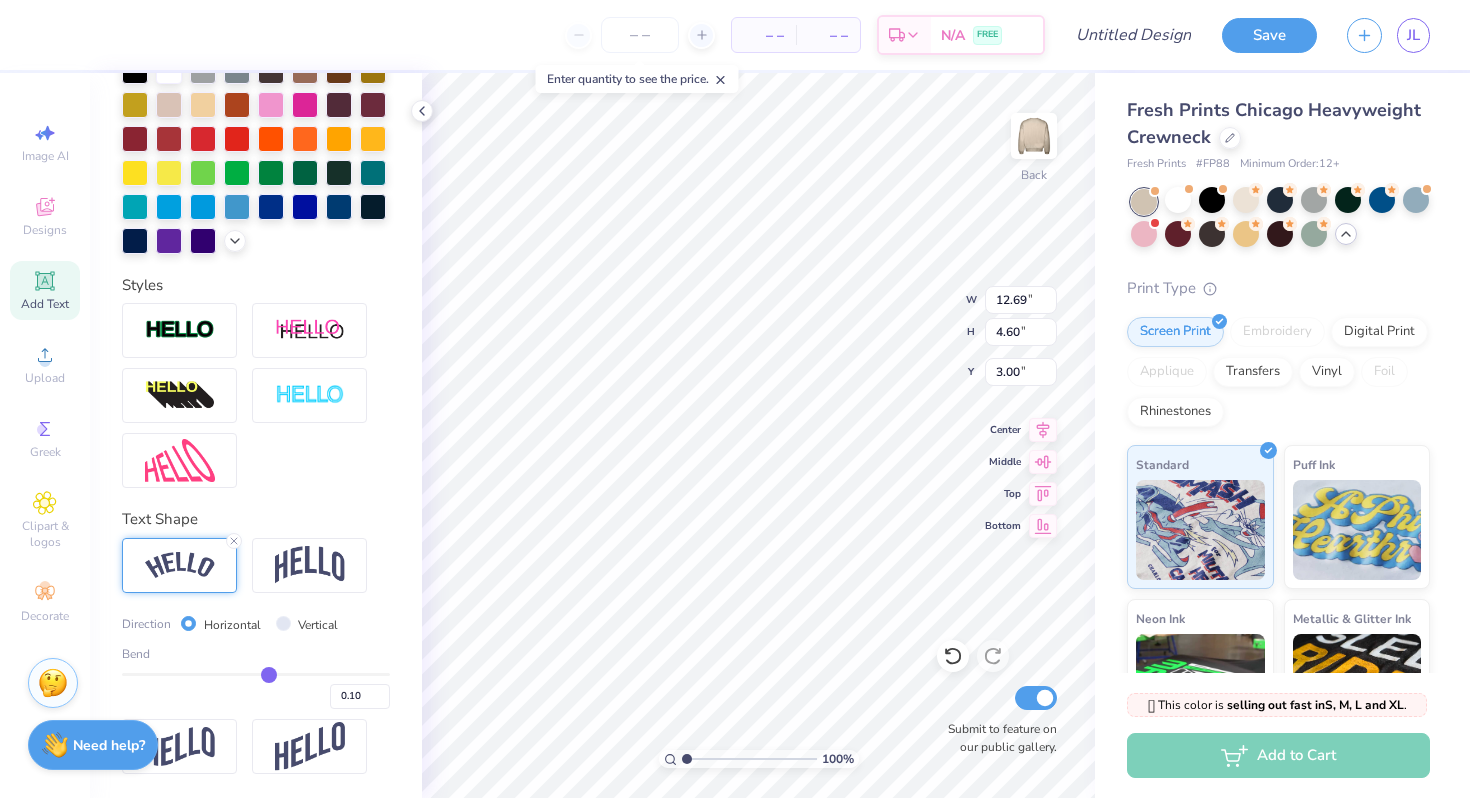type on "0.09" 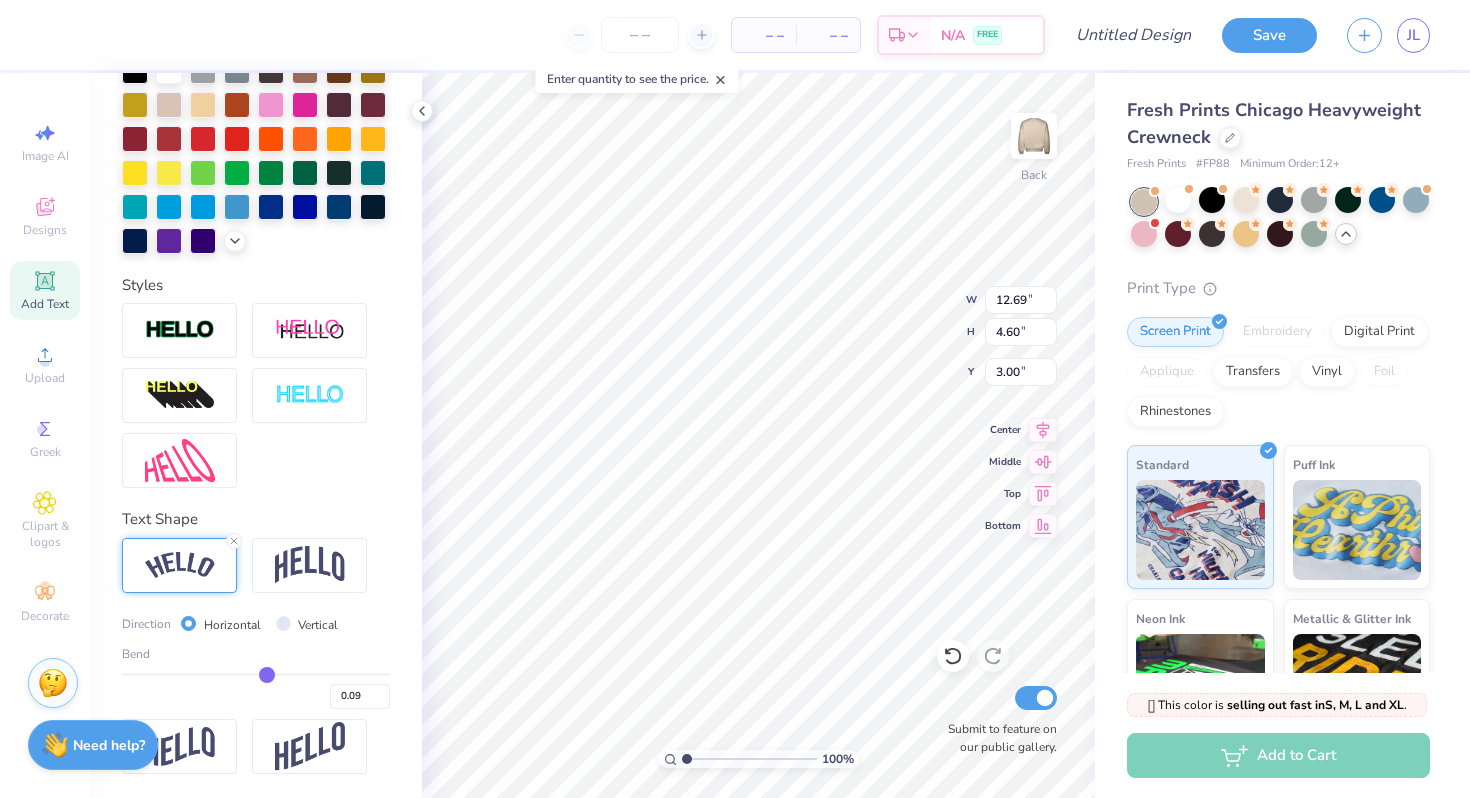 type on "0.08" 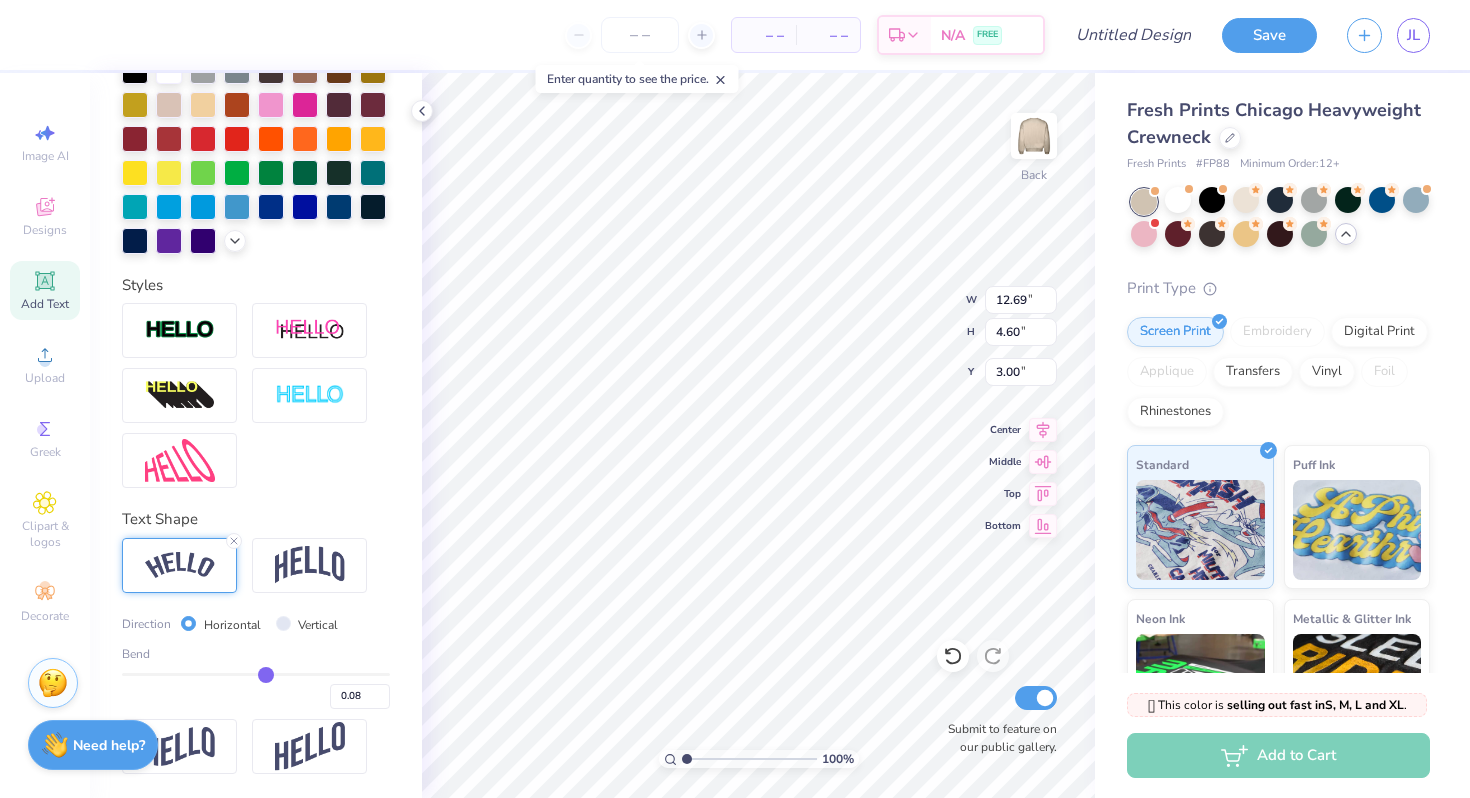 drag, startPoint x: 309, startPoint y: 674, endPoint x: 266, endPoint y: 674, distance: 43 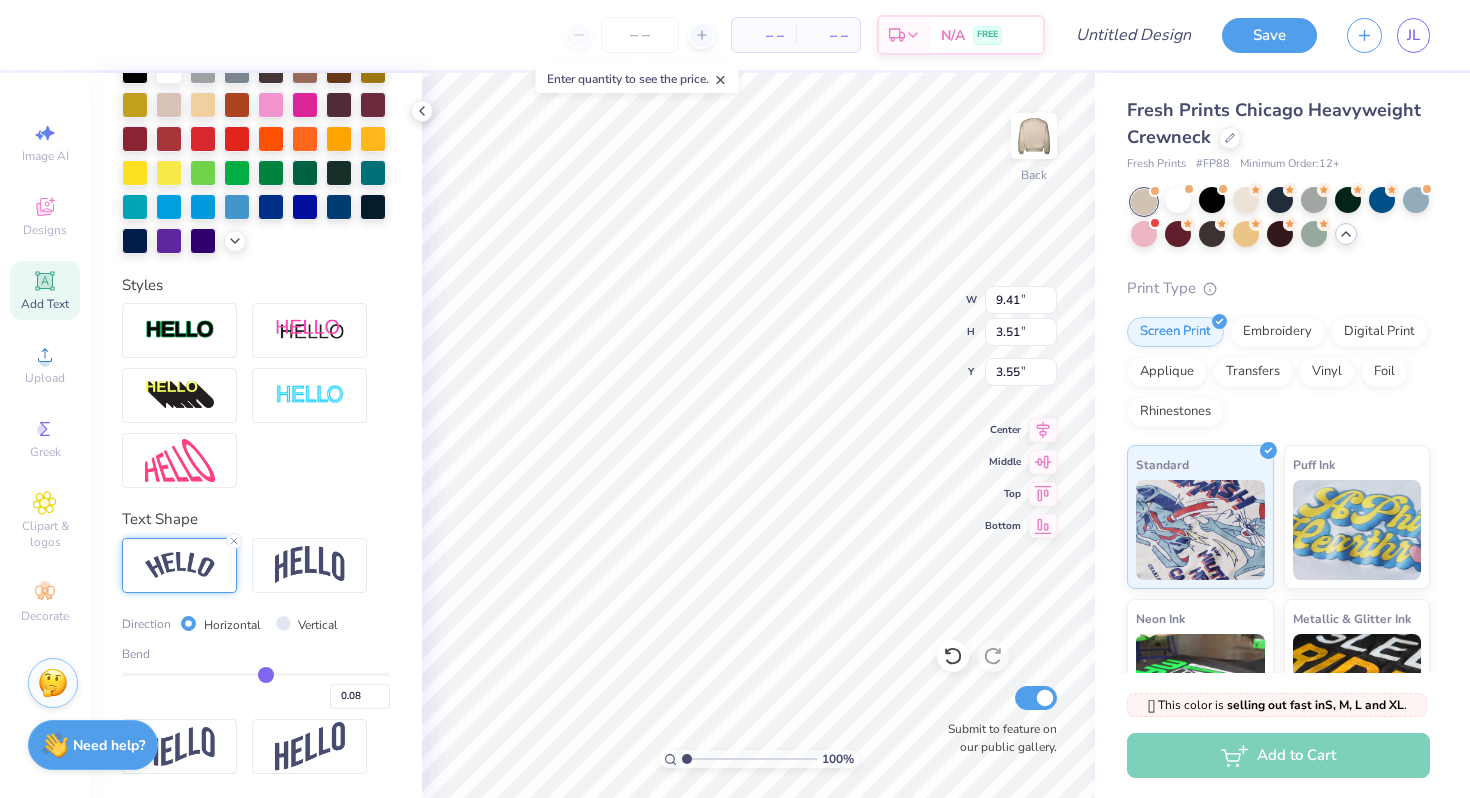 type on "0.07" 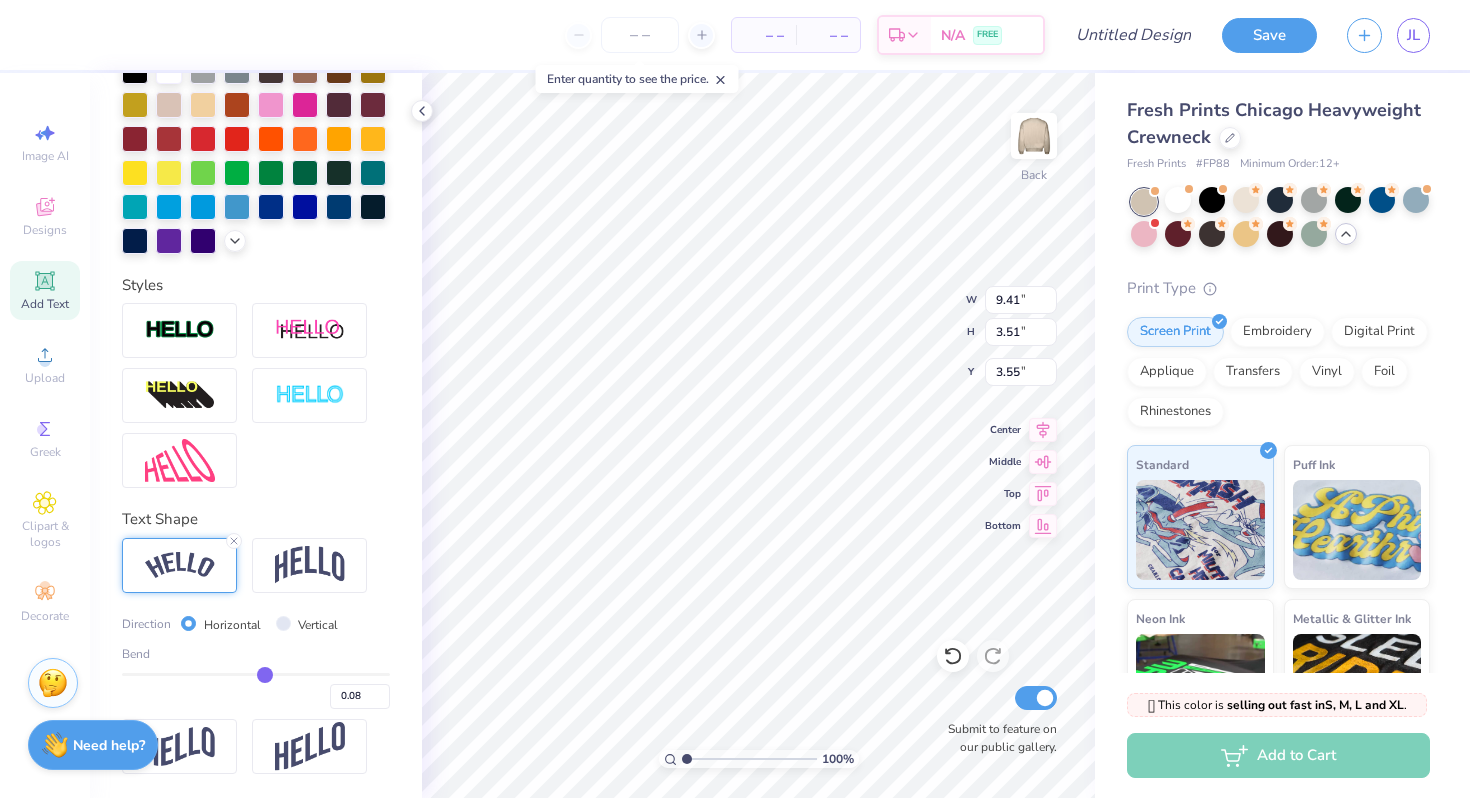 type on "0.07" 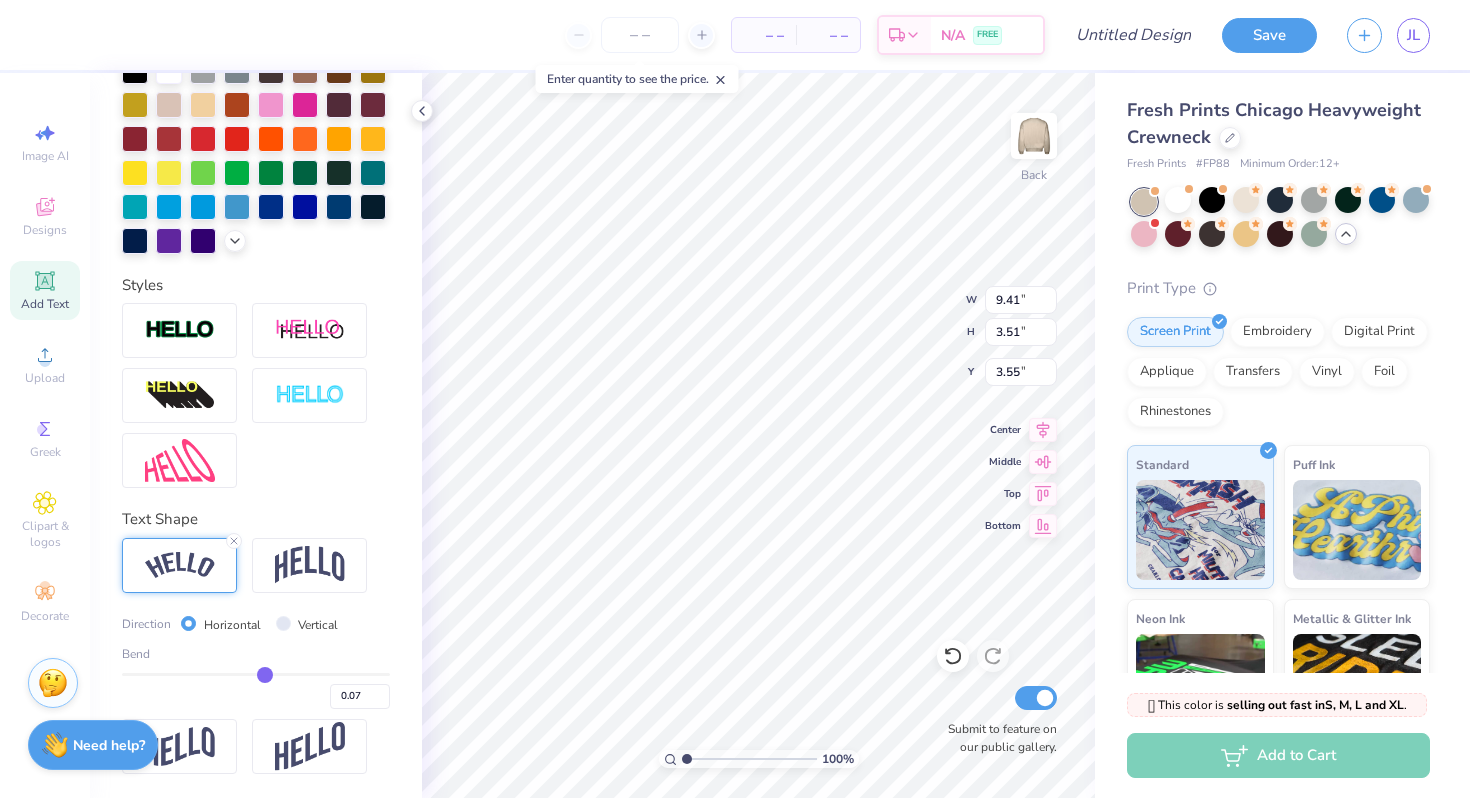 type on "0.09" 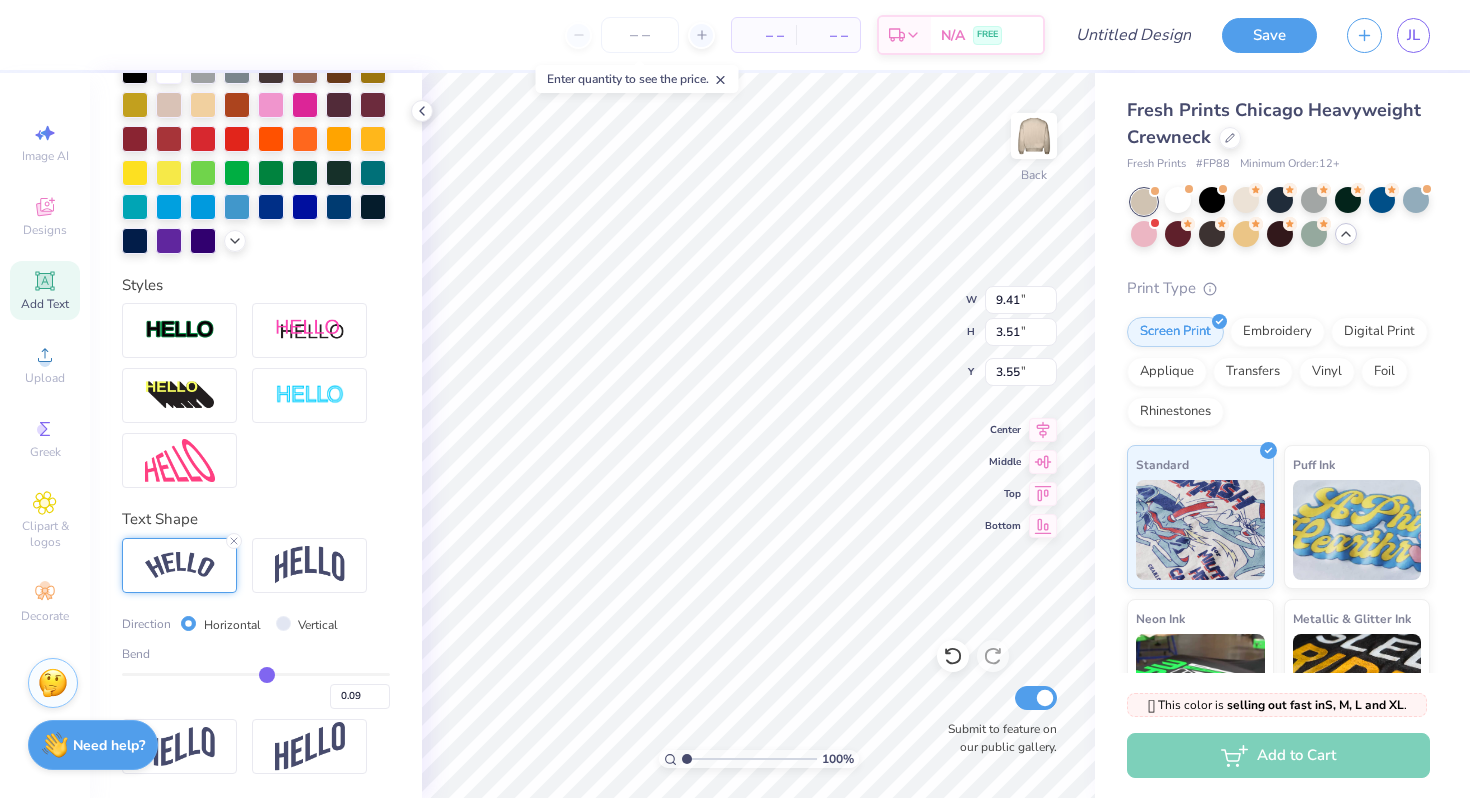type on "0.14" 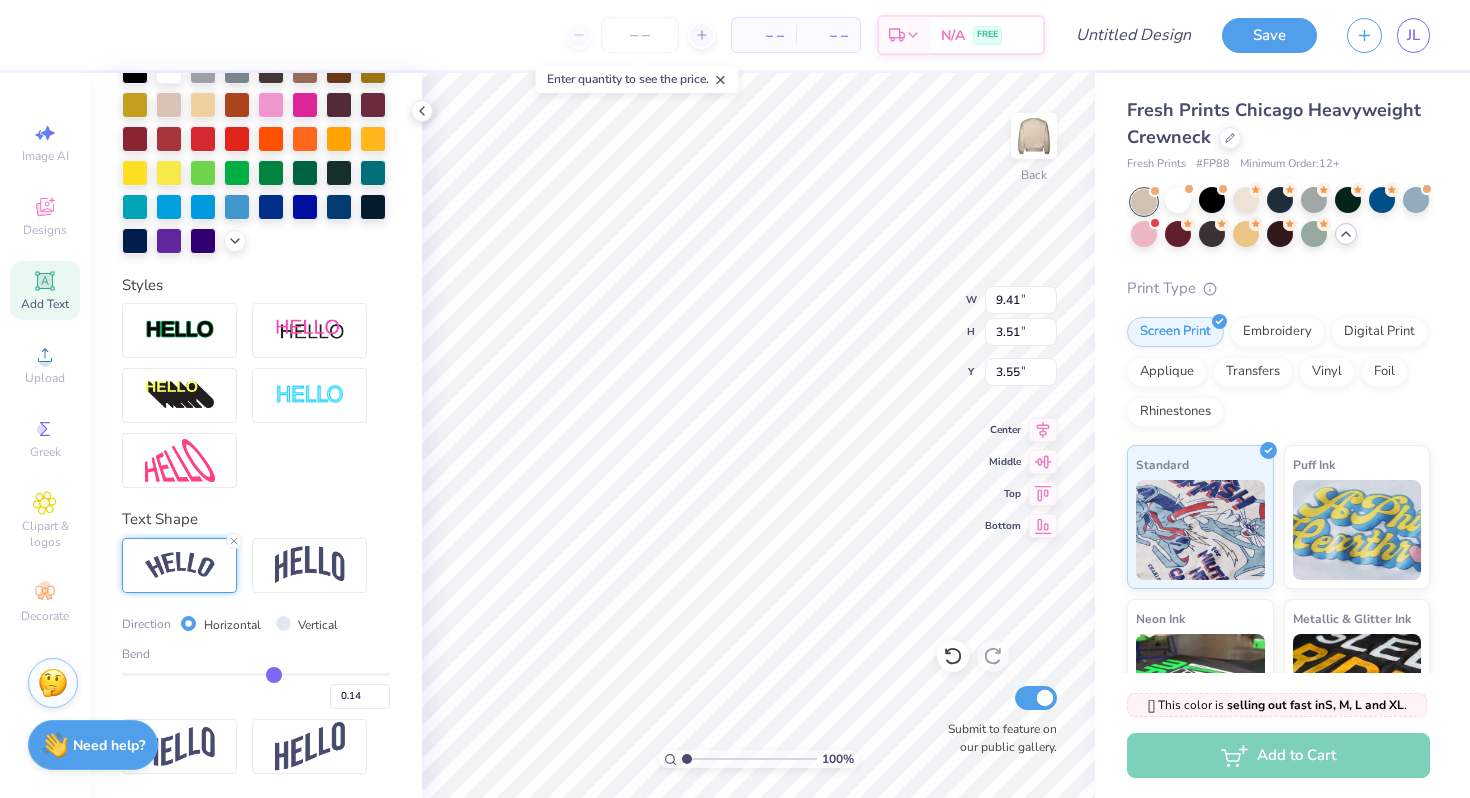 type on "0.24" 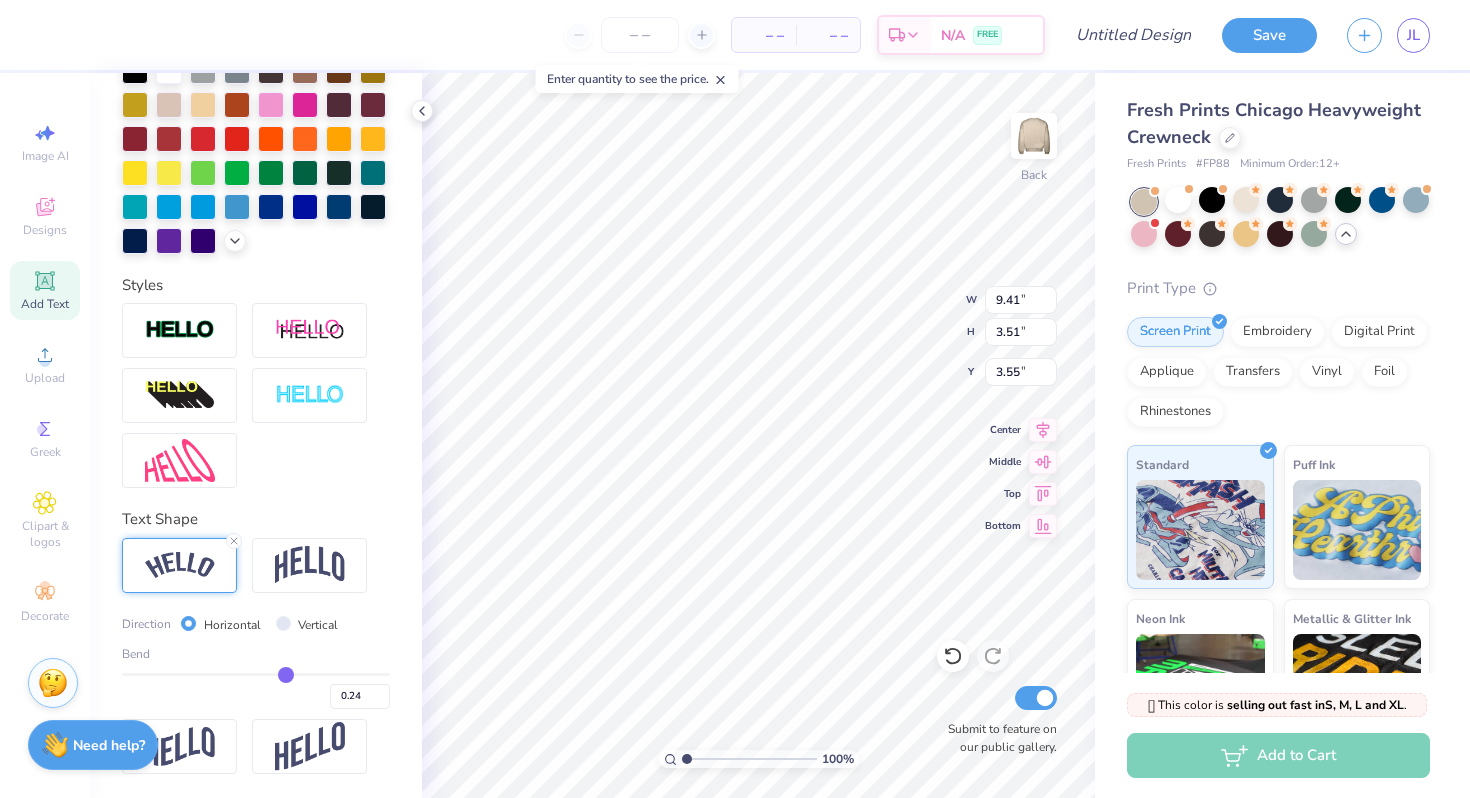 type on "0.35" 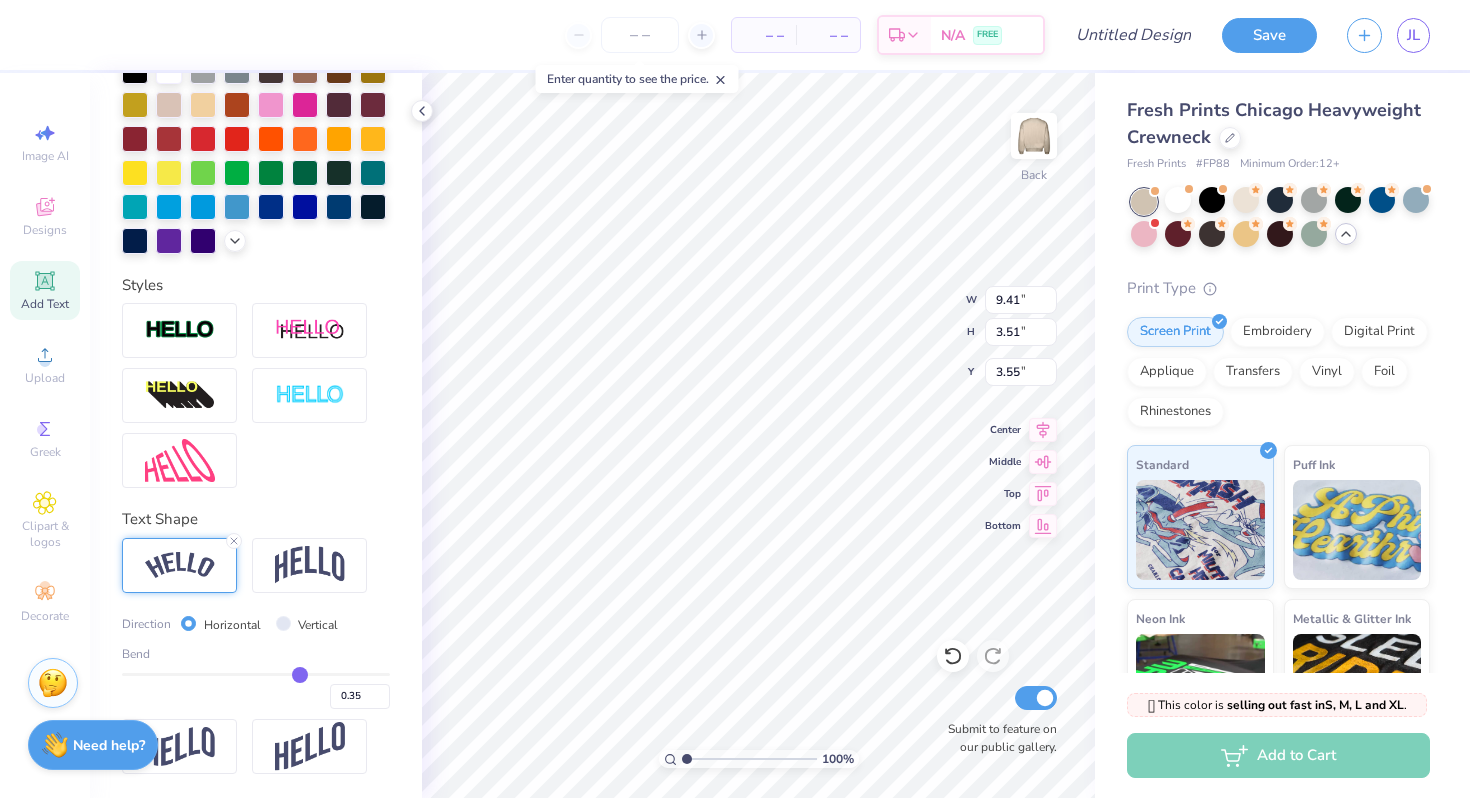 type on "0.43" 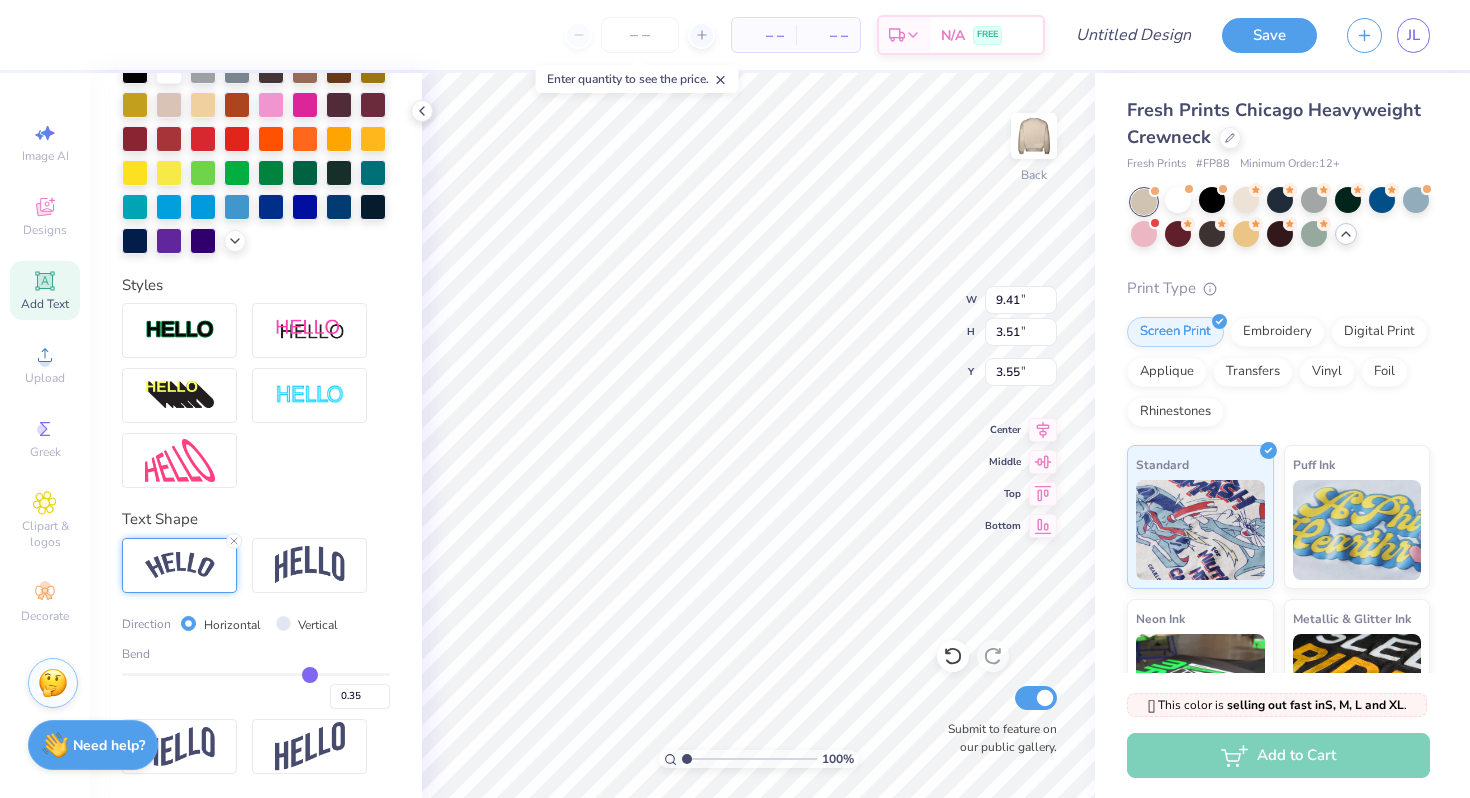 type on "0.43" 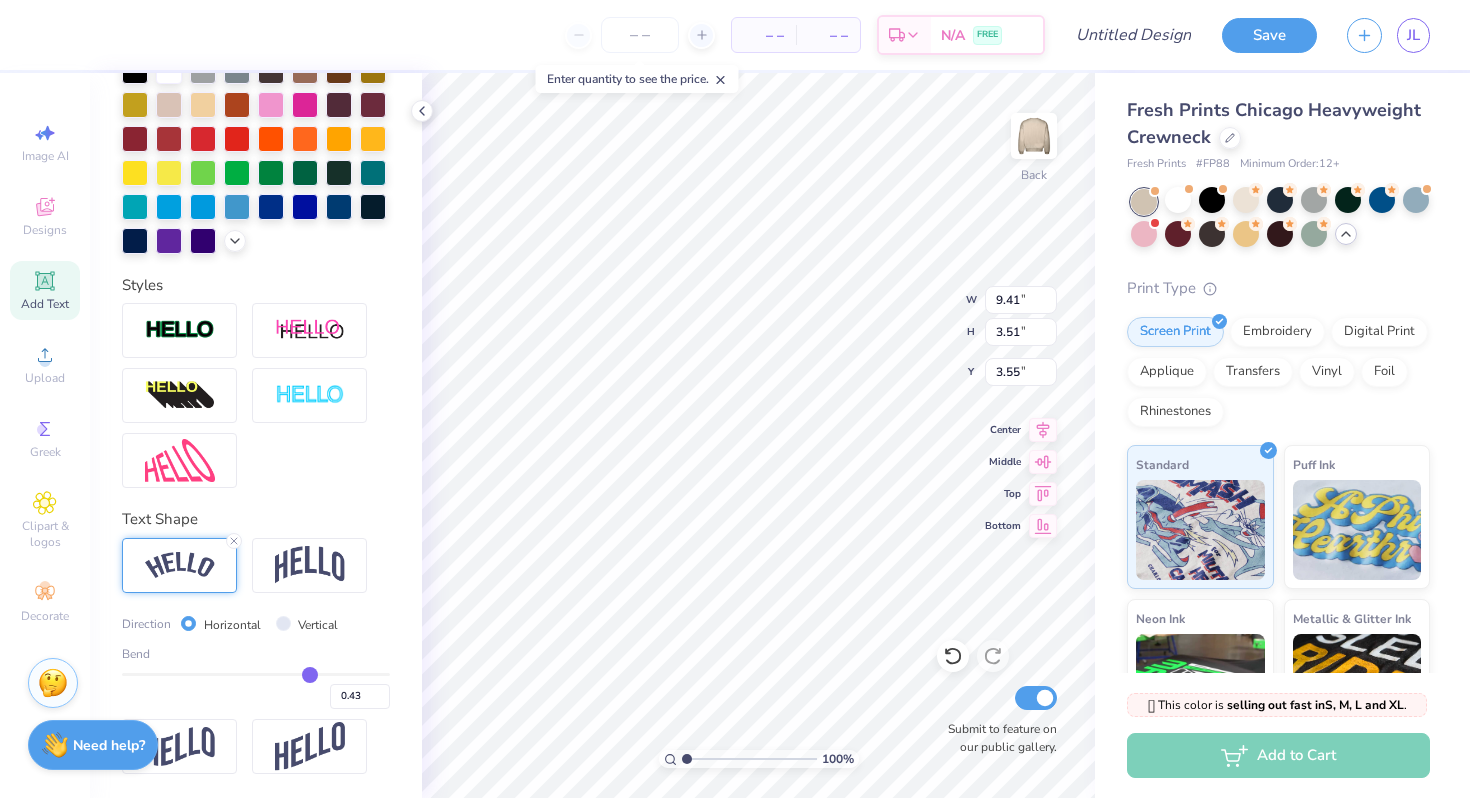 type on "0.49" 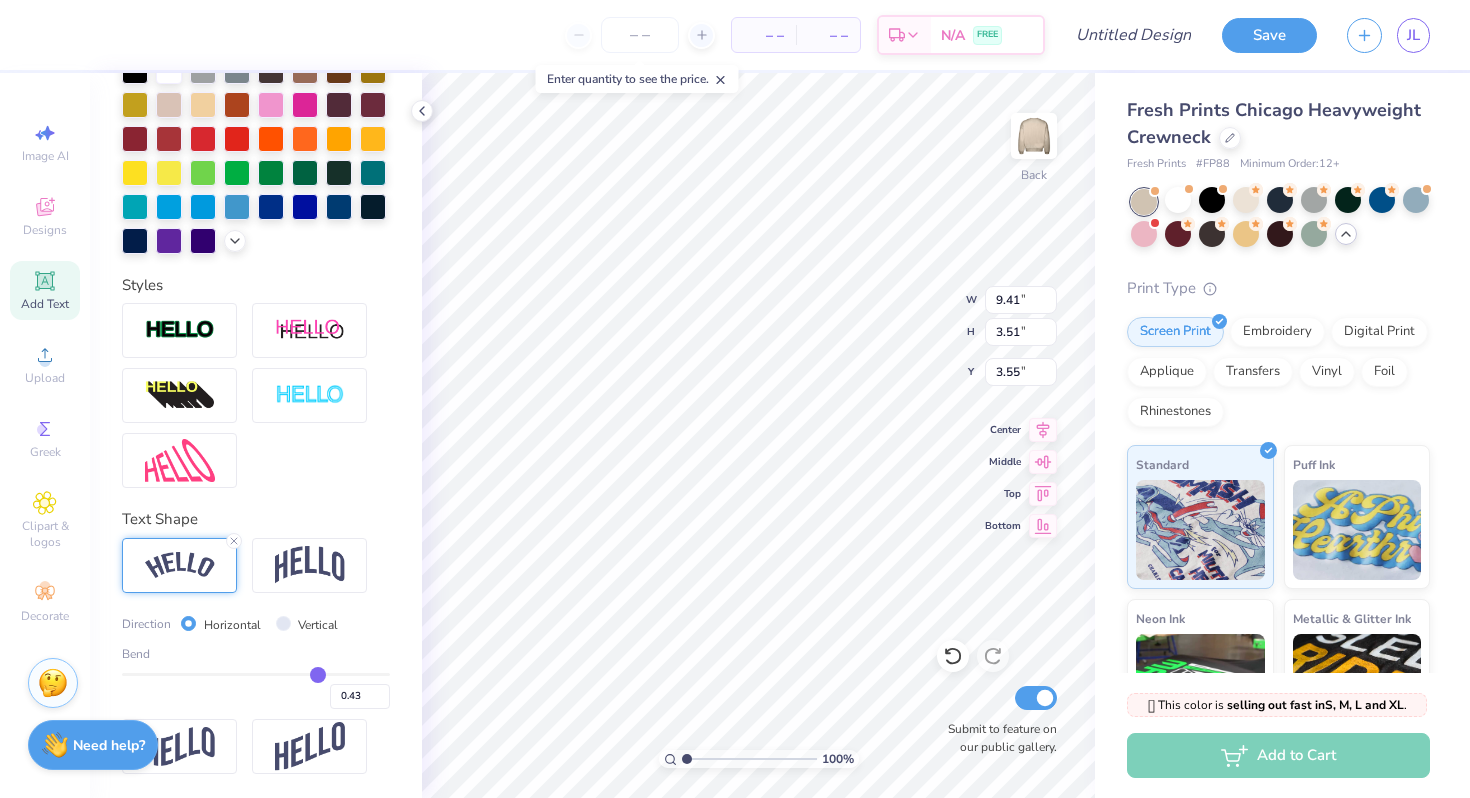 type on "0.49" 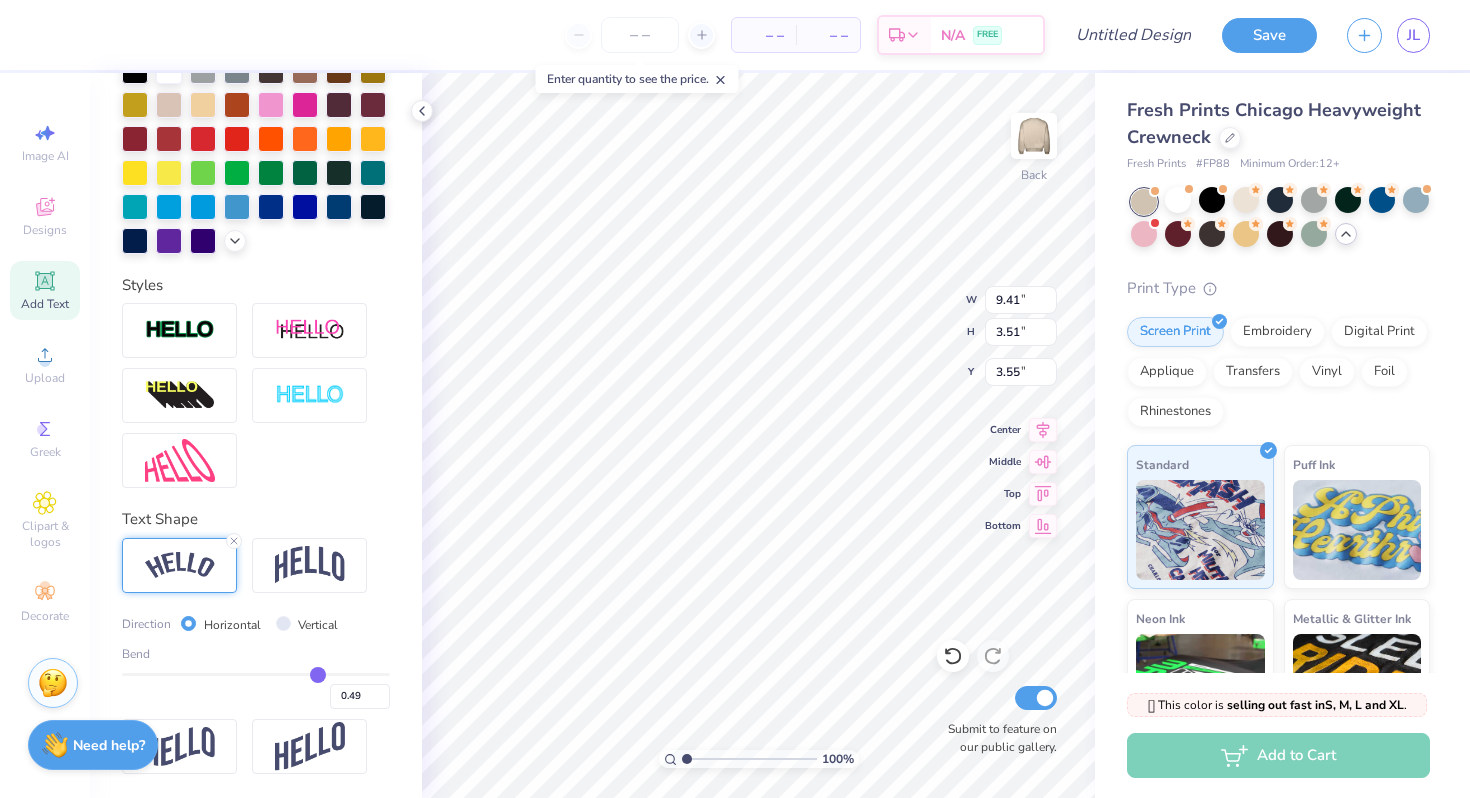 type on "0.54" 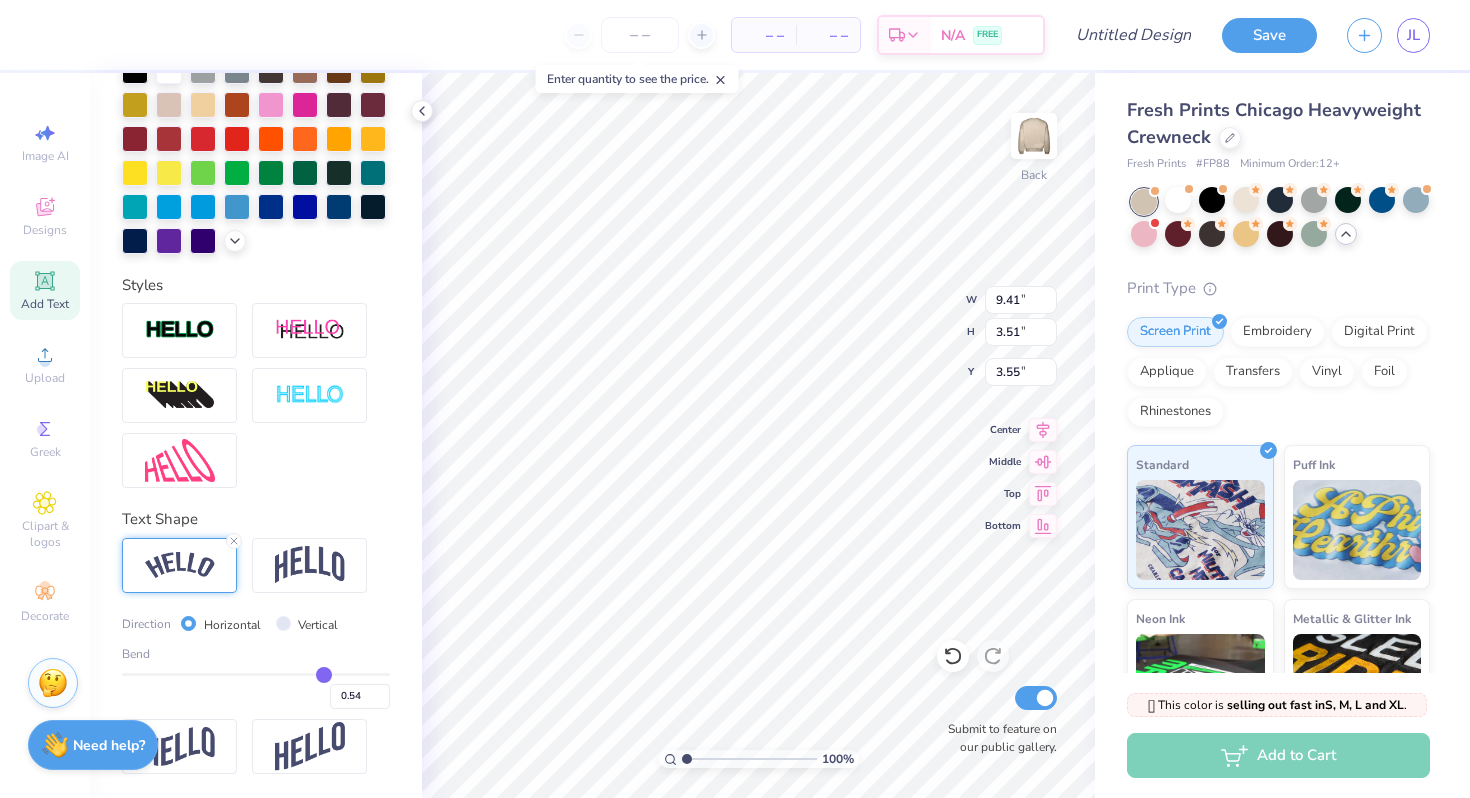 type on "0.57" 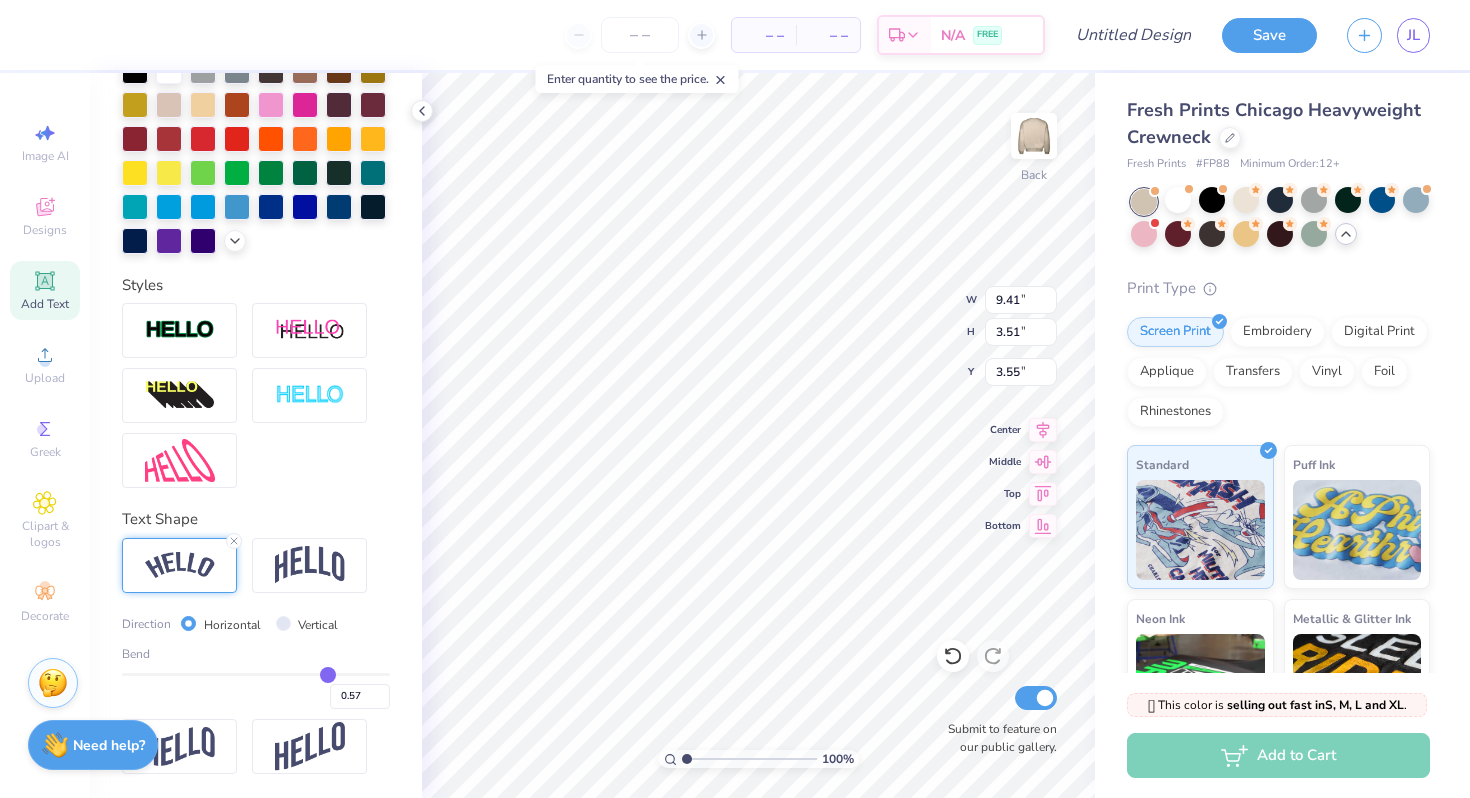 type on "0.58" 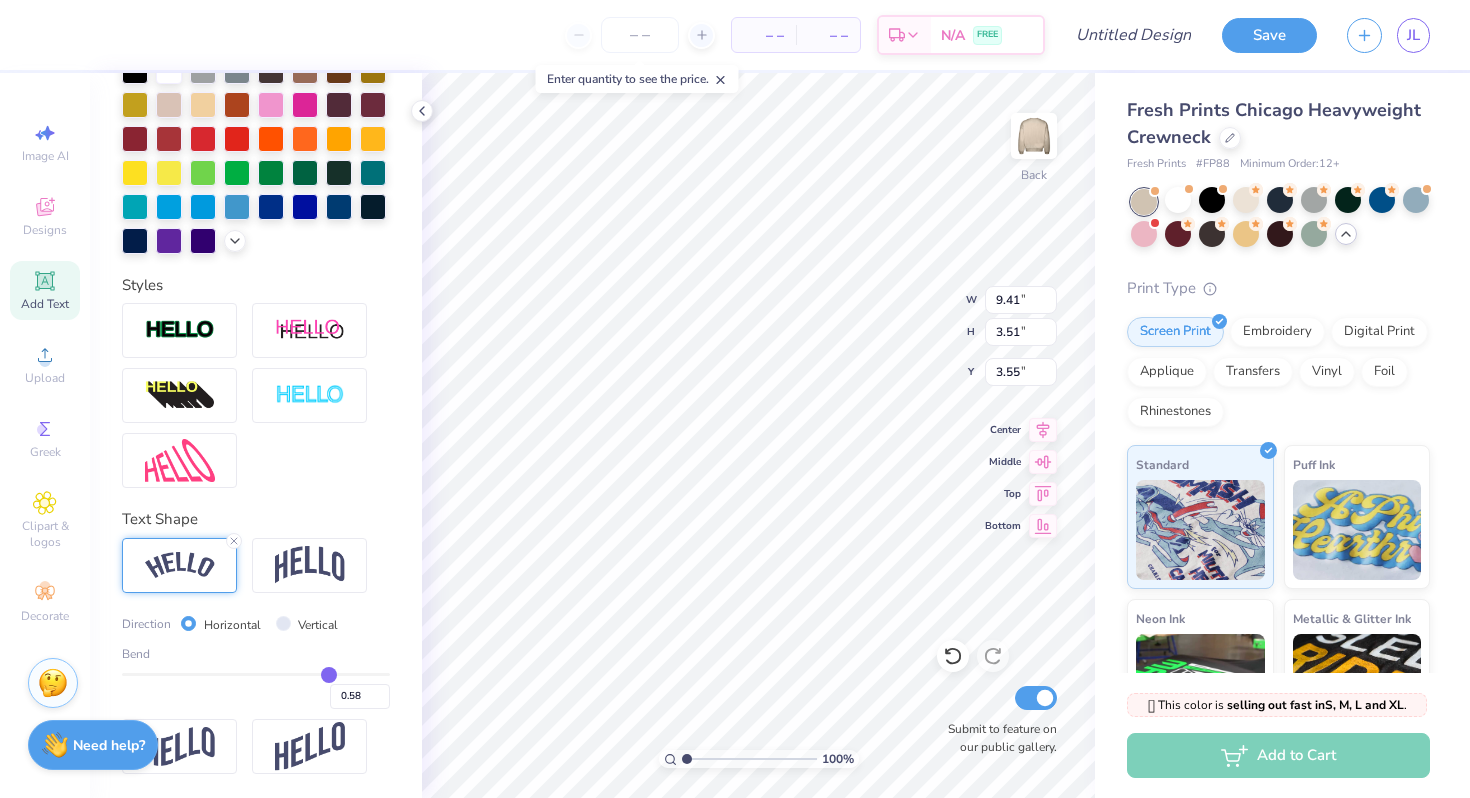 type on "0.59" 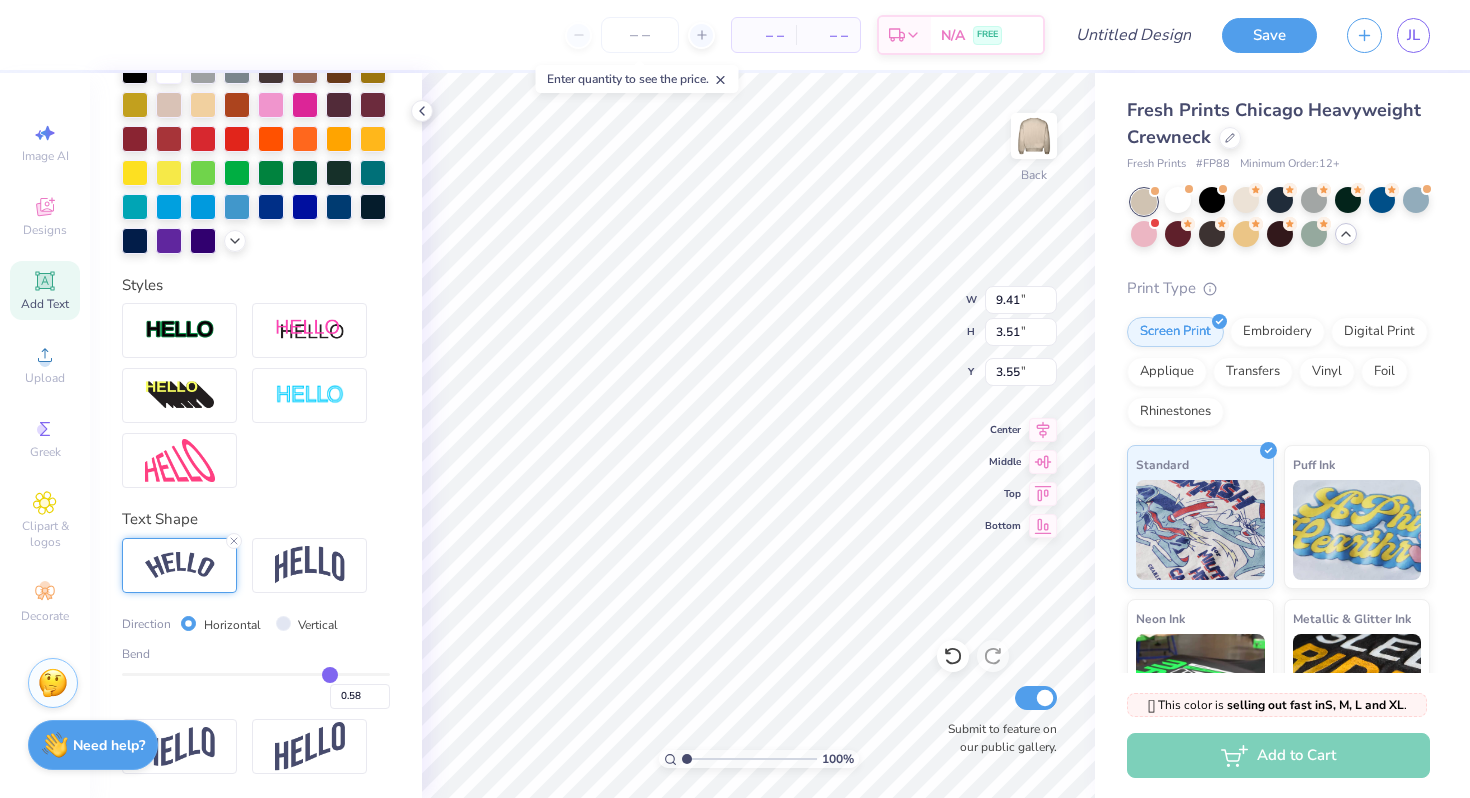 type on "0.59" 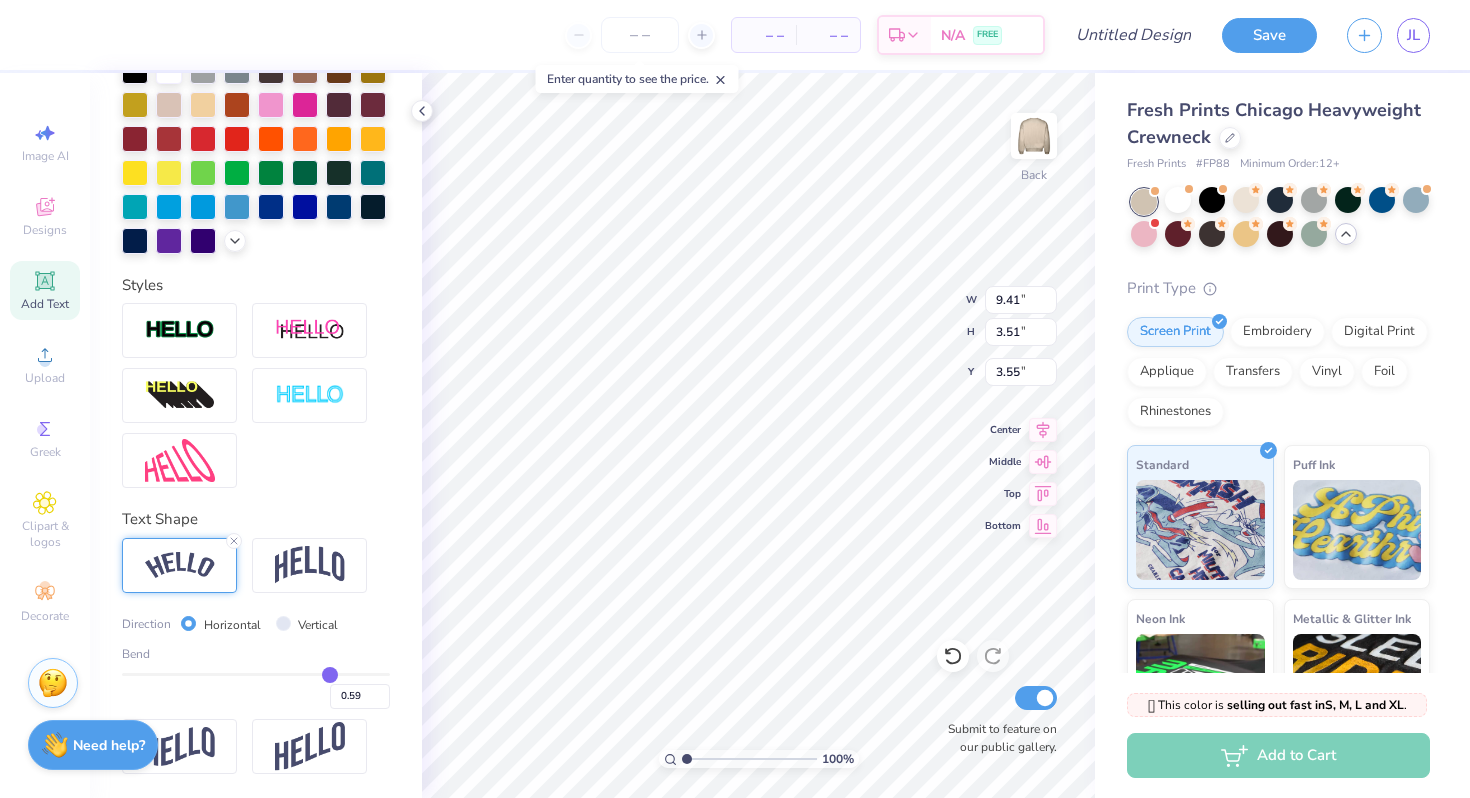 type on "0.58" 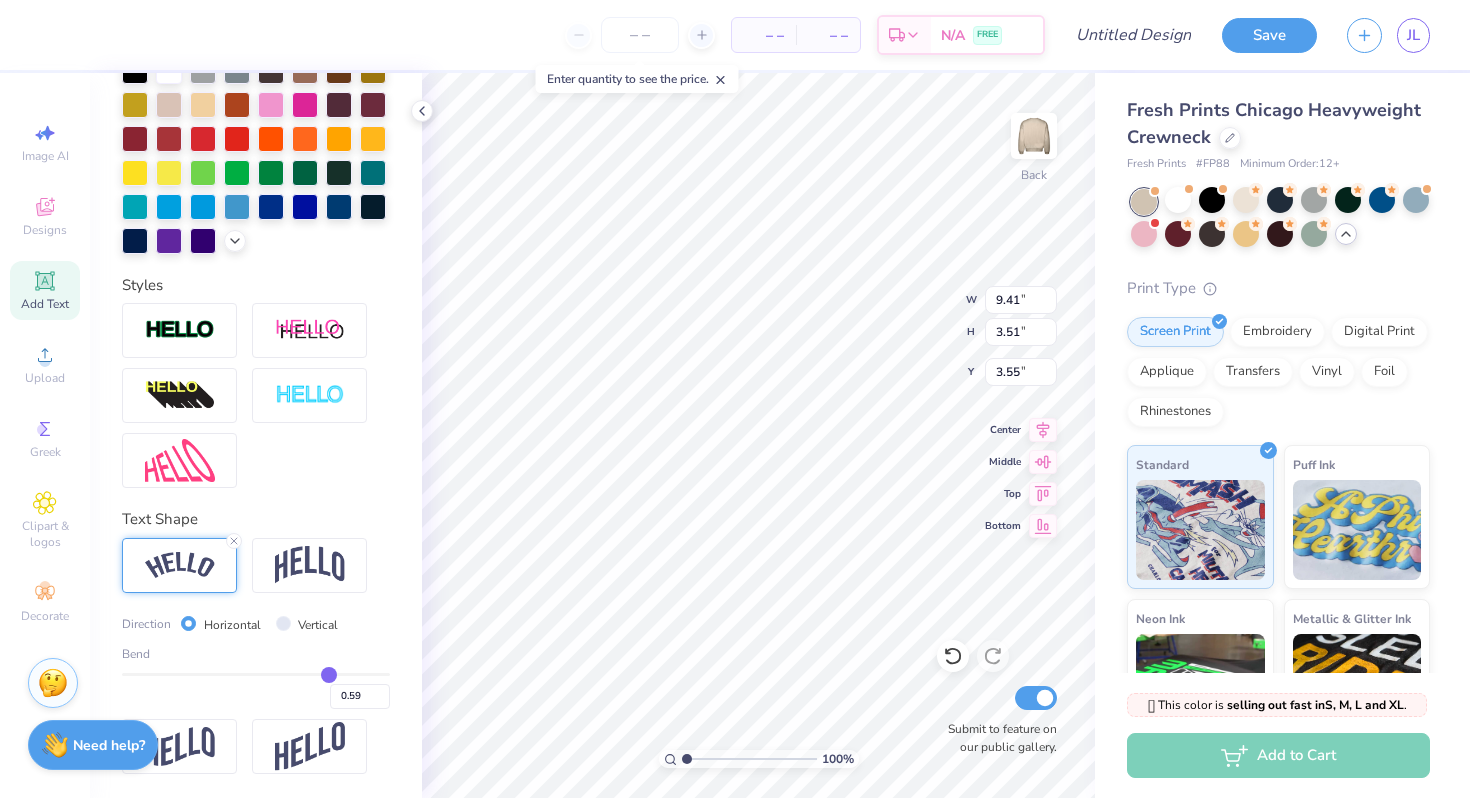 type on "0.58" 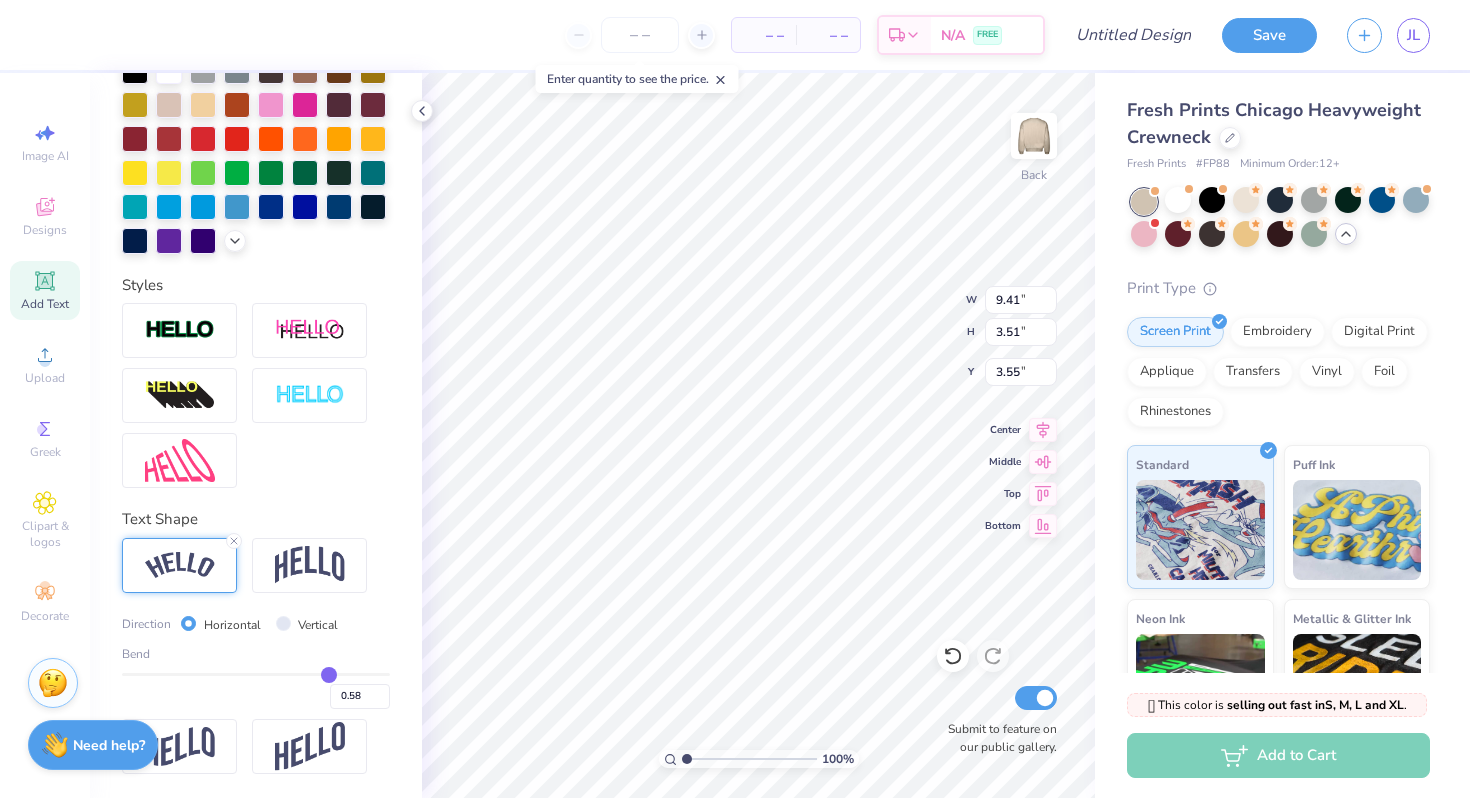 drag, startPoint x: 265, startPoint y: 672, endPoint x: 329, endPoint y: 672, distance: 64 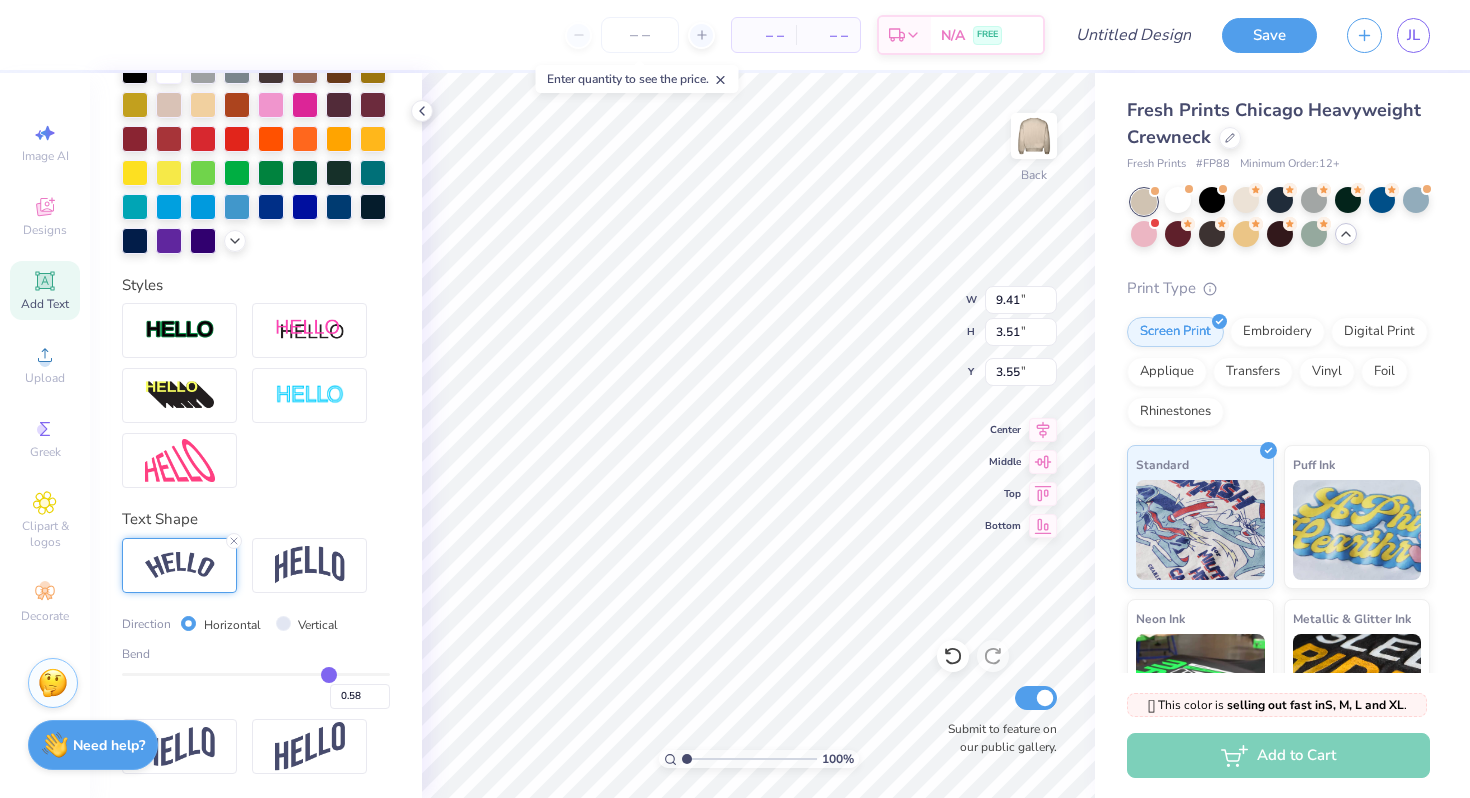type on "0.58" 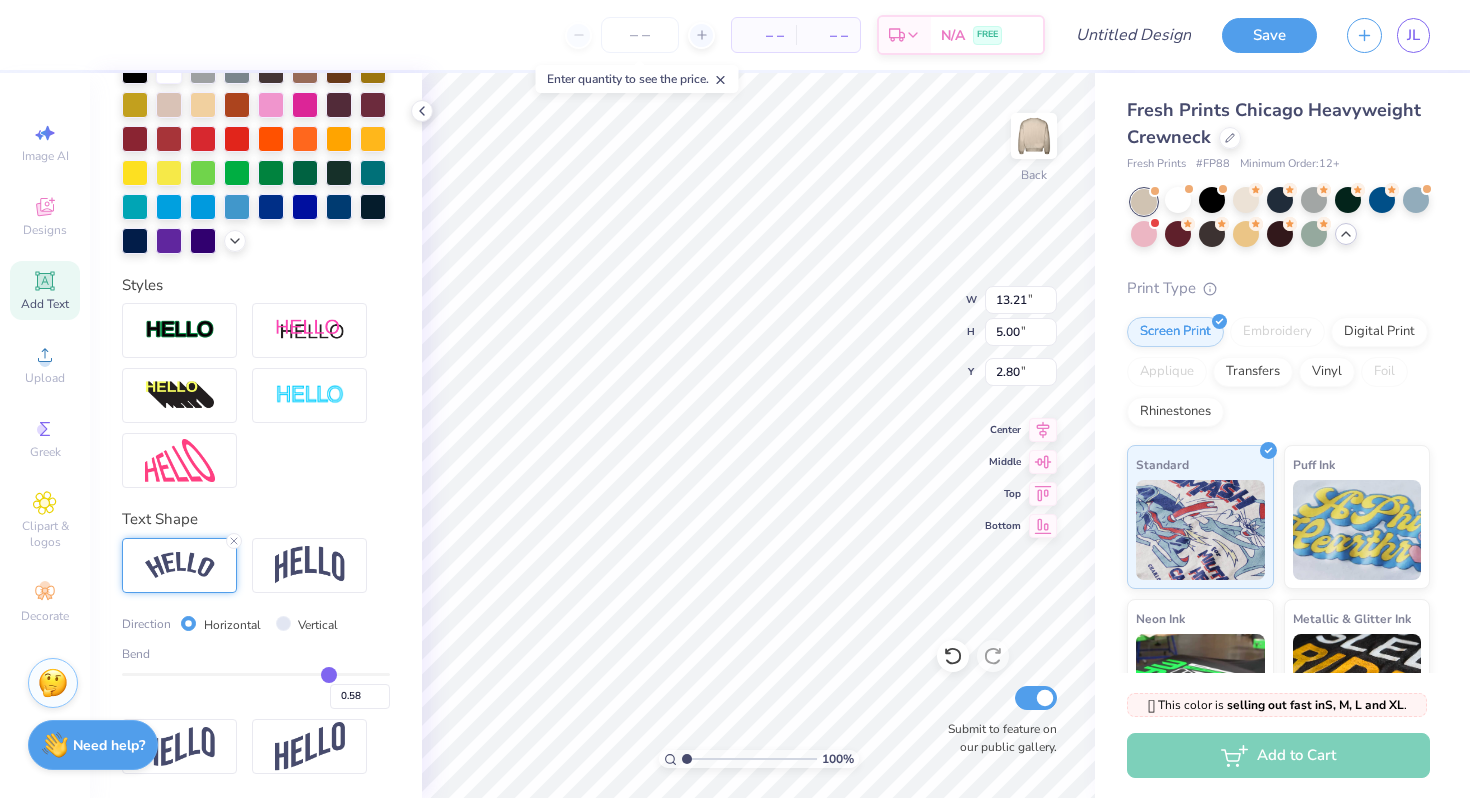 type on "0.59" 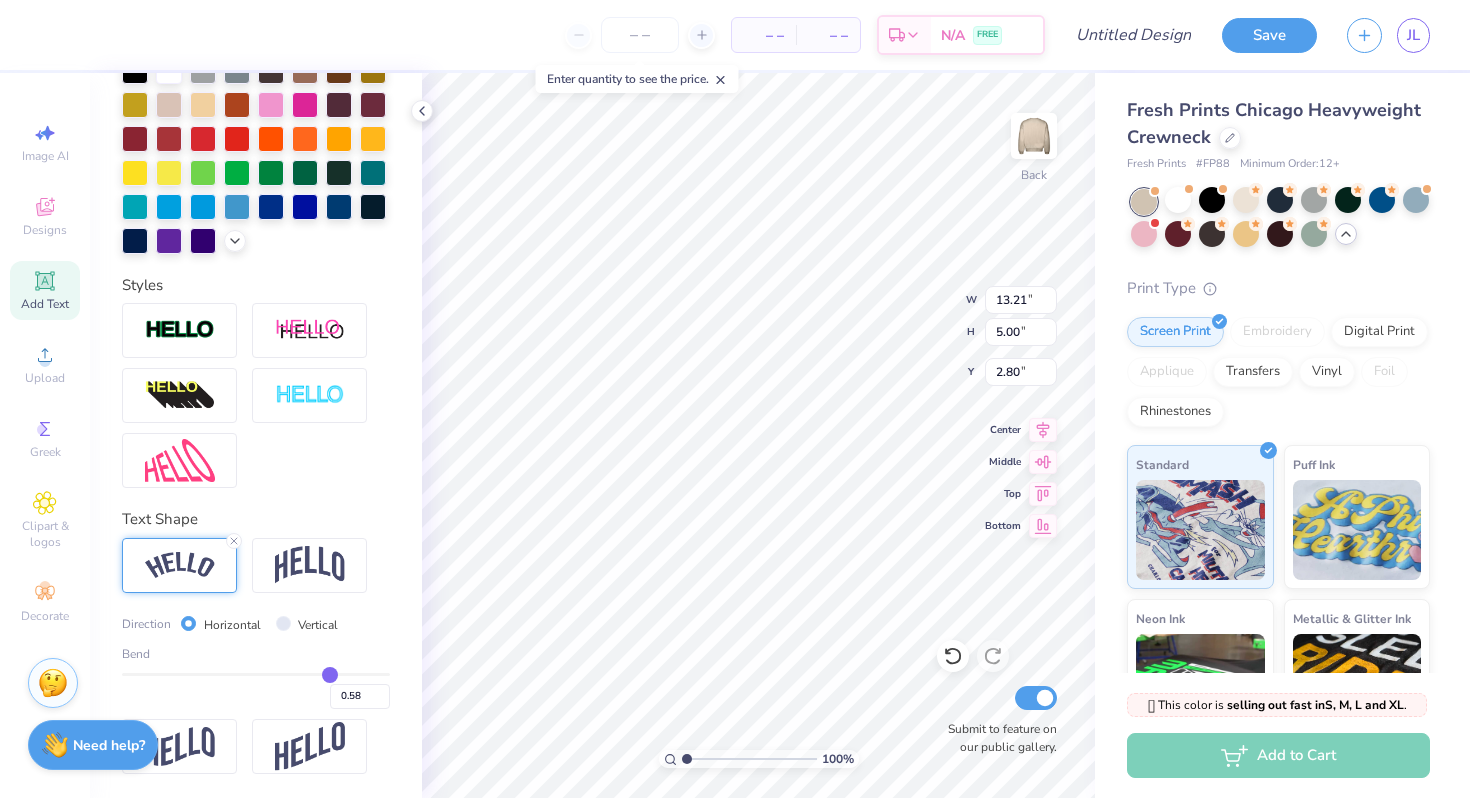 type on "0.59" 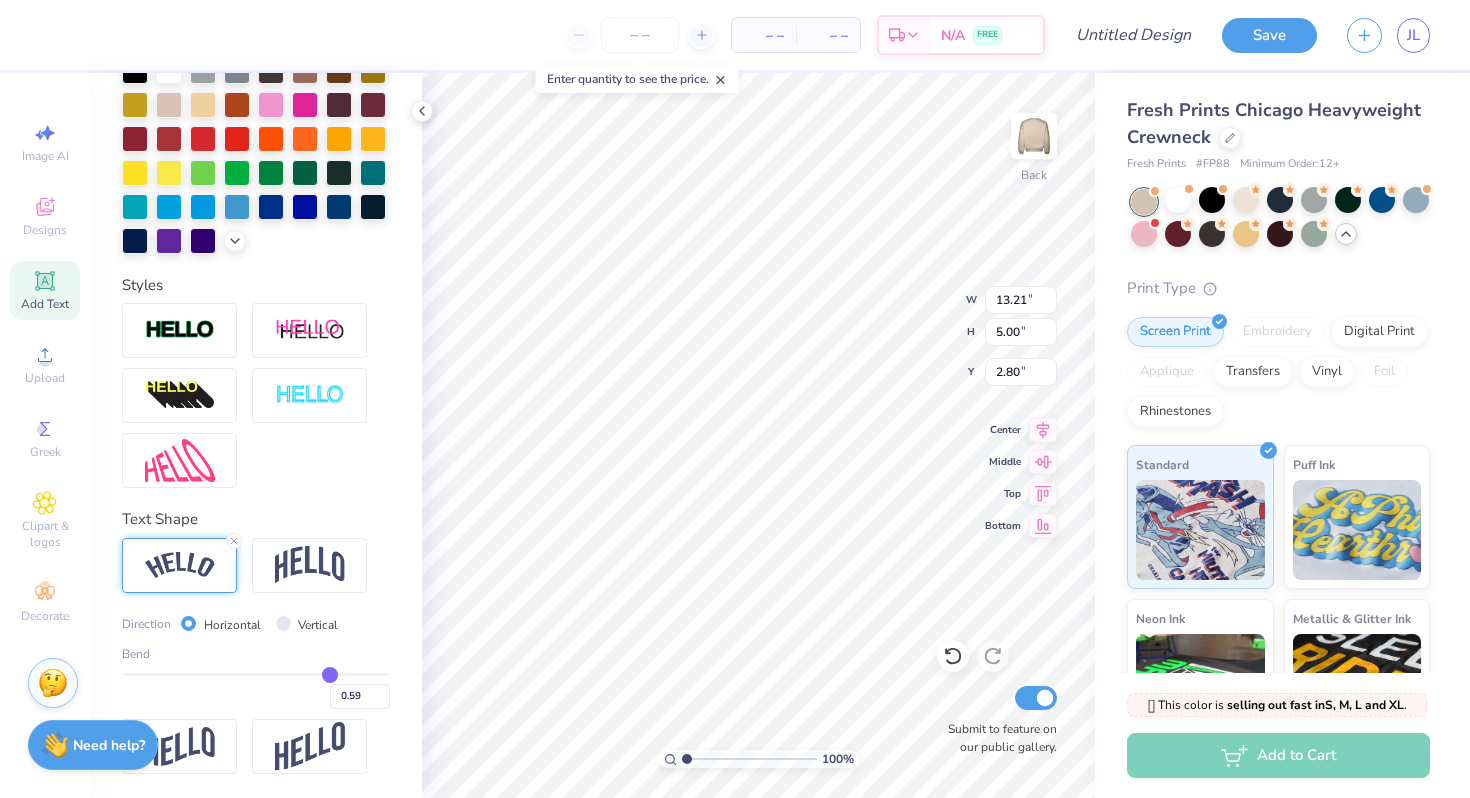 type on "0.58" 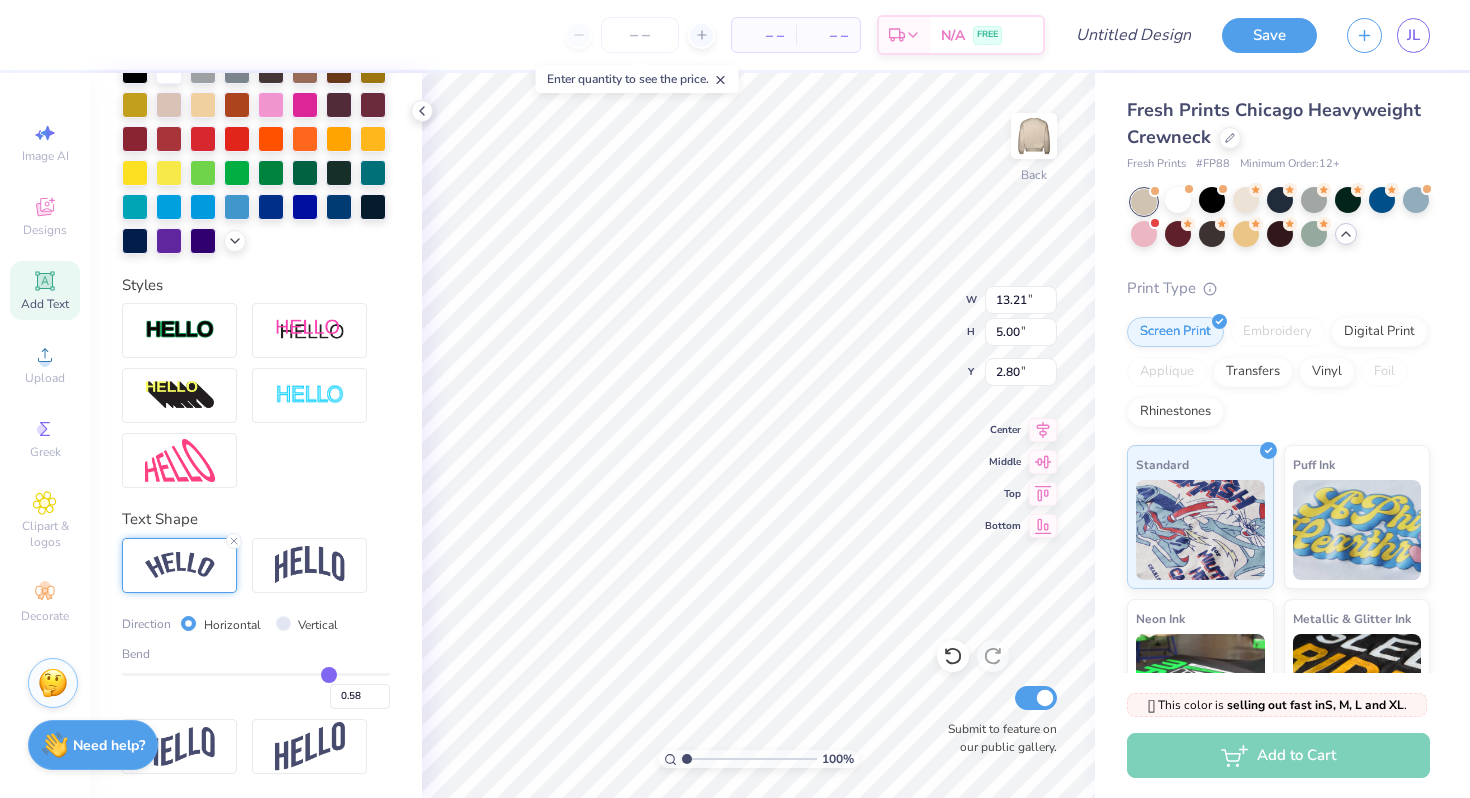 type on "0.57" 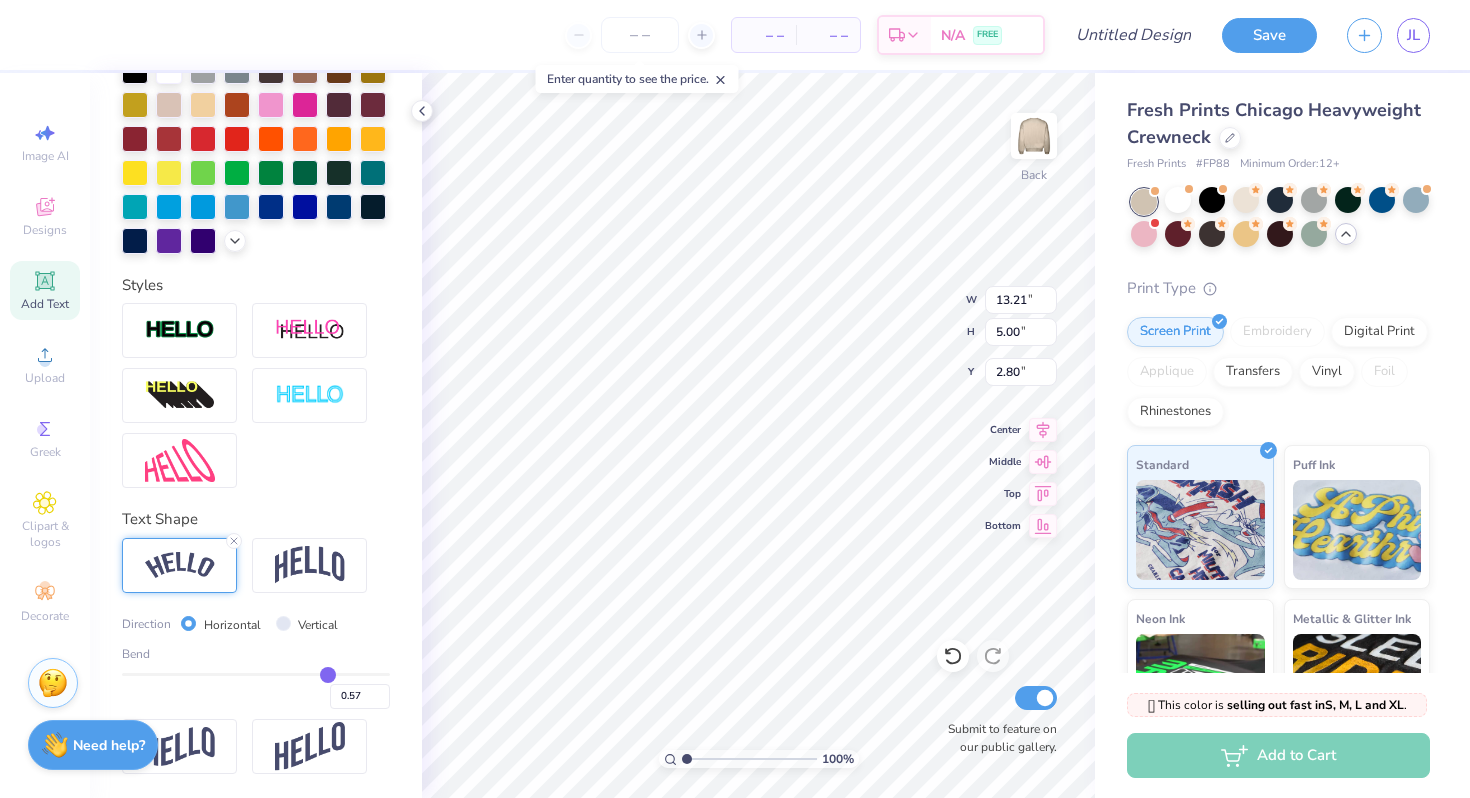 type on "0.56" 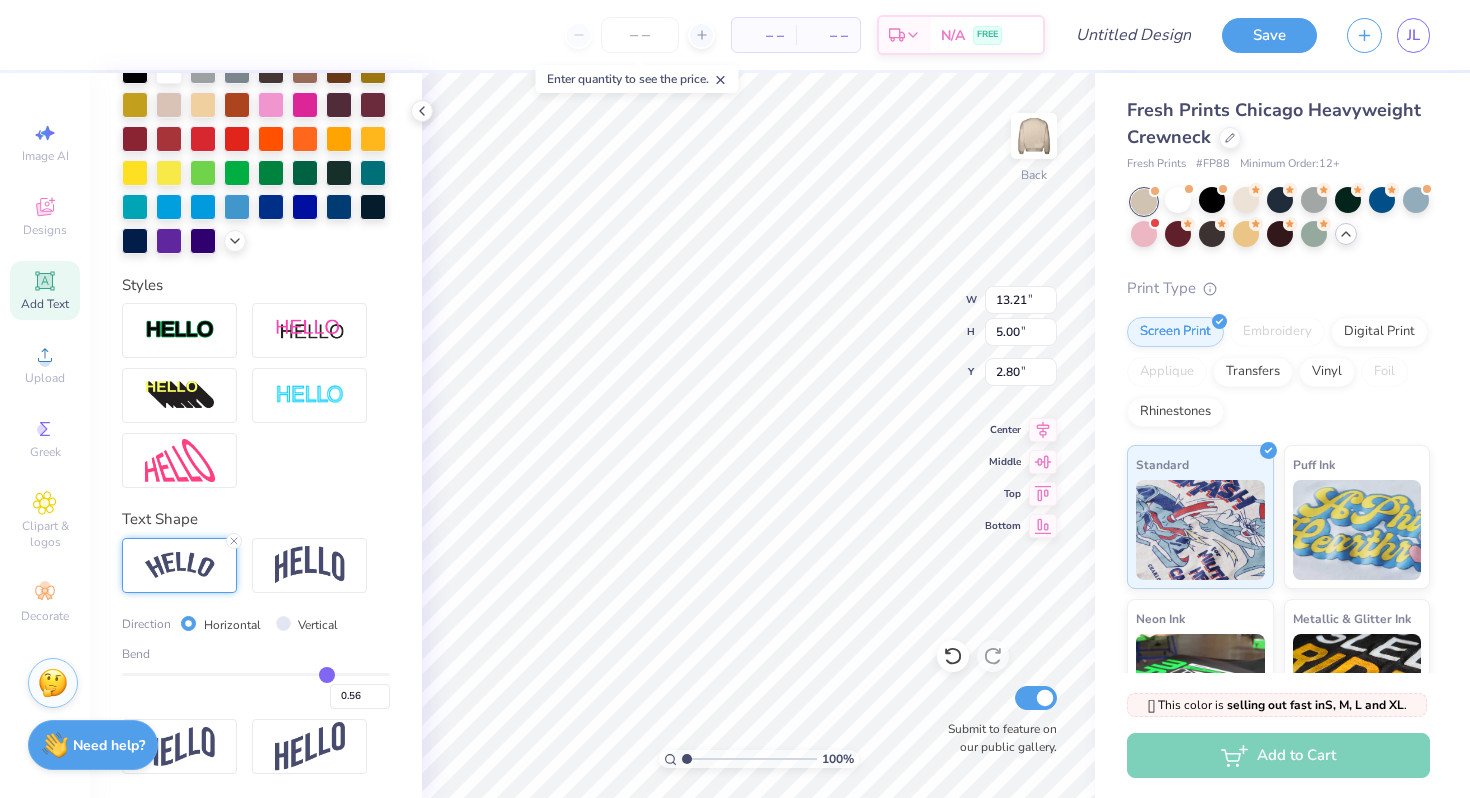 type on "0.55" 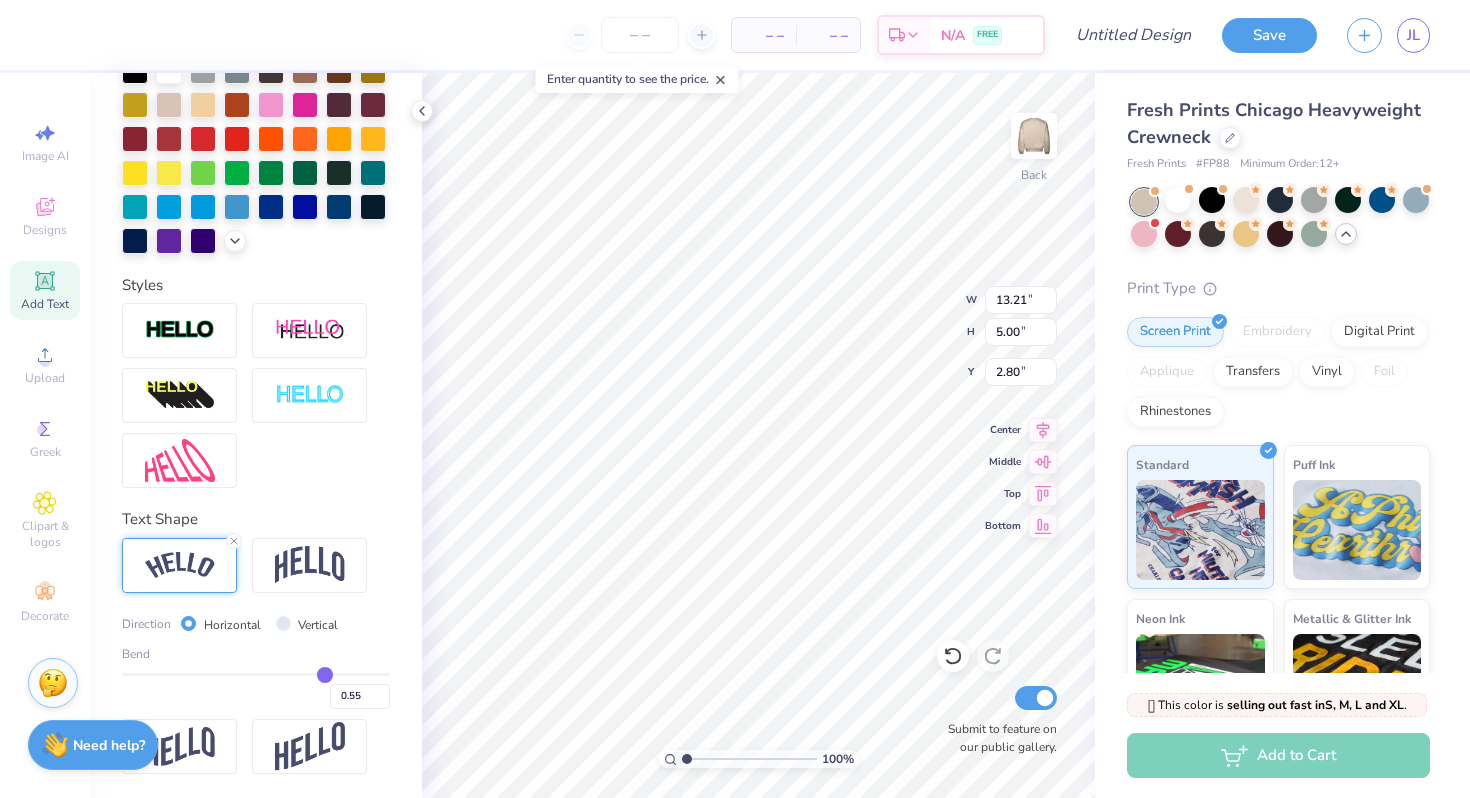 type on "0.54" 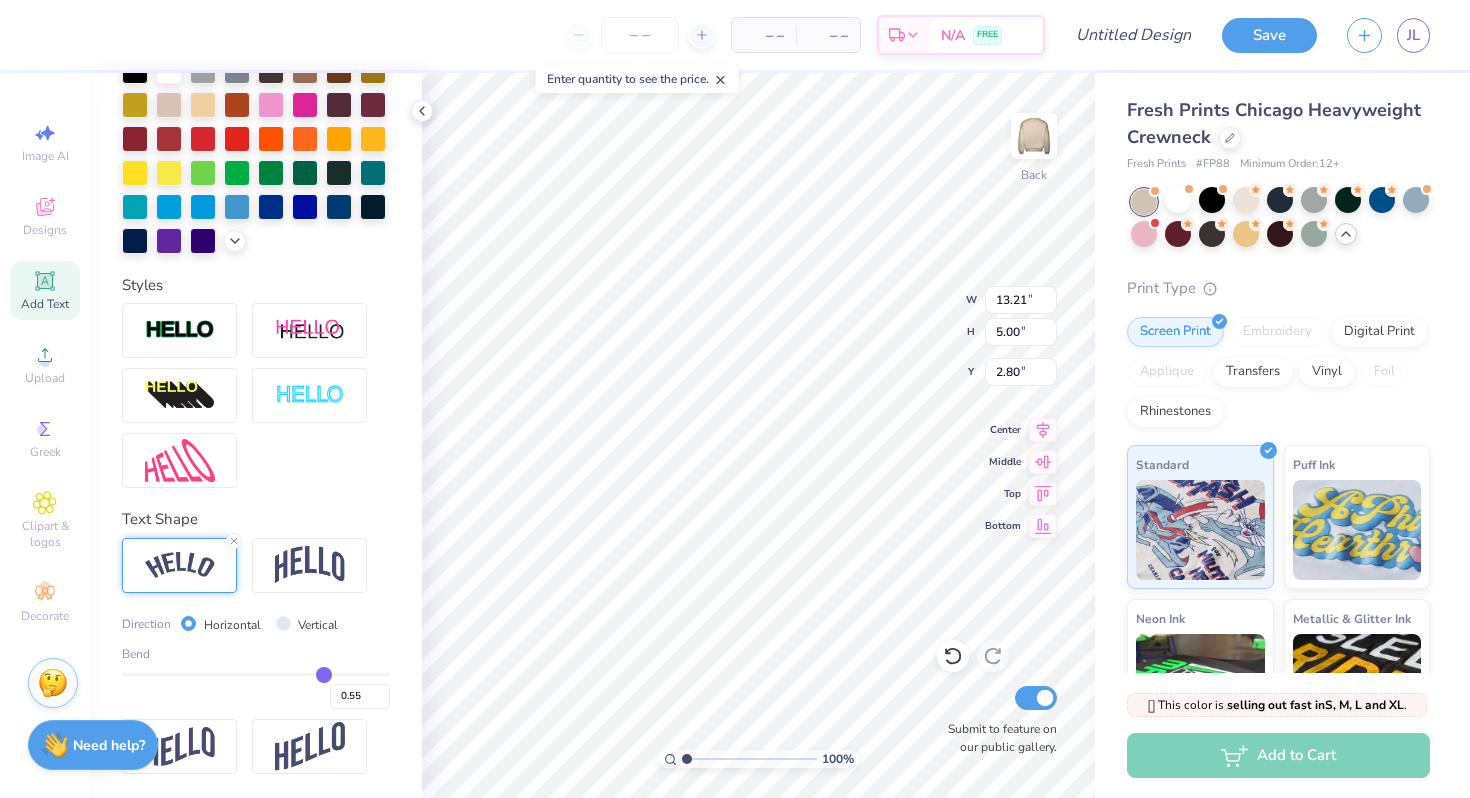 type on "0.54" 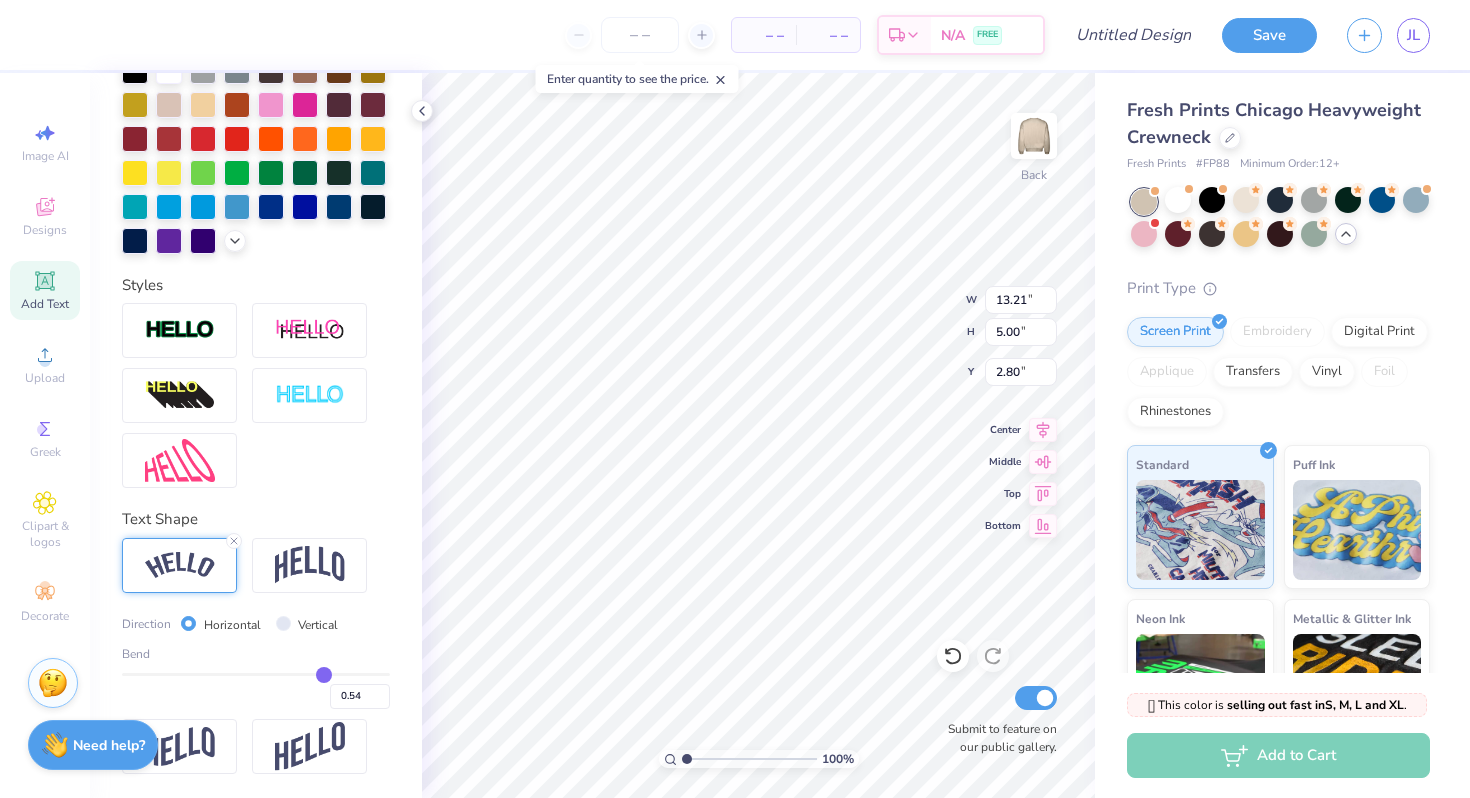 type on "0.53" 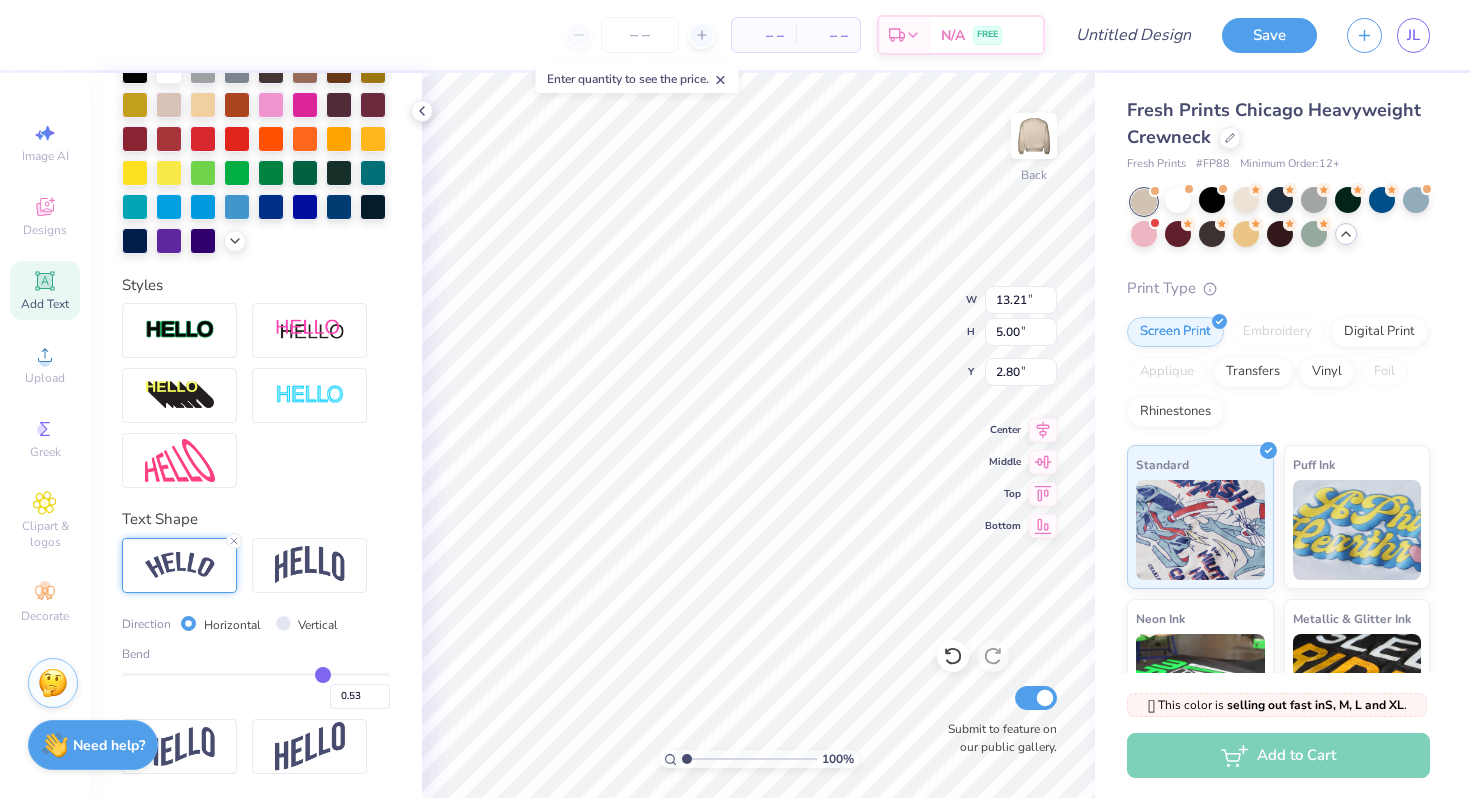 type on "0.52" 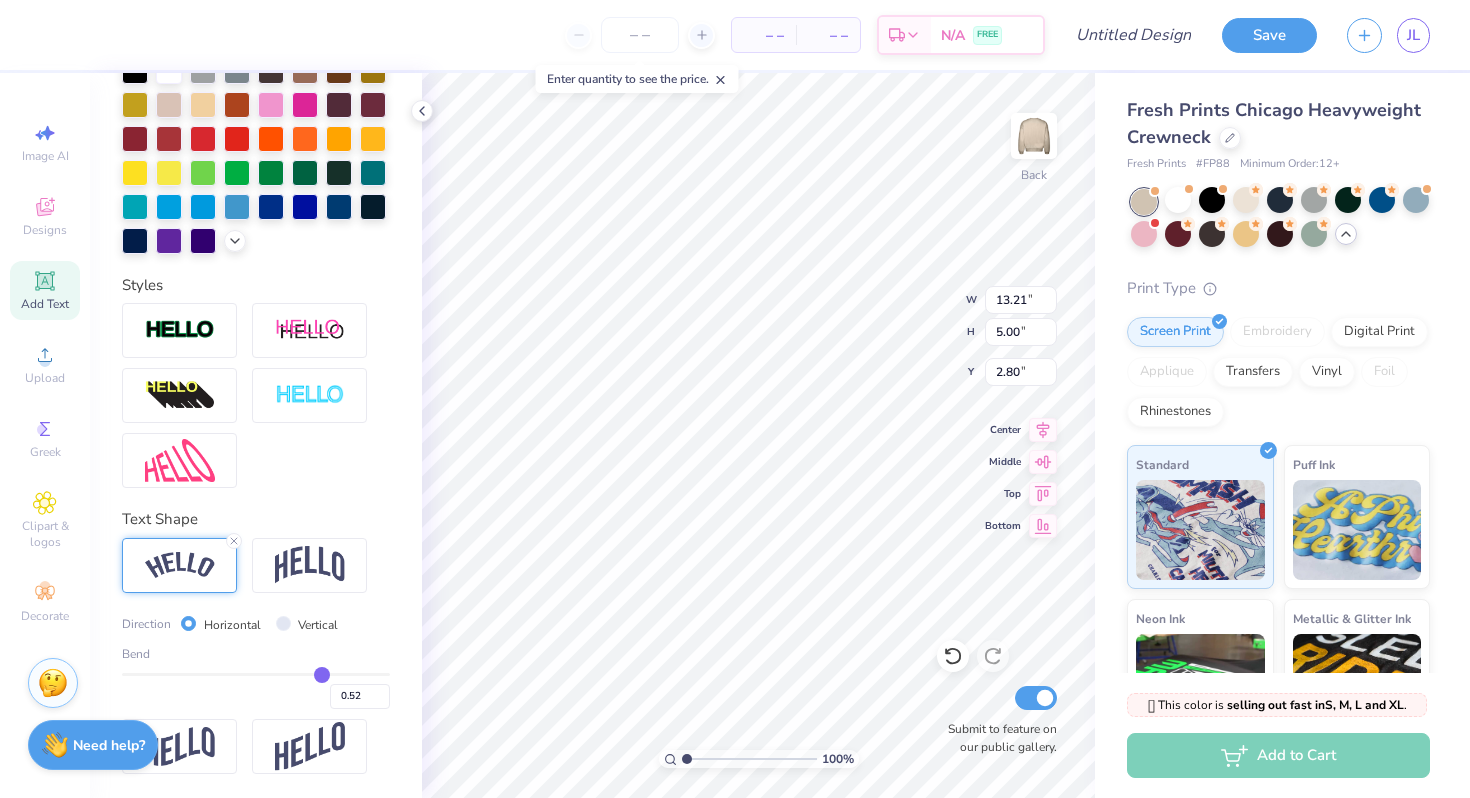 type on "0.51" 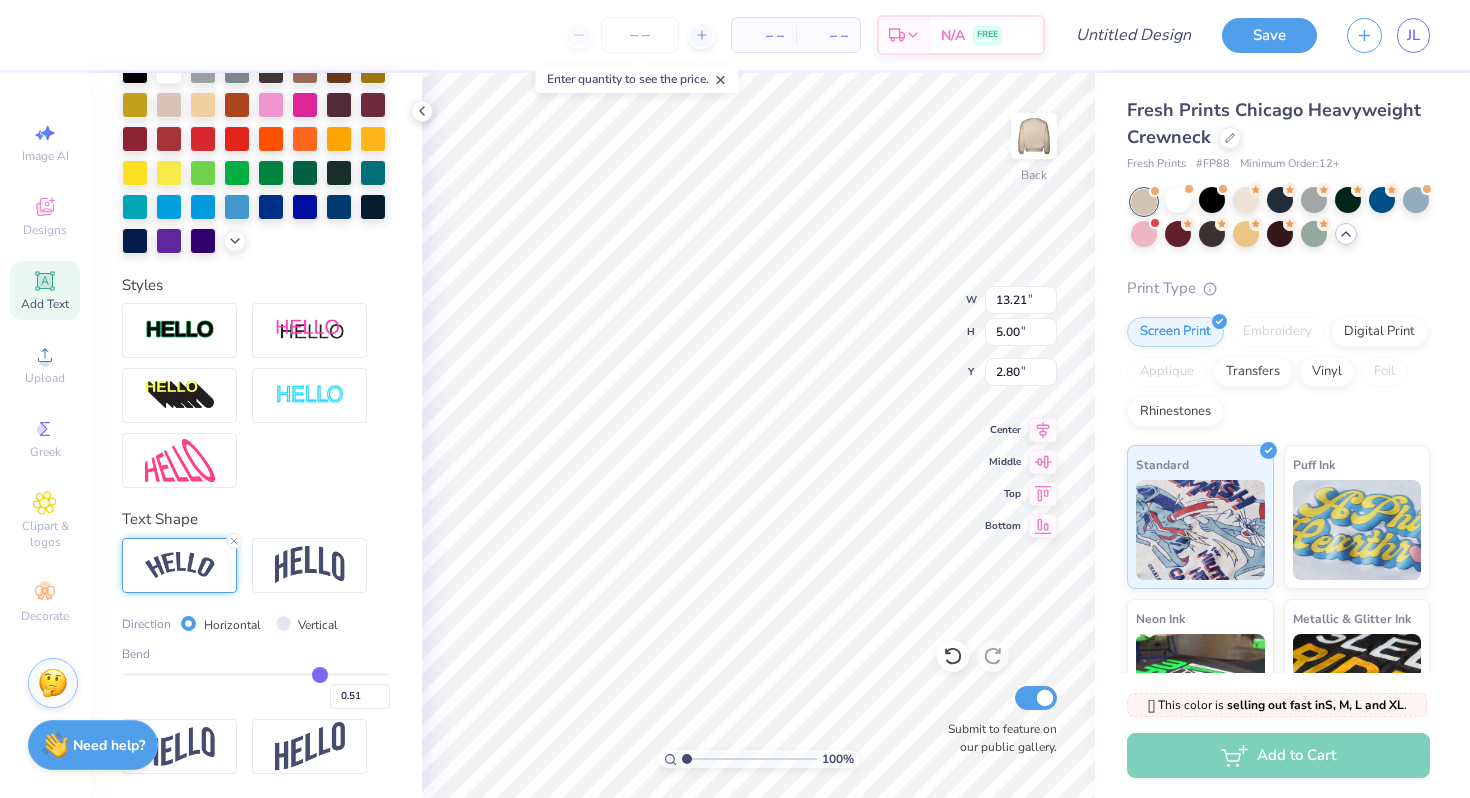 type on "0.5" 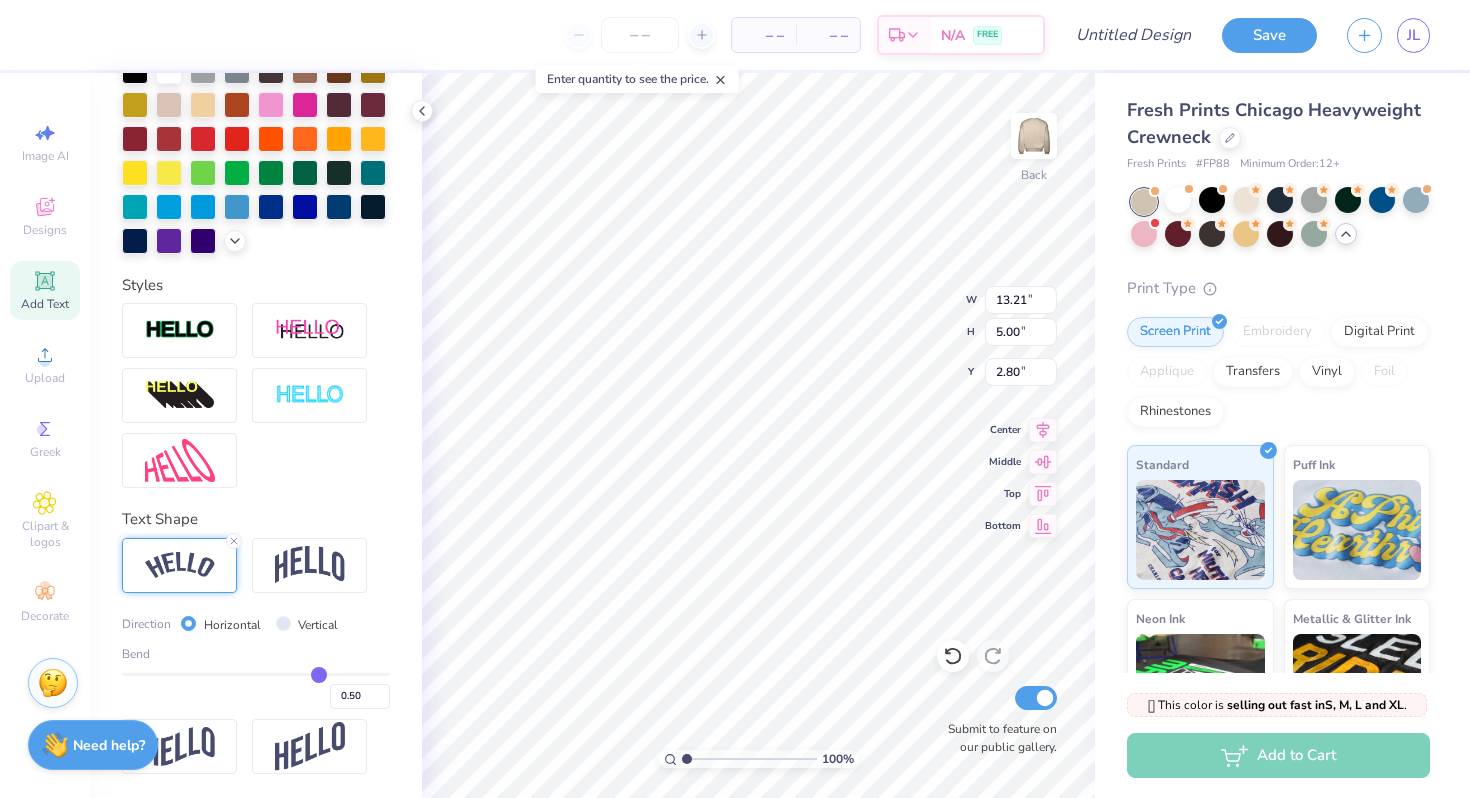 type on "0.49" 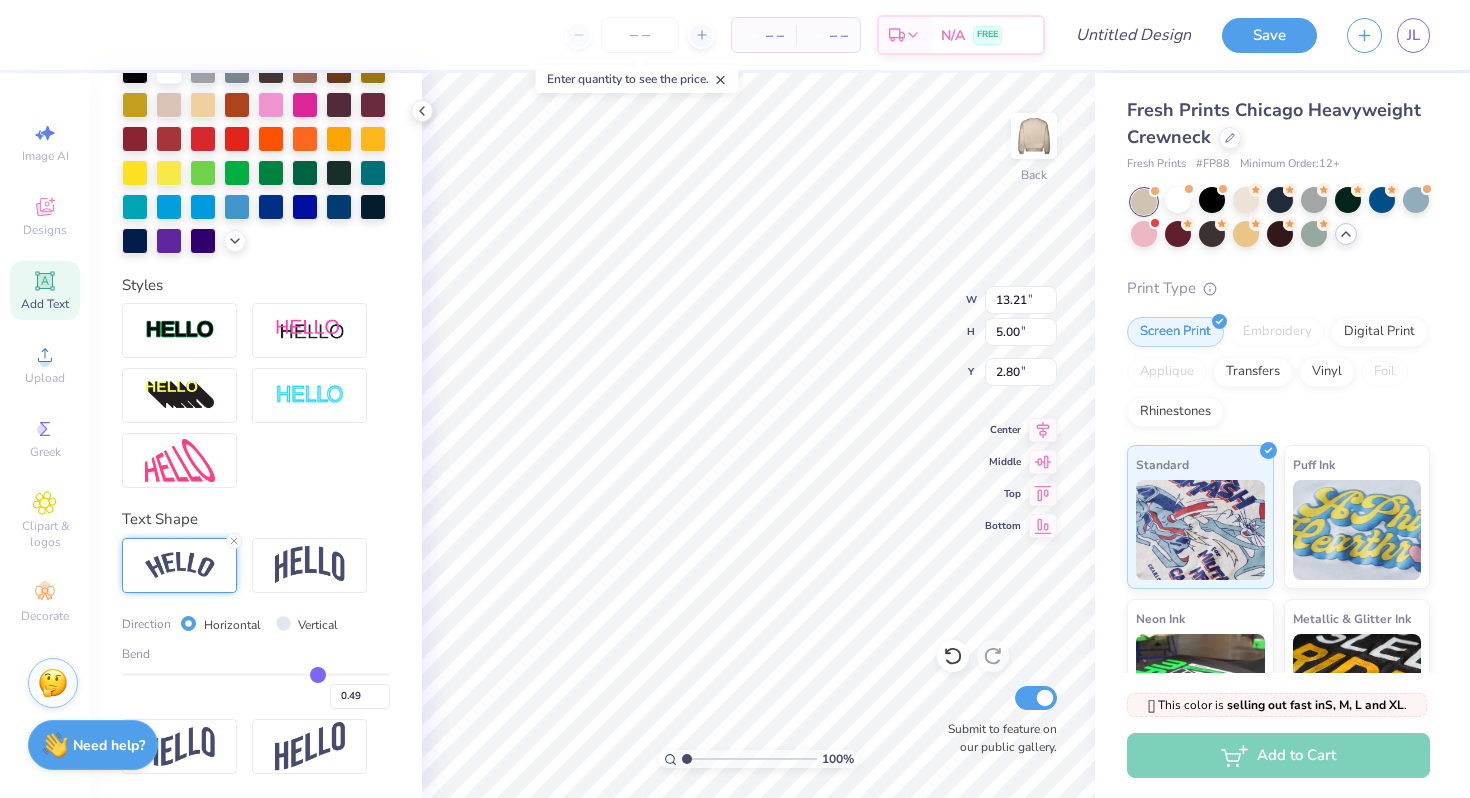 drag, startPoint x: 329, startPoint y: 671, endPoint x: 317, endPoint y: 672, distance: 12.0415945 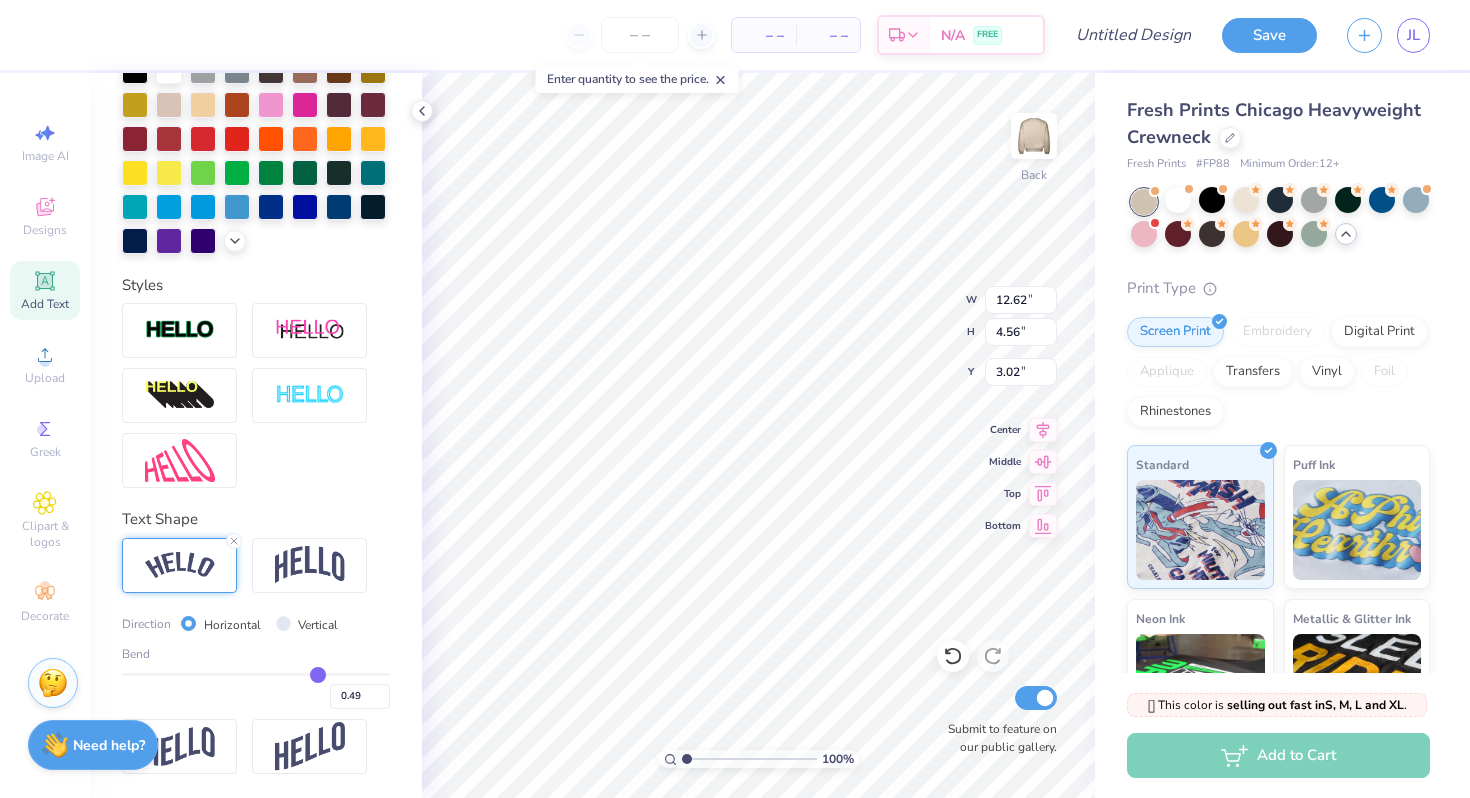 type on "0.5" 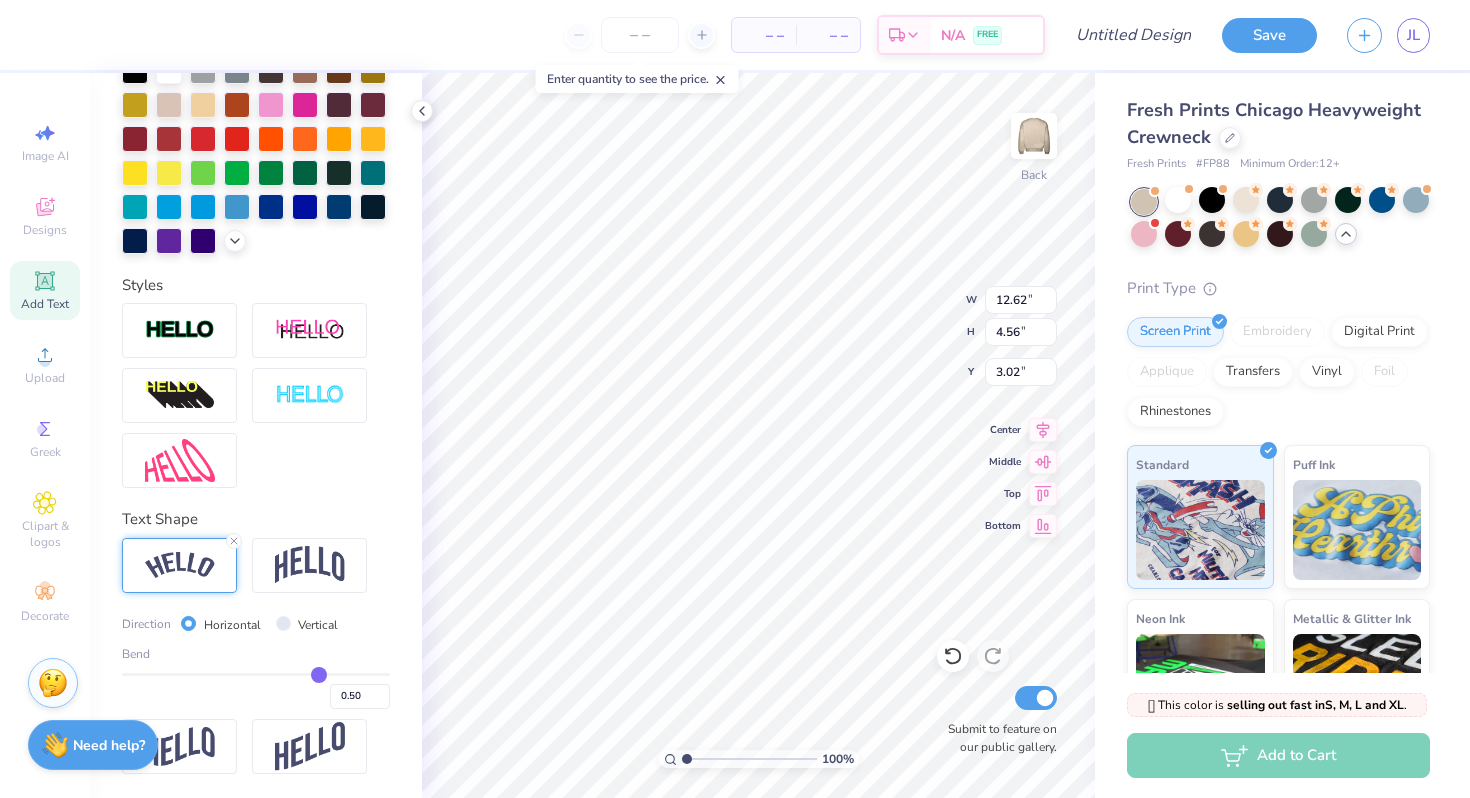 type on "0.49" 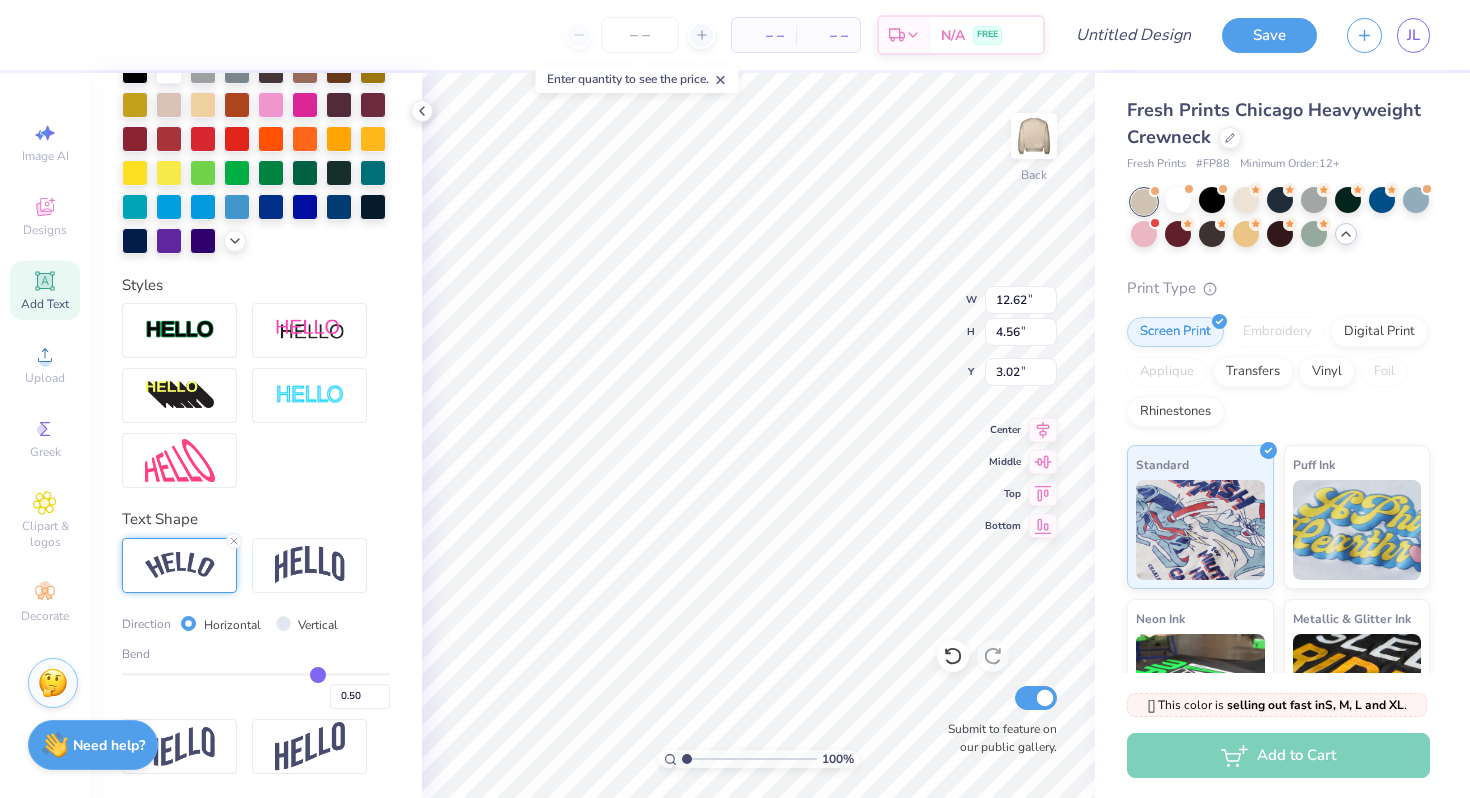 type on "0.49" 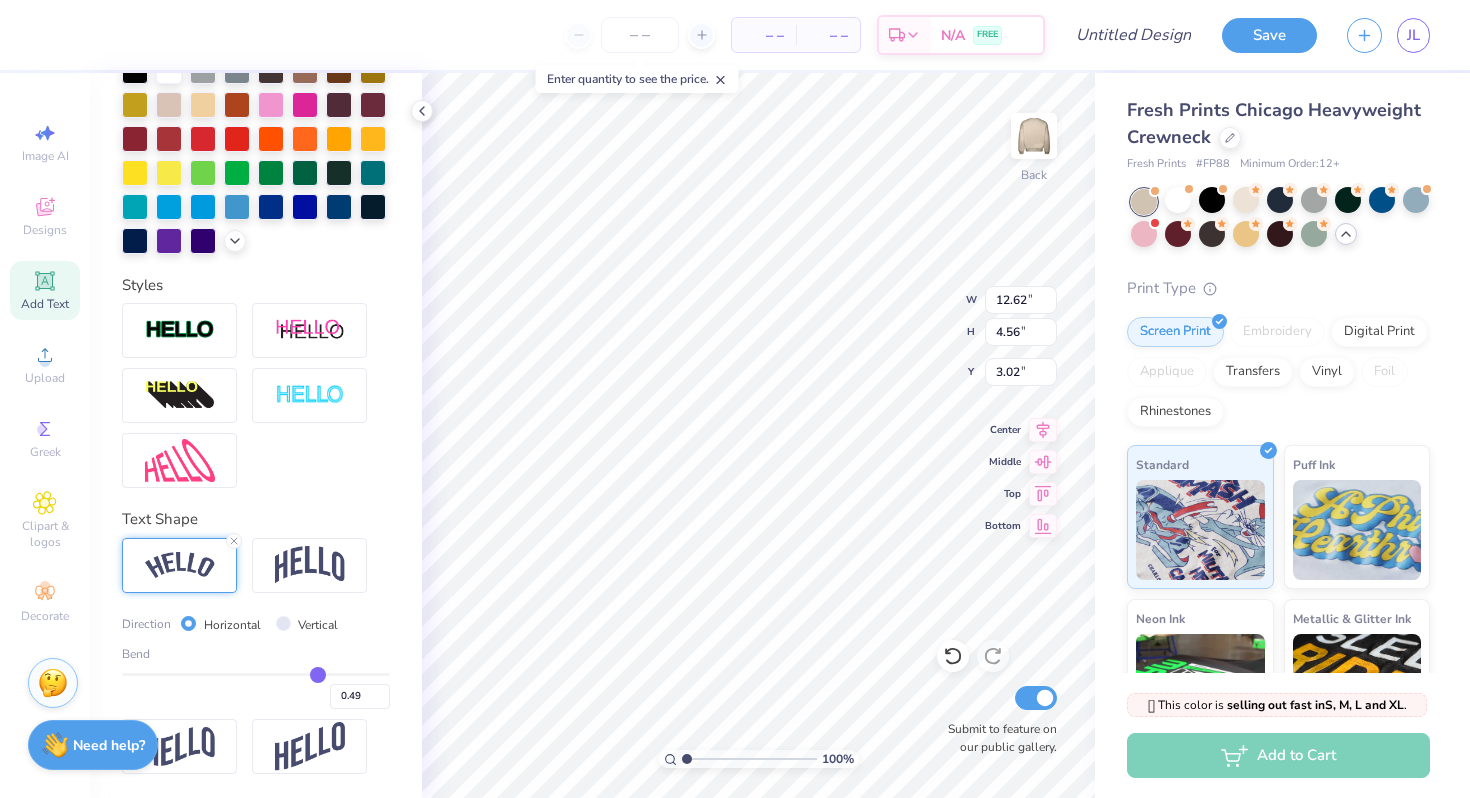 type on "0.48" 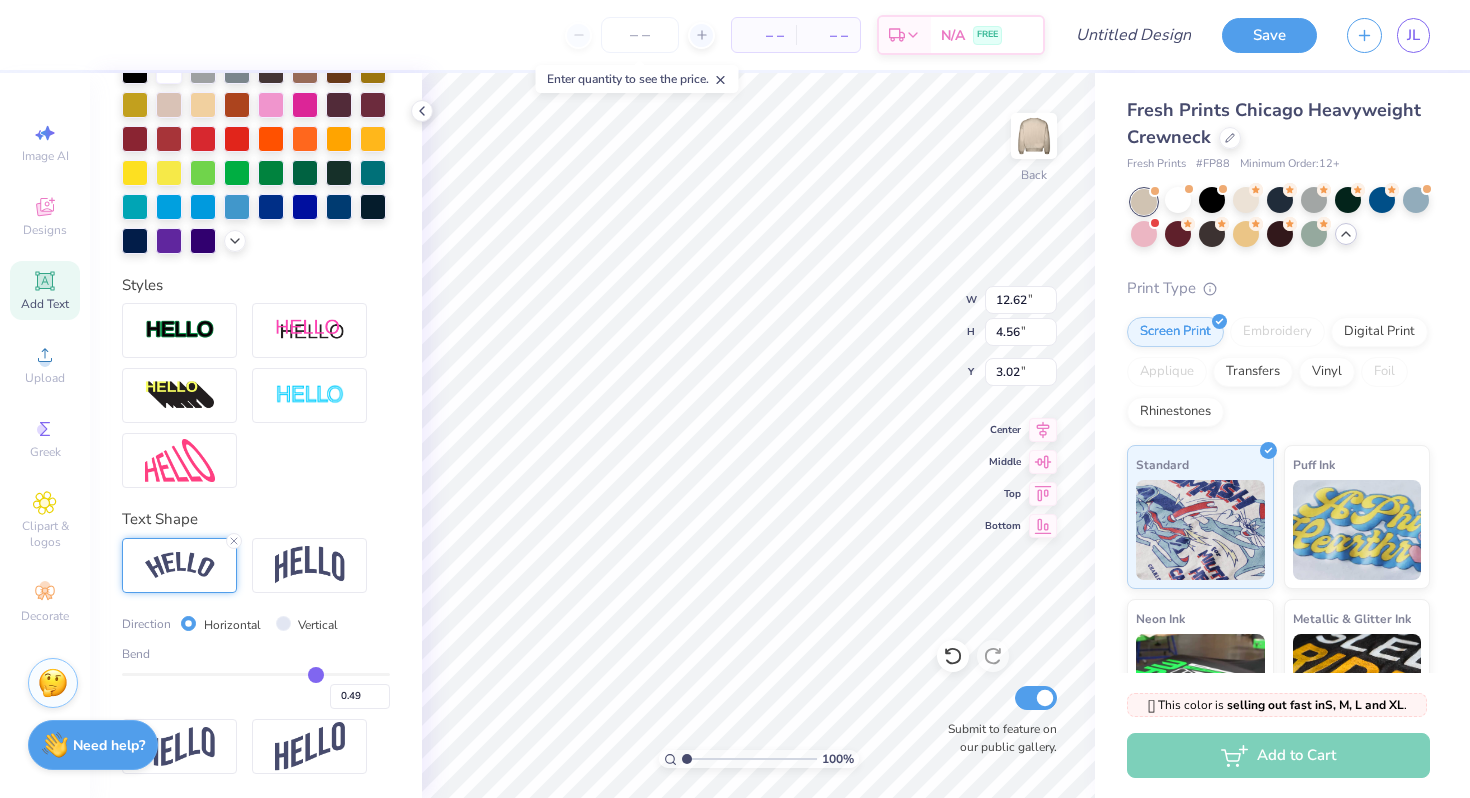type on "0.48" 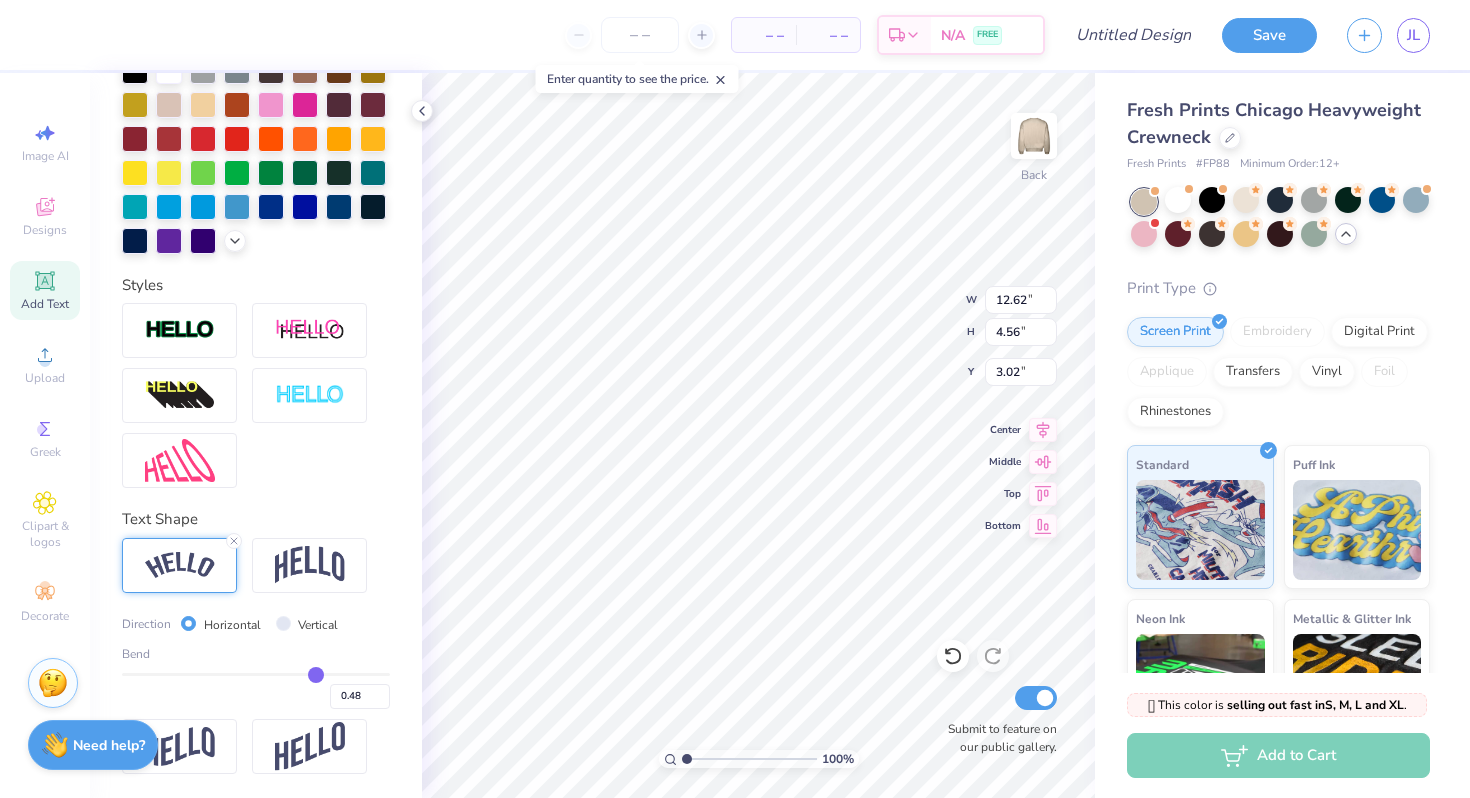 type on "0.47" 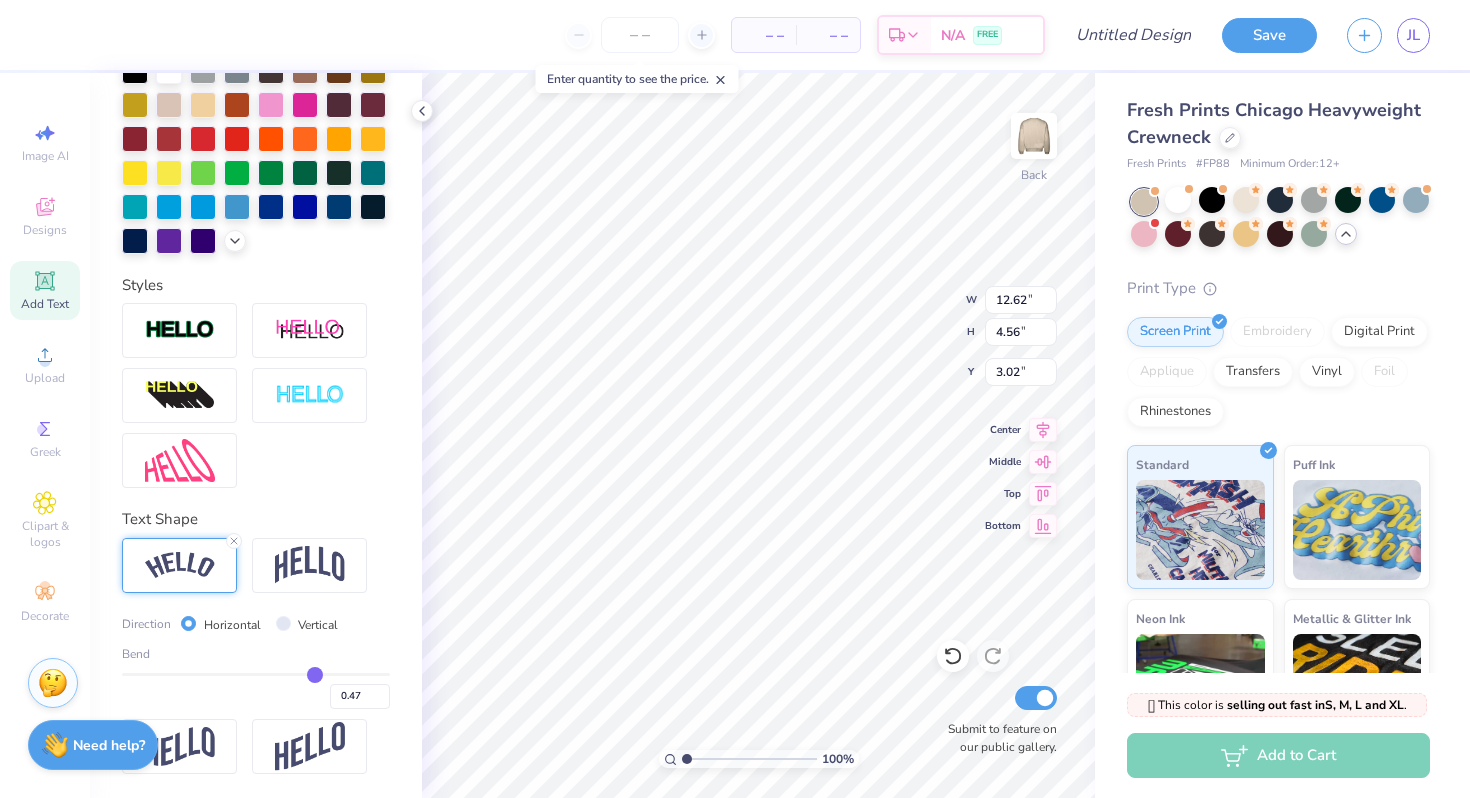 type on "0.46" 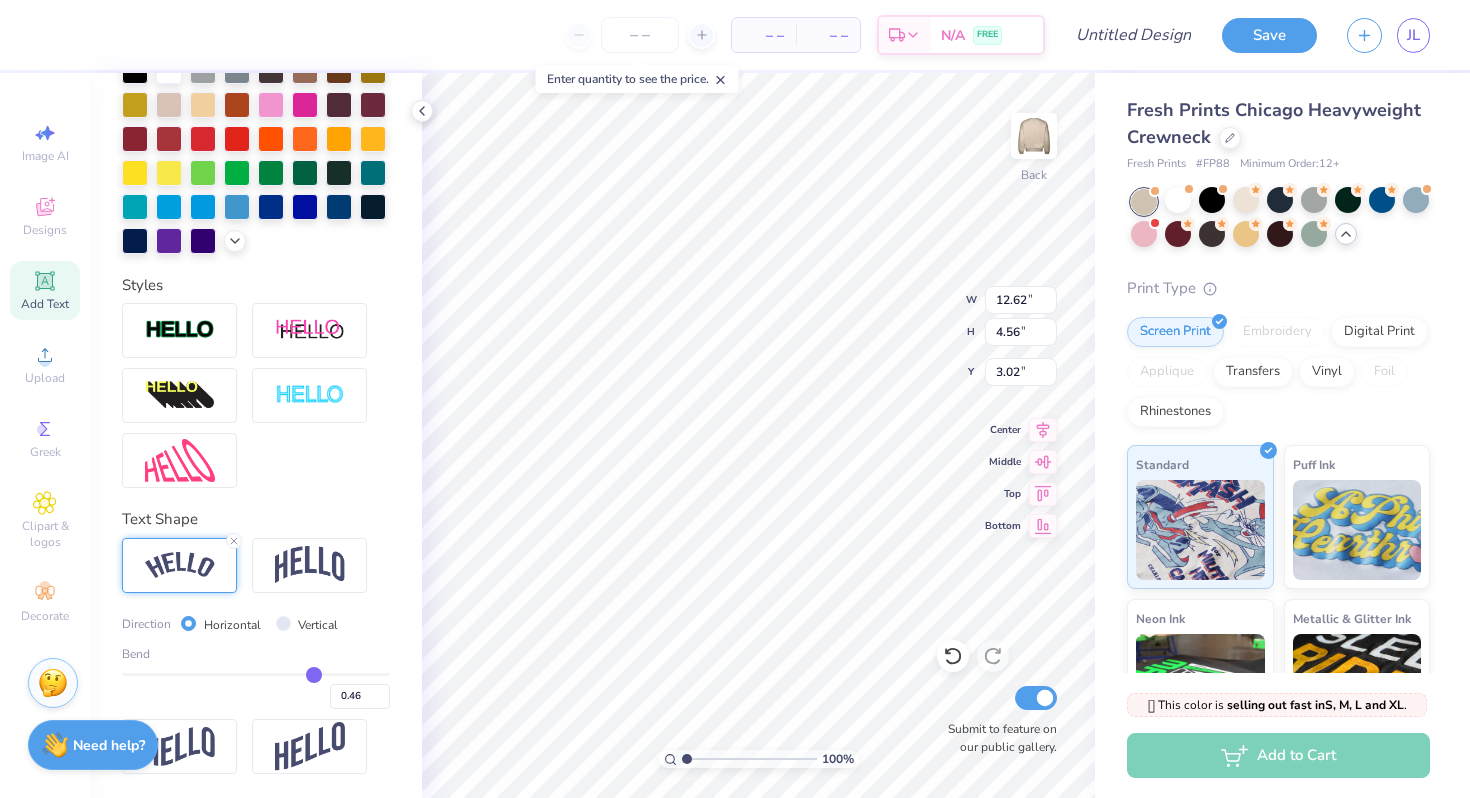 type on "0.45" 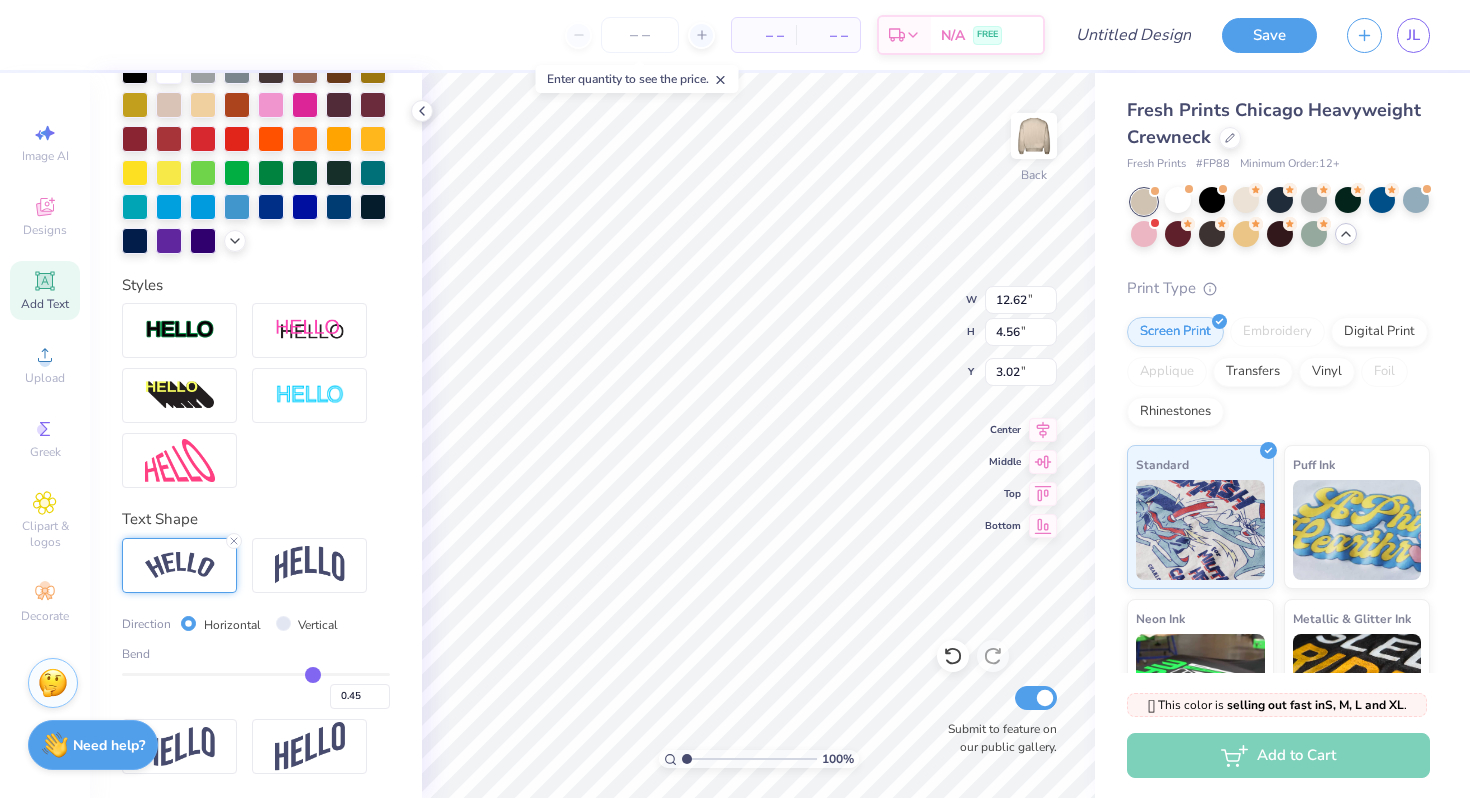 type on "0.45" 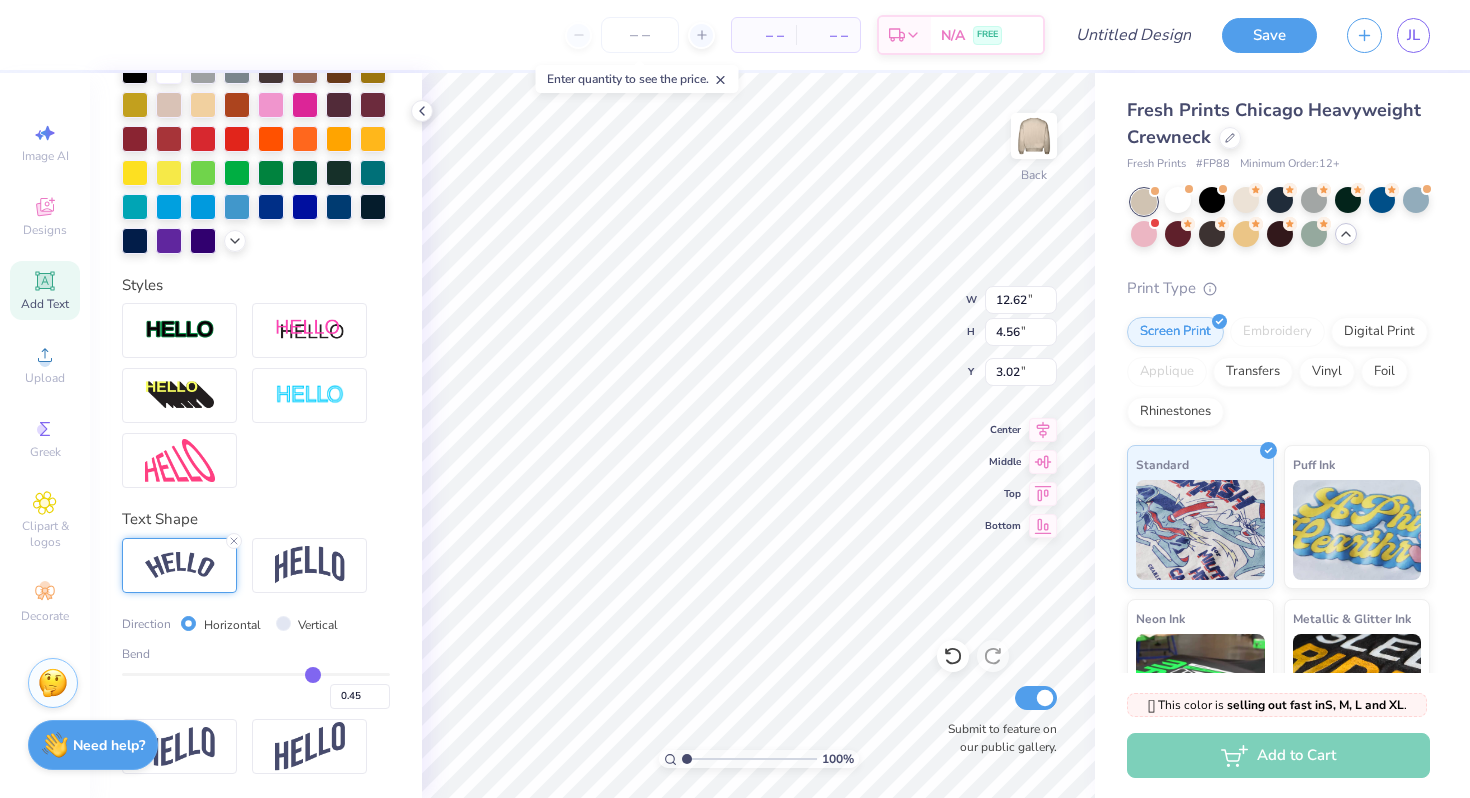 type on "12.34" 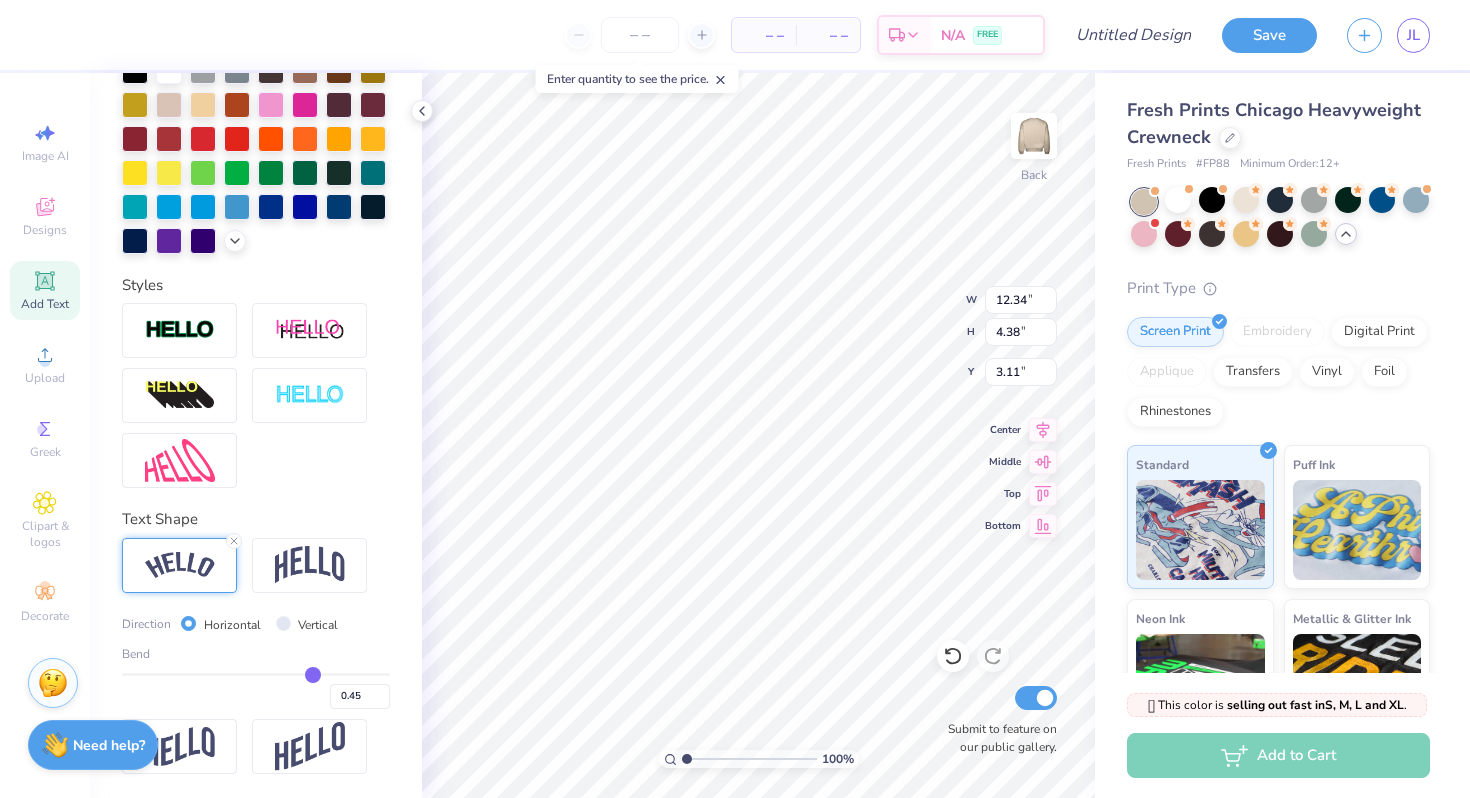 type on "0.46" 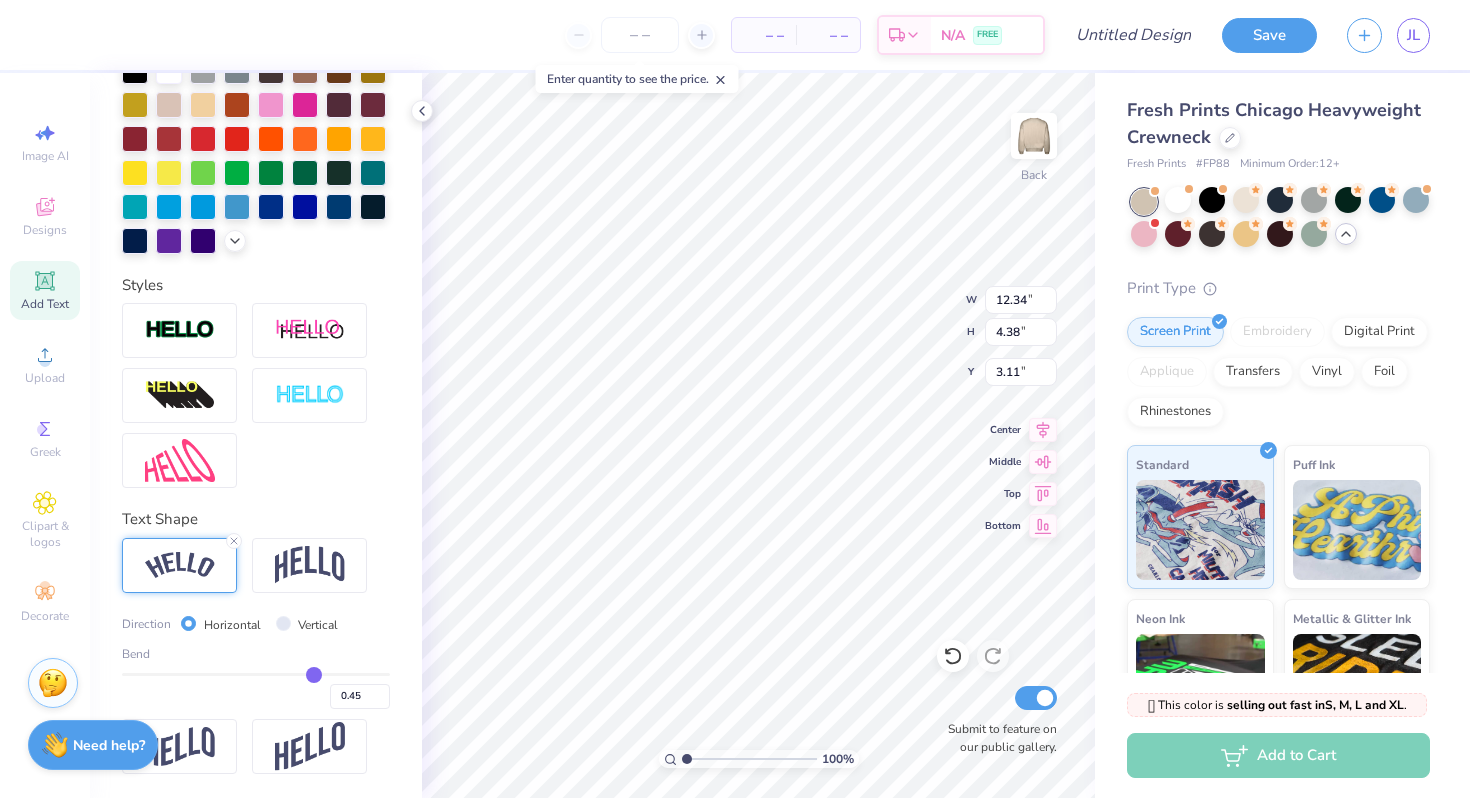 type on "0.46" 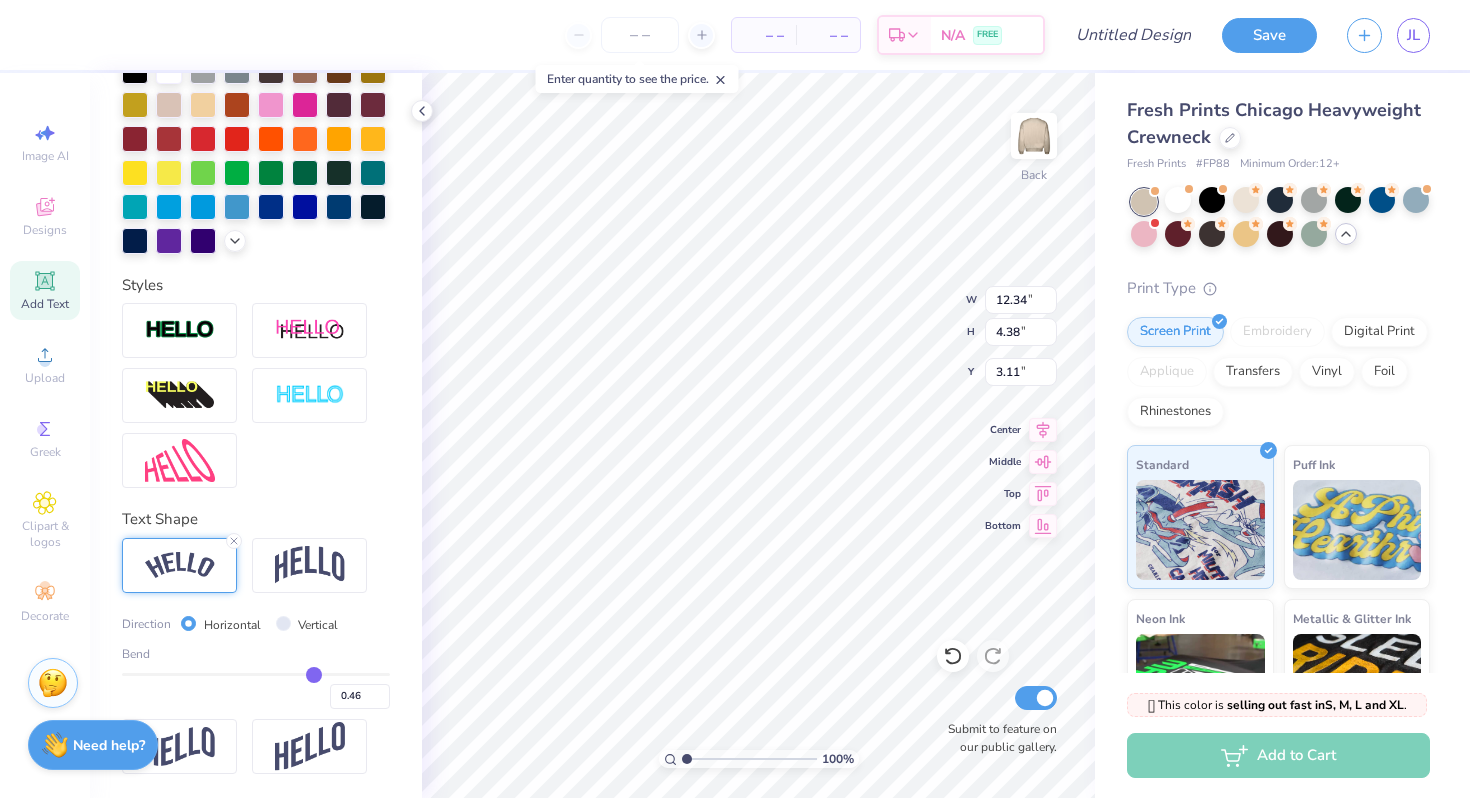 type on "0.45" 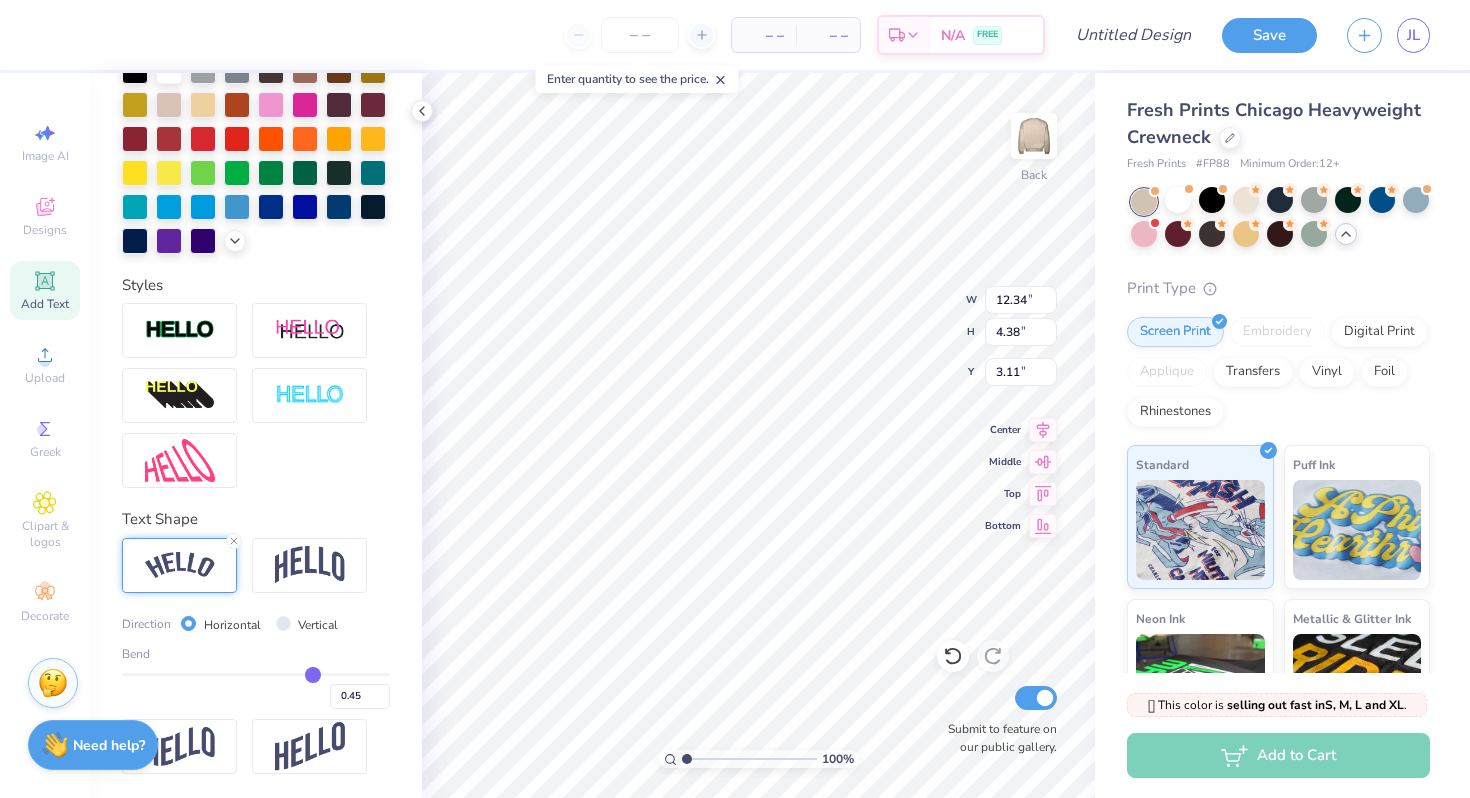 type on "0.44" 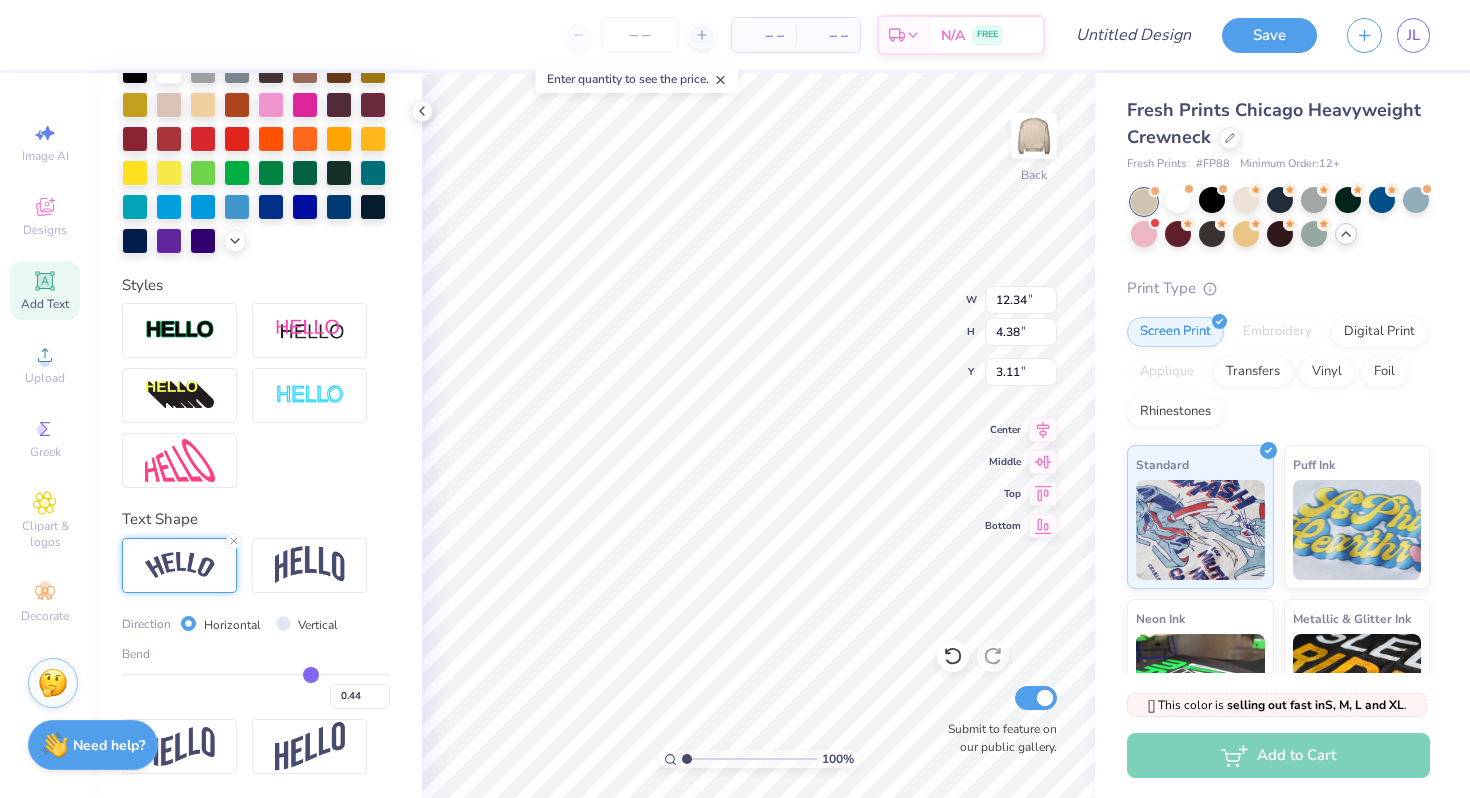 type on "0.43" 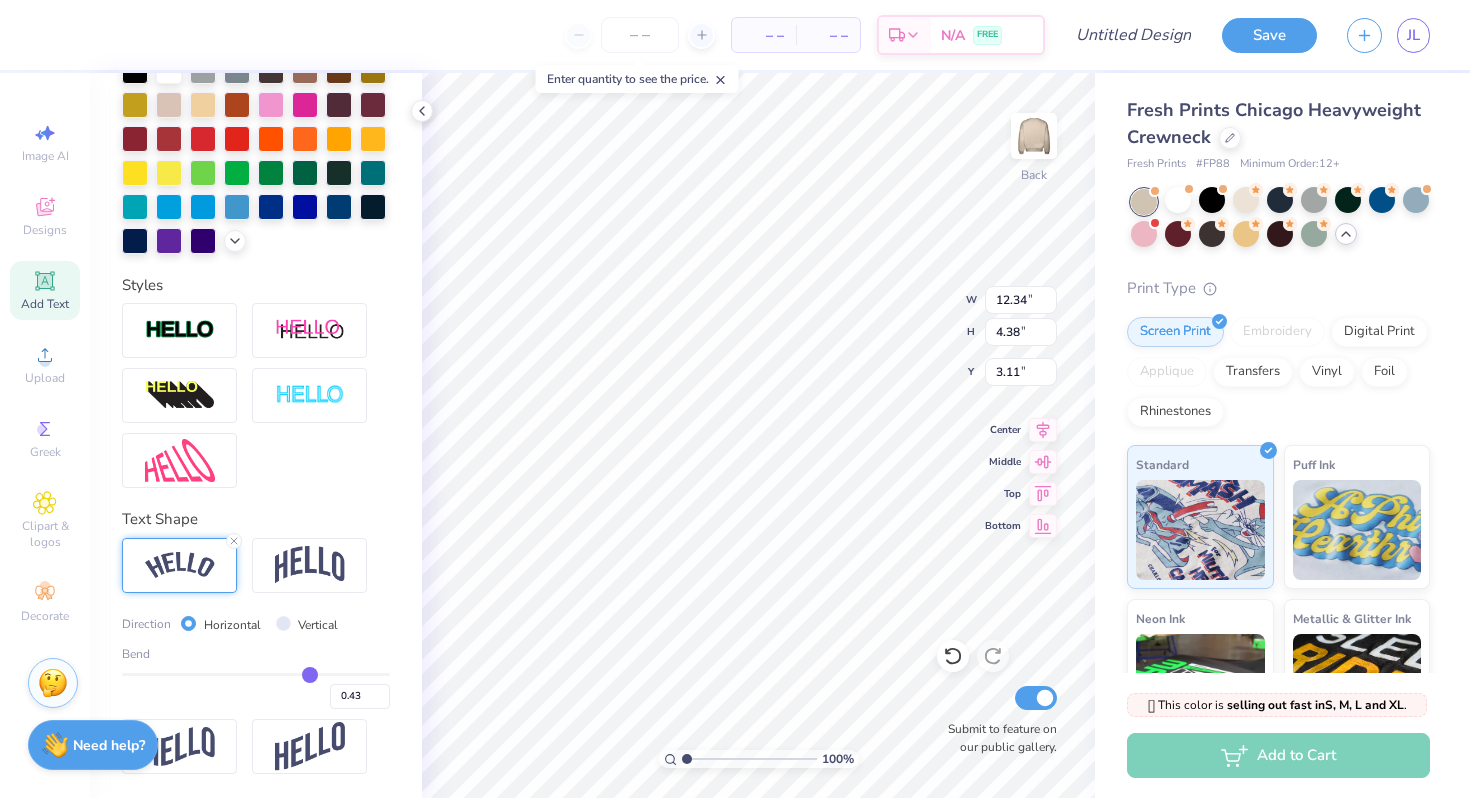 type on "0.42" 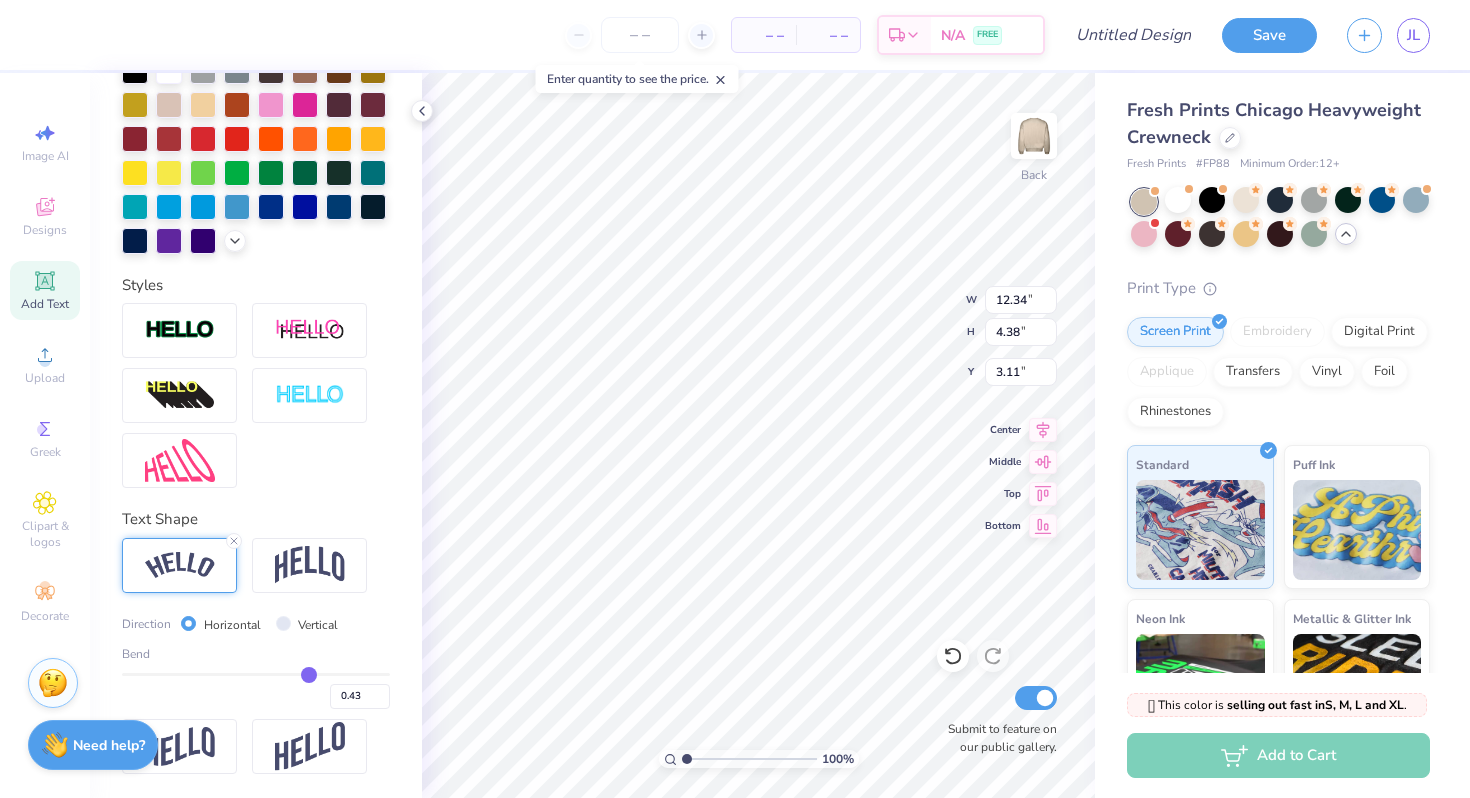 type on "0.42" 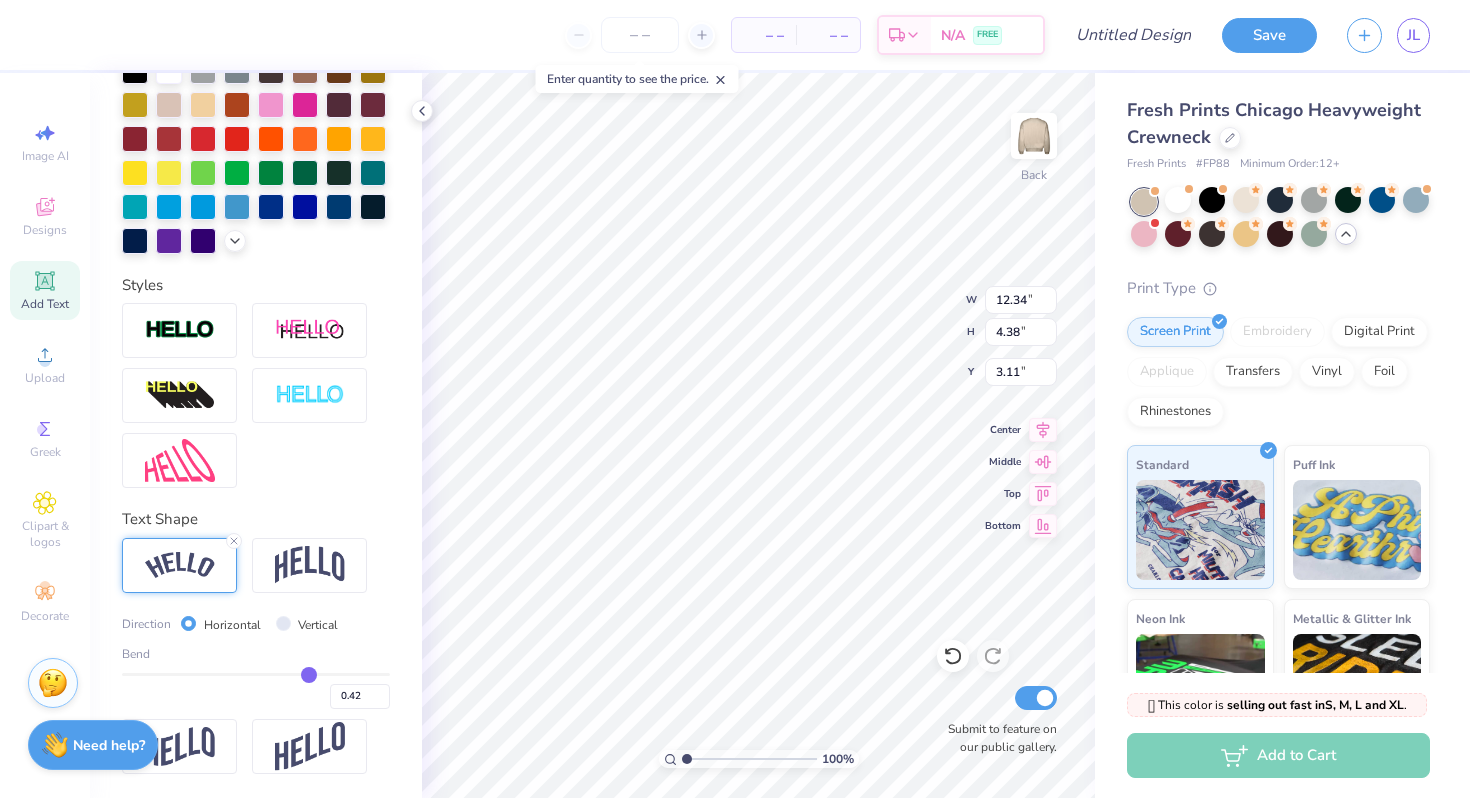 type on "0.41" 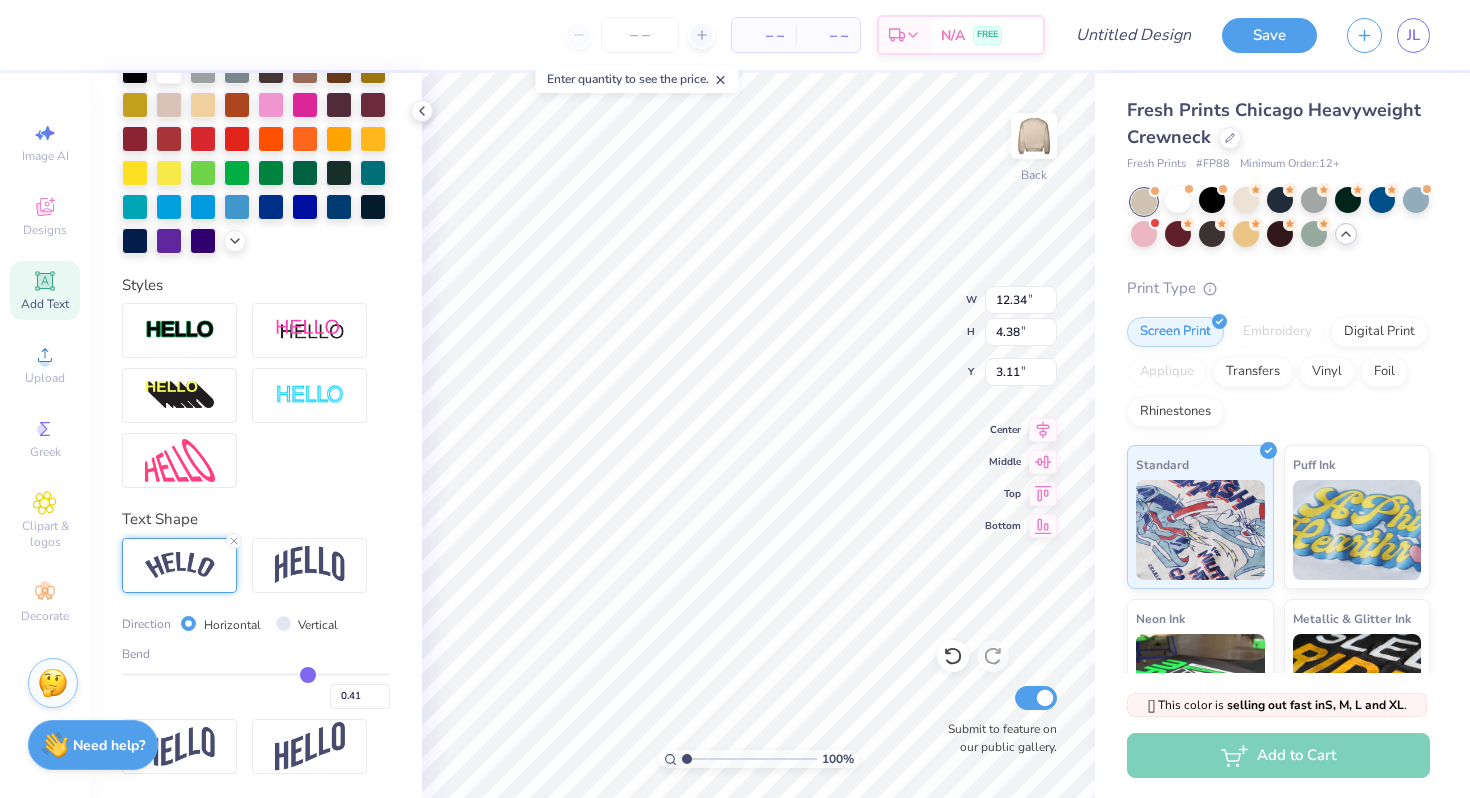 type on "0.4" 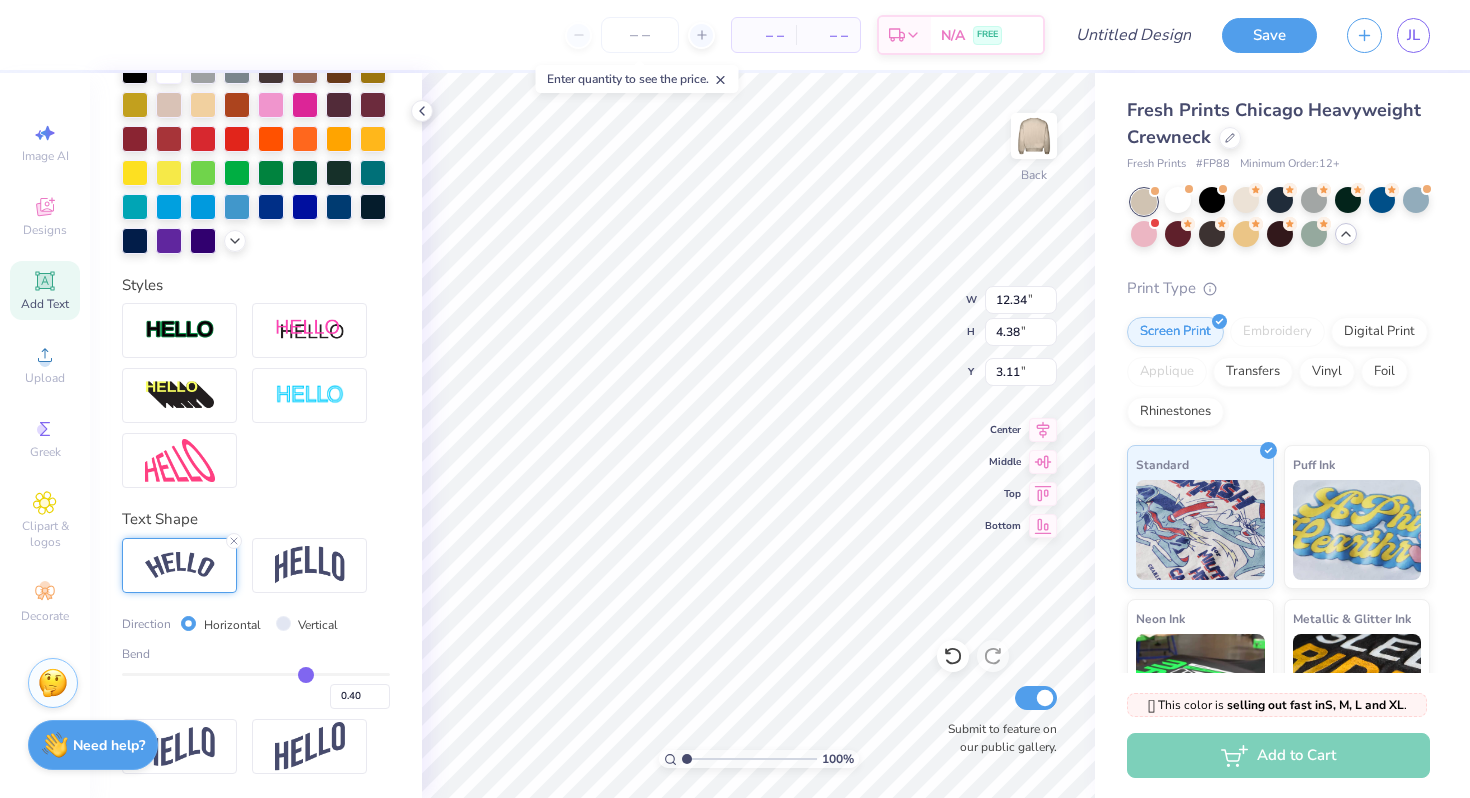 type on "0.4" 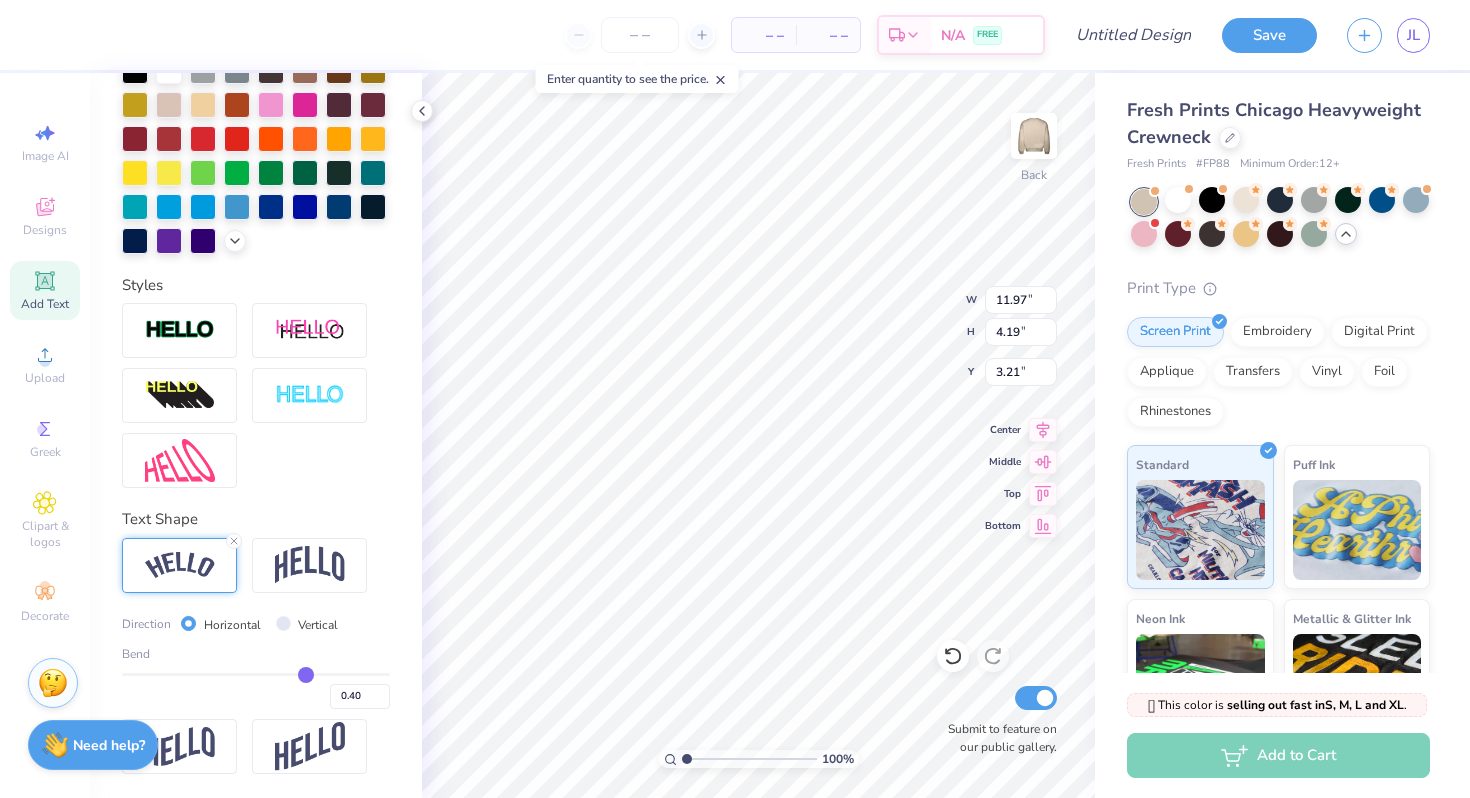 type on "0.39" 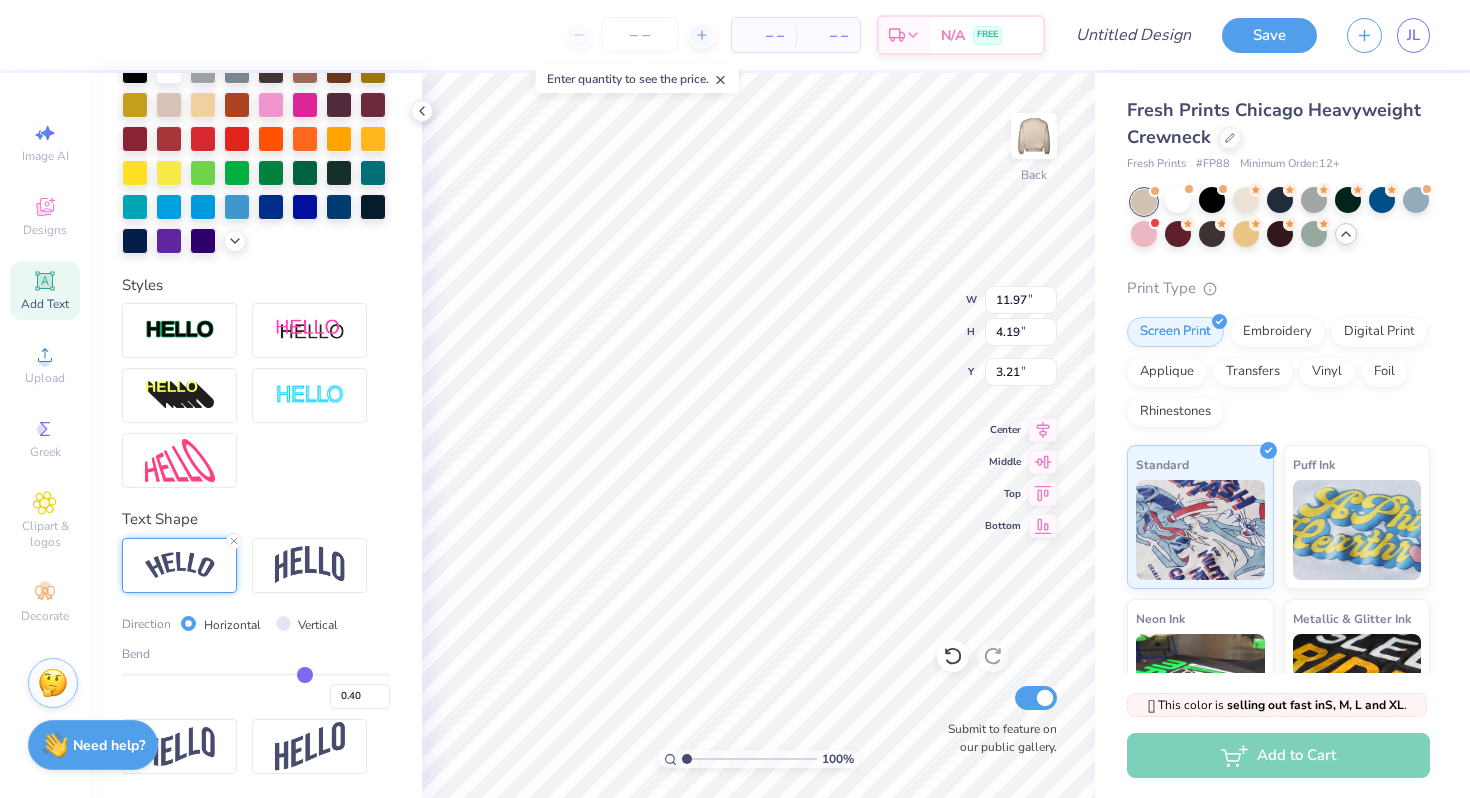 type on "0.39" 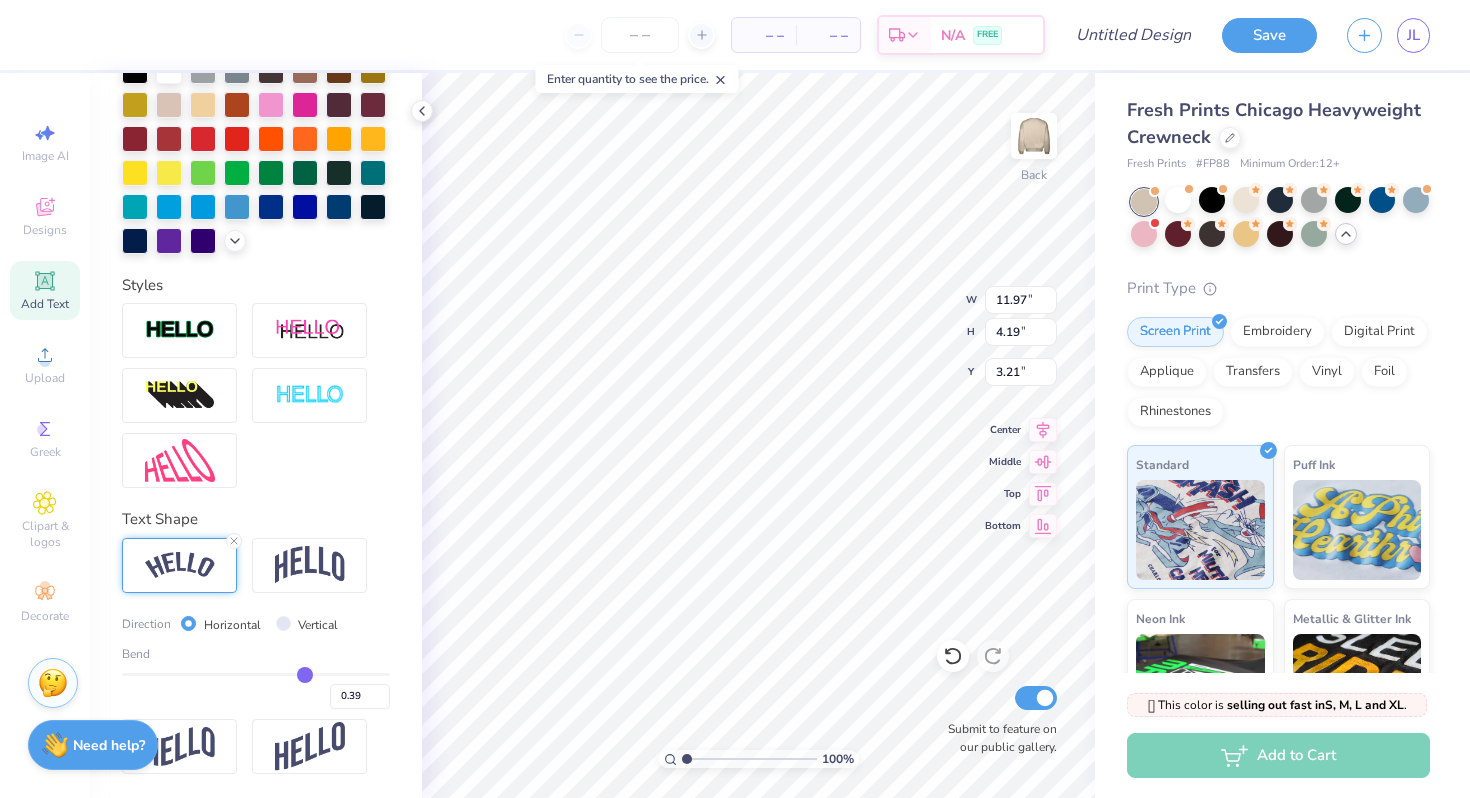 type on "0.38" 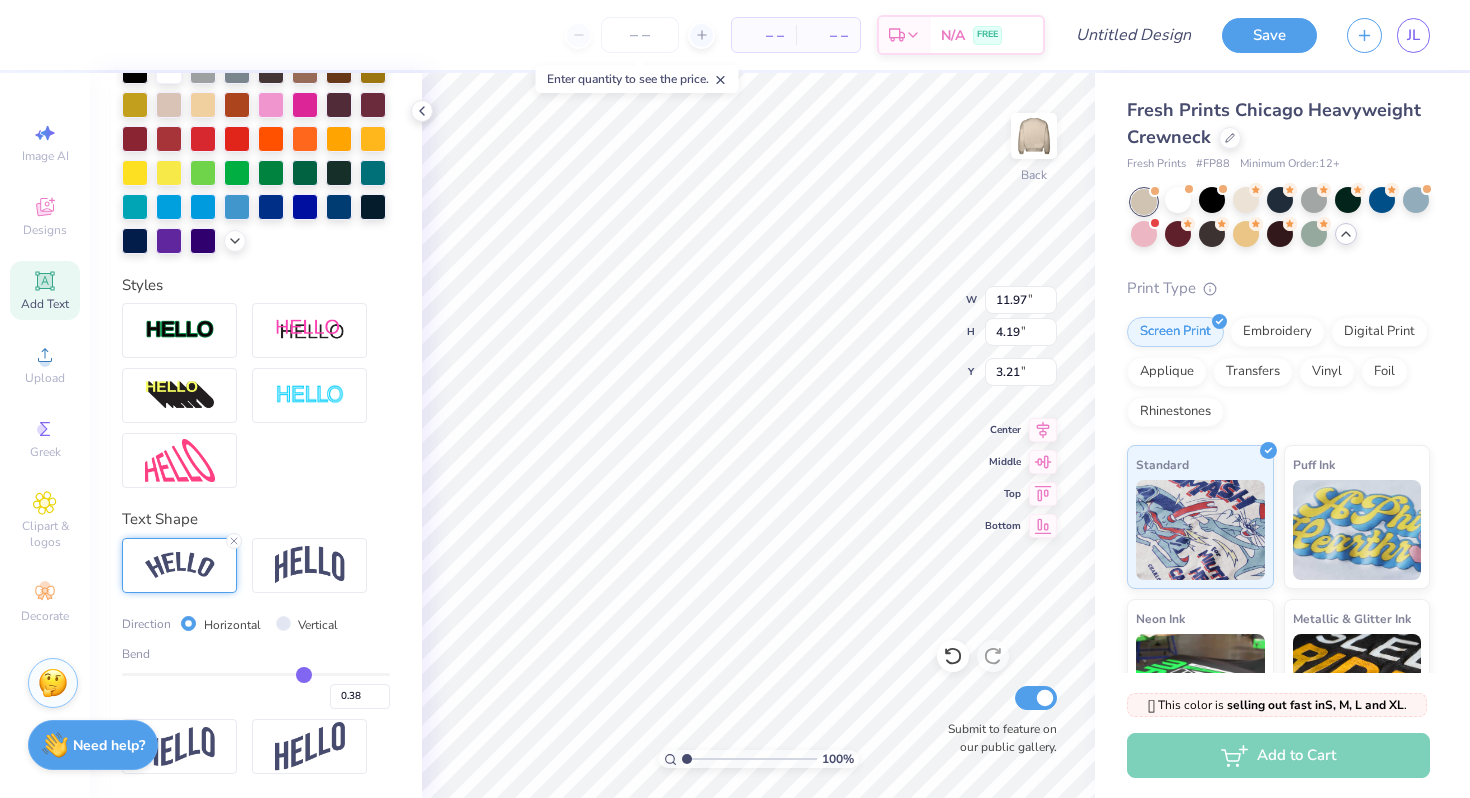 type on "0.37" 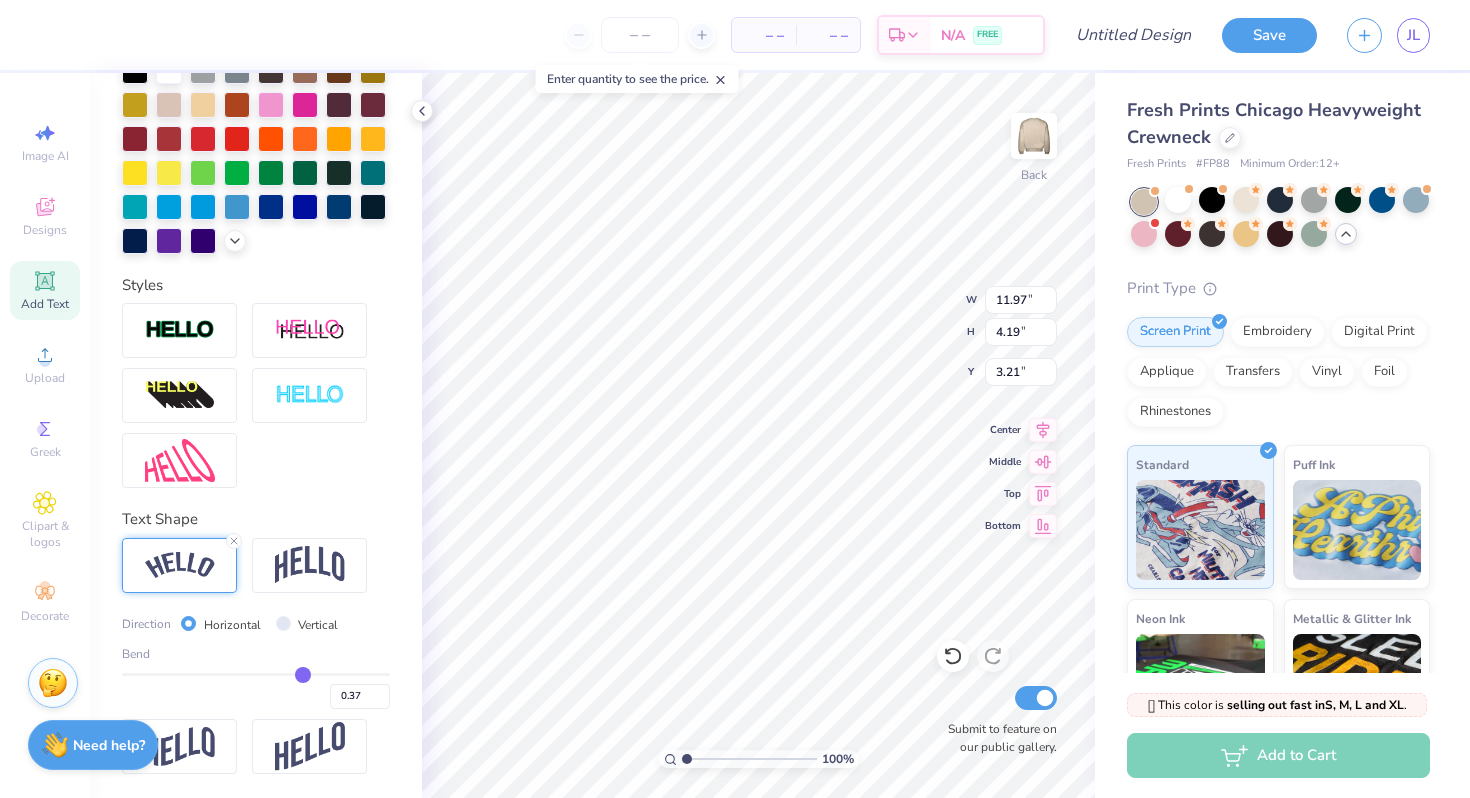 type on "0.36" 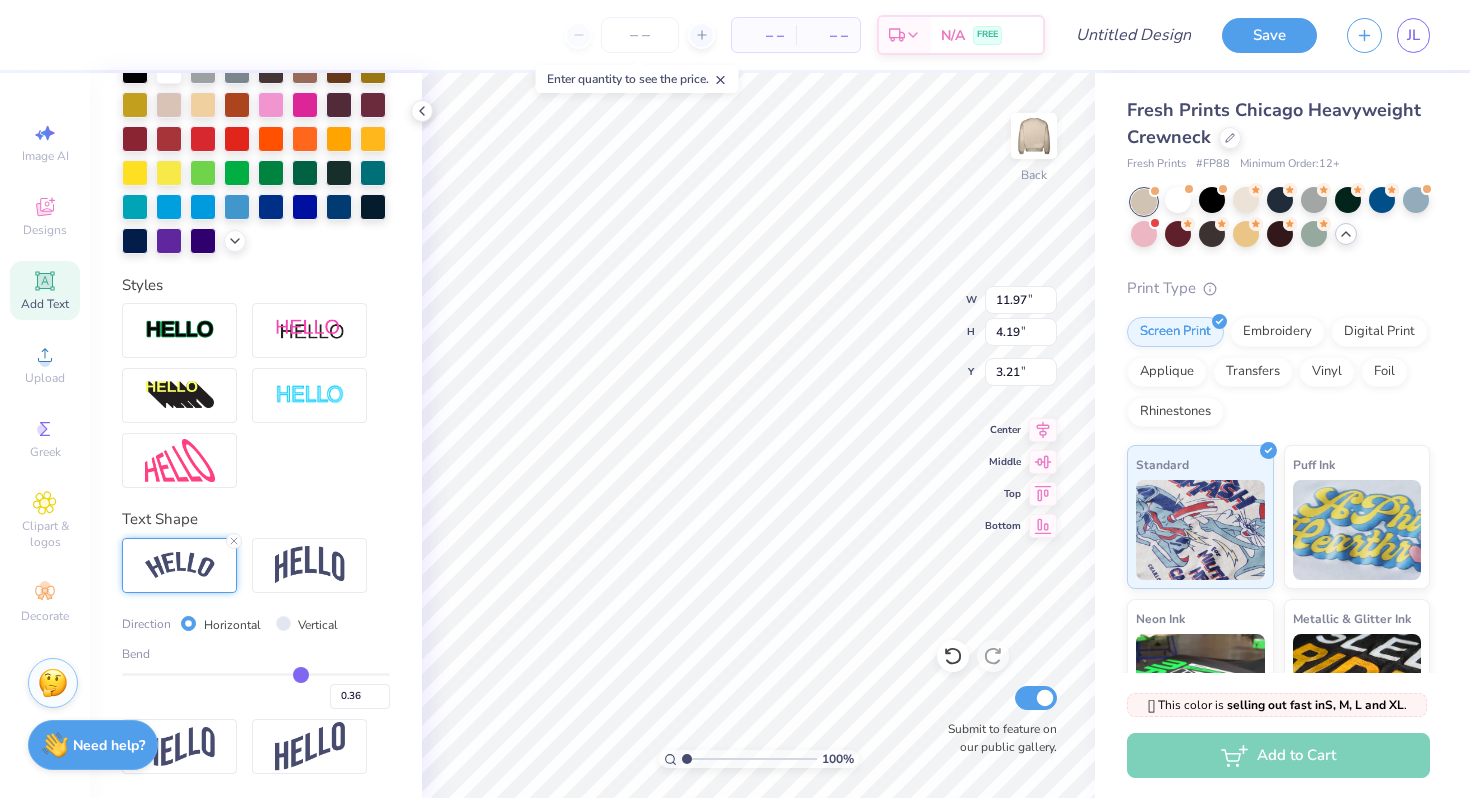 type on "0.35" 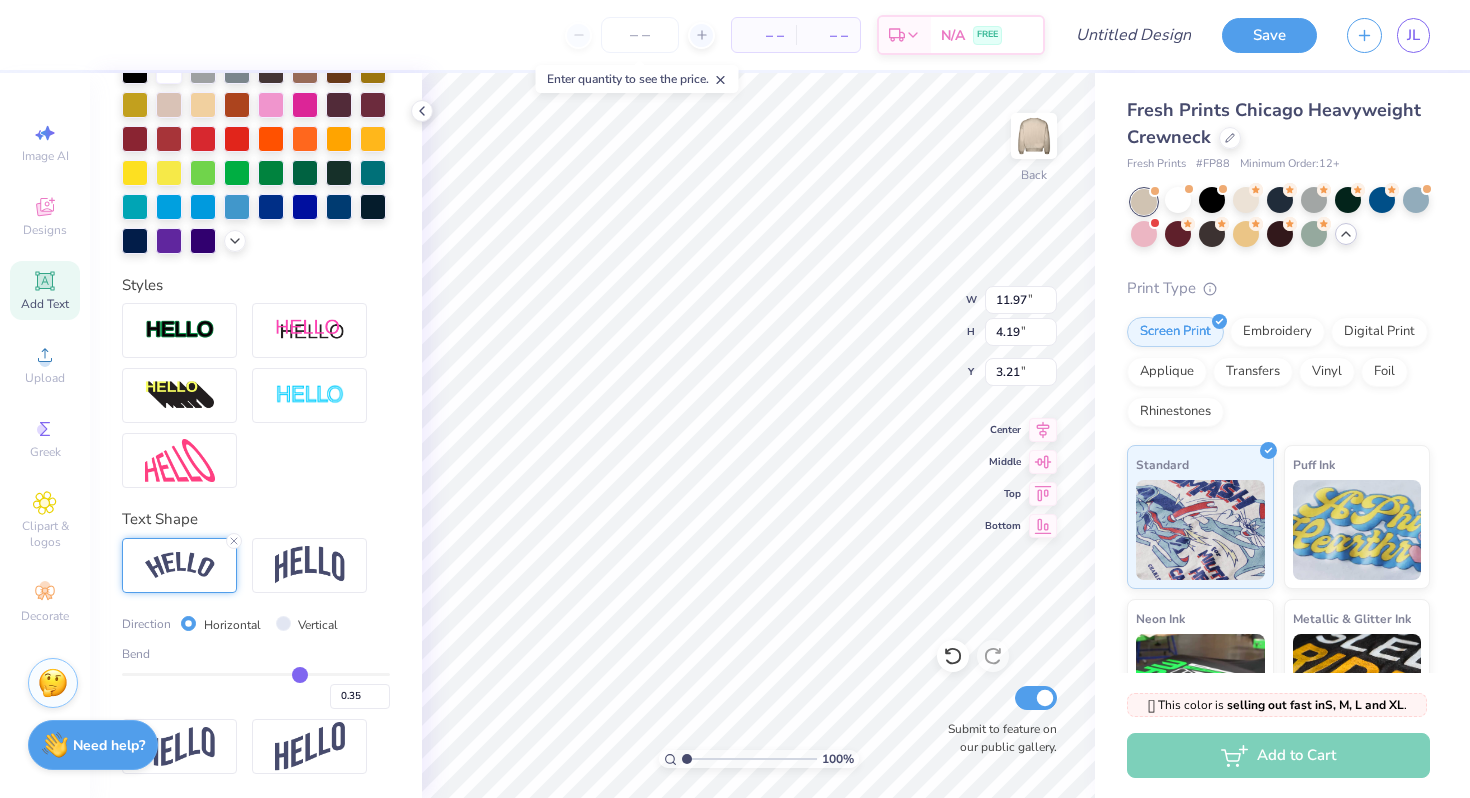 type on "0.34" 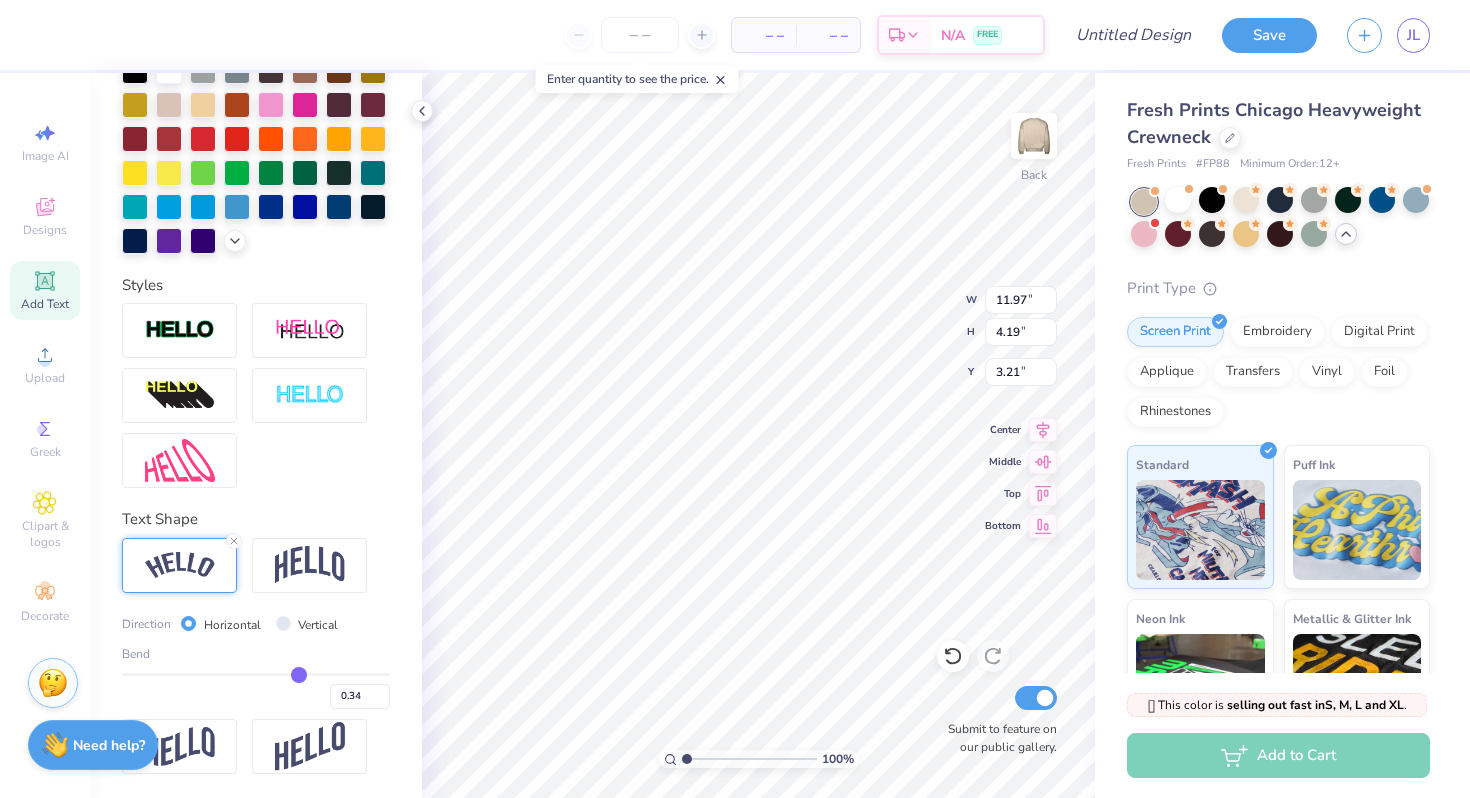 type on "0.33" 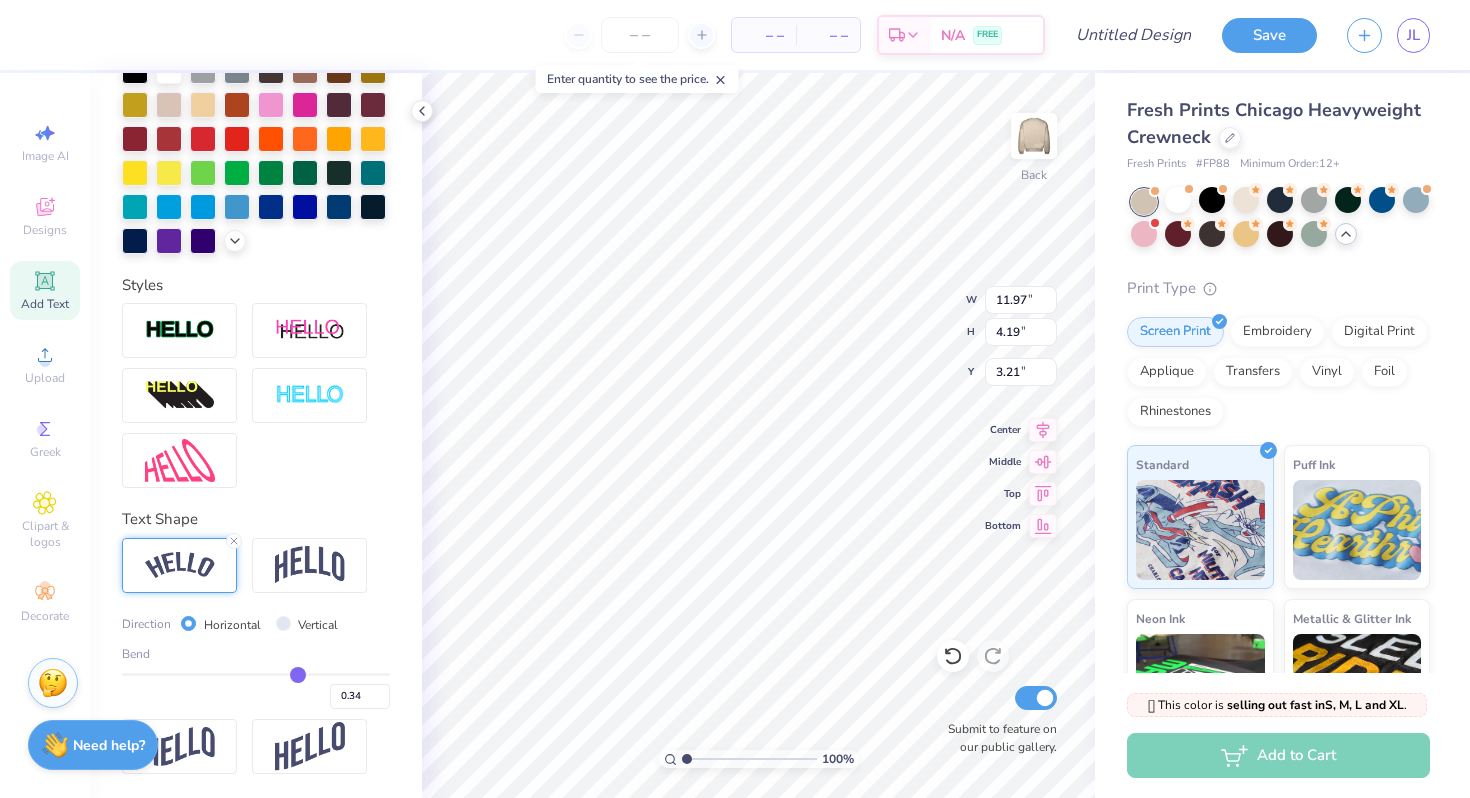 type on "0.33" 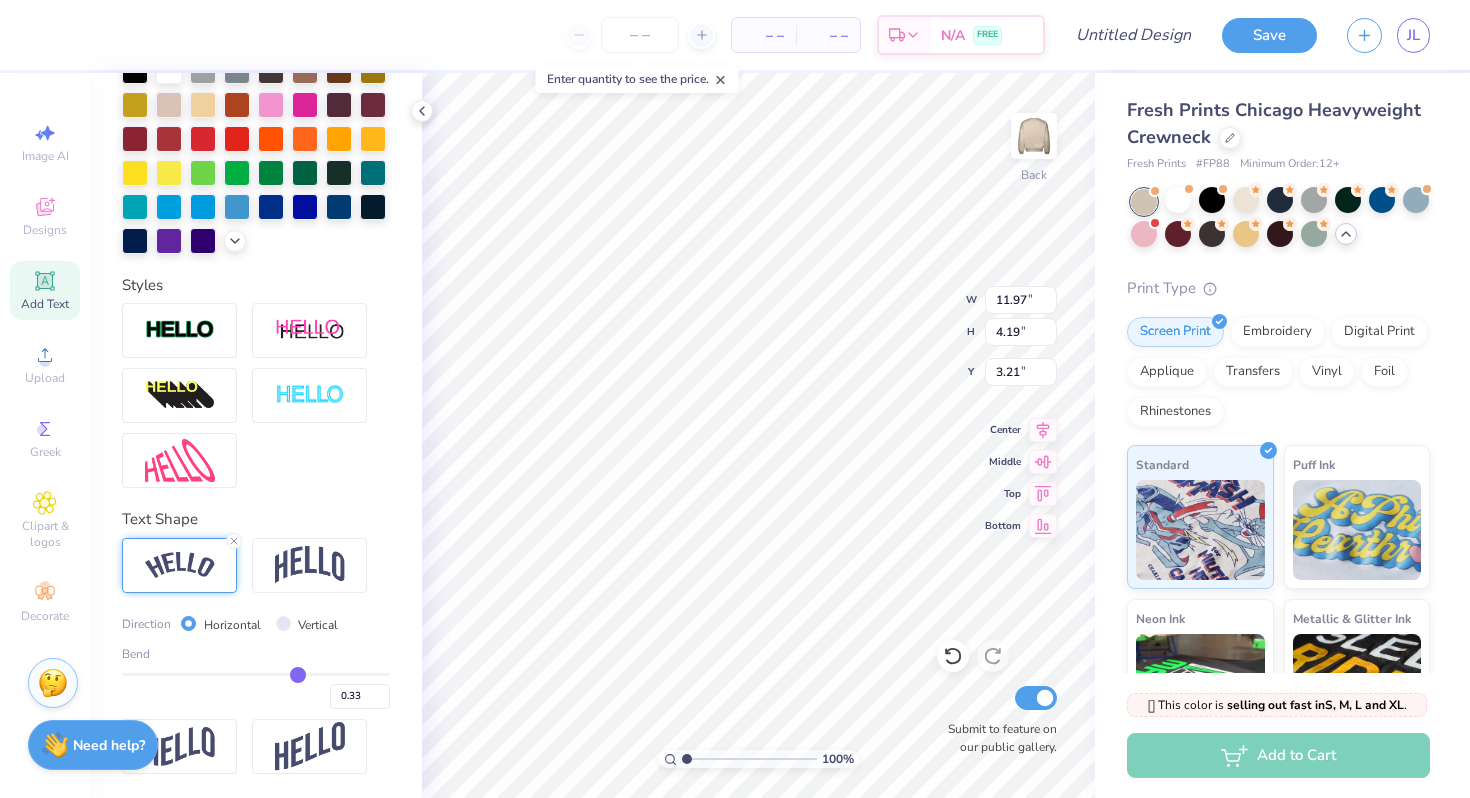 type on "0.33" 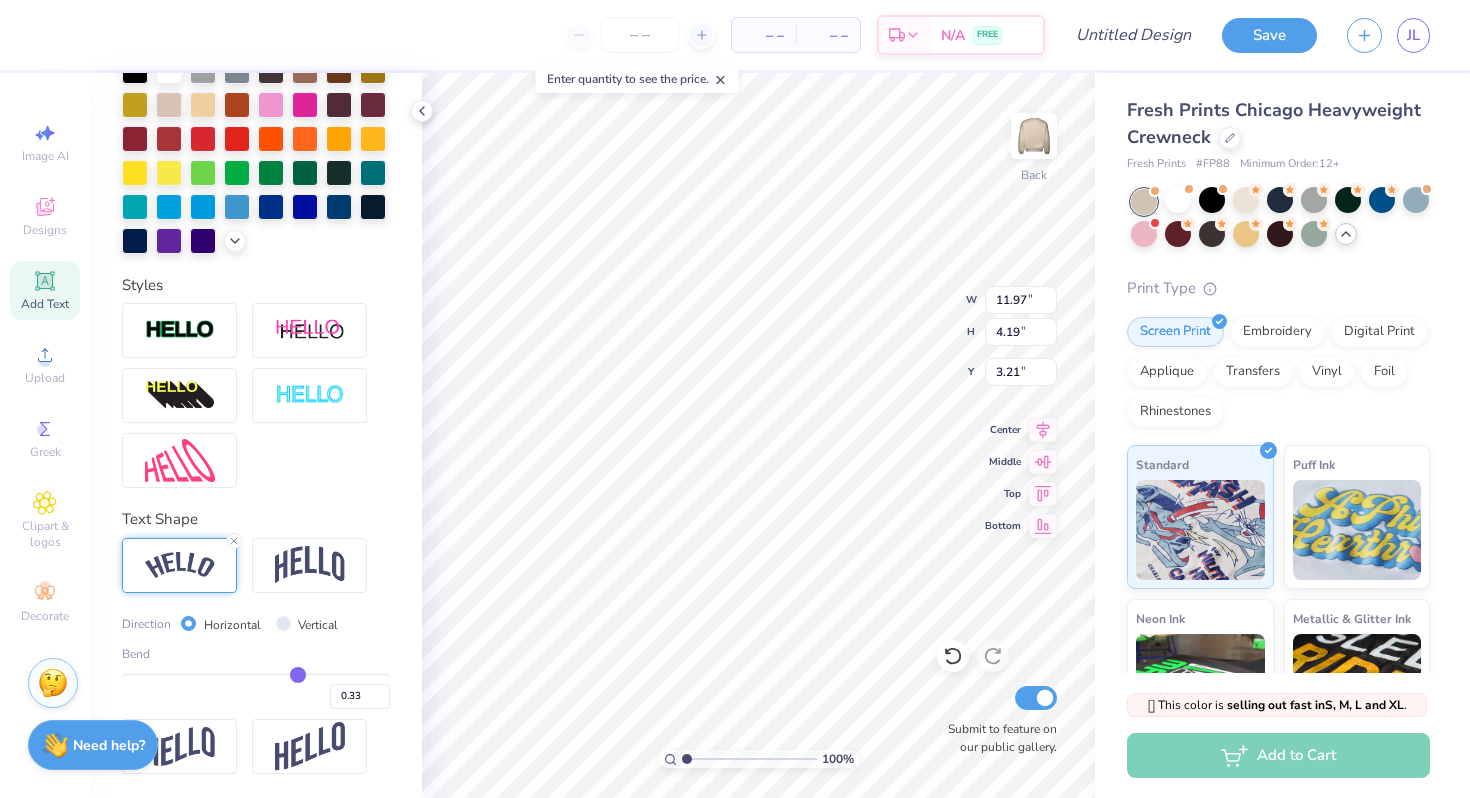 click at bounding box center (256, 674) 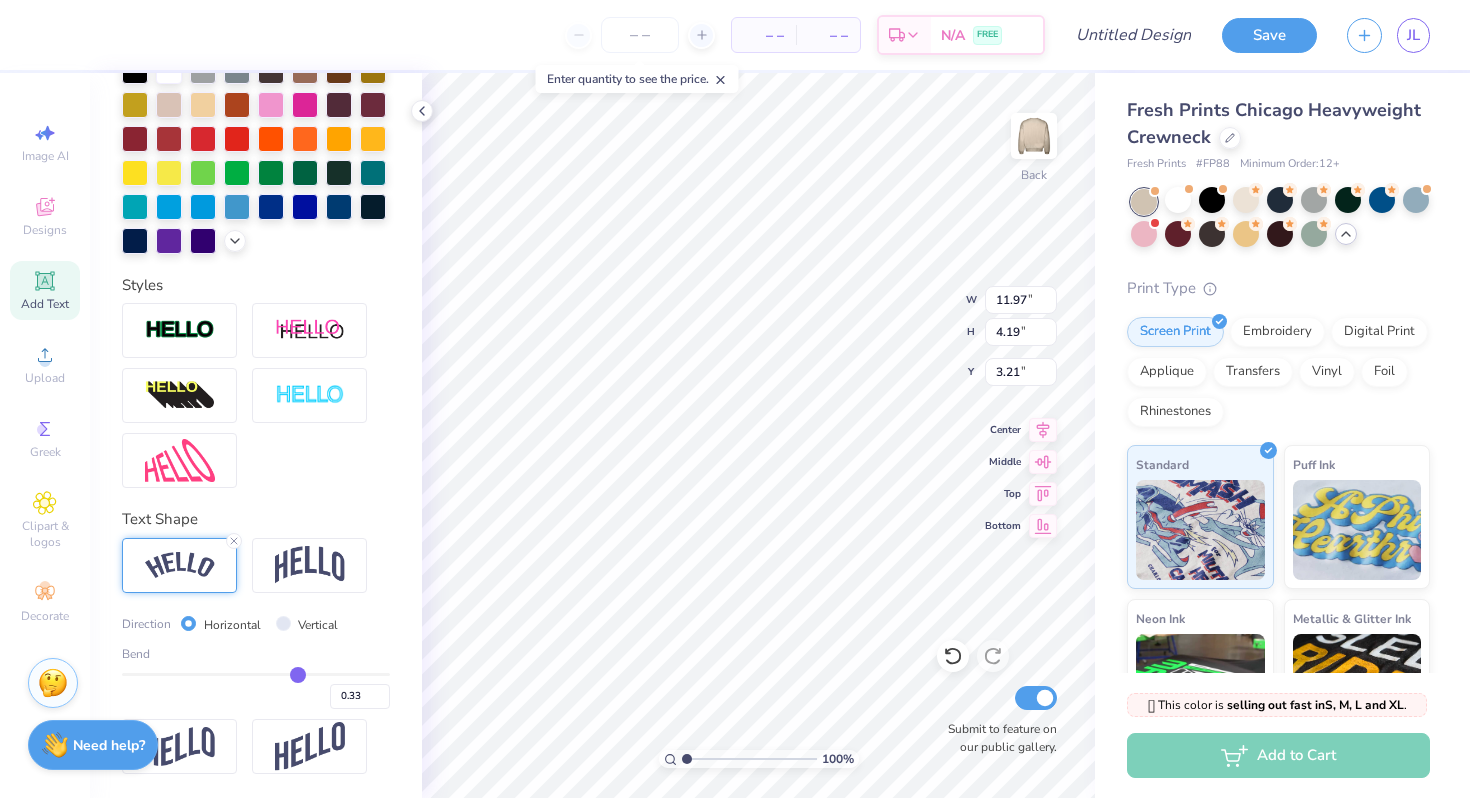 type on "11.43" 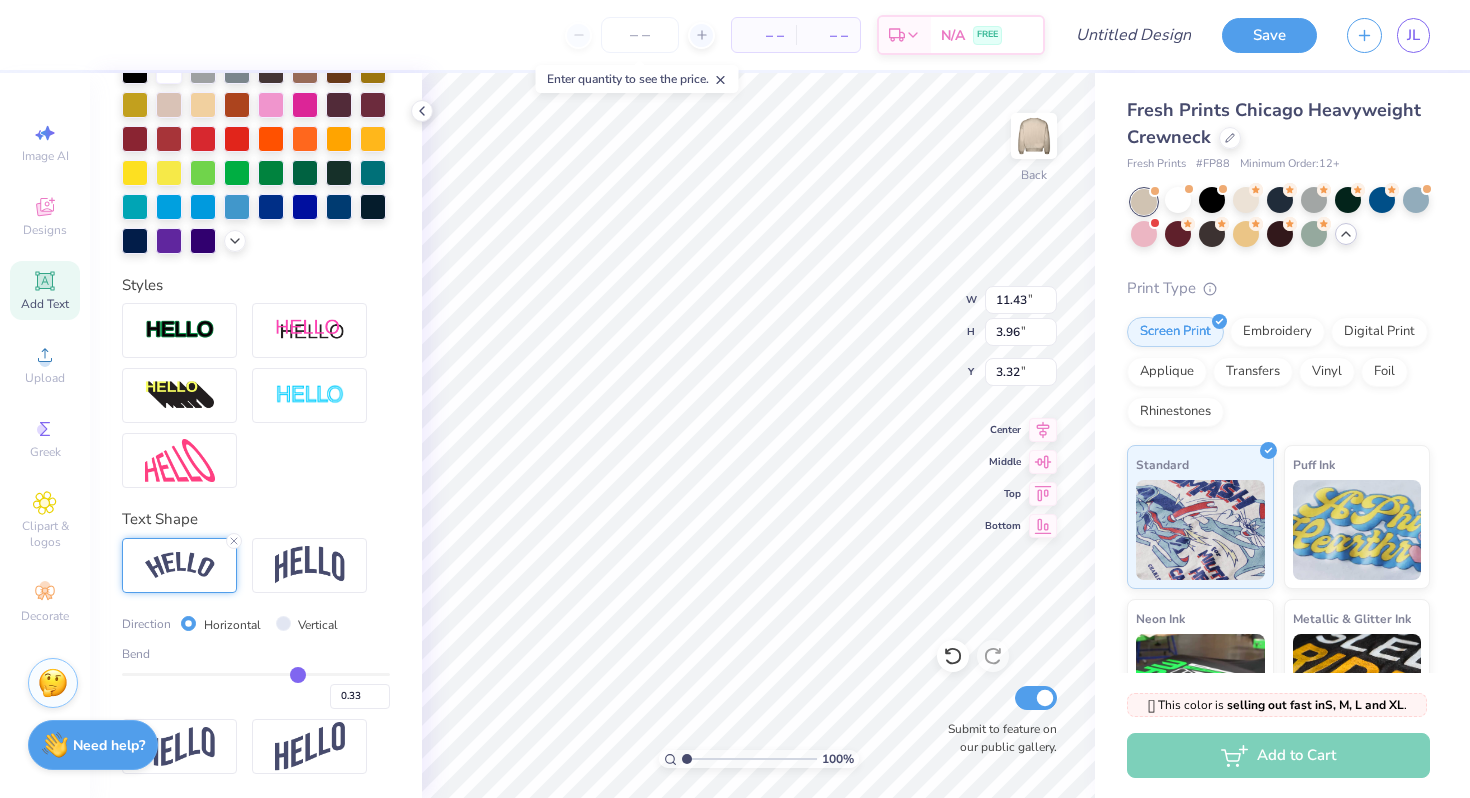 type on "0.35" 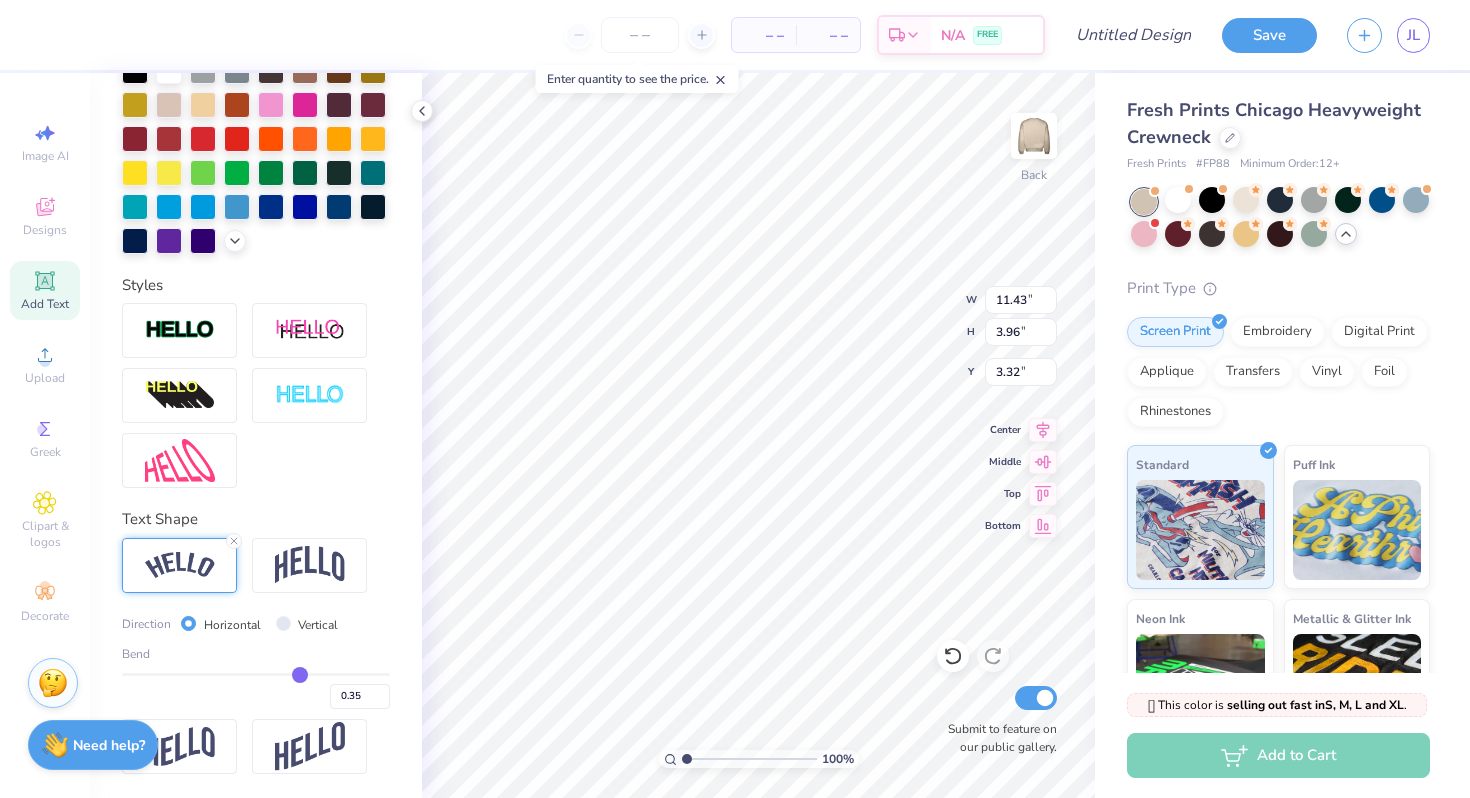 type on "0.36" 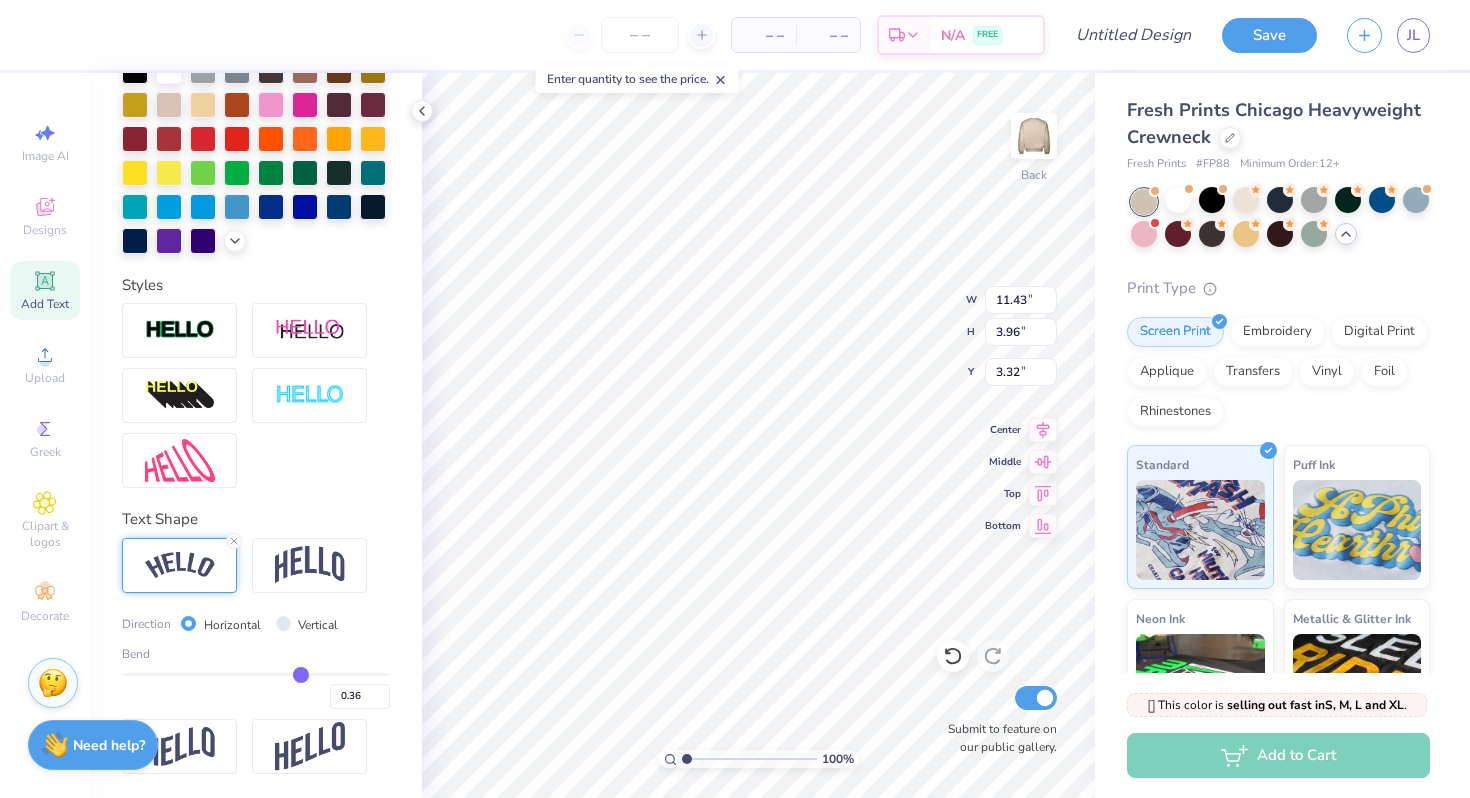 type on "0.37" 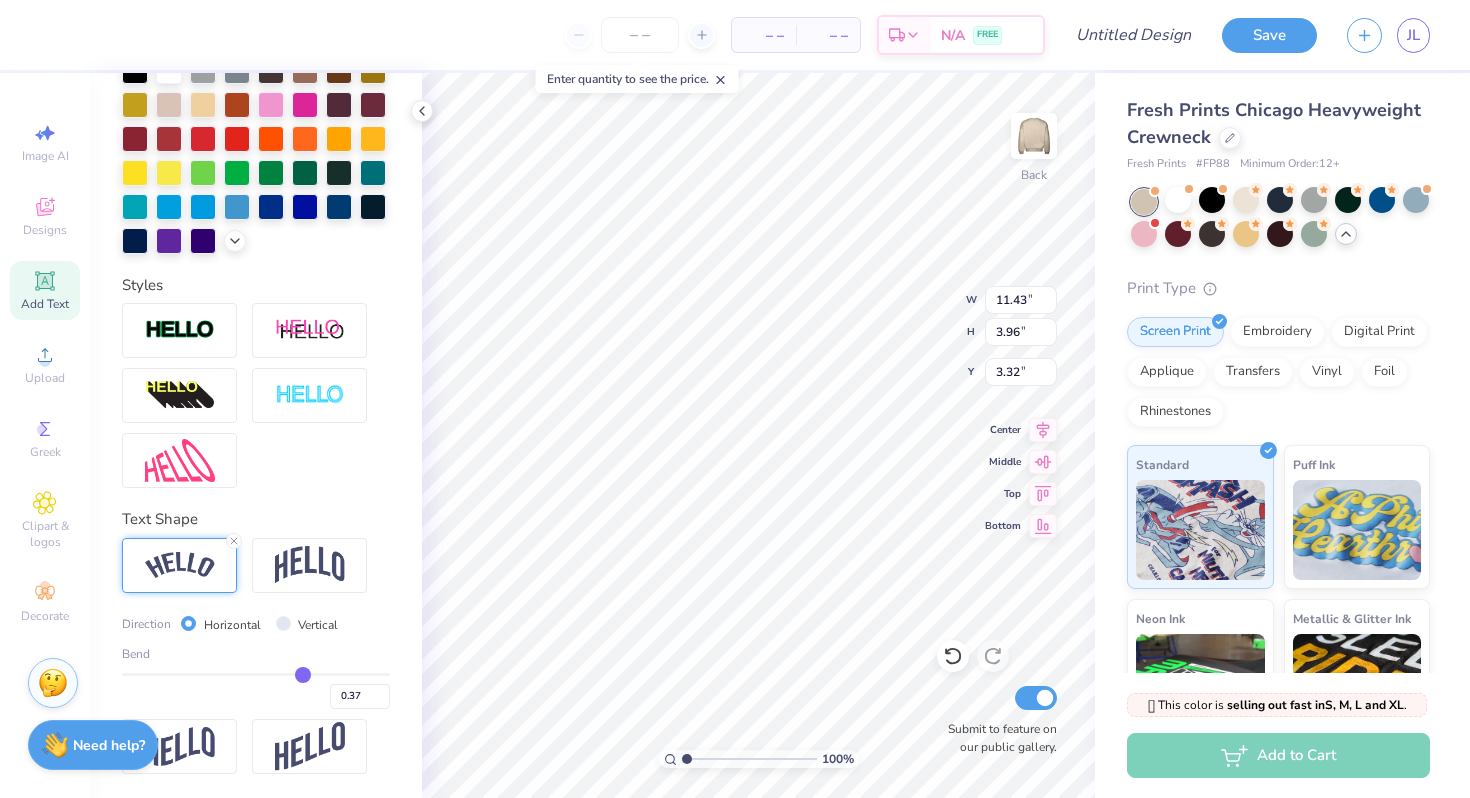 type on "0.38" 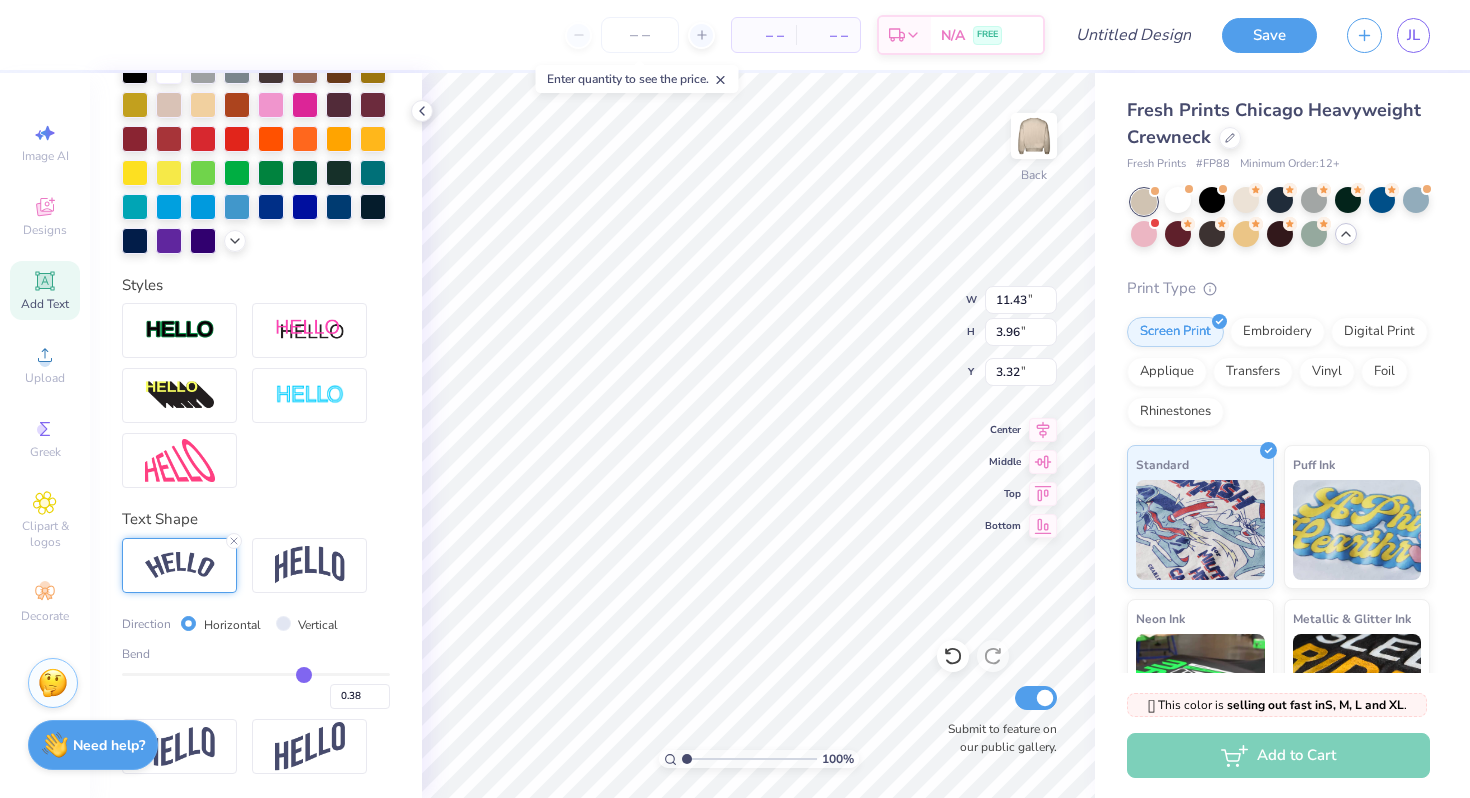type on "0.39" 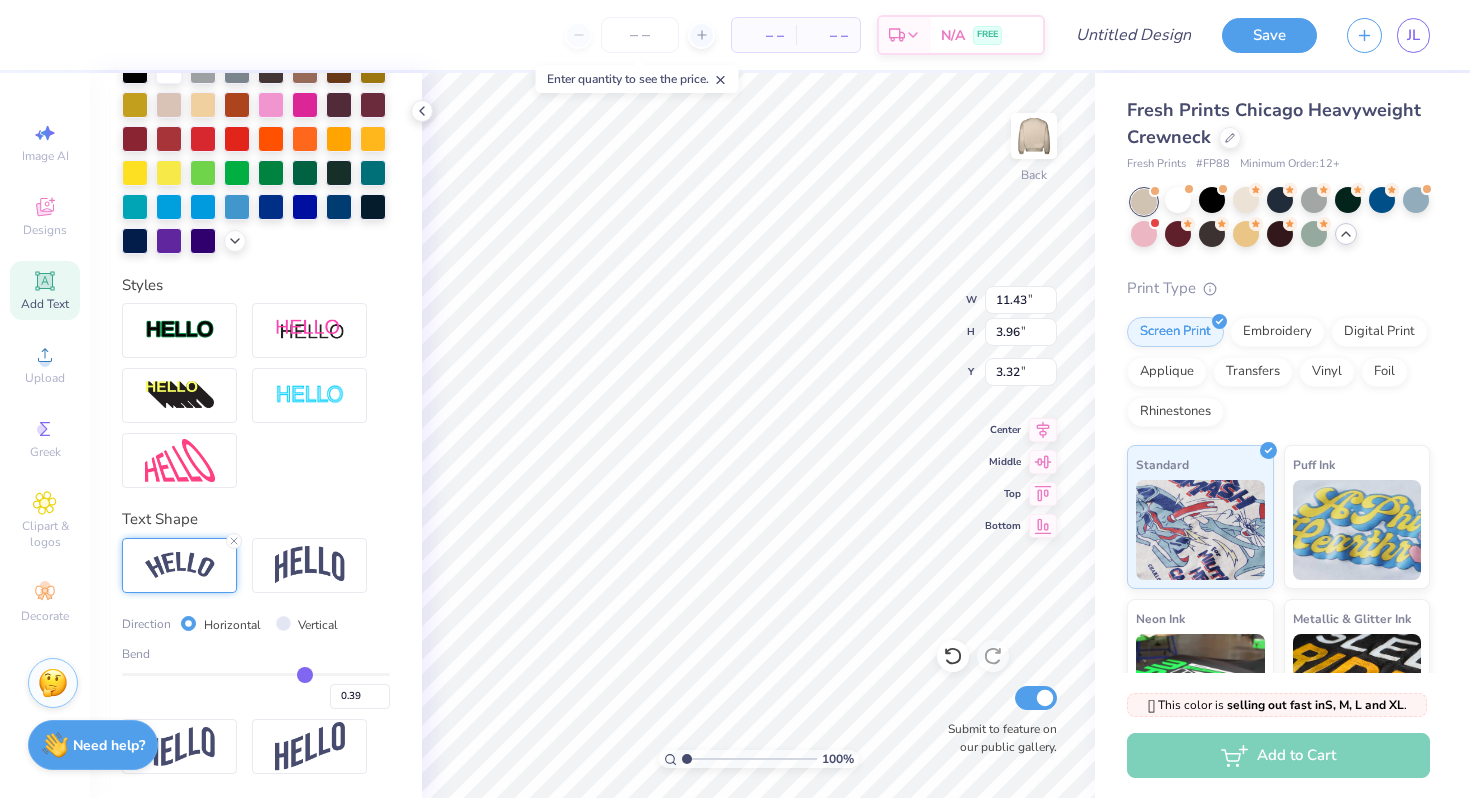 type on "0.4" 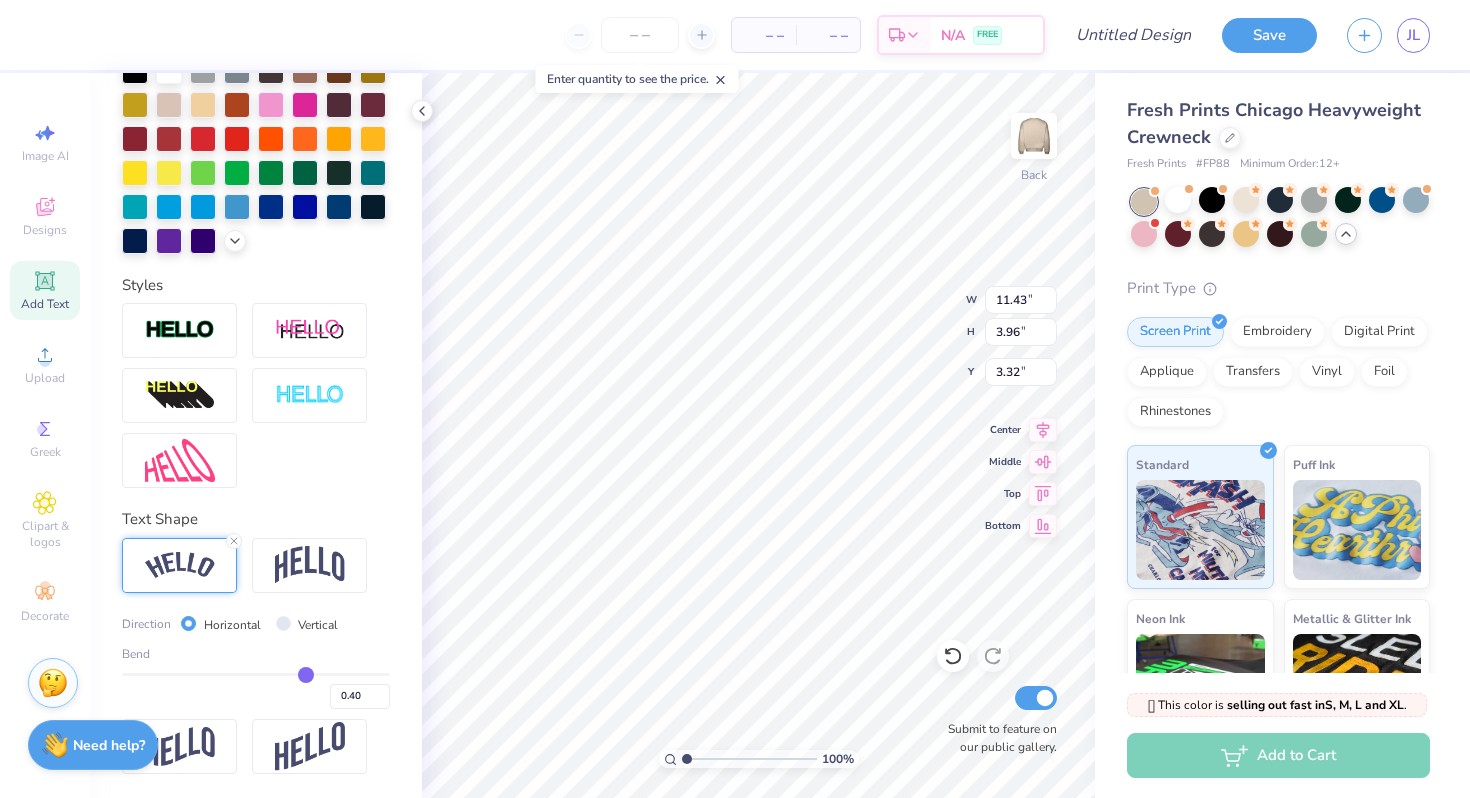 type on "0.4" 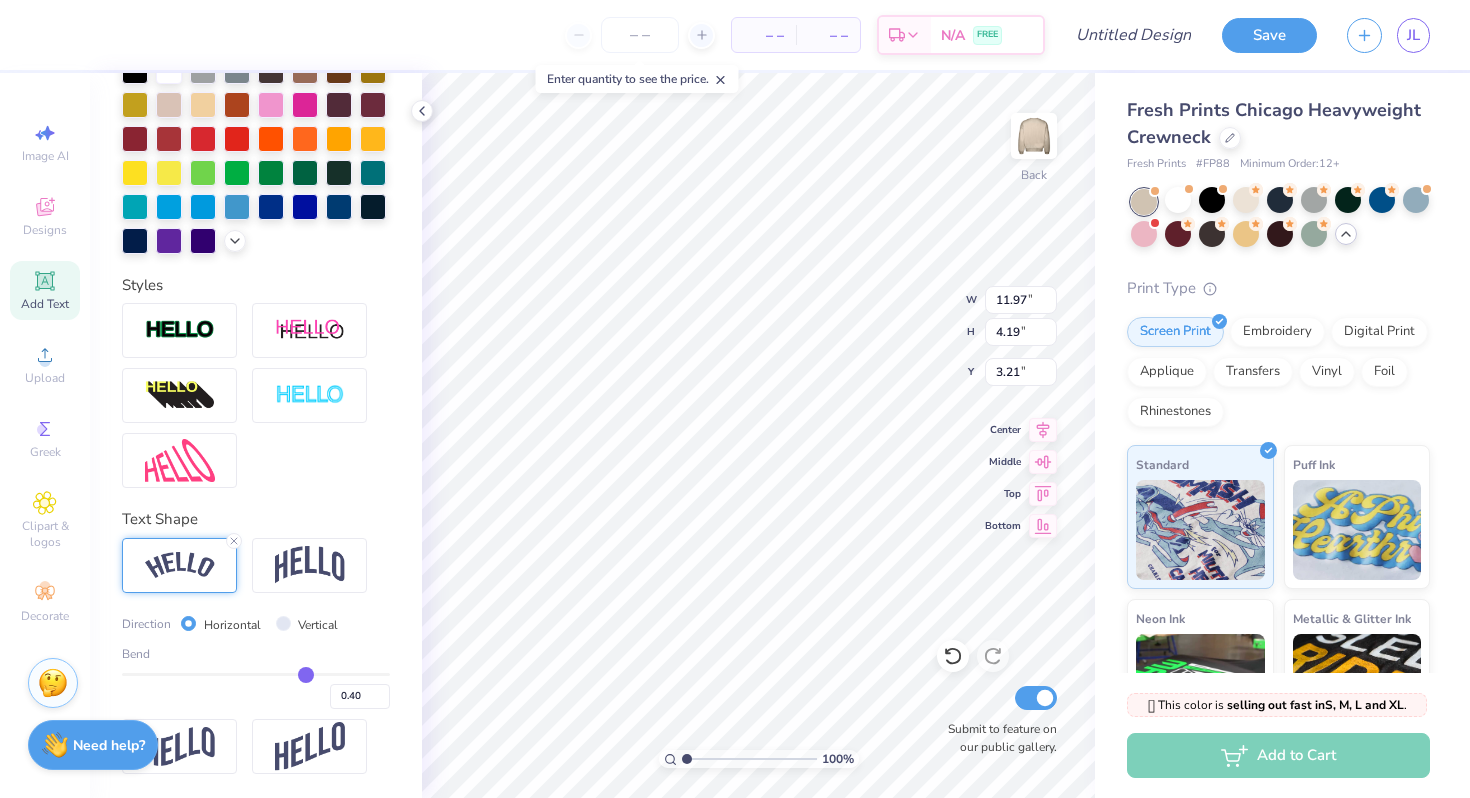 scroll, scrollTop: 0, scrollLeft: 0, axis: both 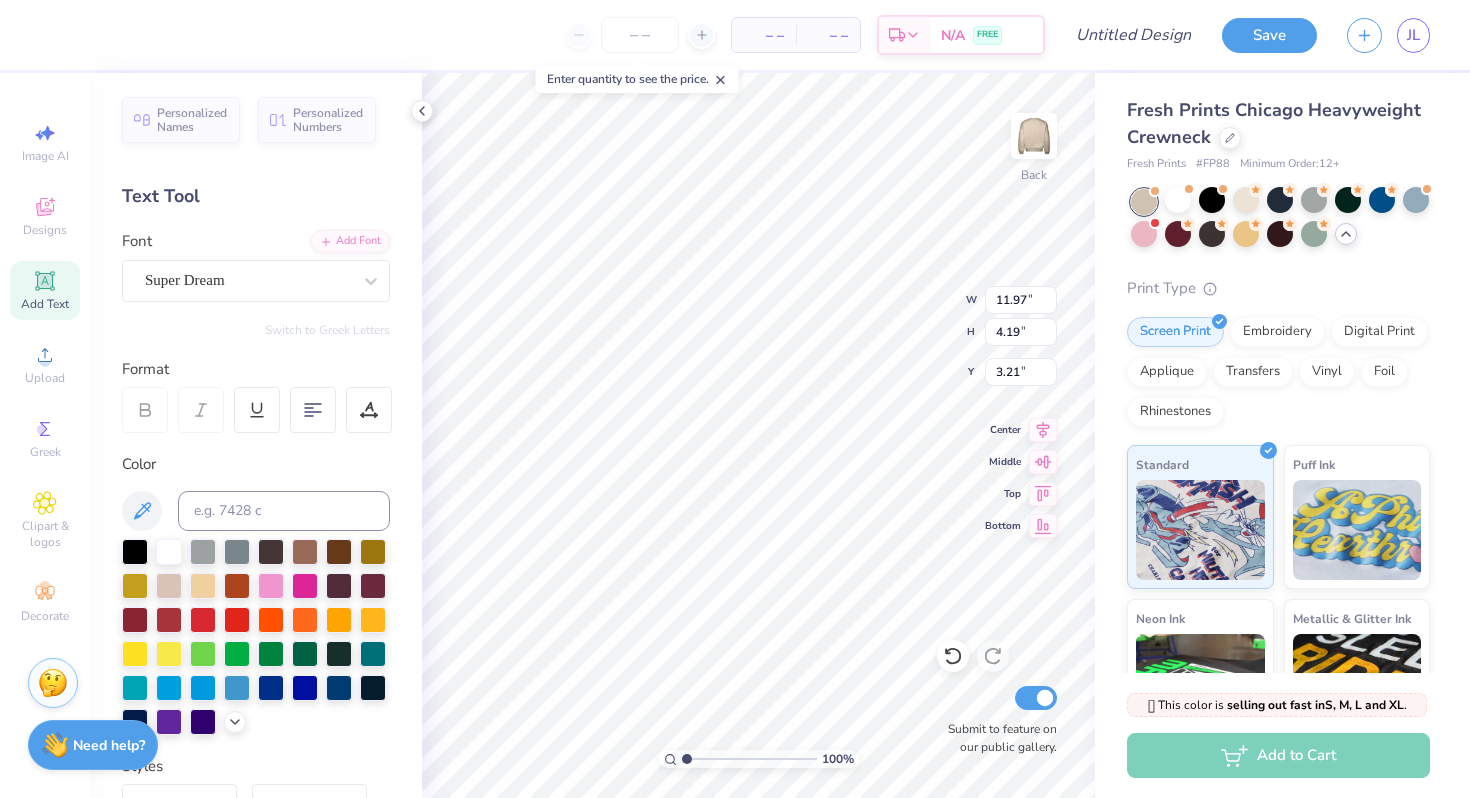 type on "3.00" 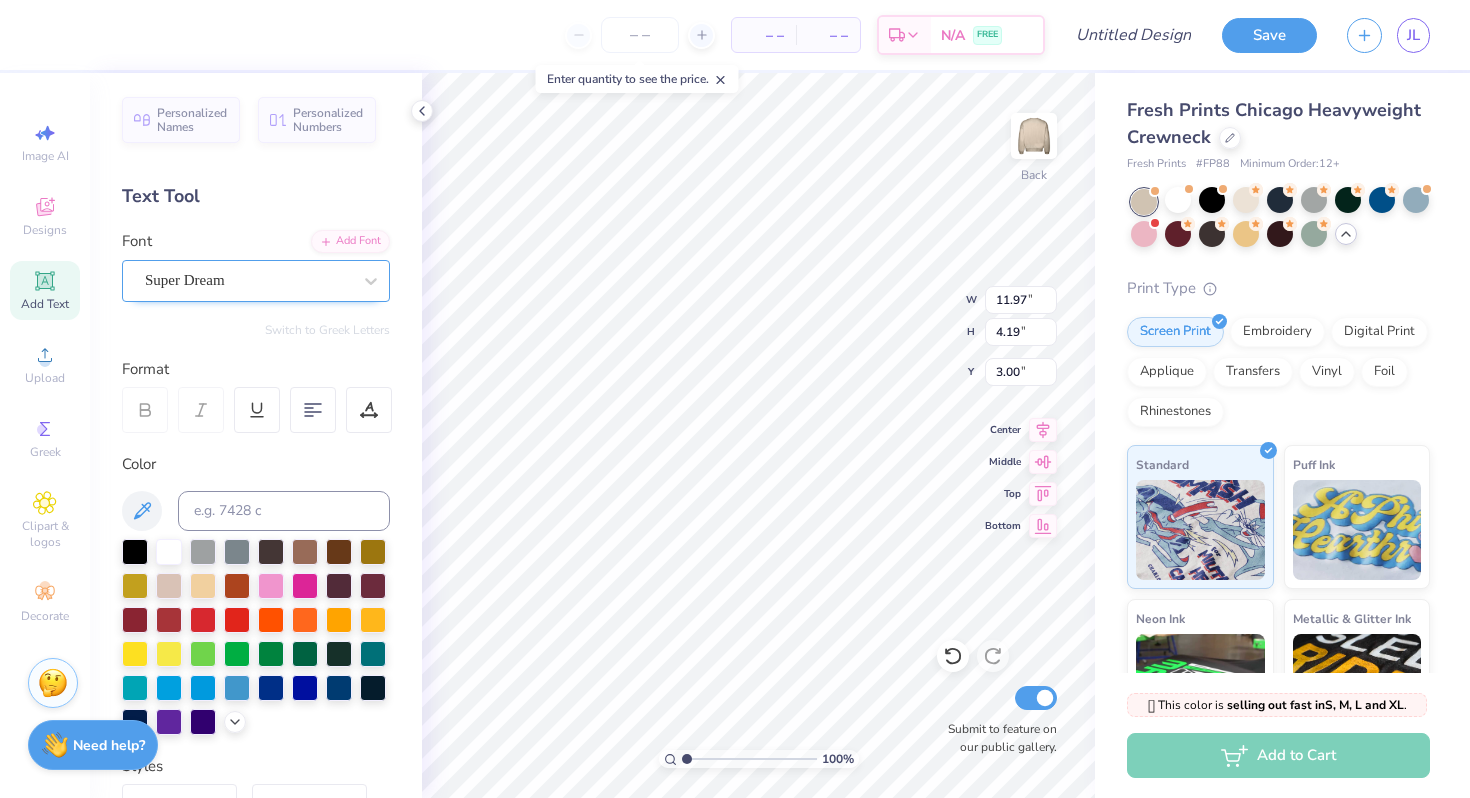 click on "Super Dream" at bounding box center [248, 280] 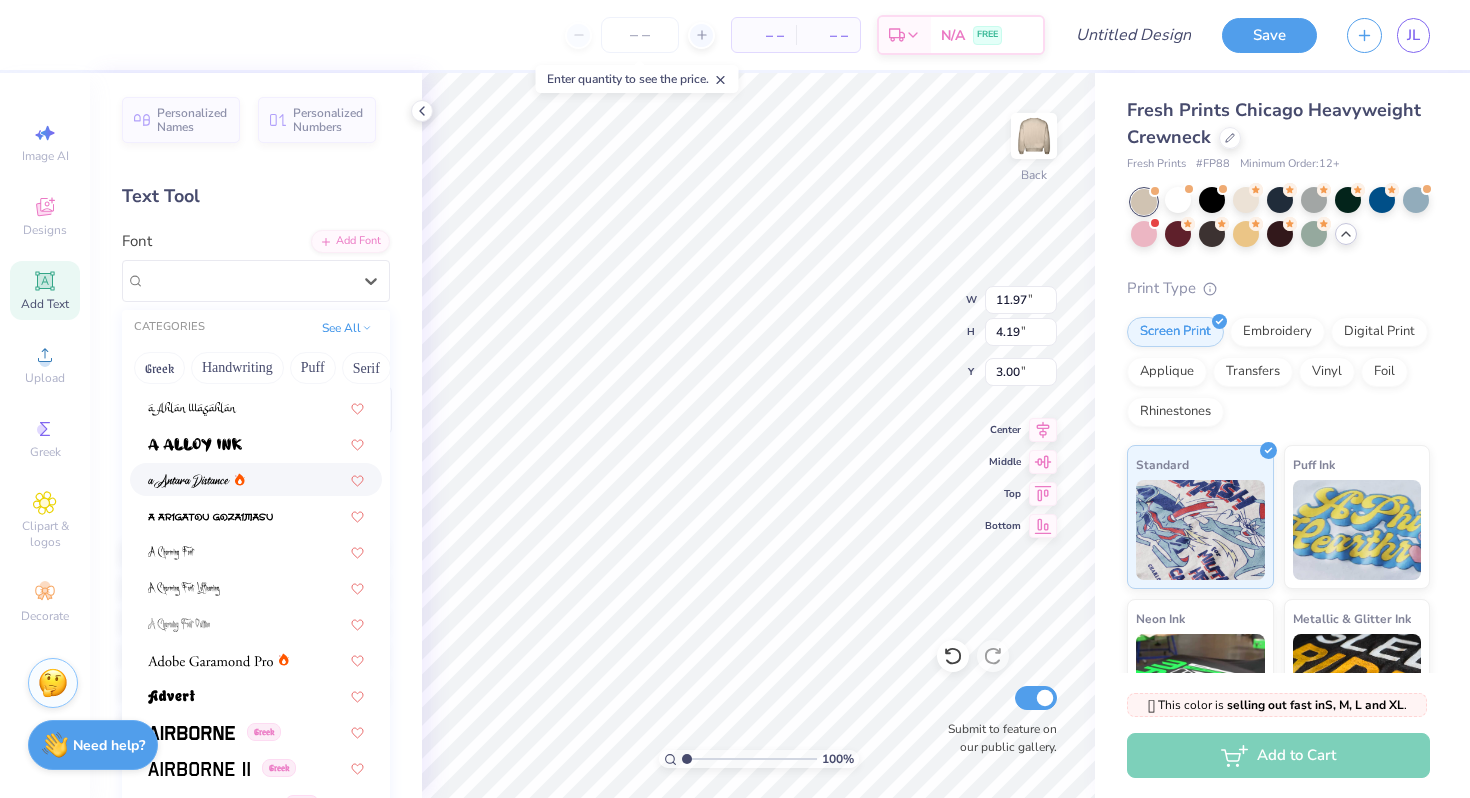 scroll, scrollTop: 40, scrollLeft: 0, axis: vertical 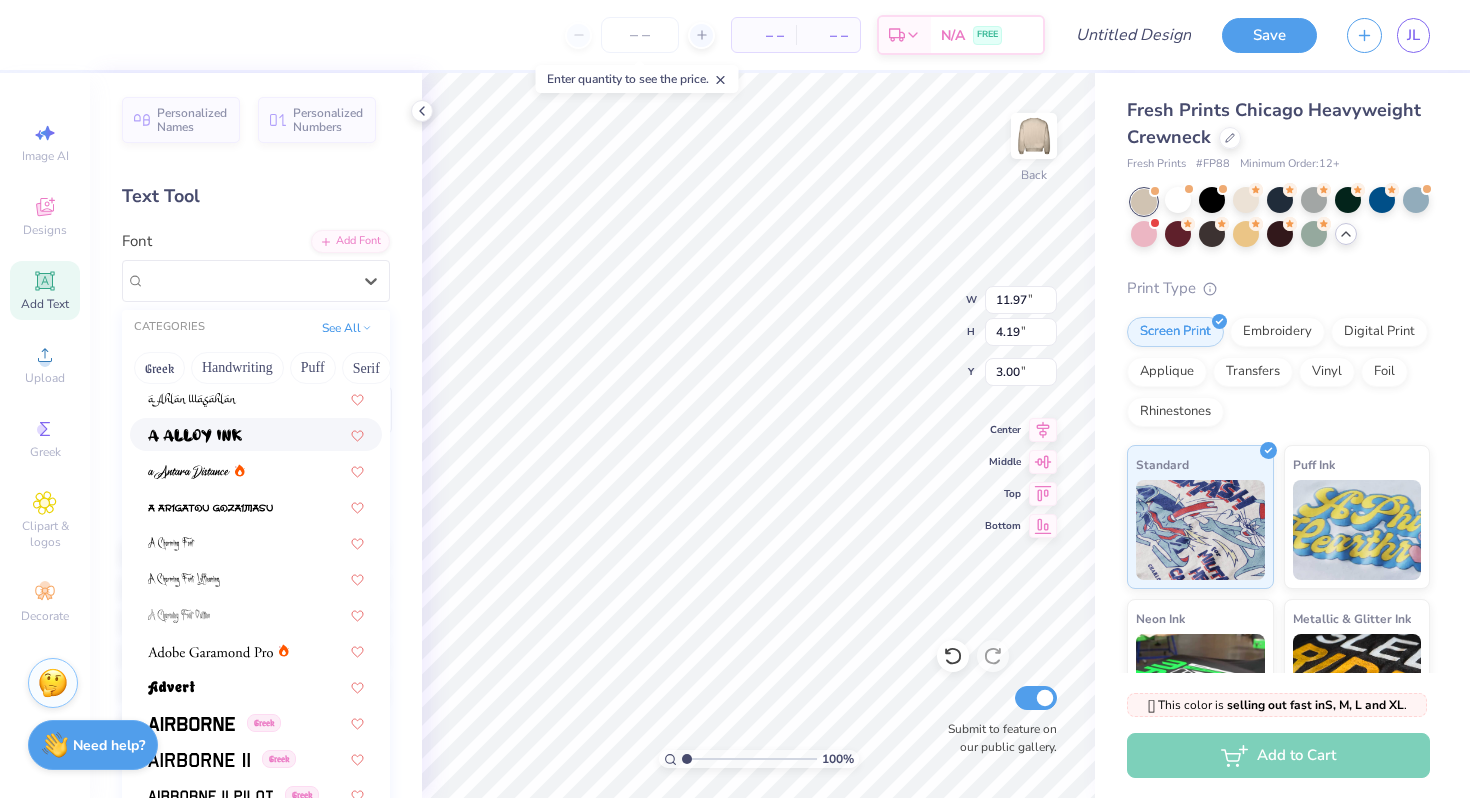 click at bounding box center (256, 434) 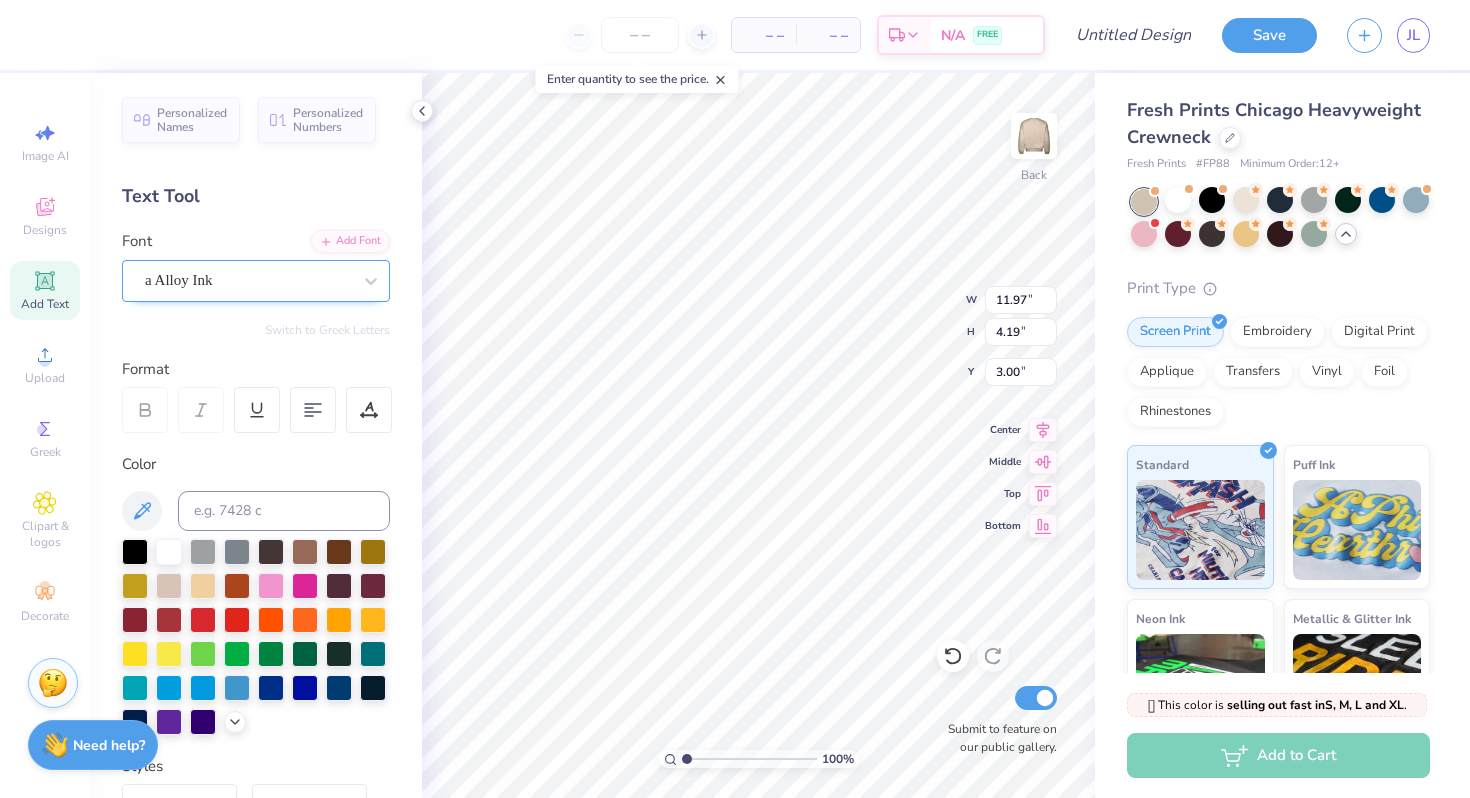 click on "a Alloy Ink" at bounding box center (248, 280) 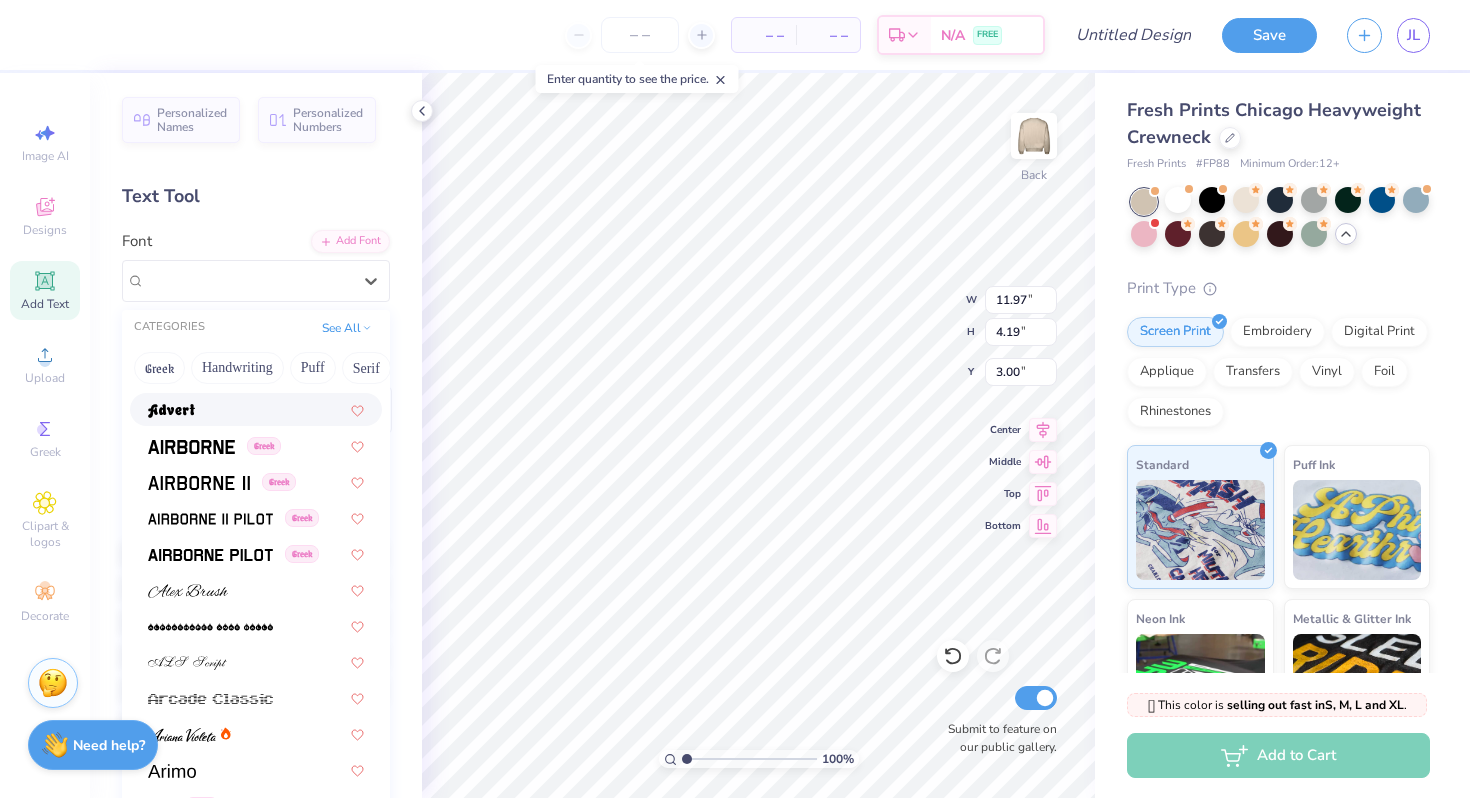 scroll, scrollTop: 318, scrollLeft: 0, axis: vertical 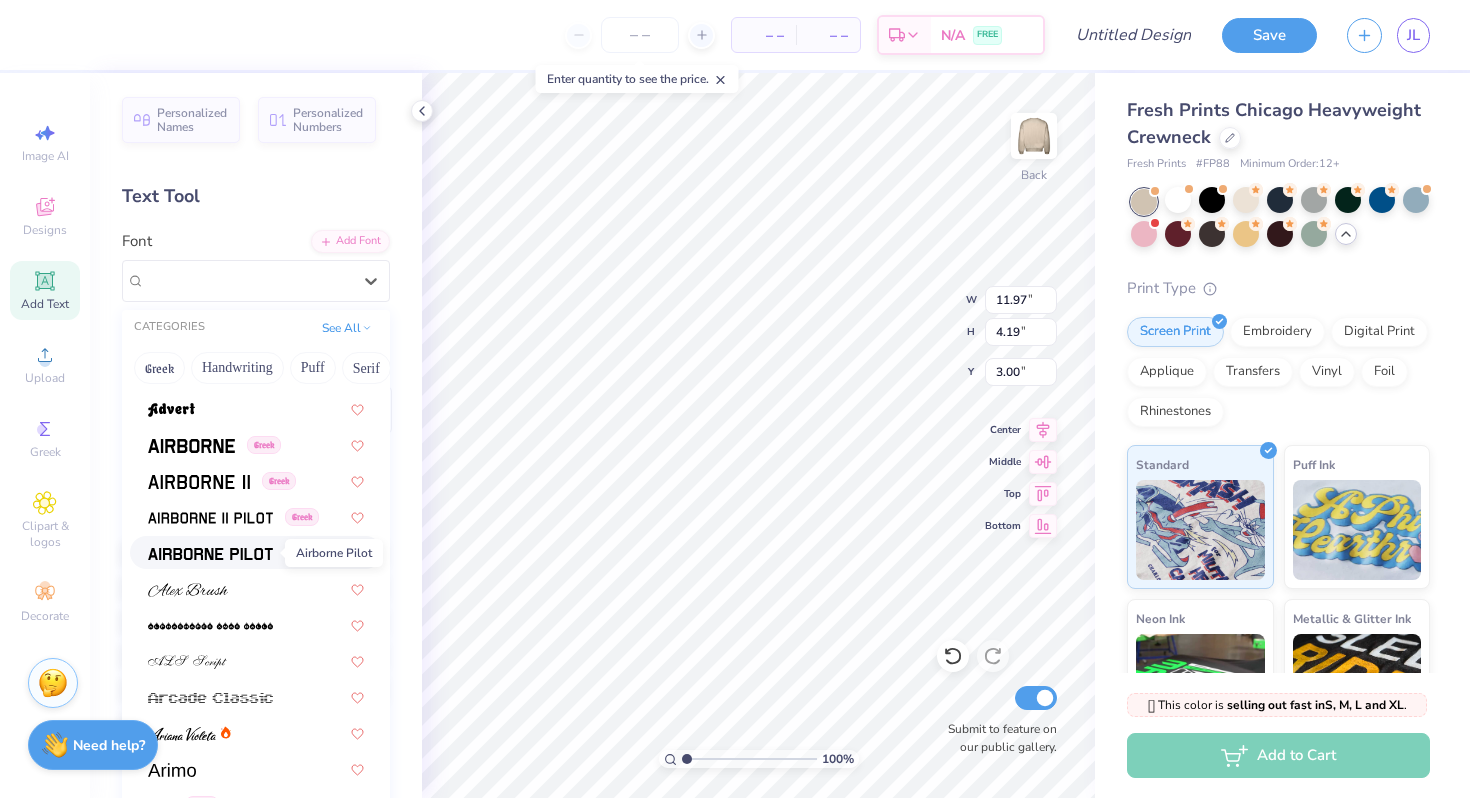 click at bounding box center (210, 554) 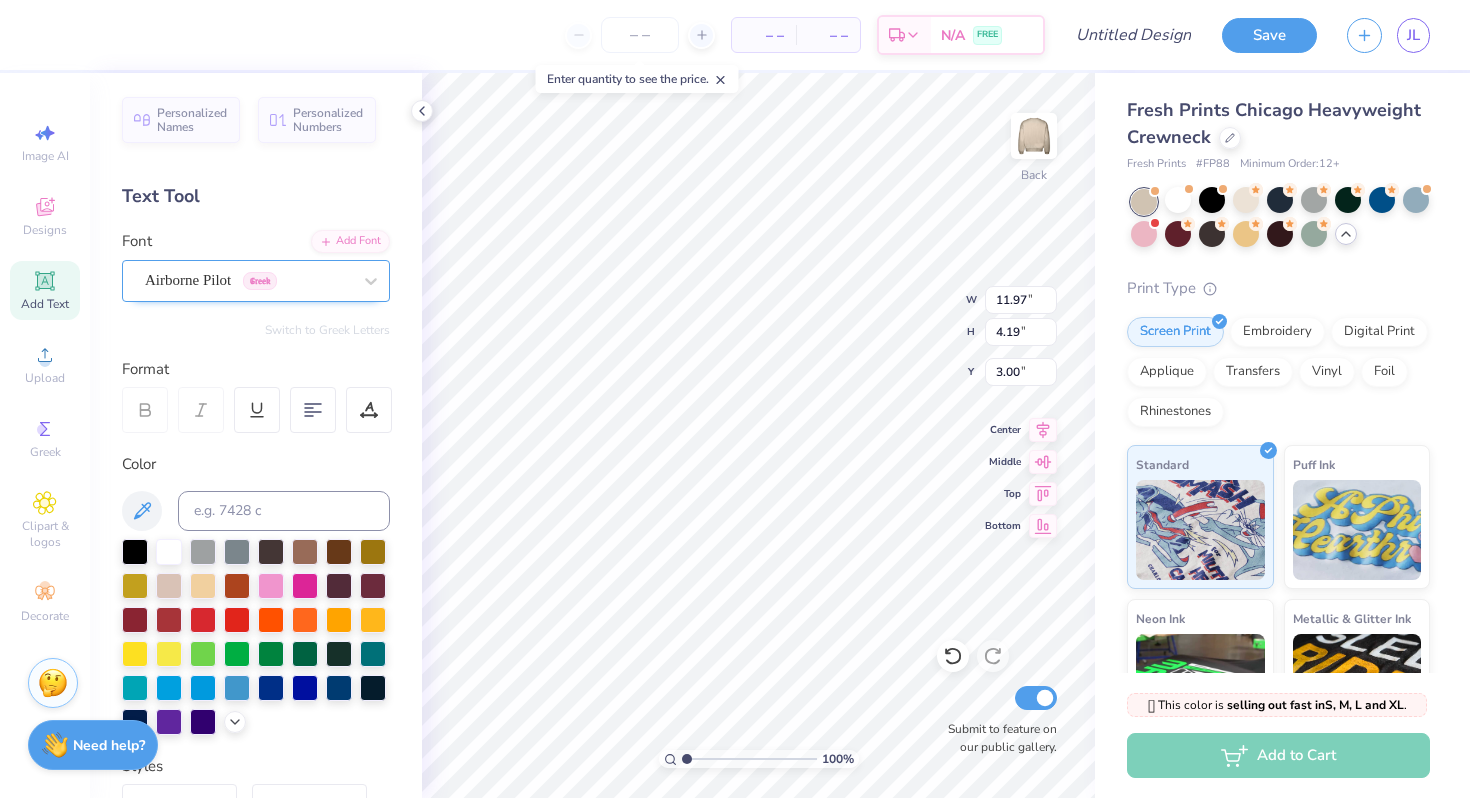 click on "Airborne Pilot Greek" at bounding box center (248, 280) 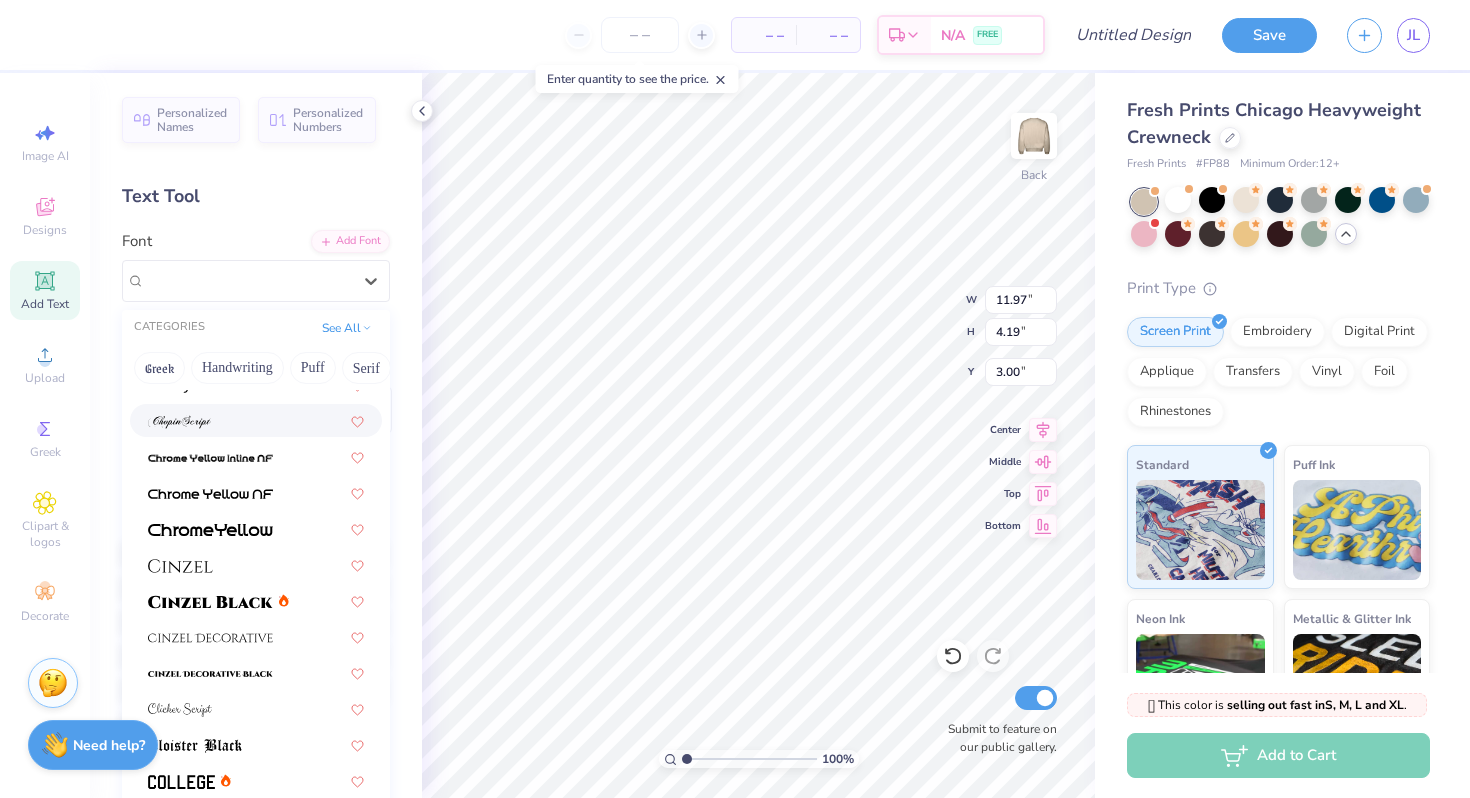 scroll, scrollTop: 2253, scrollLeft: 0, axis: vertical 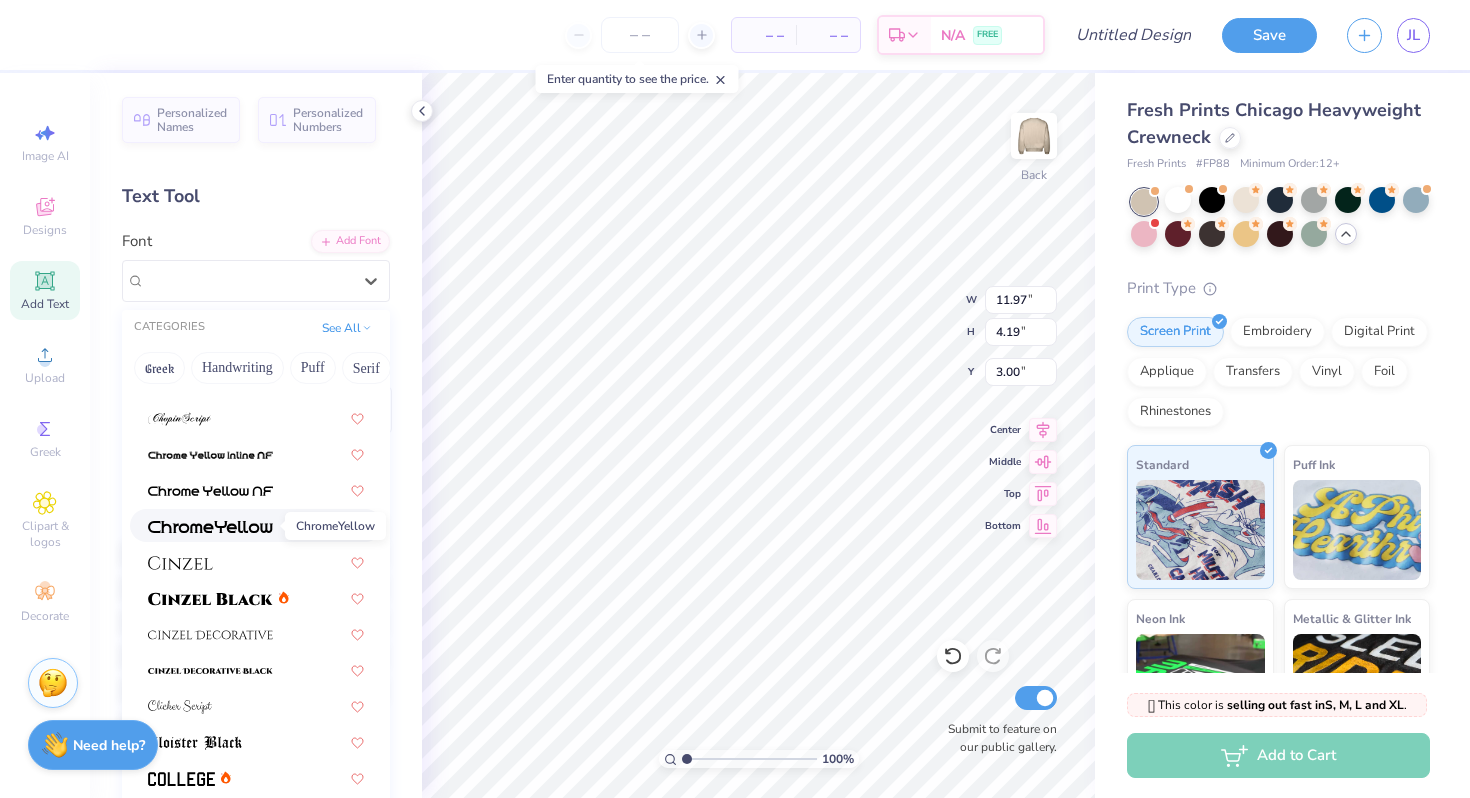 click at bounding box center [210, 527] 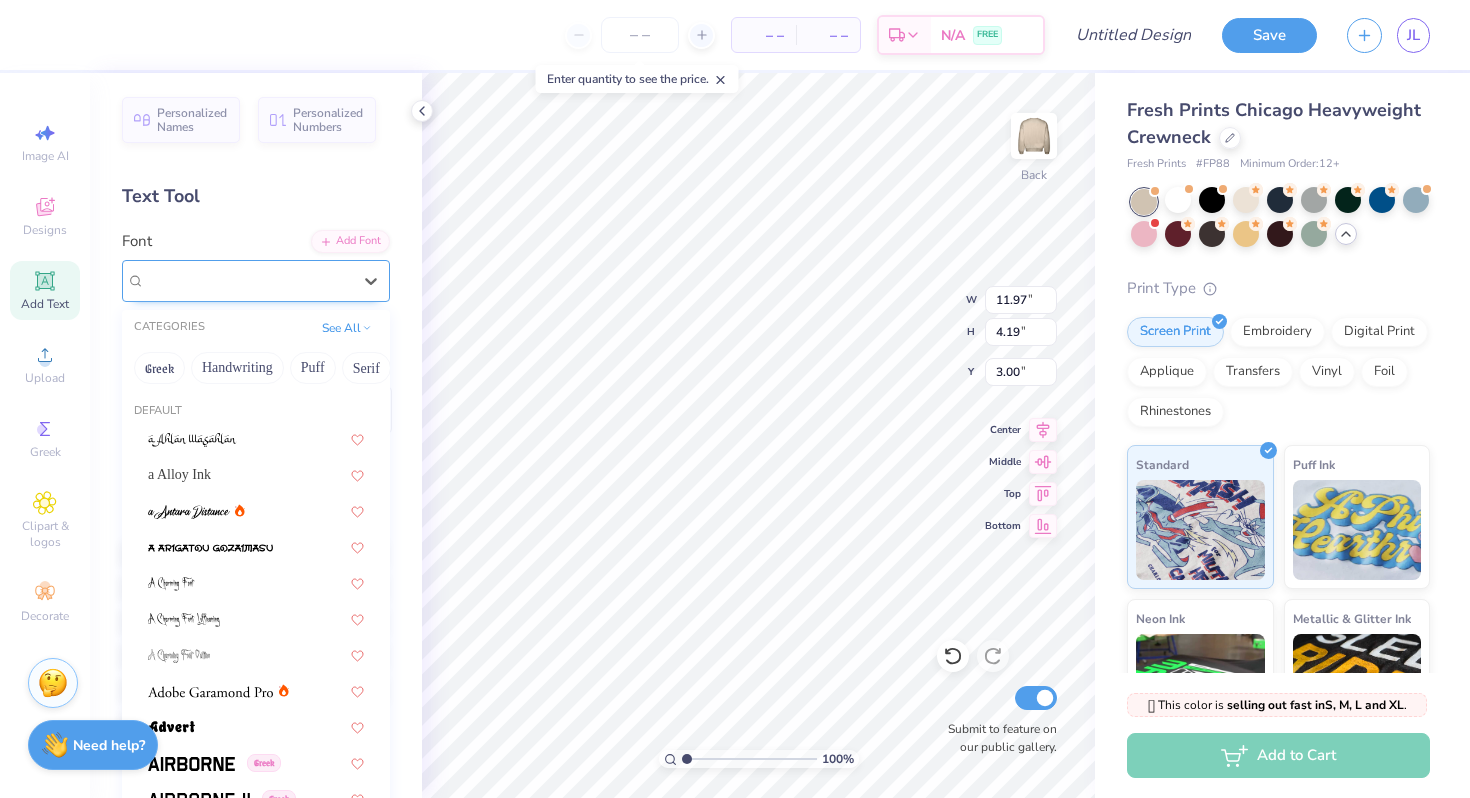 click on "ChromeYellow" at bounding box center (248, 280) 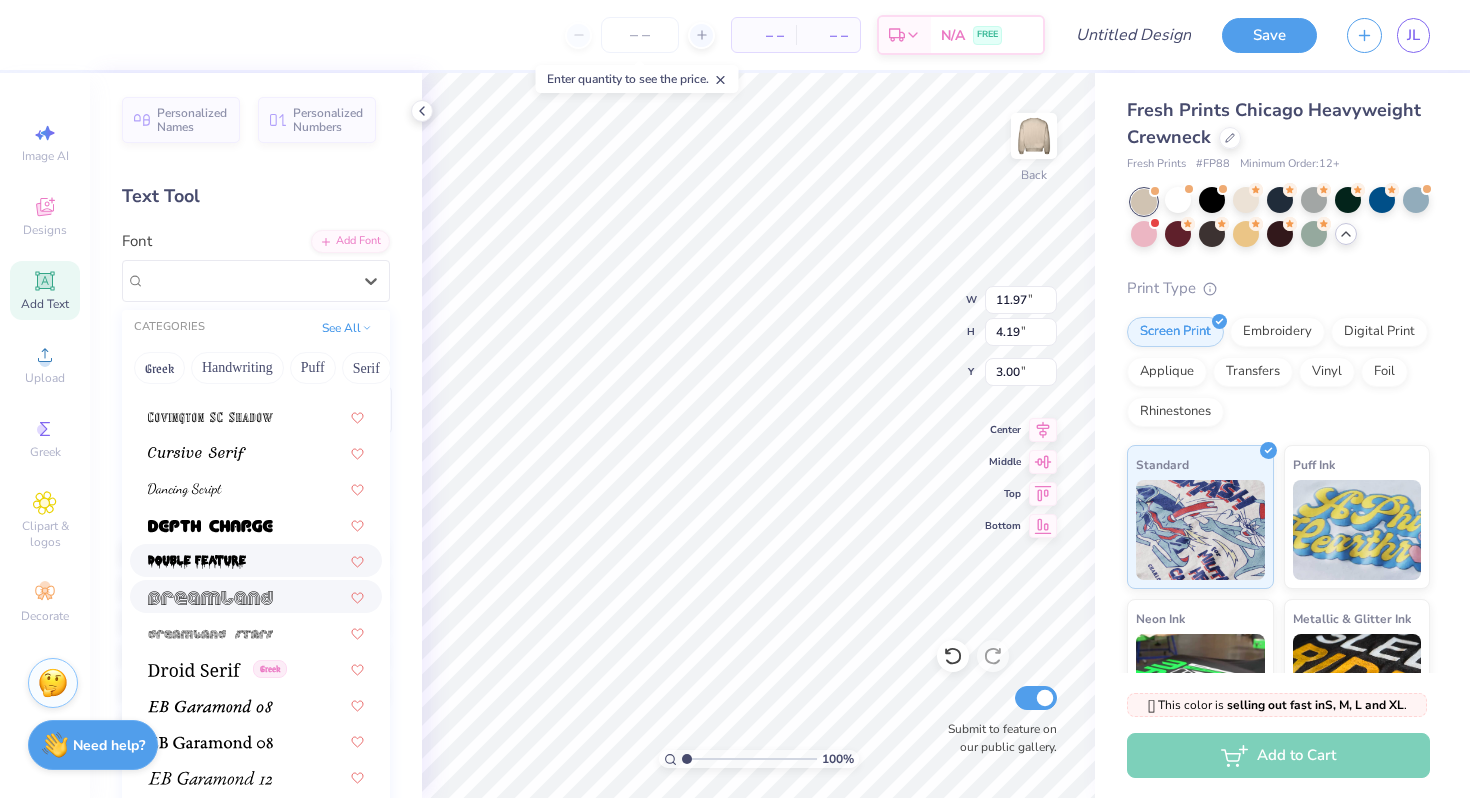scroll, scrollTop: 3358, scrollLeft: 0, axis: vertical 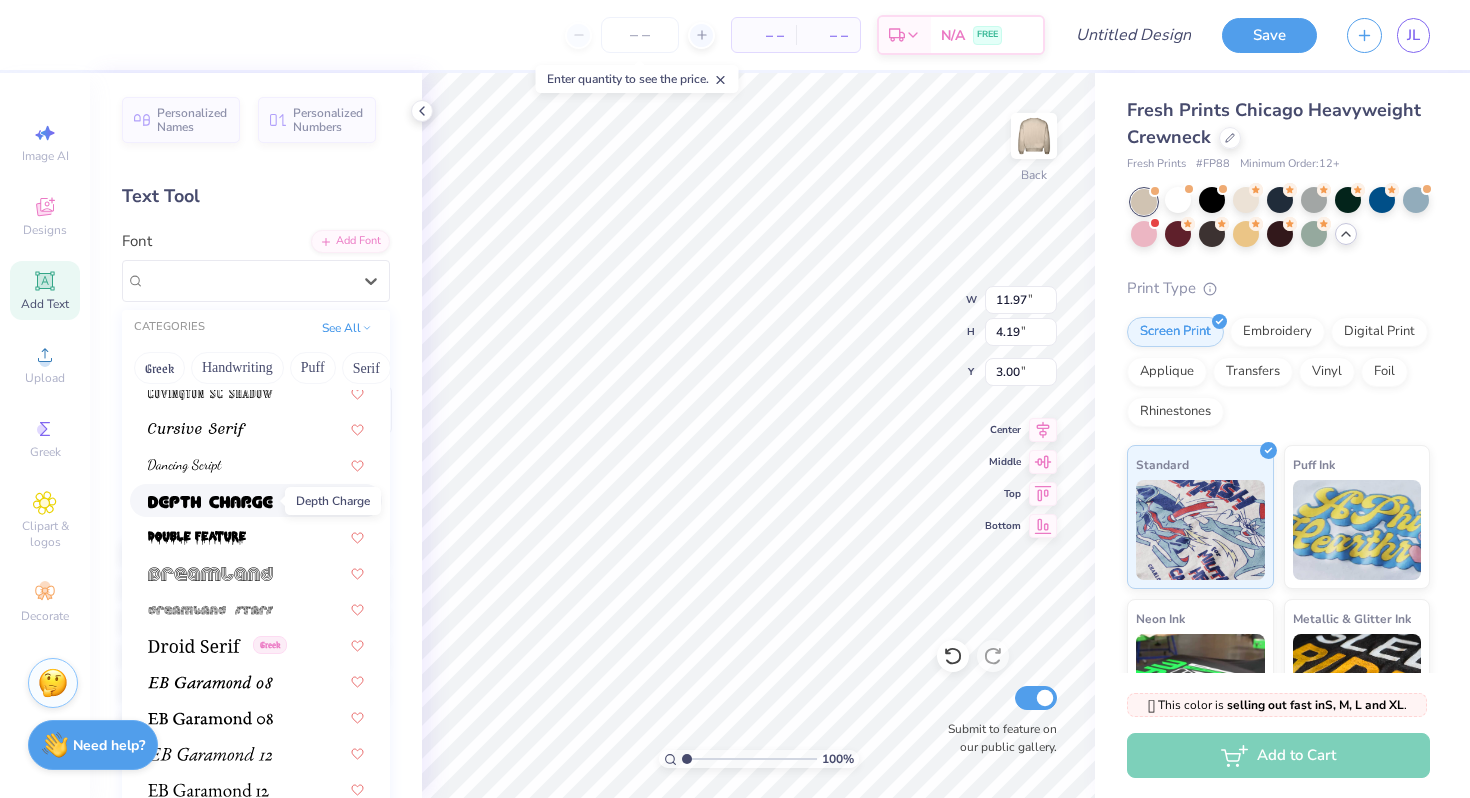 click at bounding box center [210, 502] 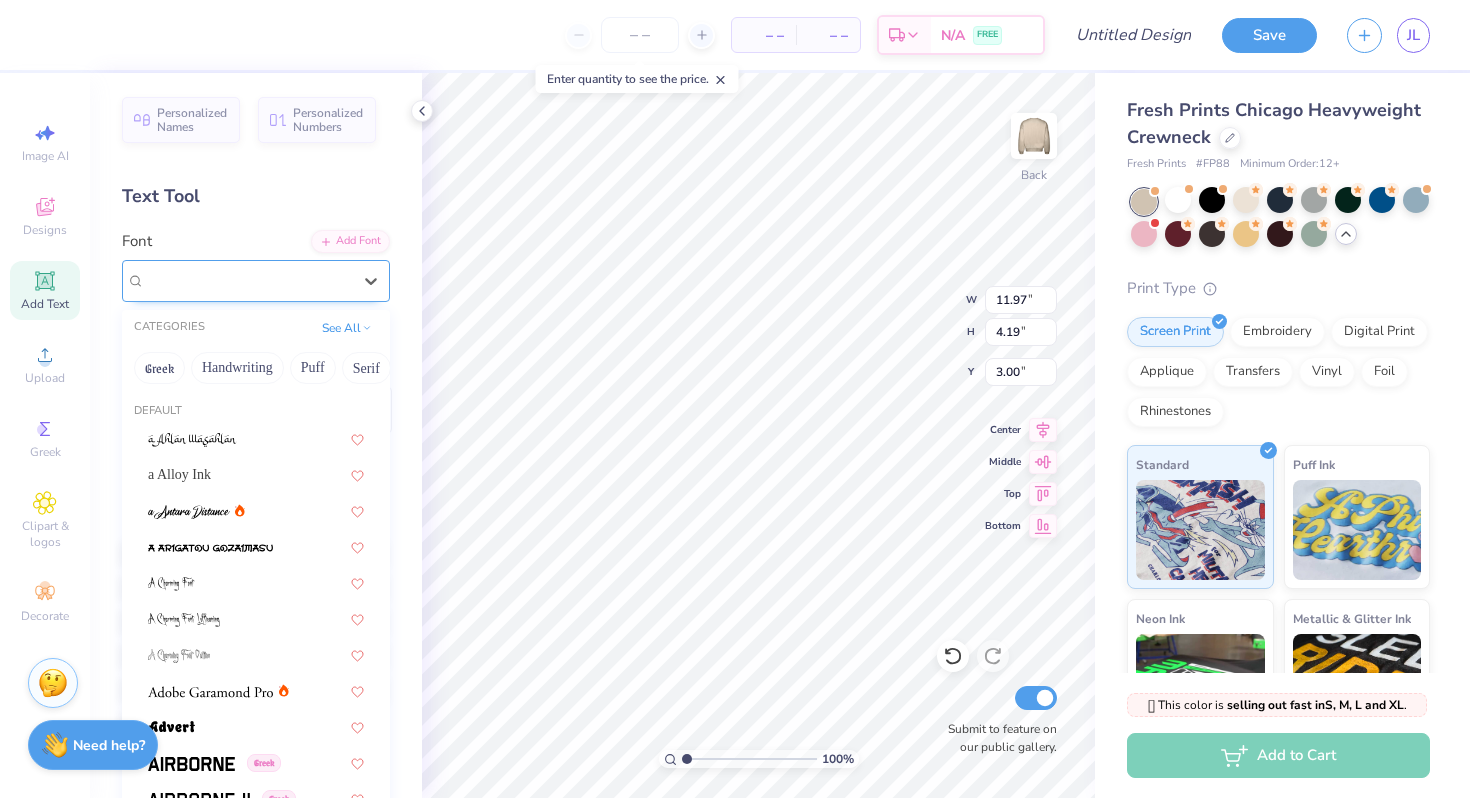 click on "depth charge" at bounding box center [248, 280] 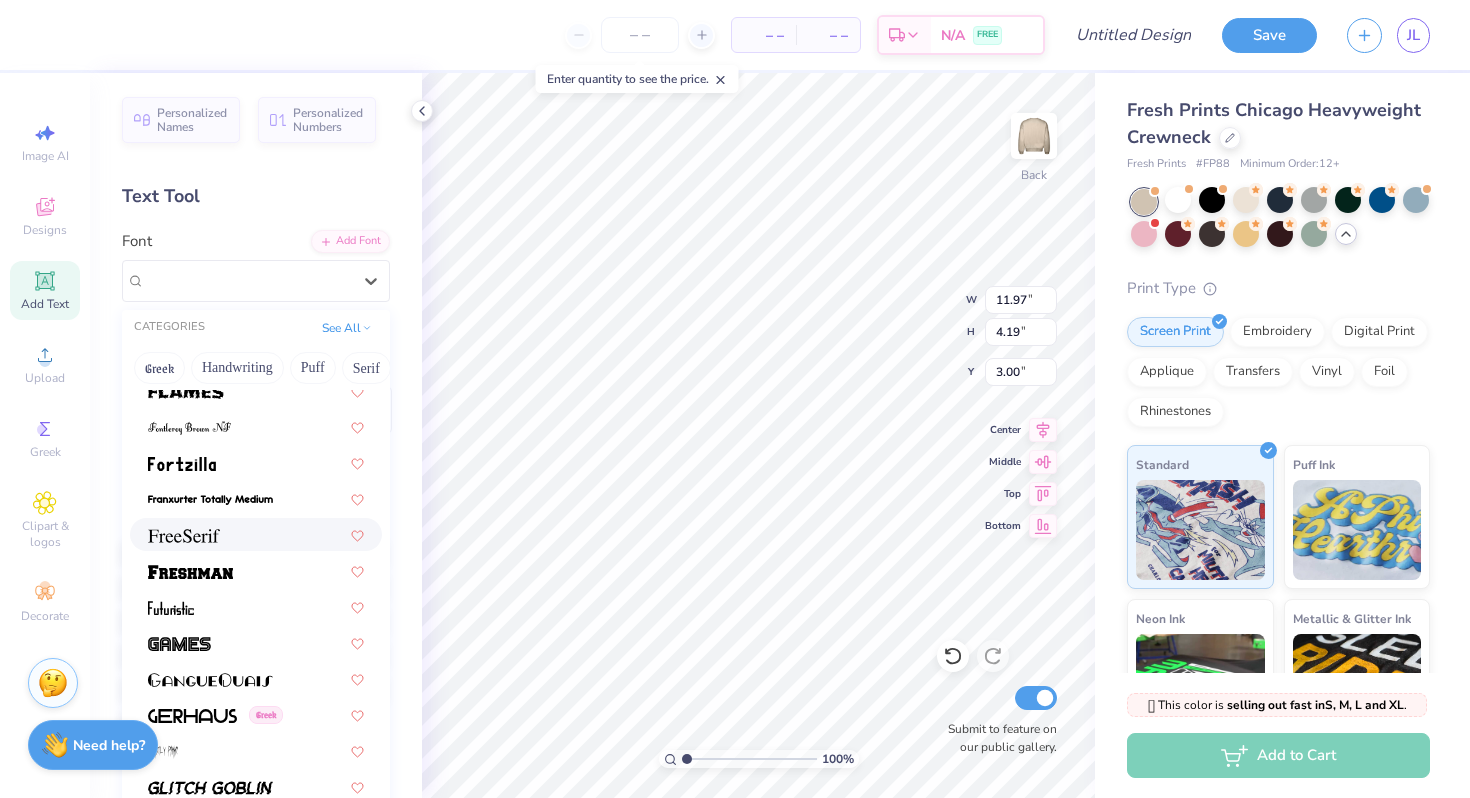 scroll, scrollTop: 4334, scrollLeft: 0, axis: vertical 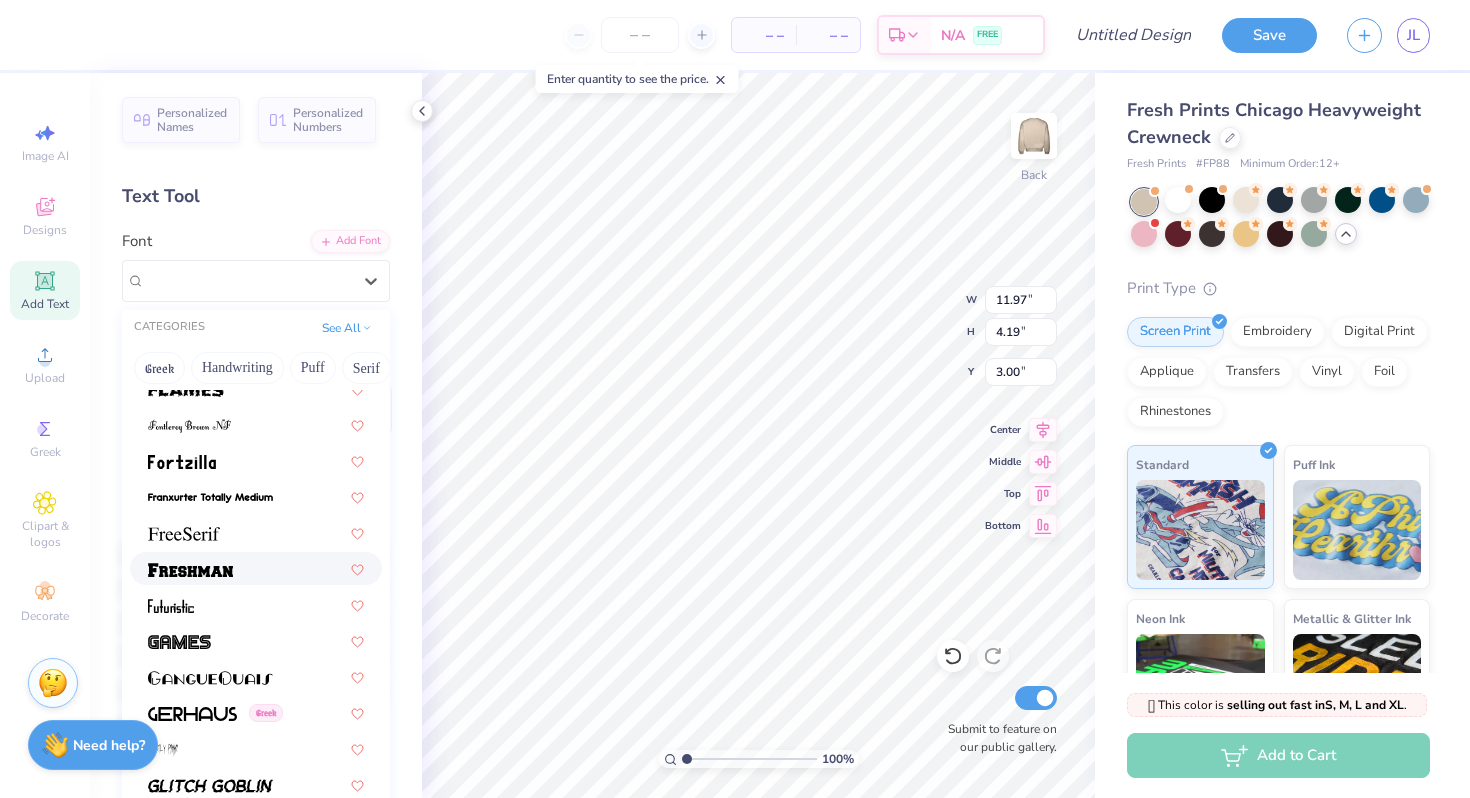 click at bounding box center [256, 568] 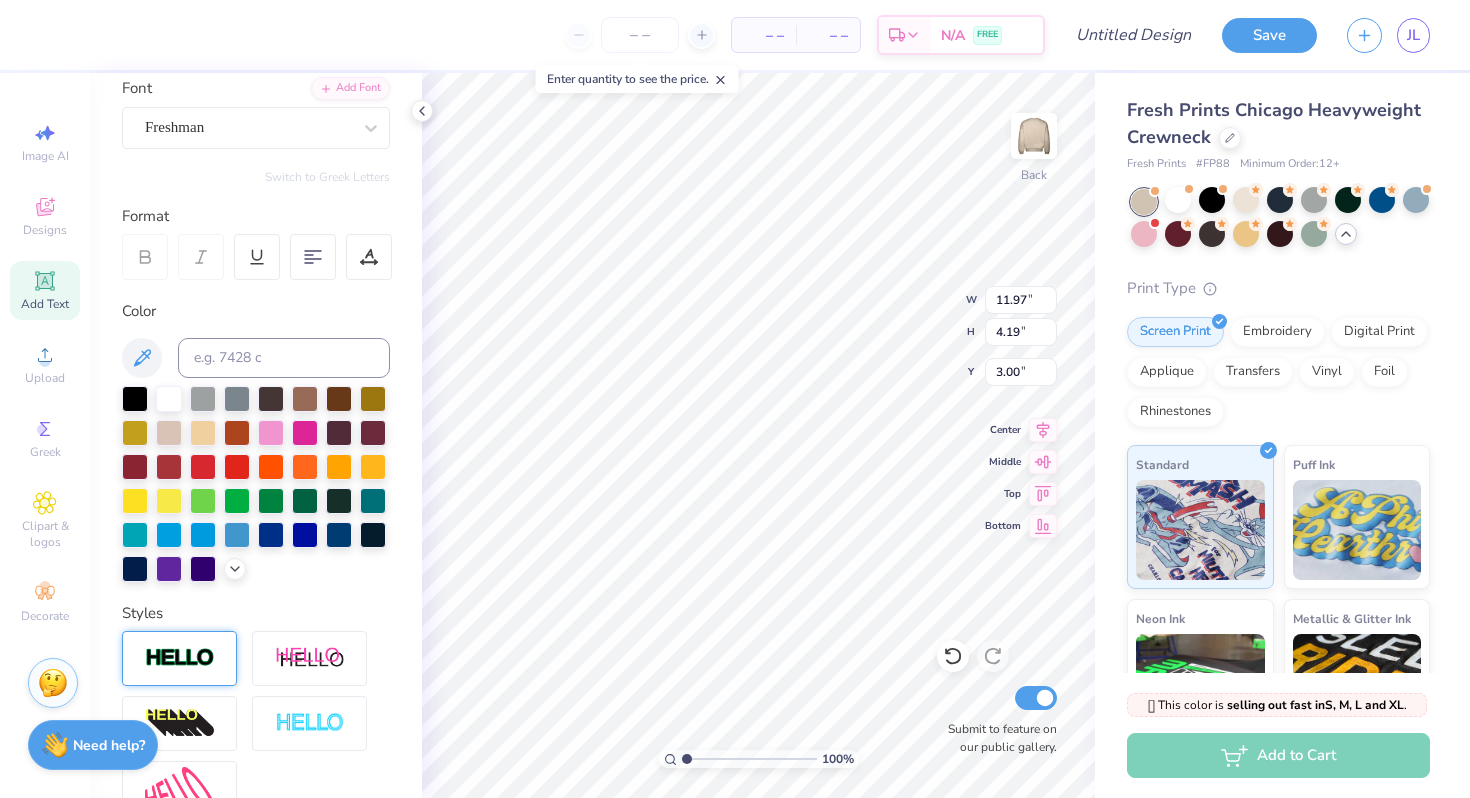 scroll, scrollTop: 175, scrollLeft: 0, axis: vertical 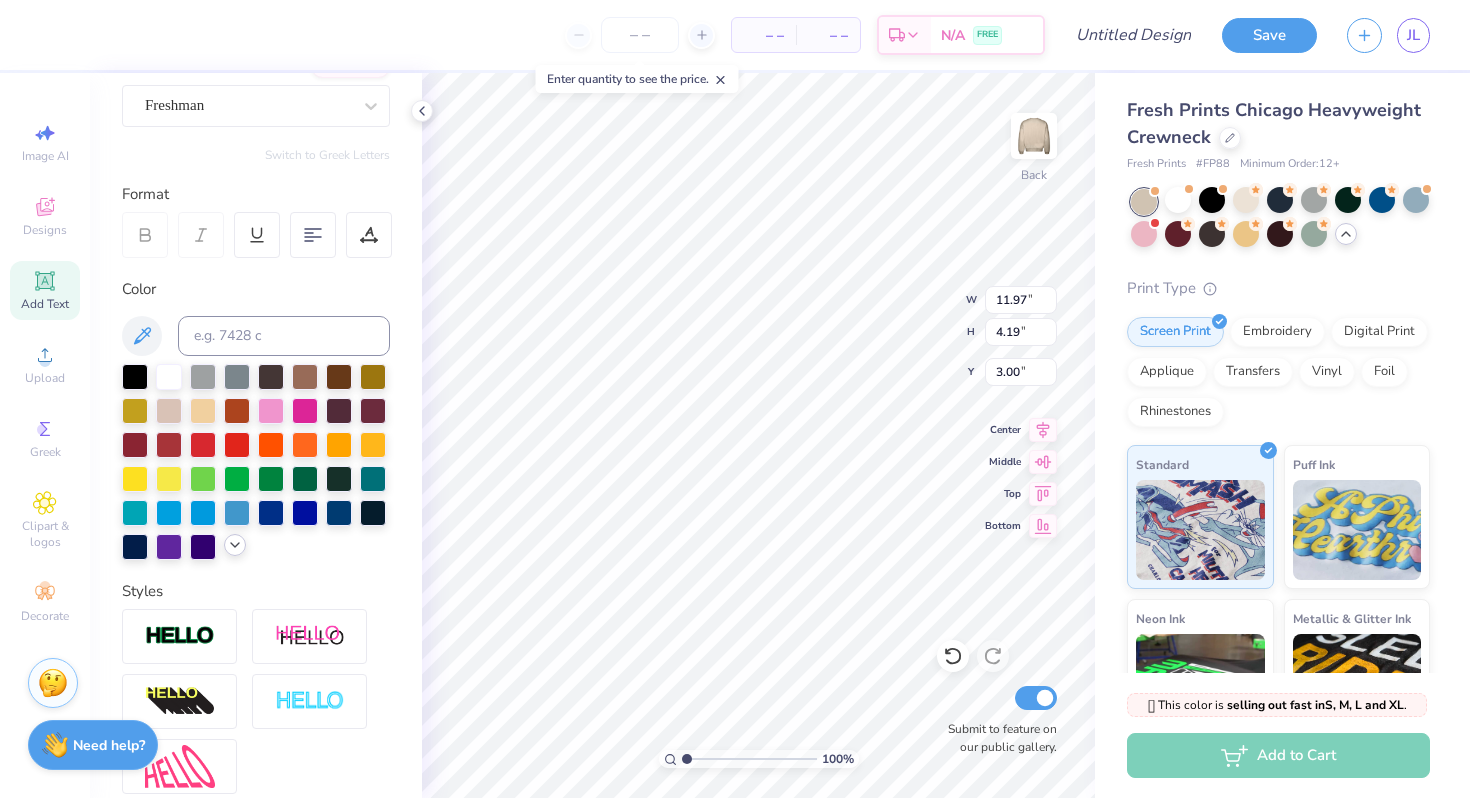 click 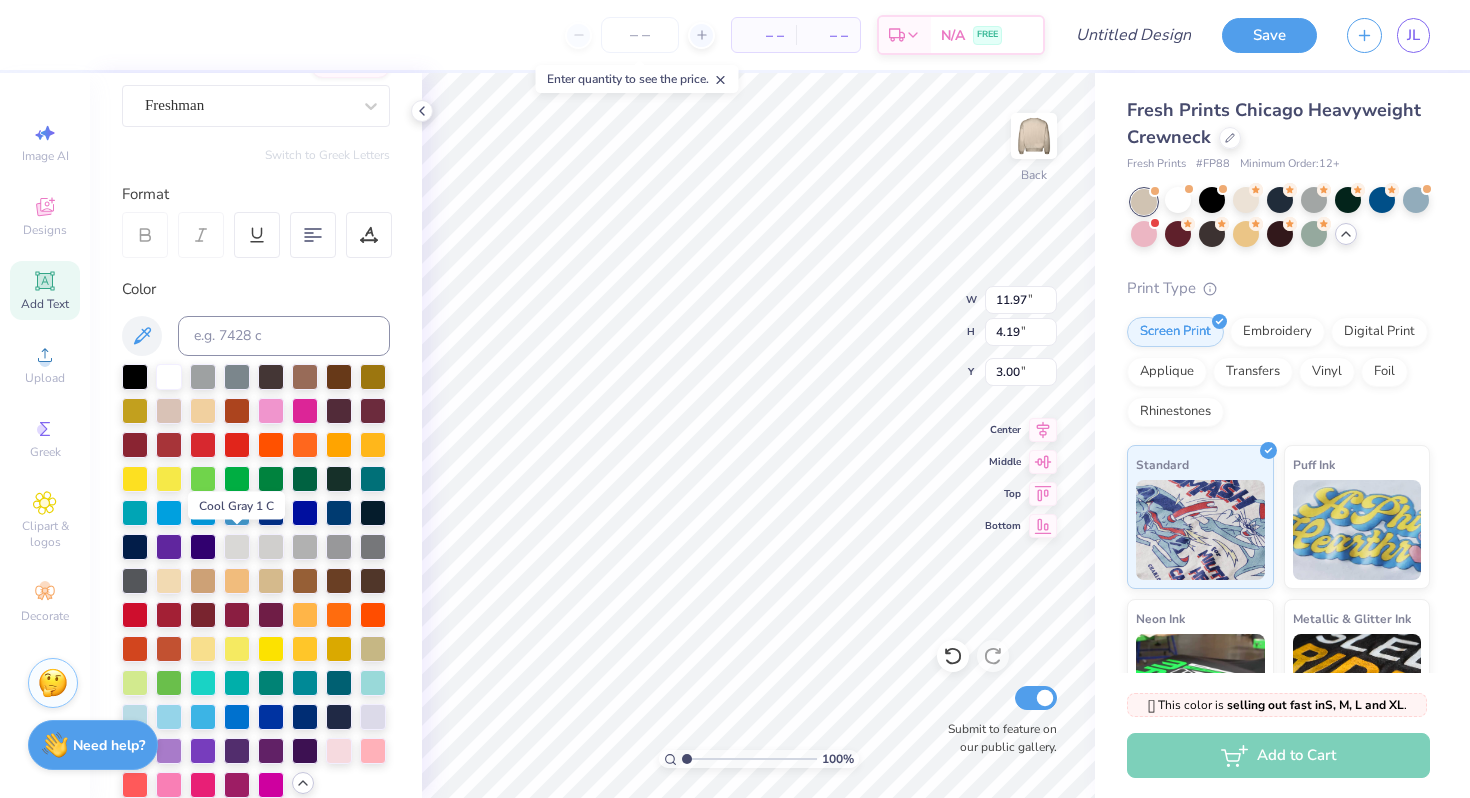 scroll, scrollTop: 312, scrollLeft: 0, axis: vertical 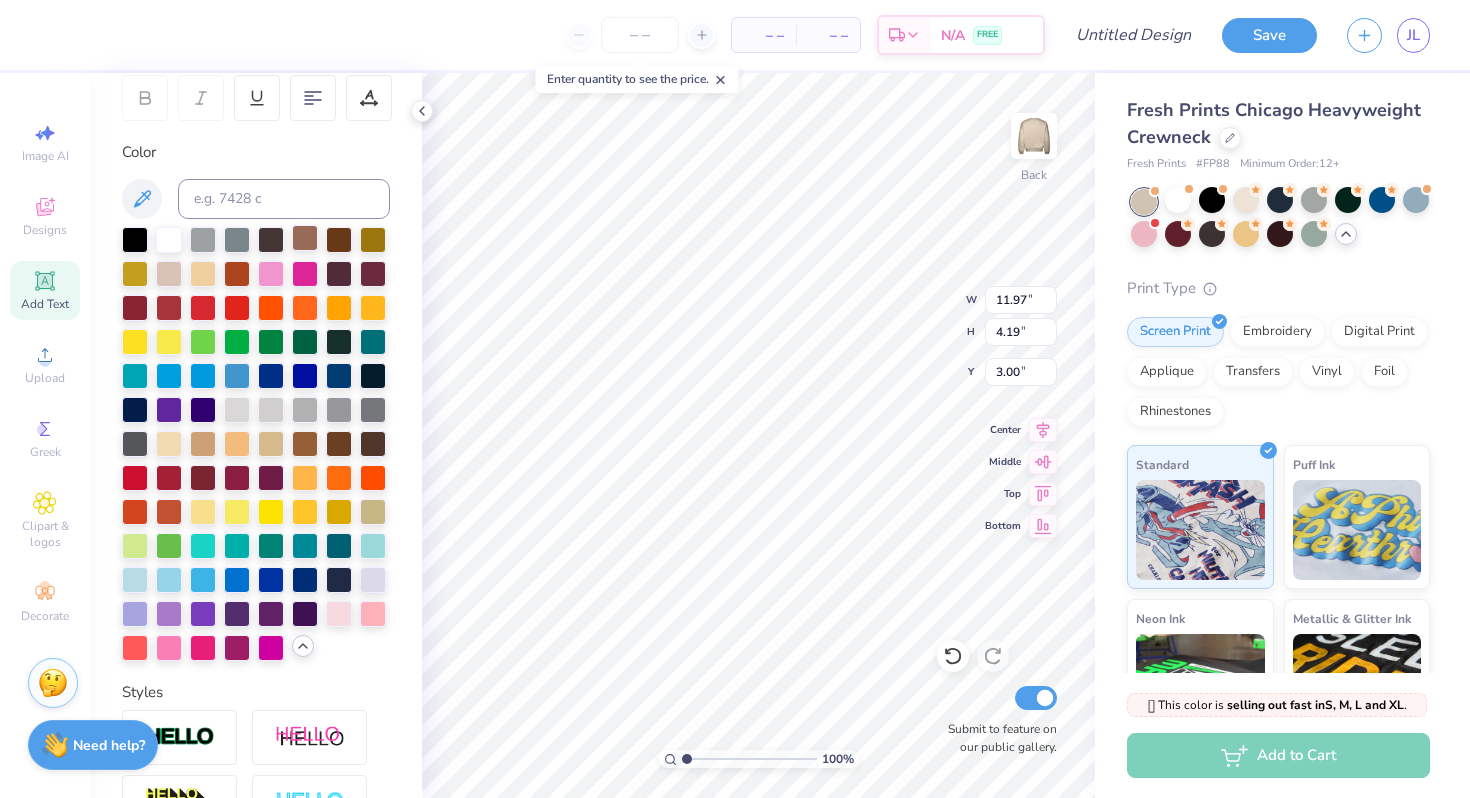 click at bounding box center (305, 238) 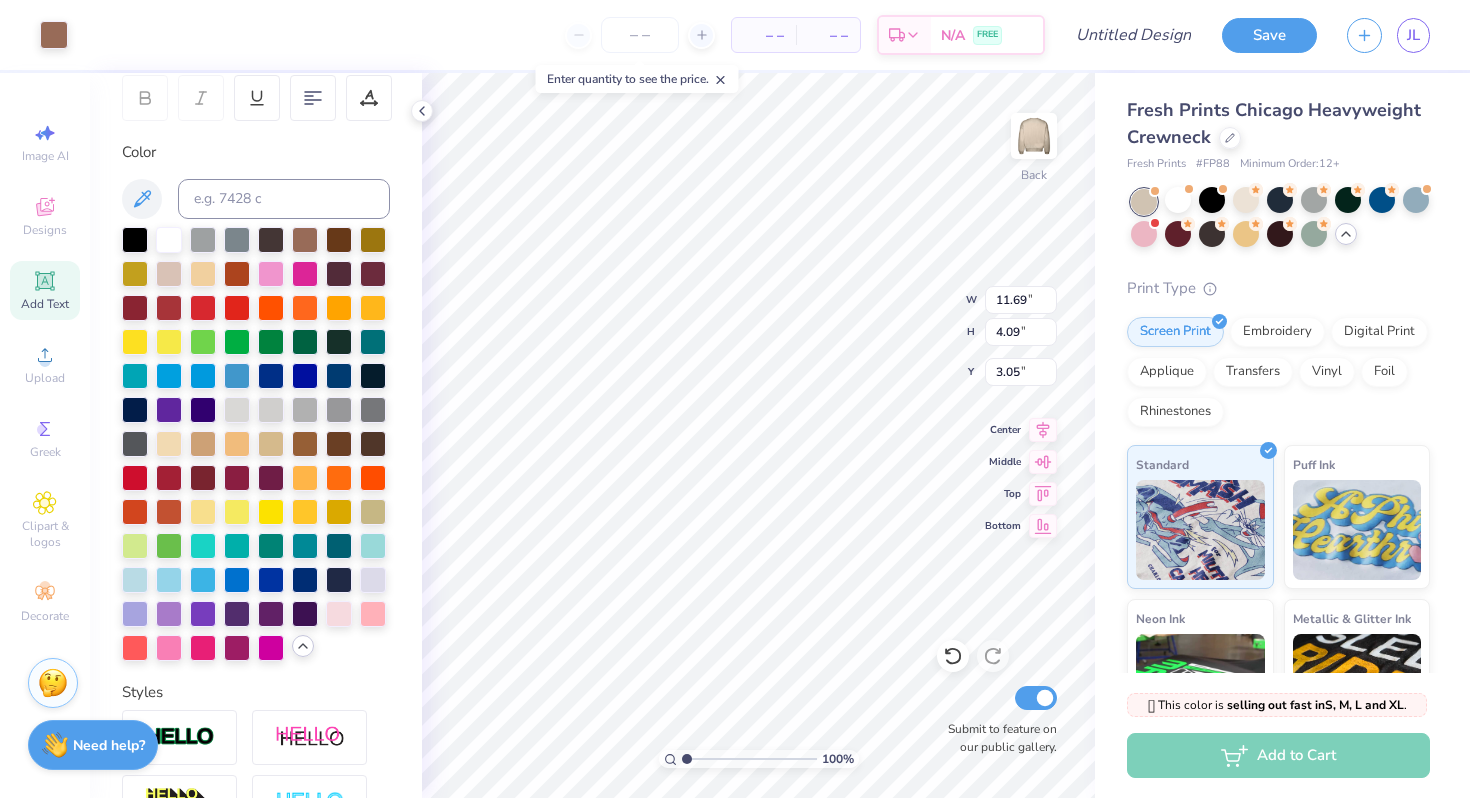 type on "3.00" 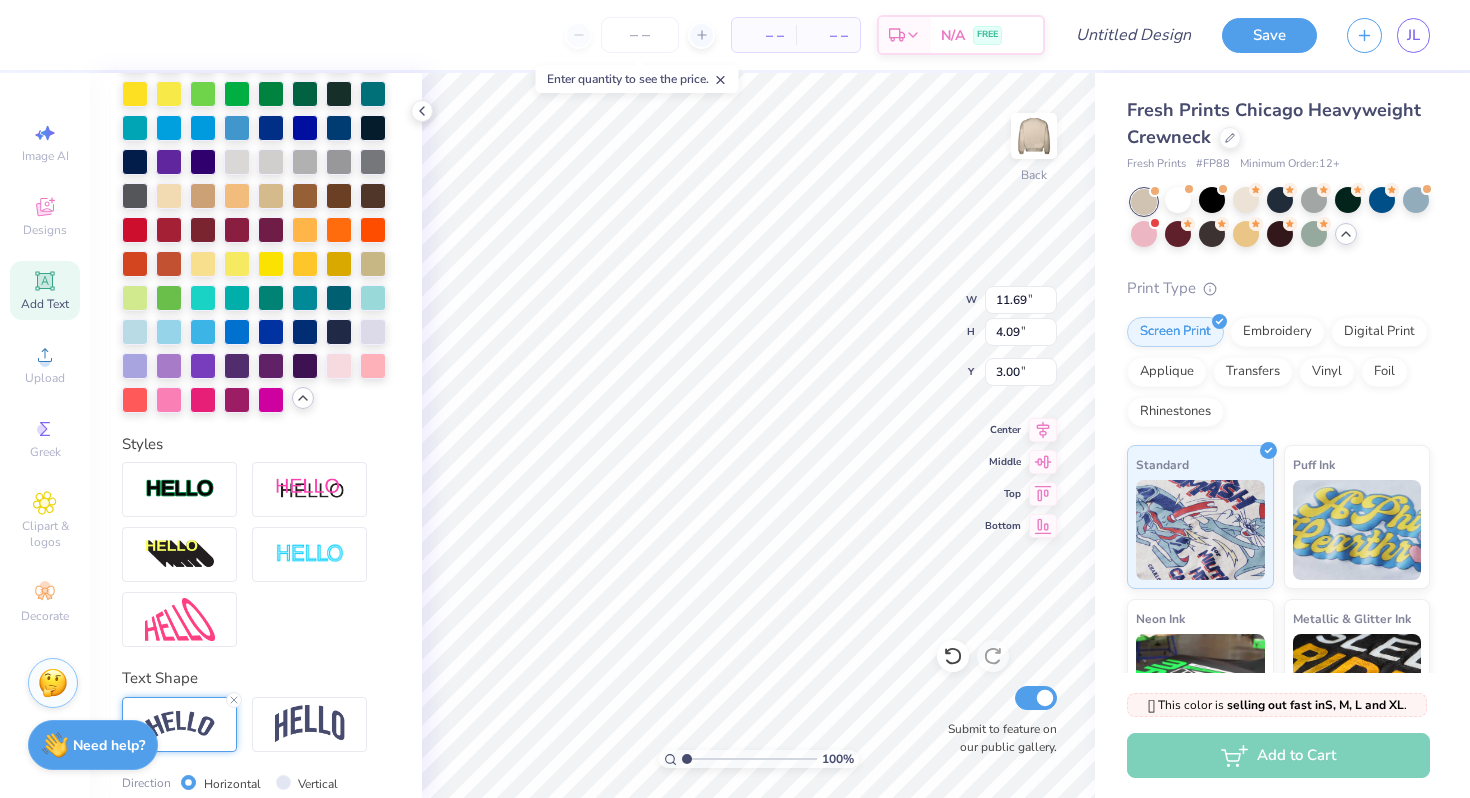 scroll, scrollTop: 719, scrollLeft: 0, axis: vertical 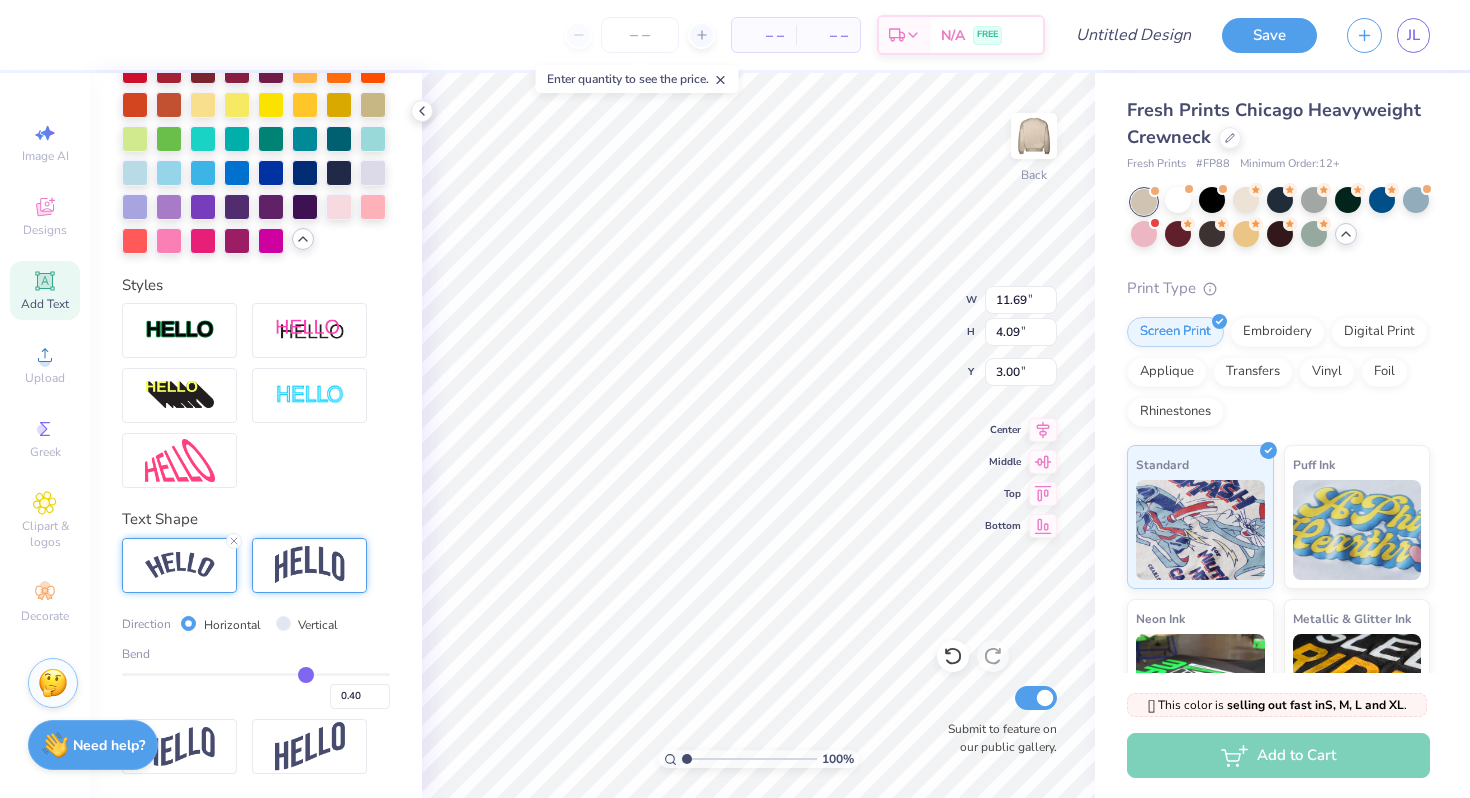 click at bounding box center [310, 565] 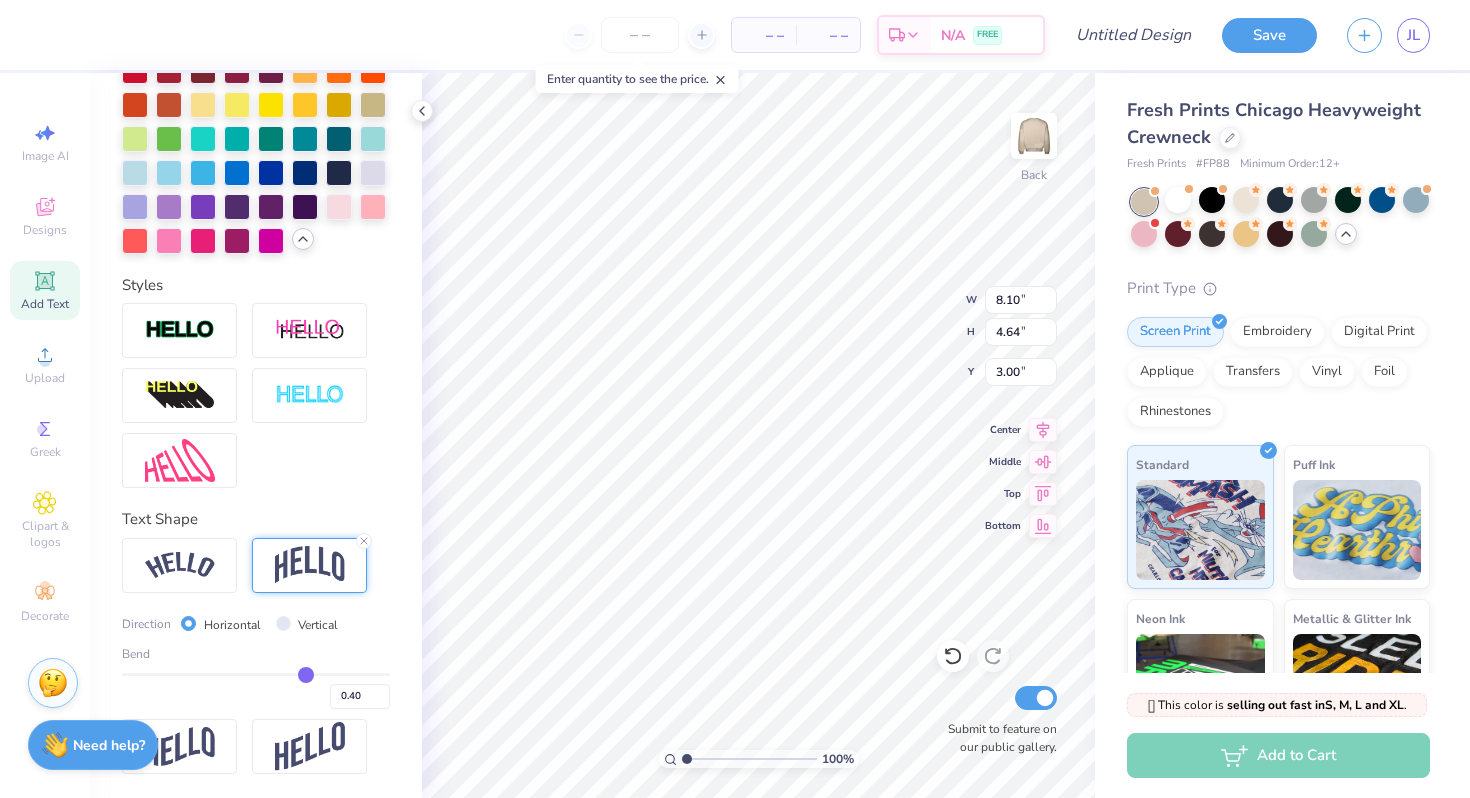 type on "8.10" 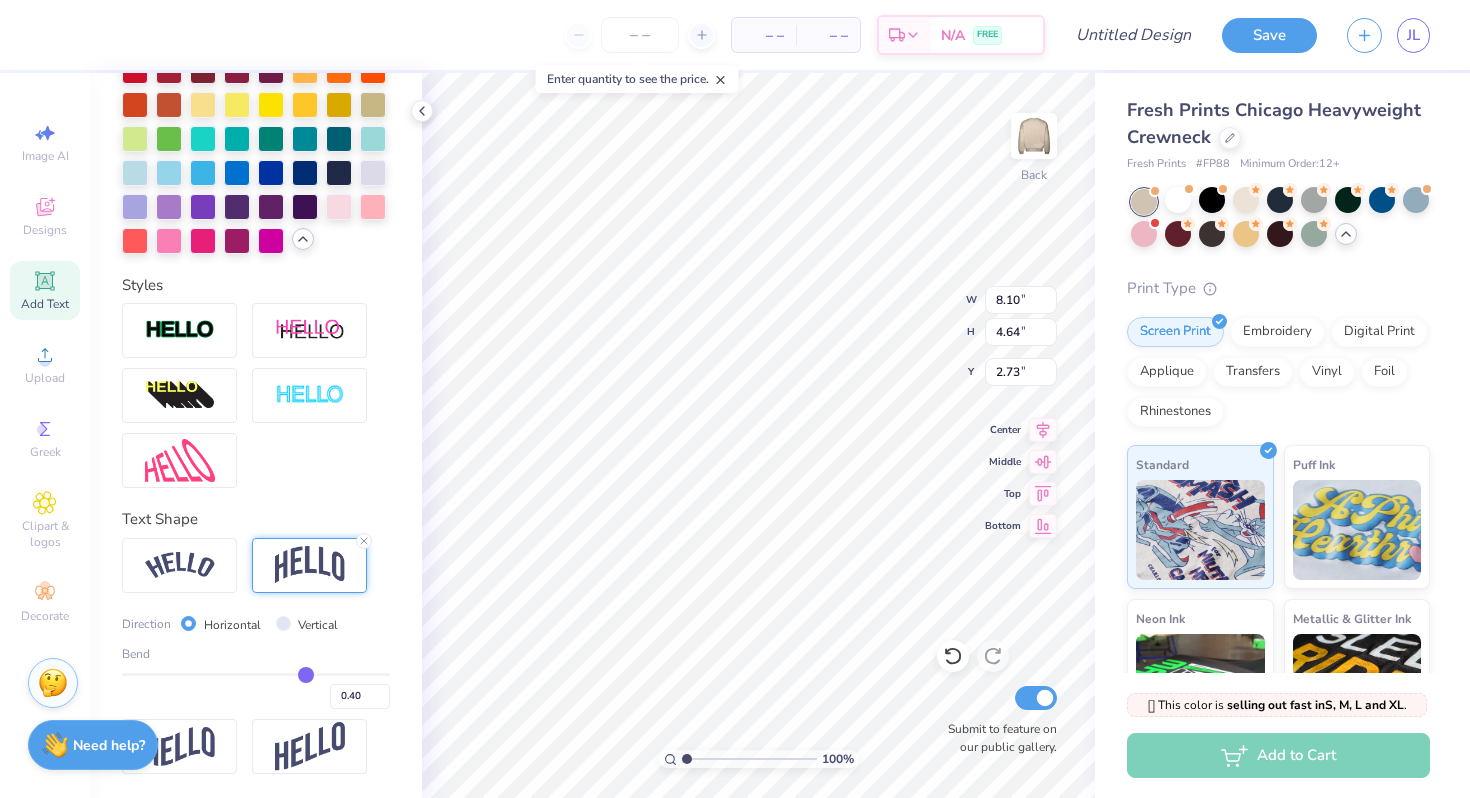 type on "11.12" 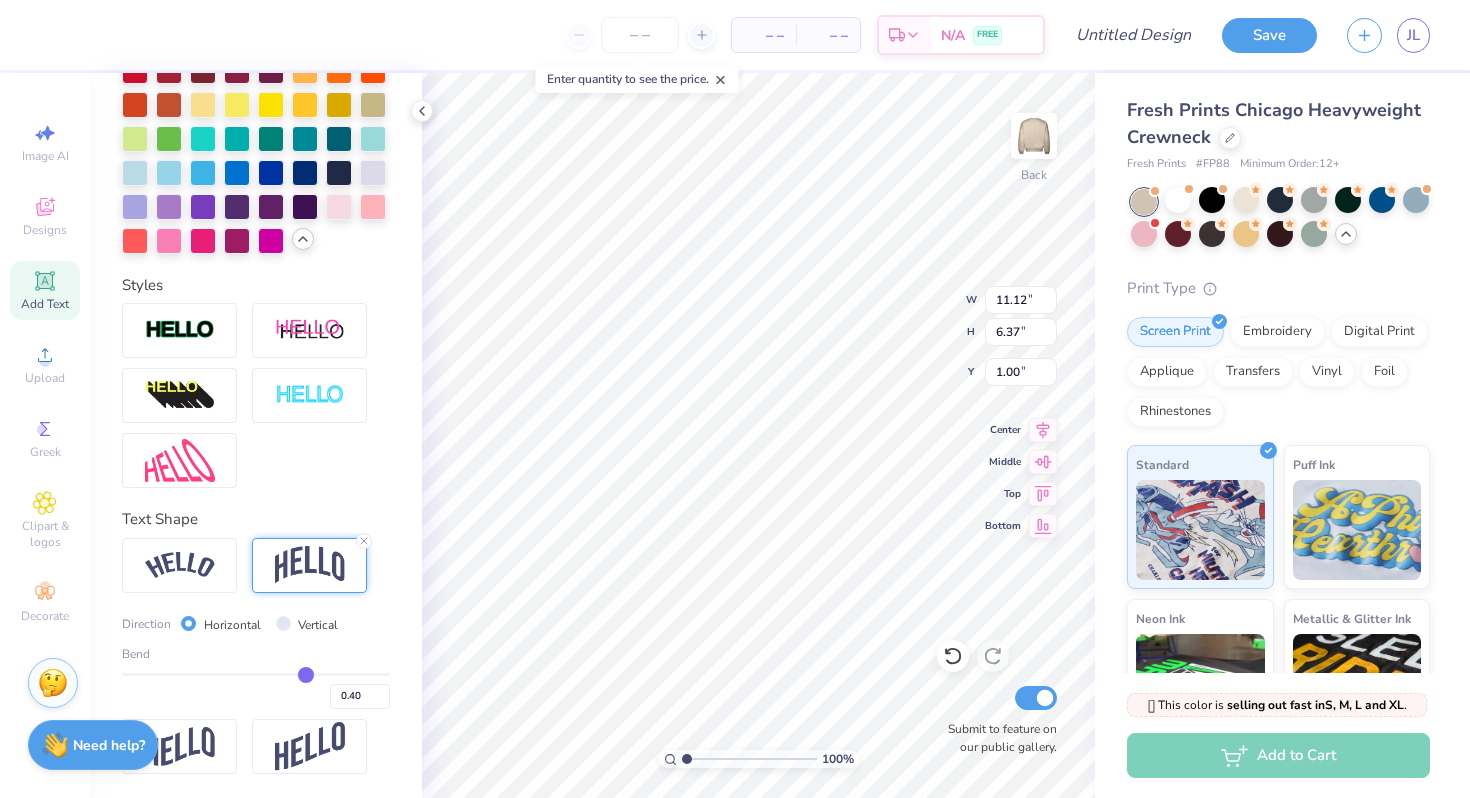 type on "2.40" 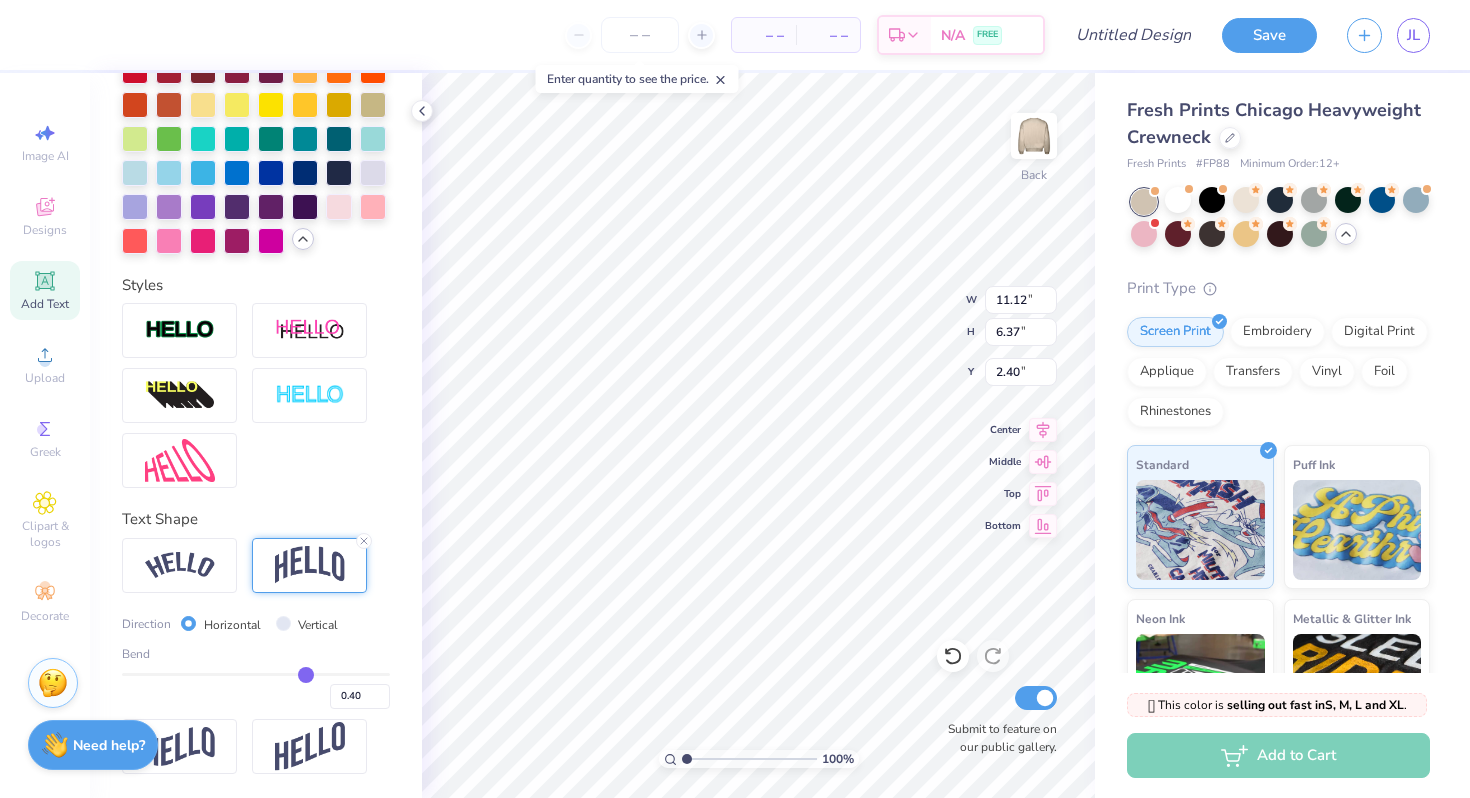 type on "0.39" 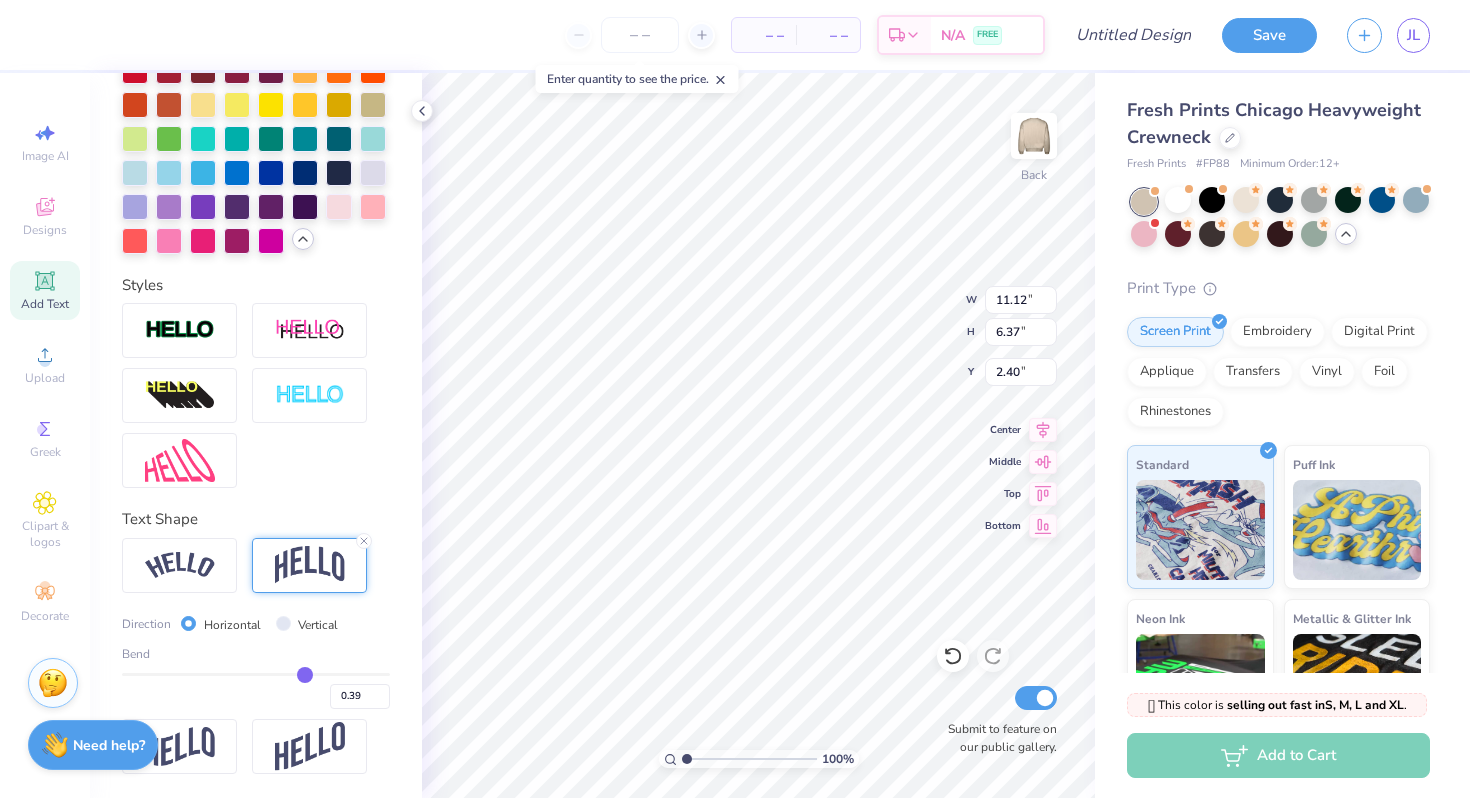 type on "0.38" 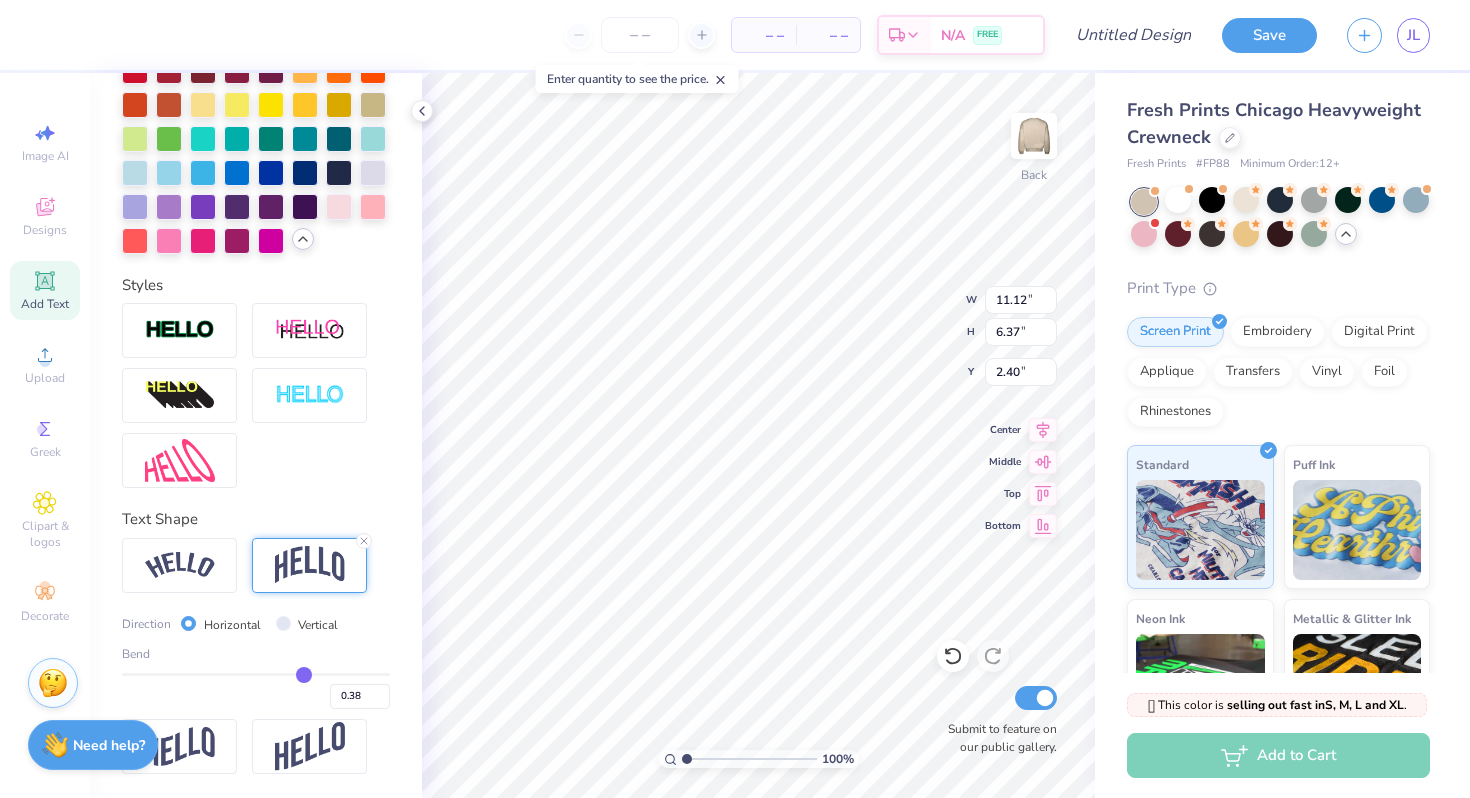 type on "0.37" 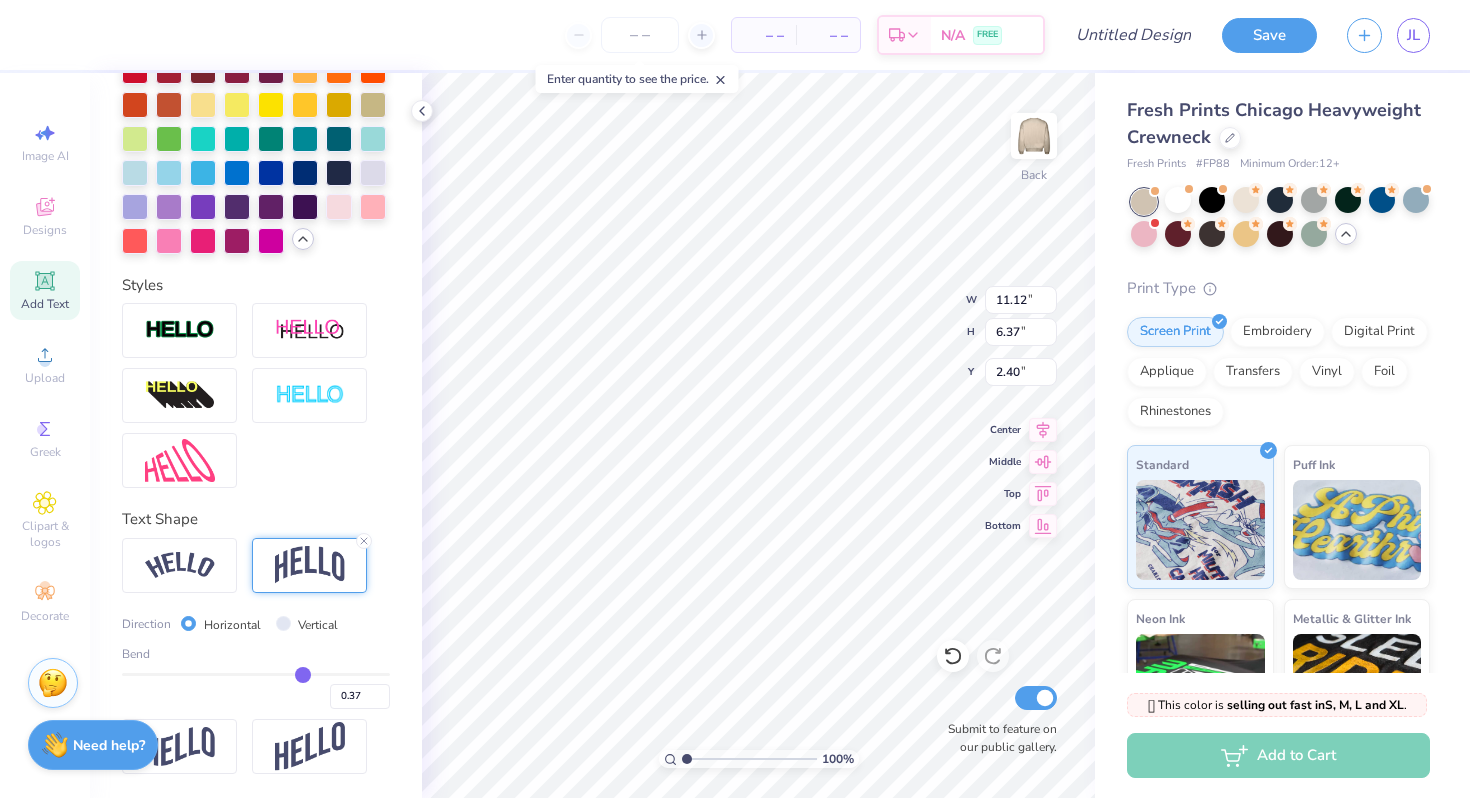 type on "0.36" 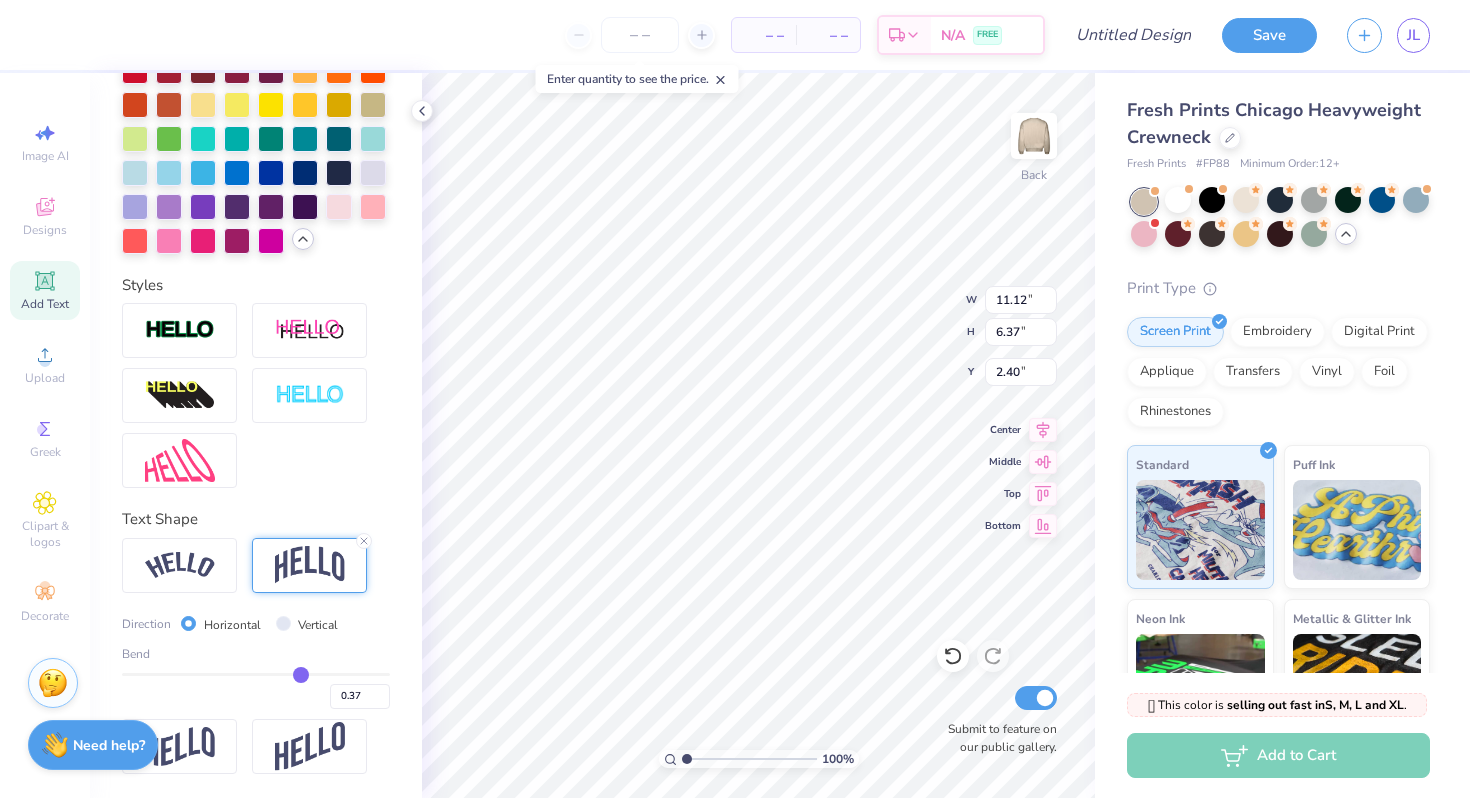type on "0.36" 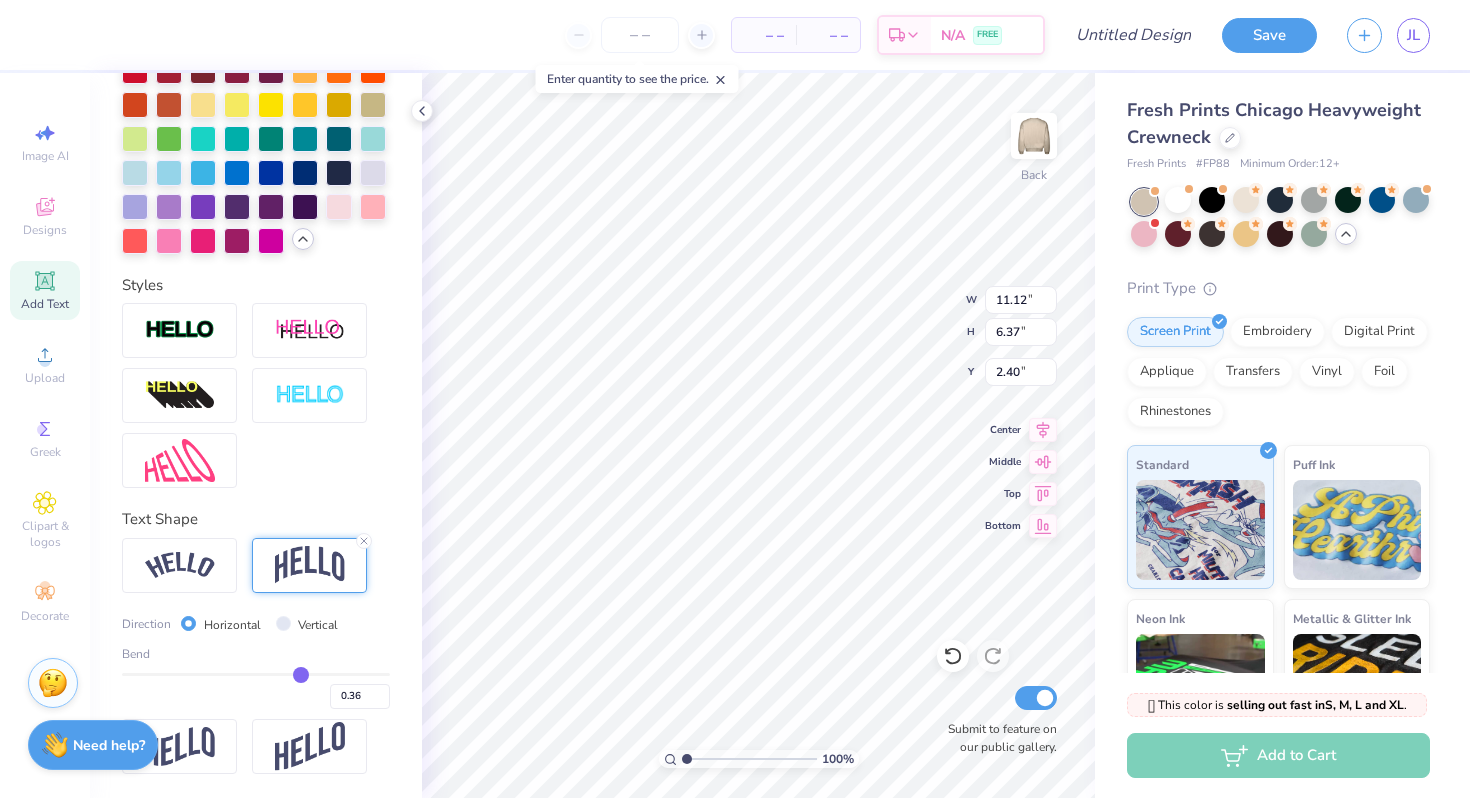 type on "0.35" 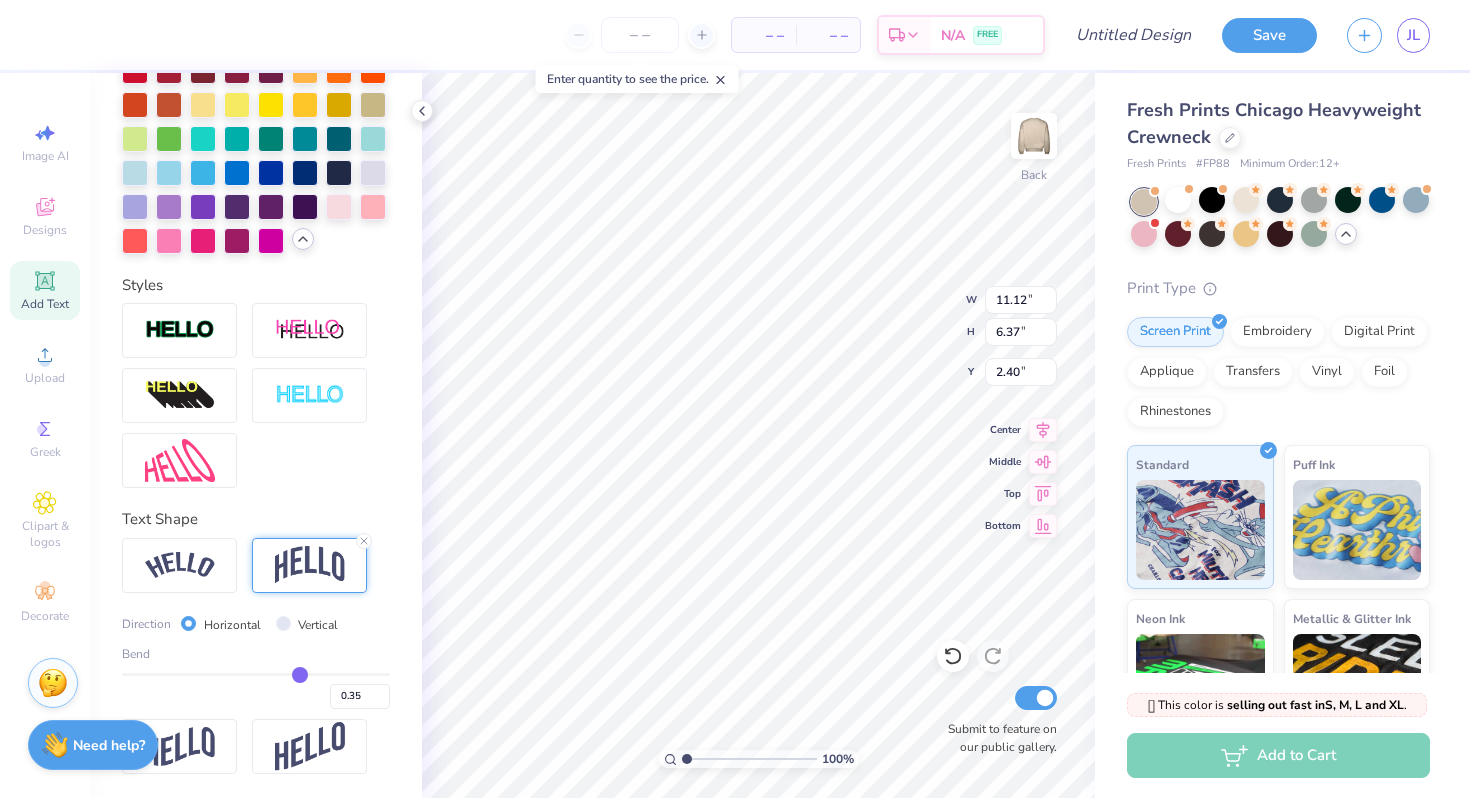 type on "0.34" 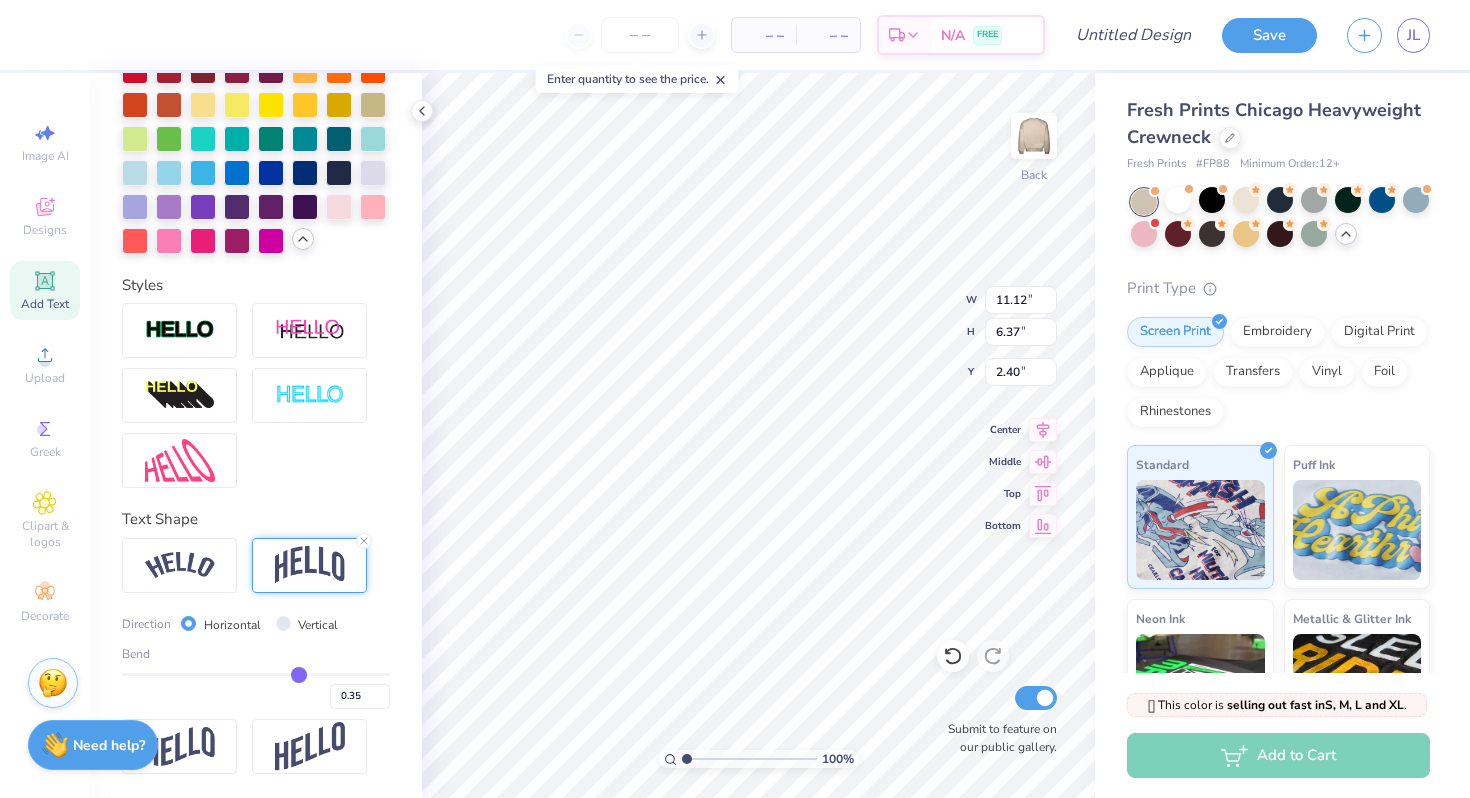 type on "0.34" 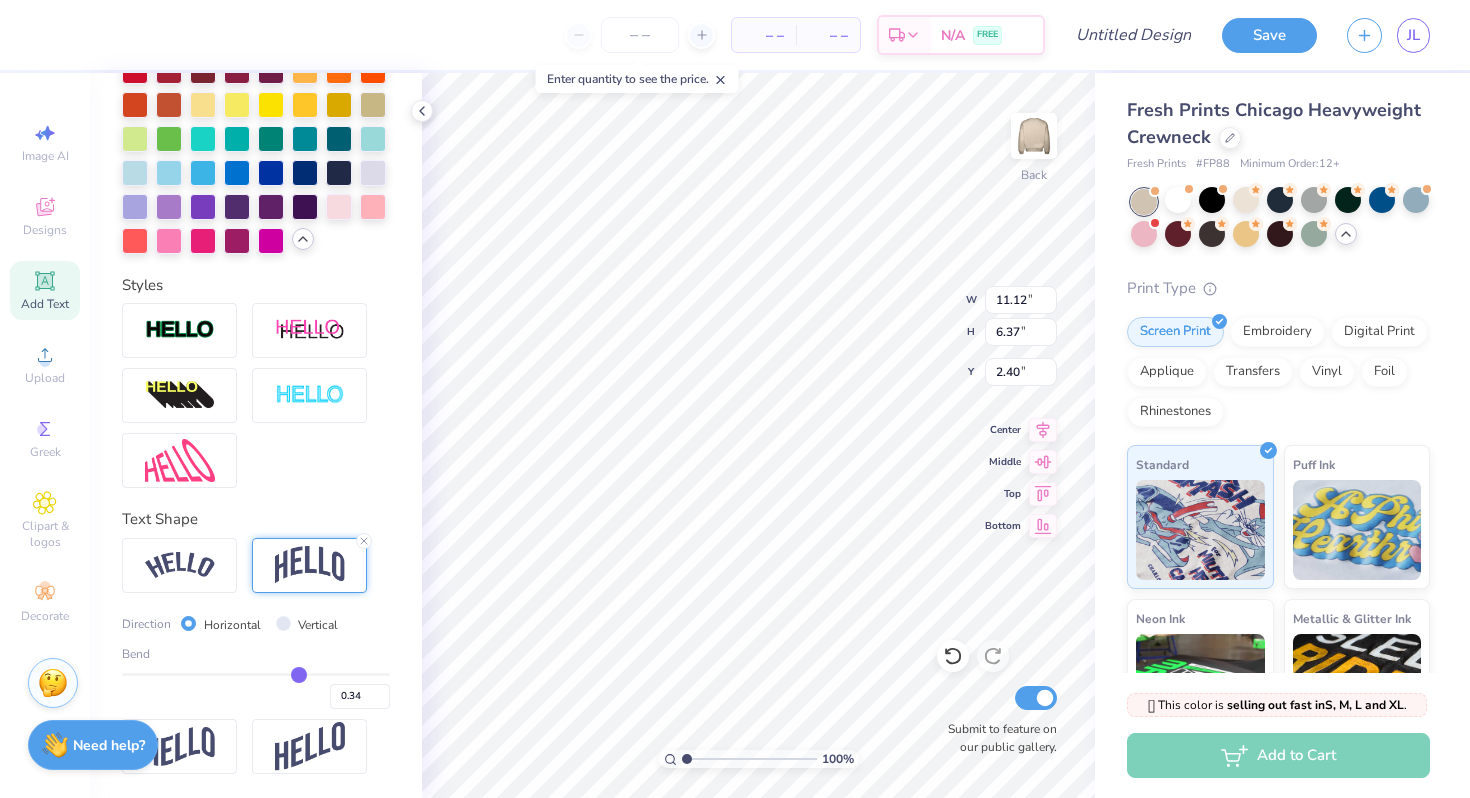 type on "0.33" 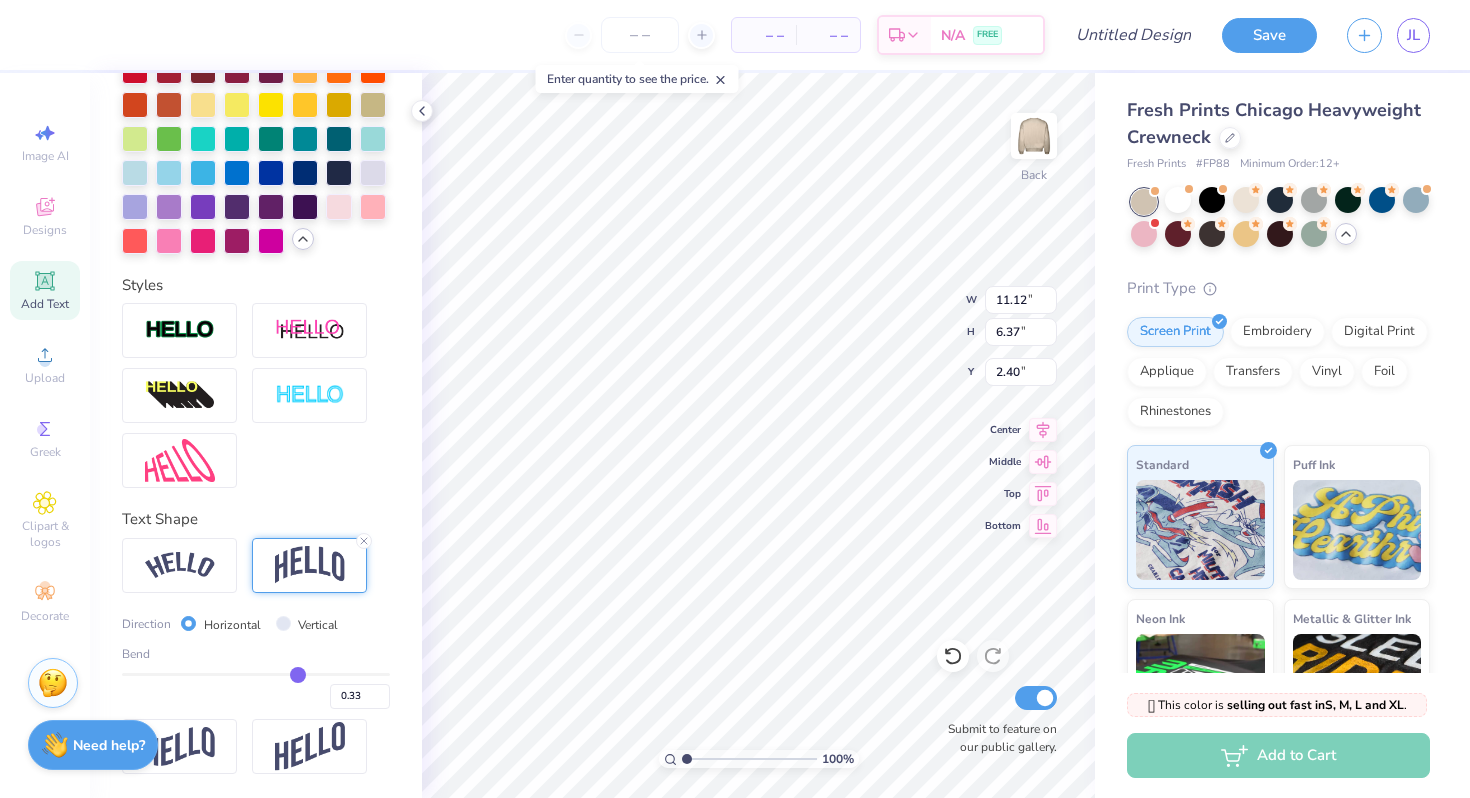 type on "0.32" 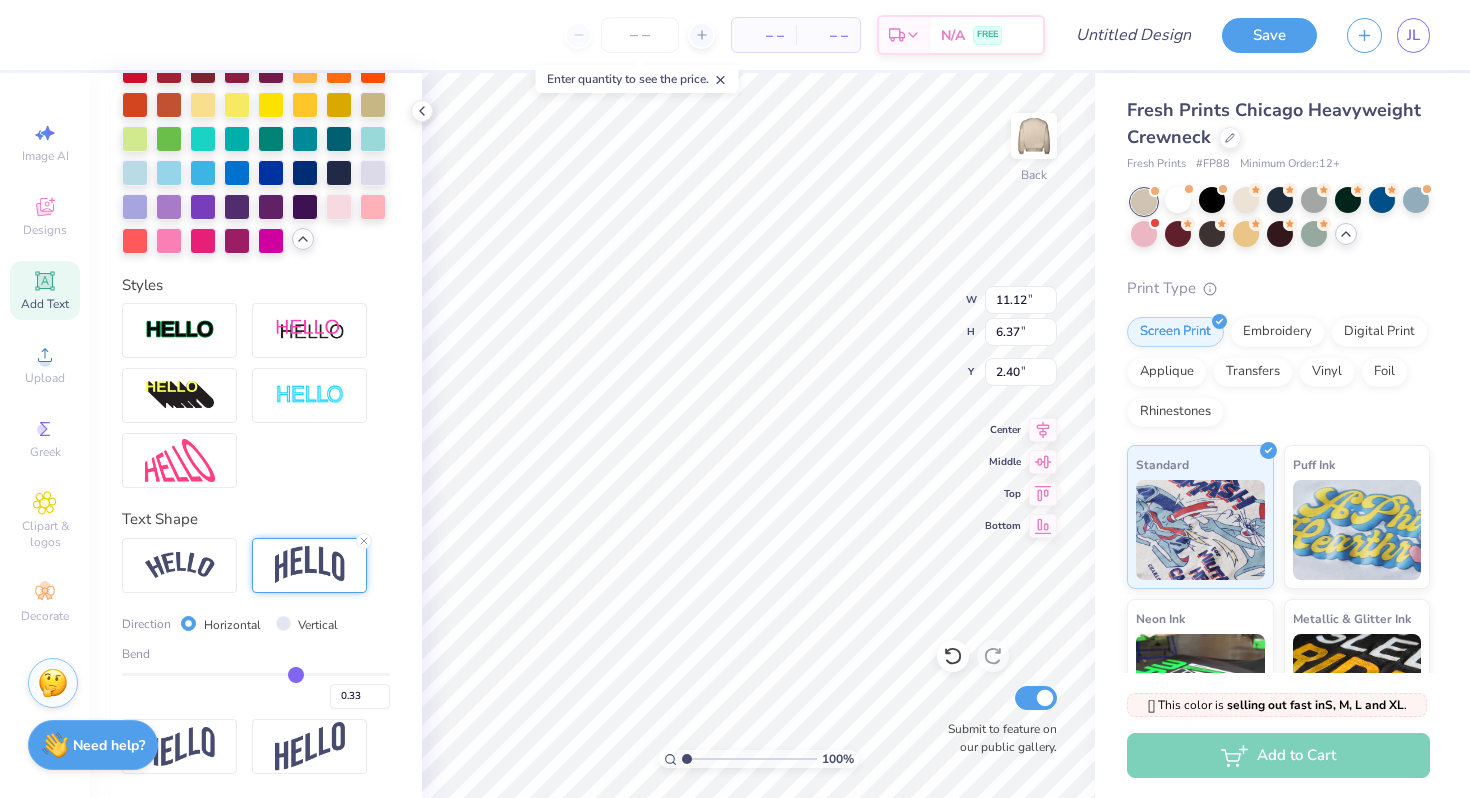 type on "0.32" 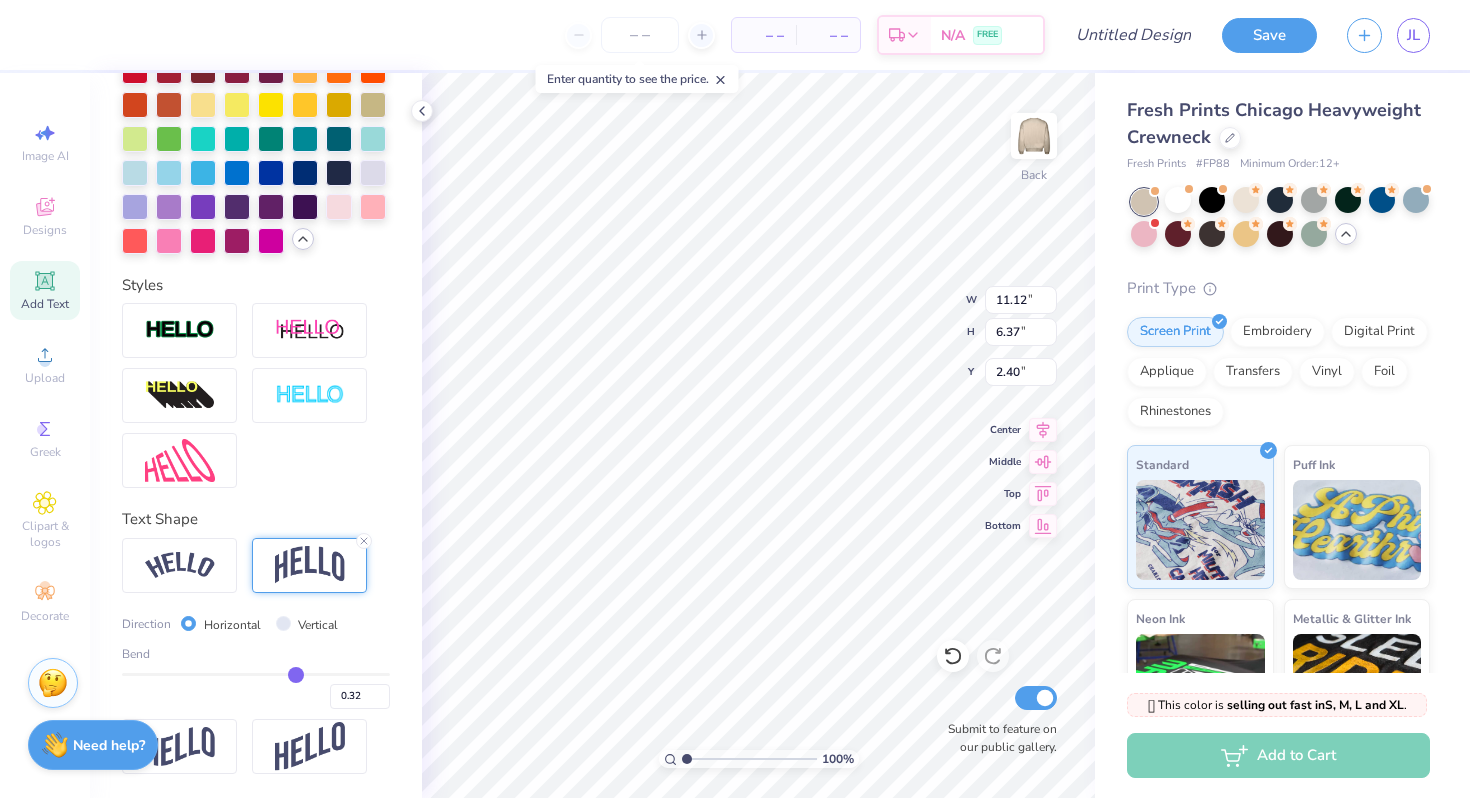 type on "0.31" 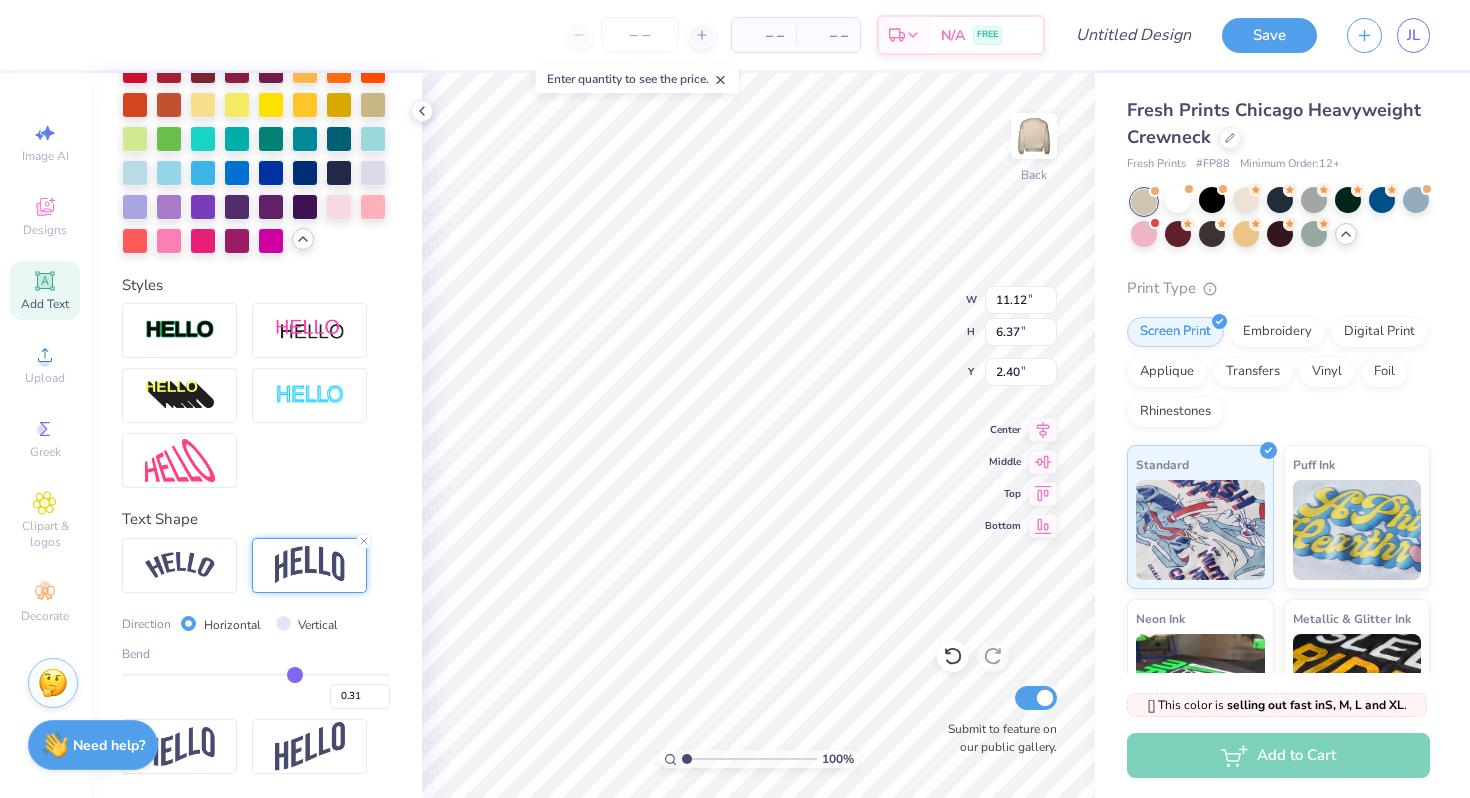 type 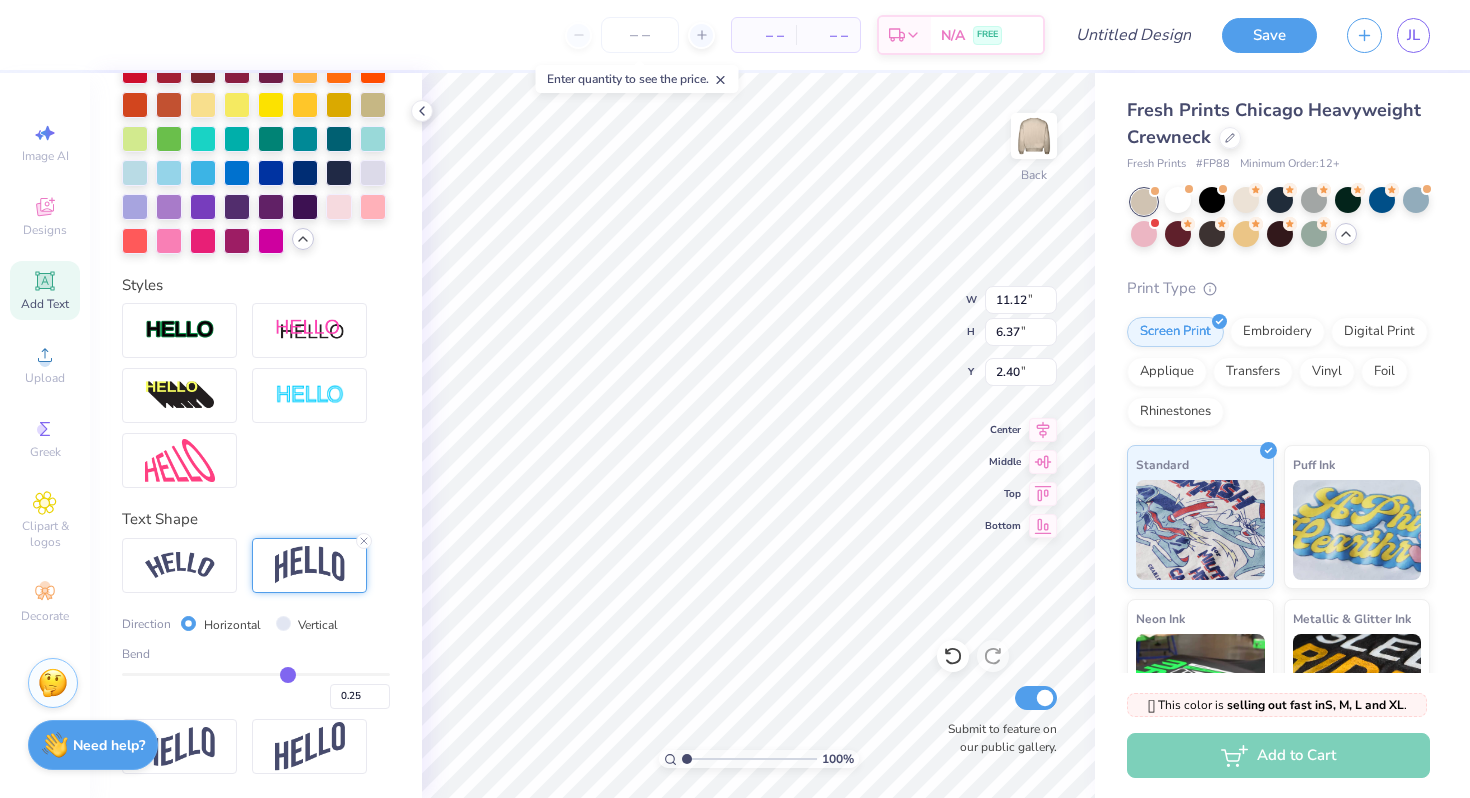 drag, startPoint x: 305, startPoint y: 675, endPoint x: 287, endPoint y: 675, distance: 18 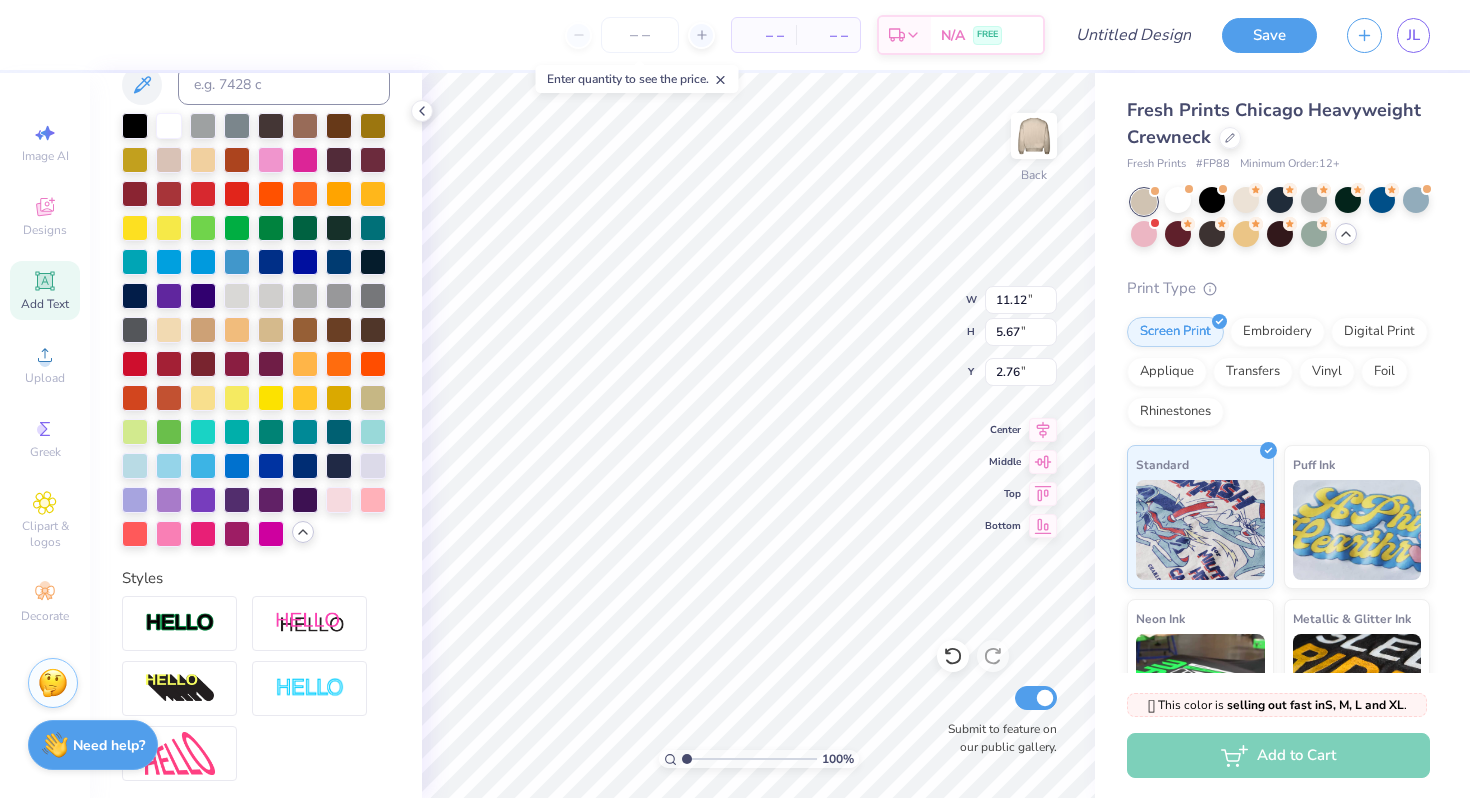 scroll, scrollTop: 375, scrollLeft: 0, axis: vertical 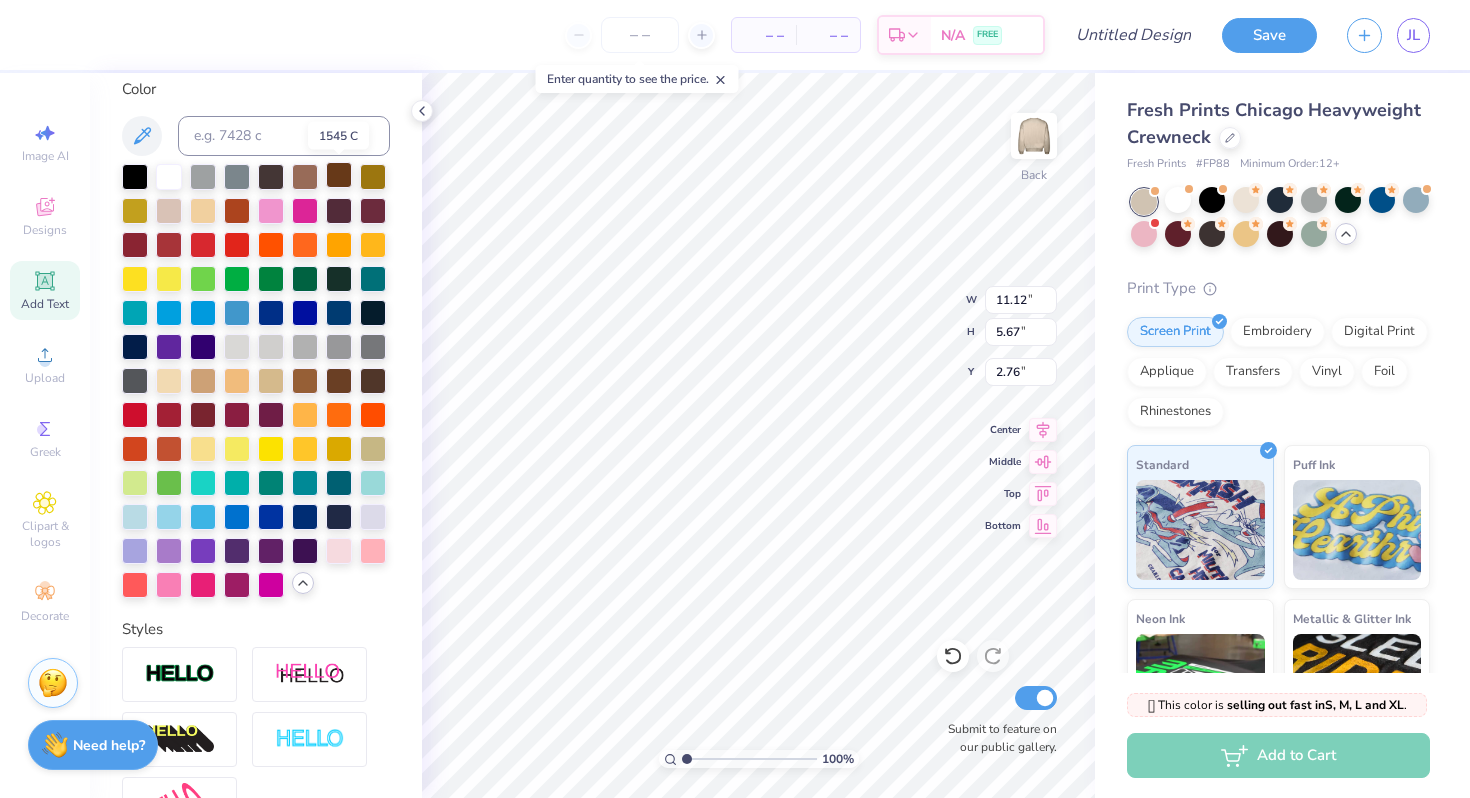 click at bounding box center [339, 175] 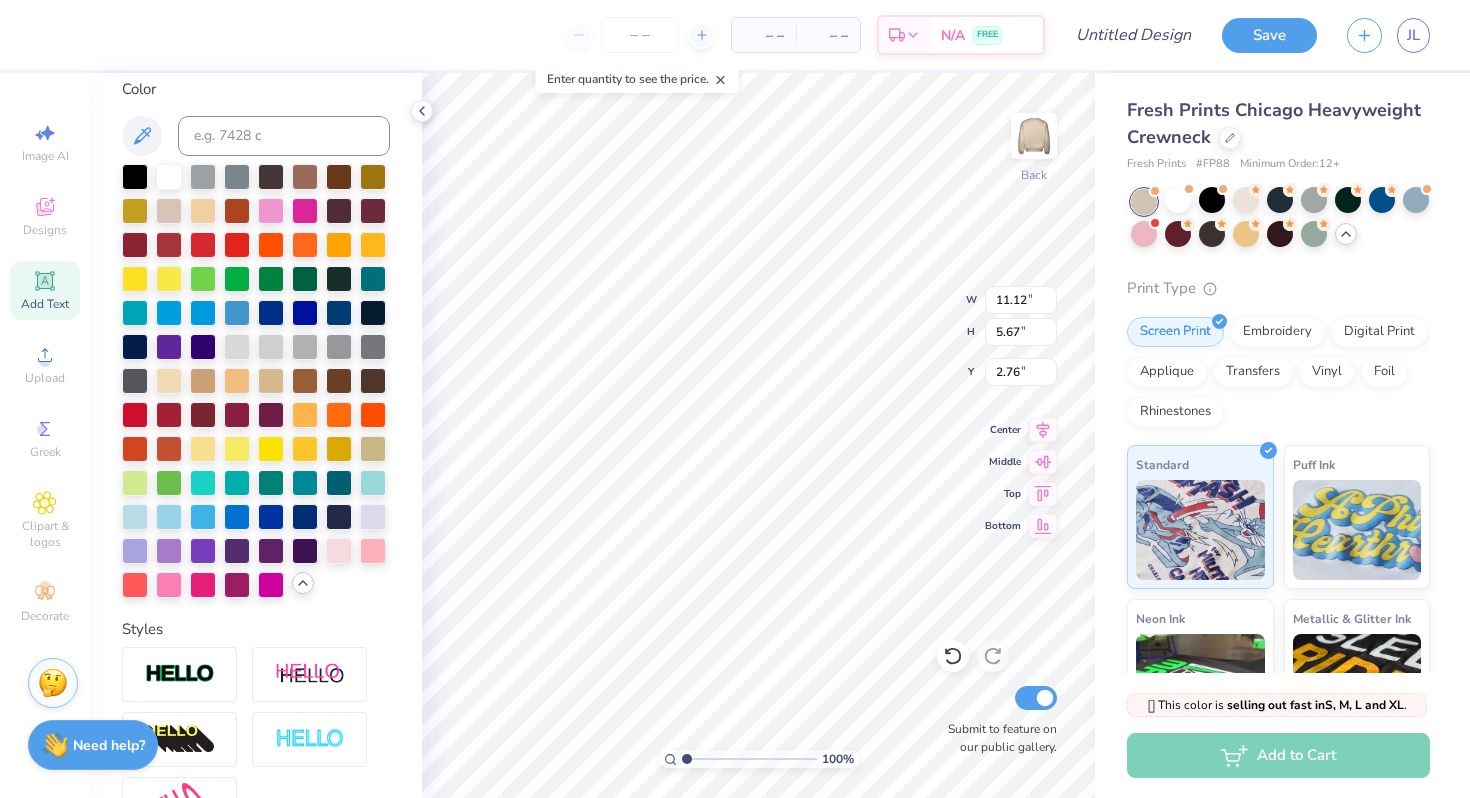 click on "Personalized Names Personalized Numbers Text Tool  Add Font Font Freshman Switch to Greek Letters Format Color Styles Text Shape Direction Horizontal Vertical Bend 0.25" at bounding box center (256, 435) 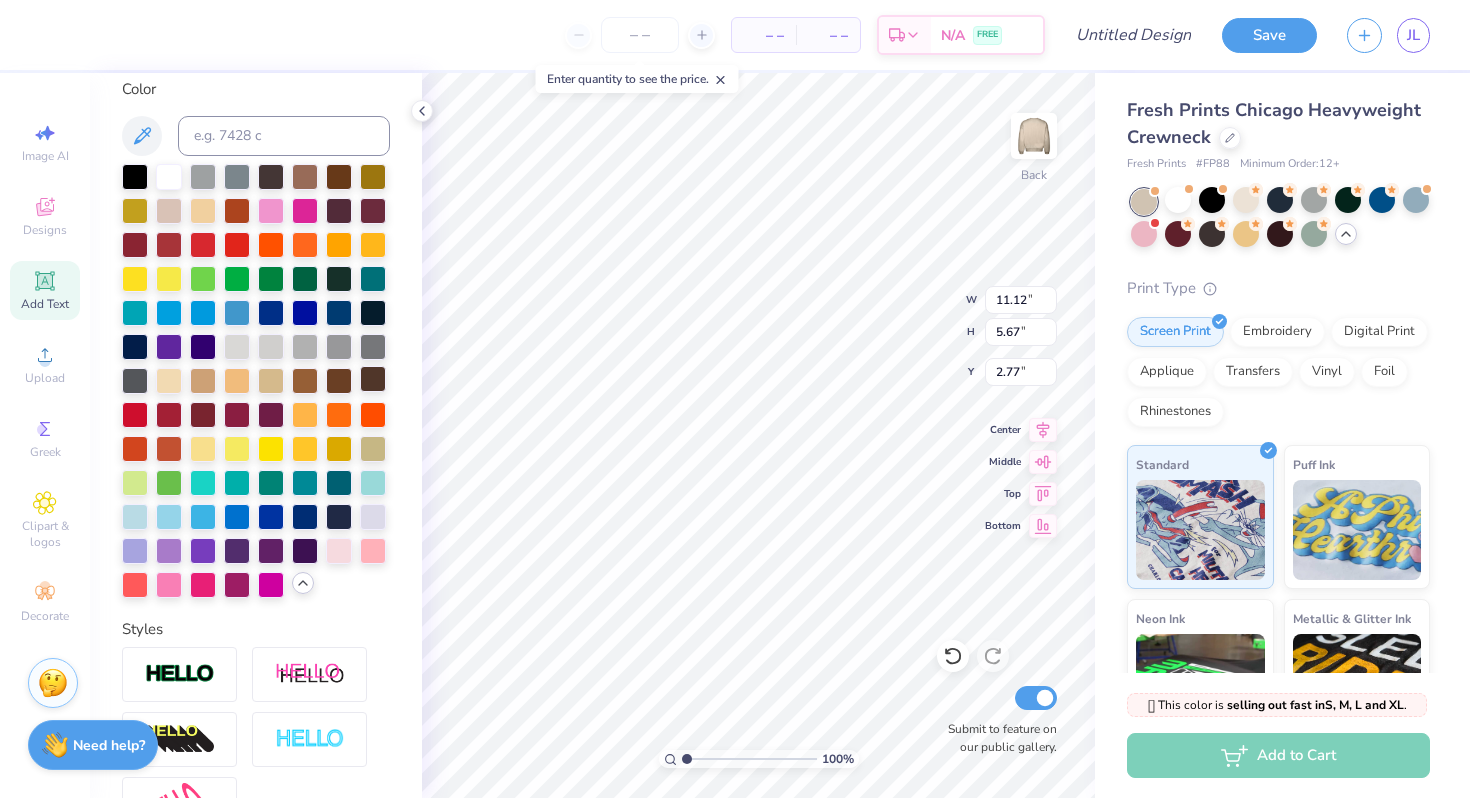 click at bounding box center [373, 379] 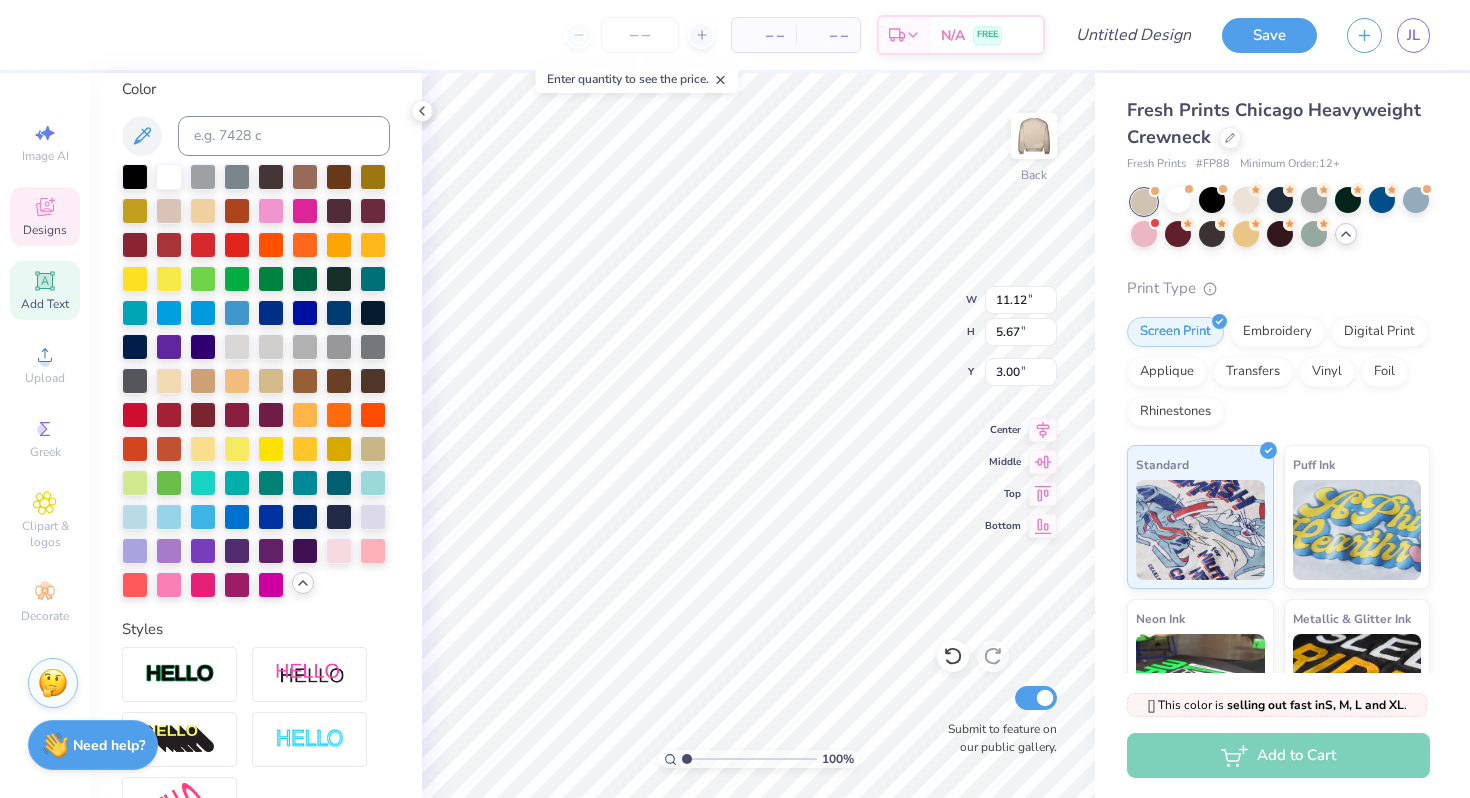 click 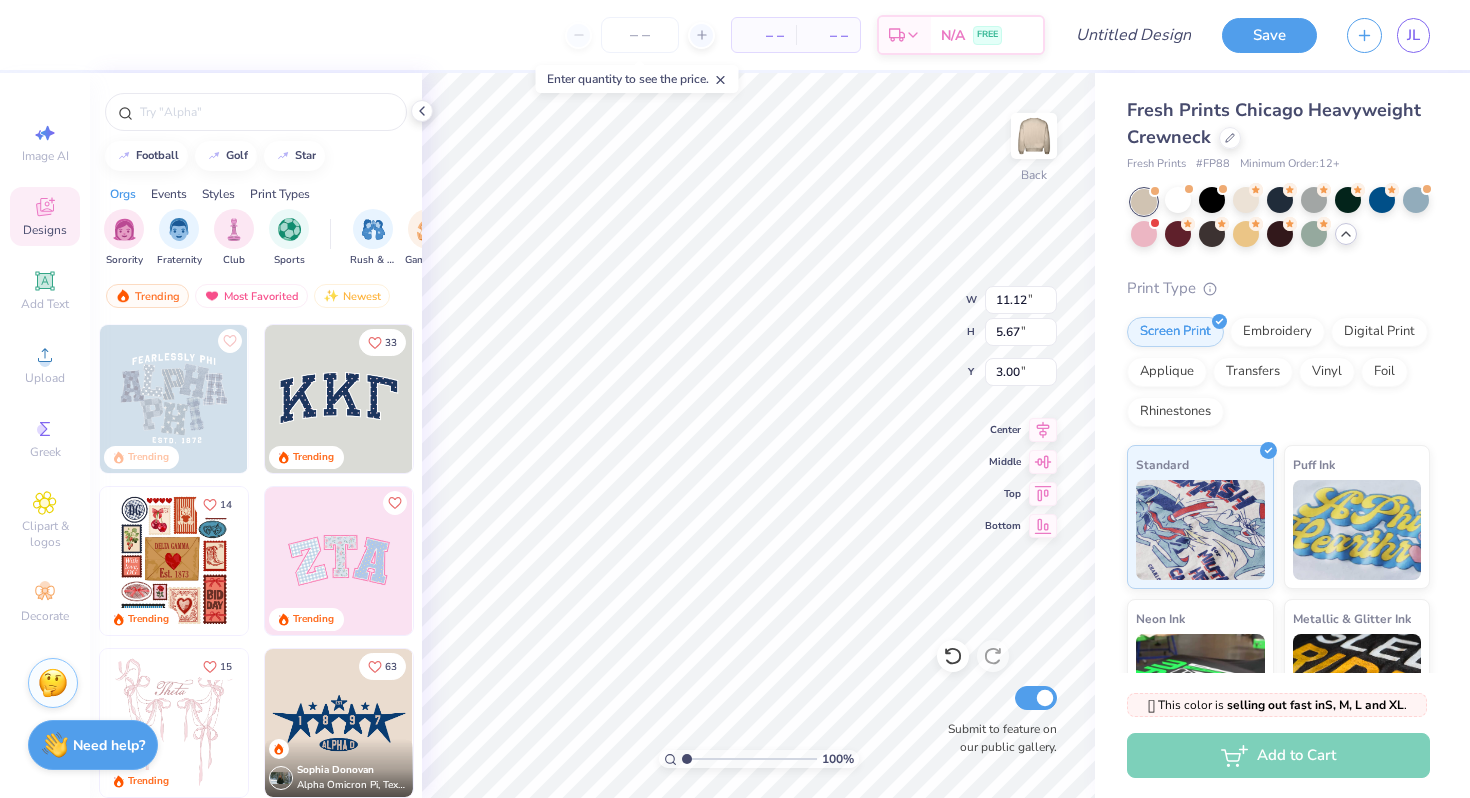 click at bounding box center [339, 399] 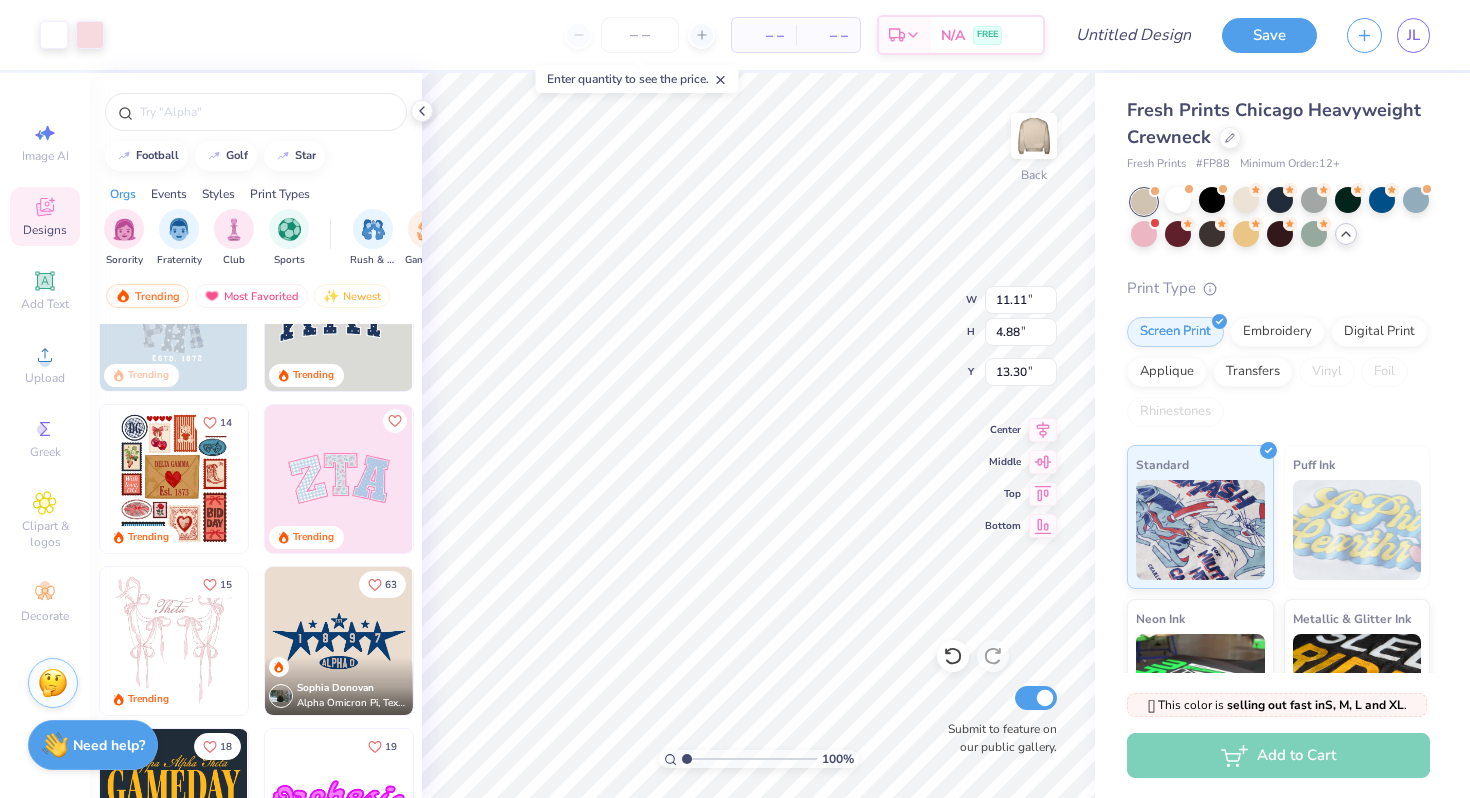 scroll, scrollTop: 0, scrollLeft: 0, axis: both 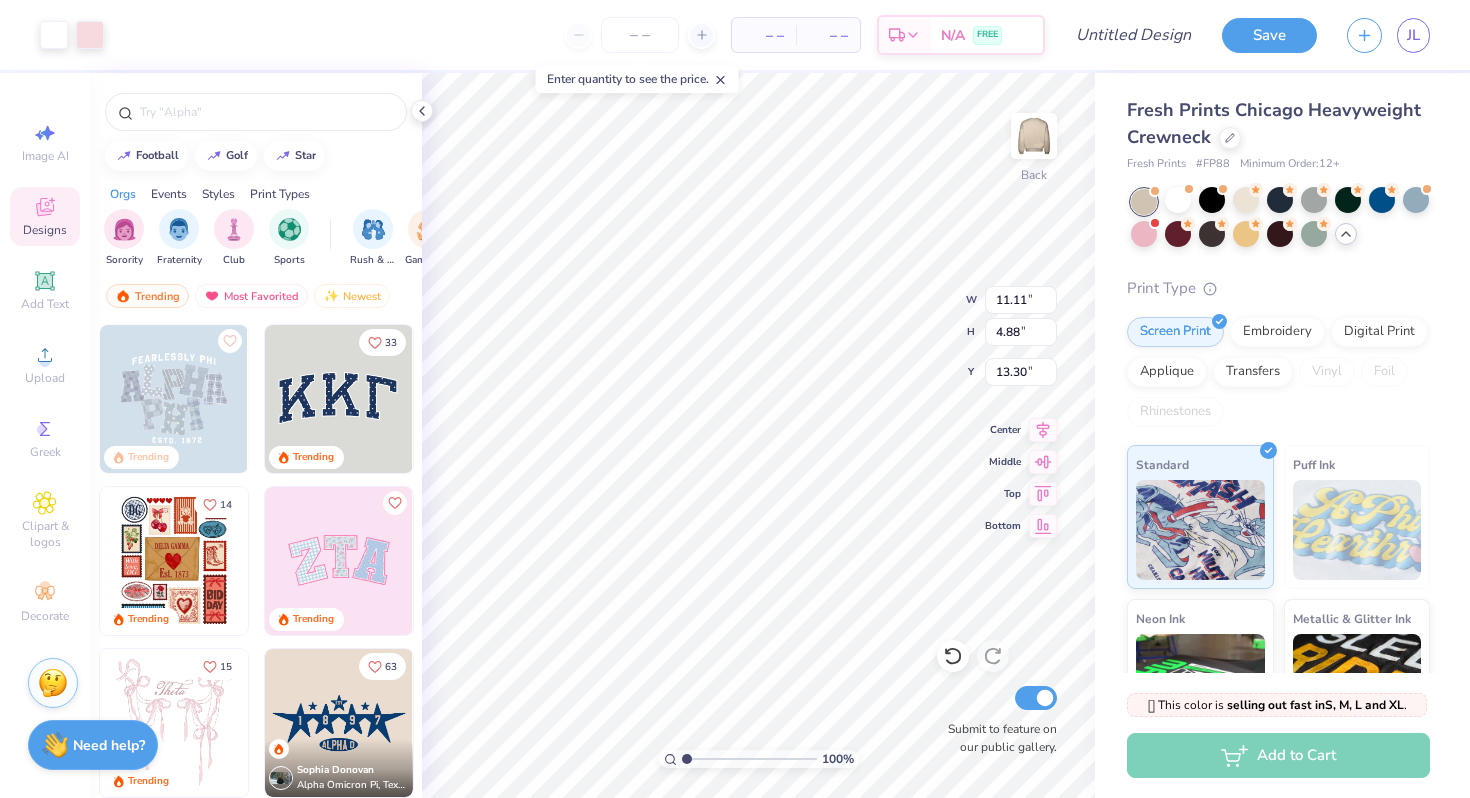 click at bounding box center (190, 399) 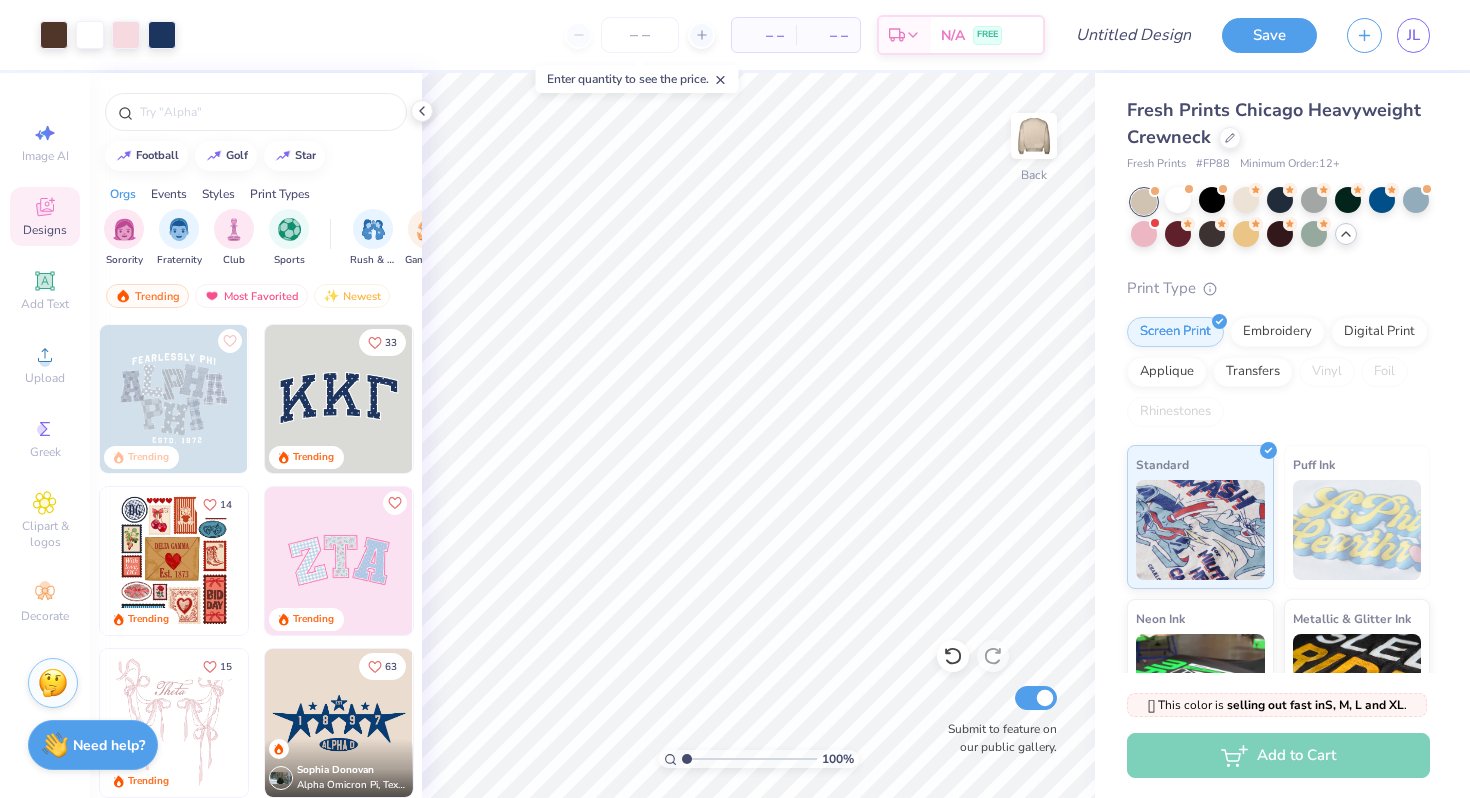 click on "Print Types" at bounding box center [280, 194] 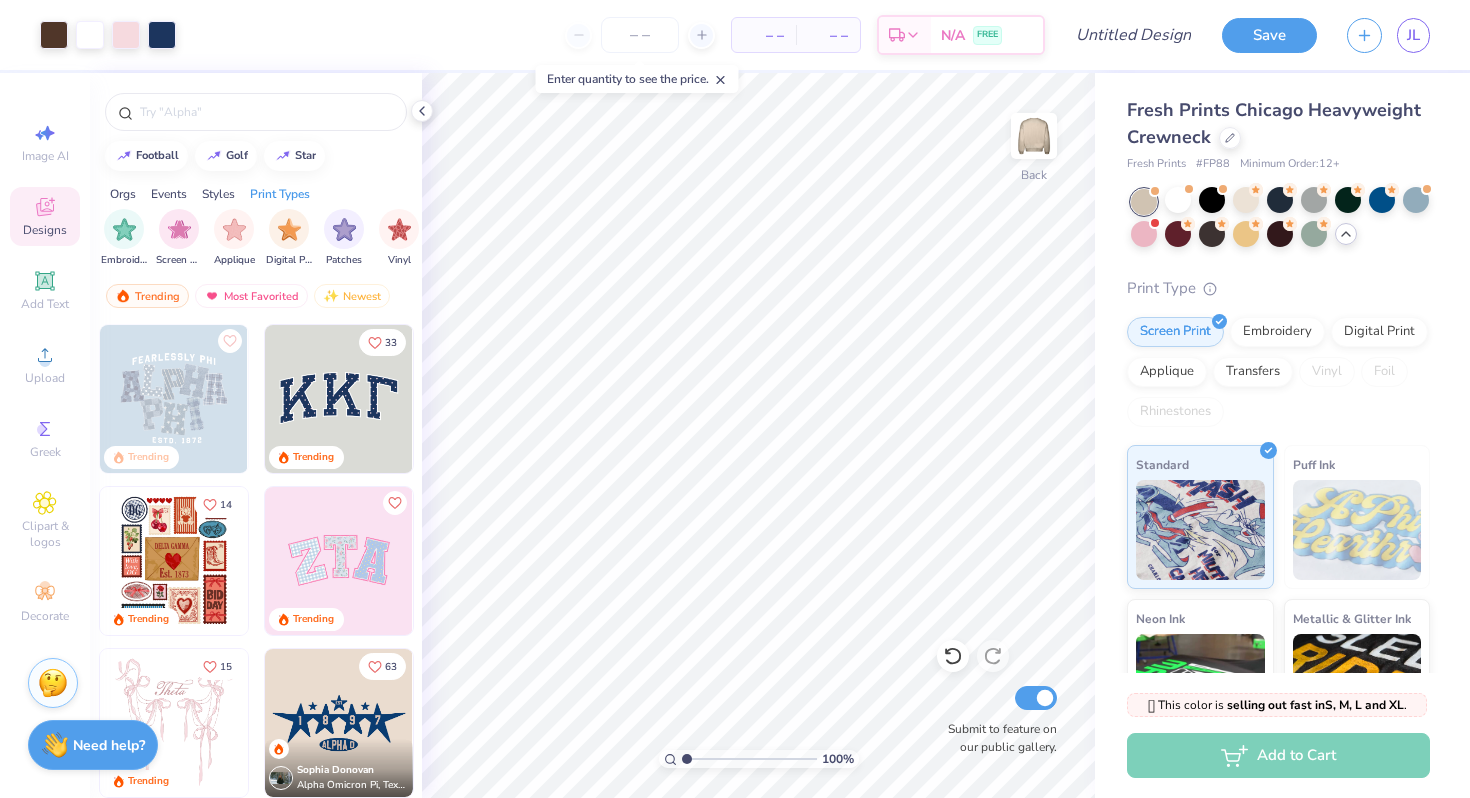 click on "Orgs" at bounding box center (123, 194) 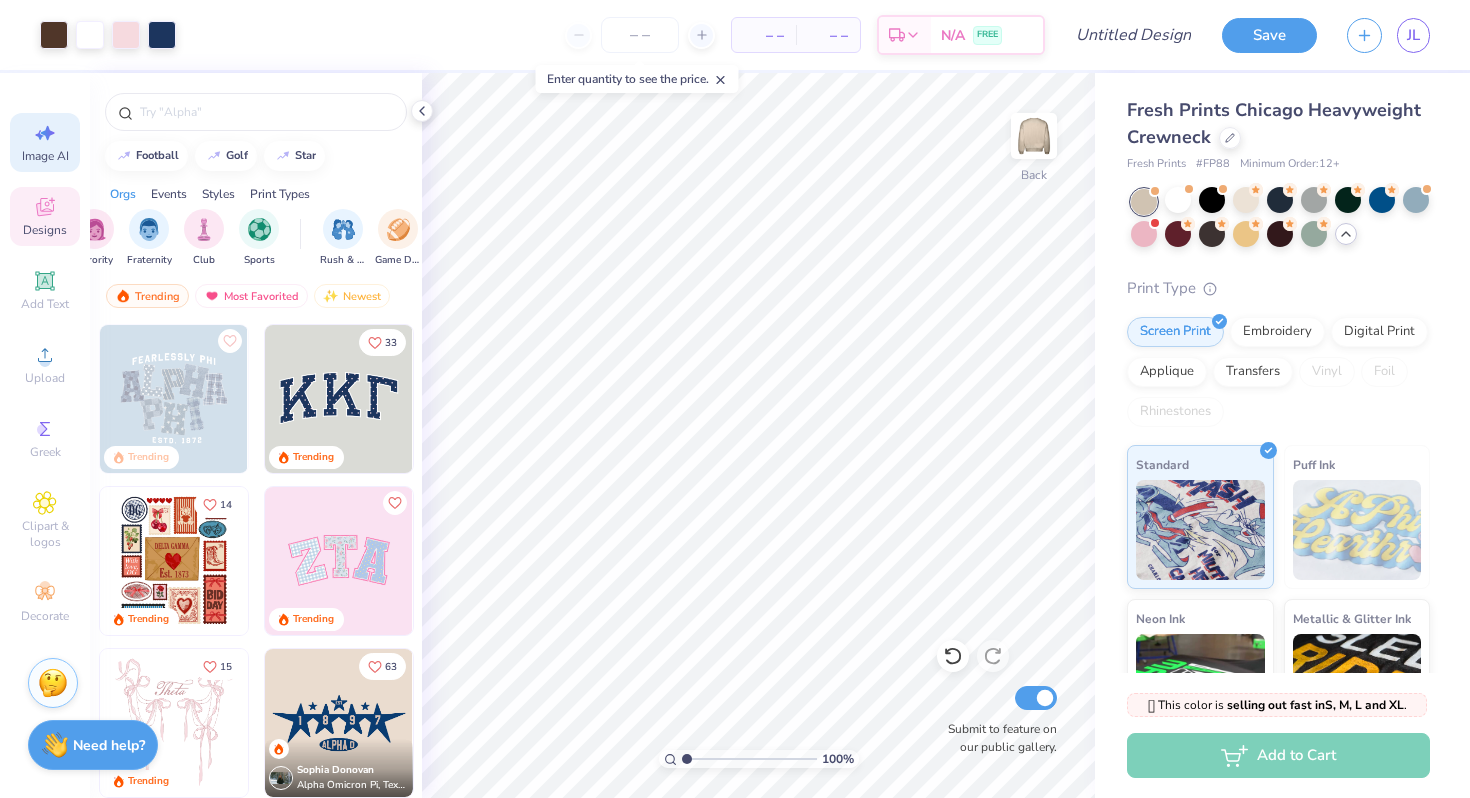 scroll, scrollTop: 0, scrollLeft: 0, axis: both 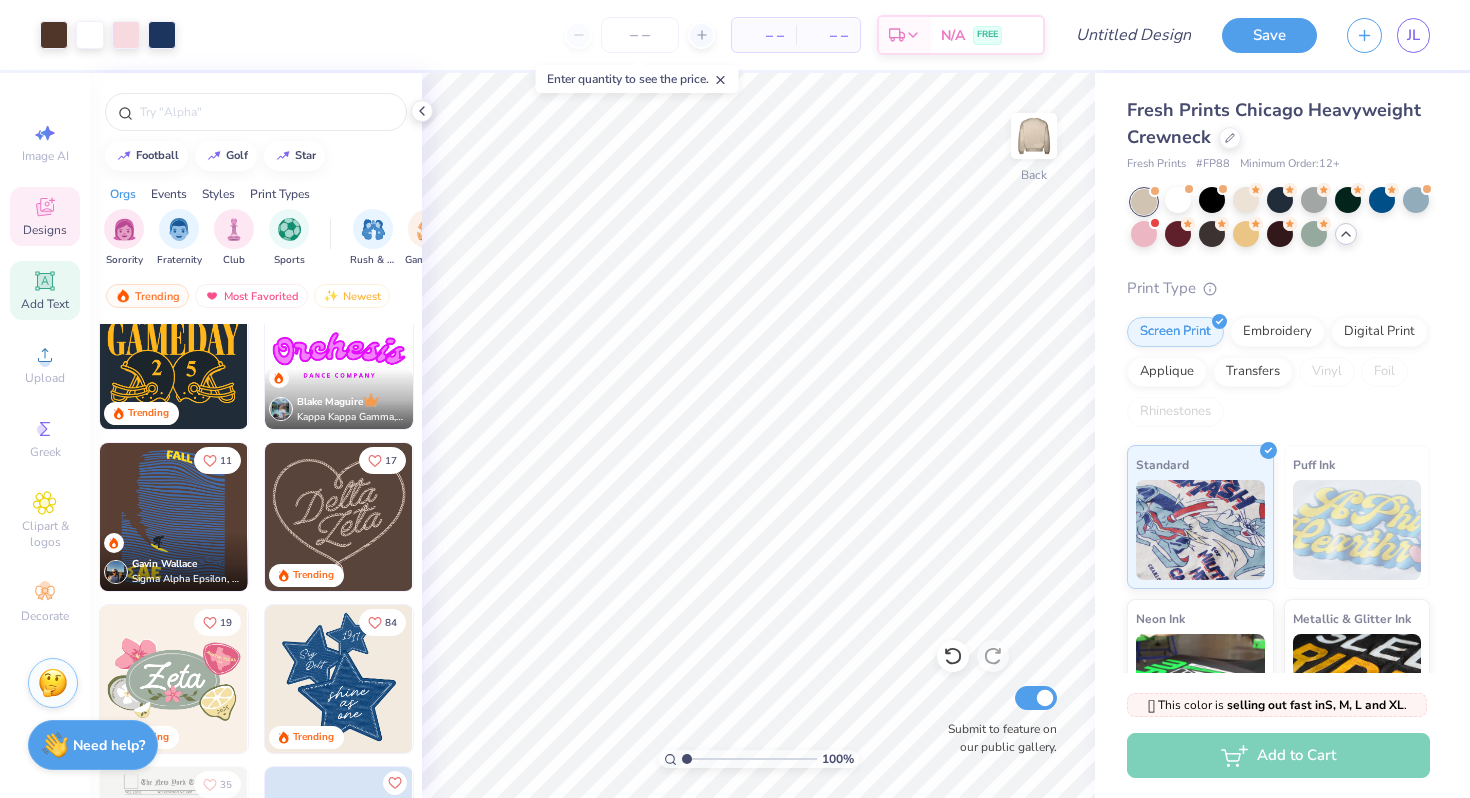 click on "Add Text" at bounding box center (45, 290) 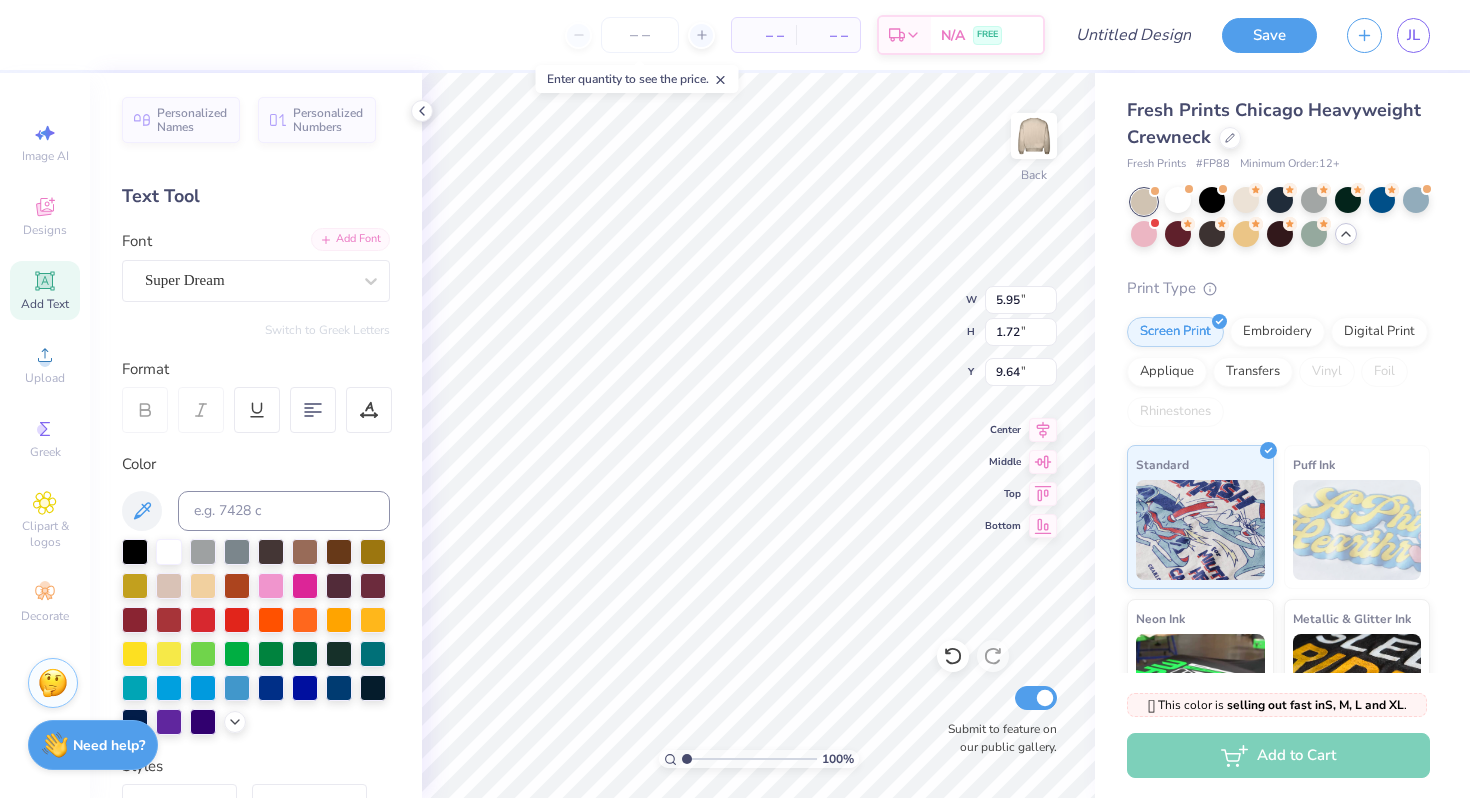 click on "Add Font" at bounding box center [350, 239] 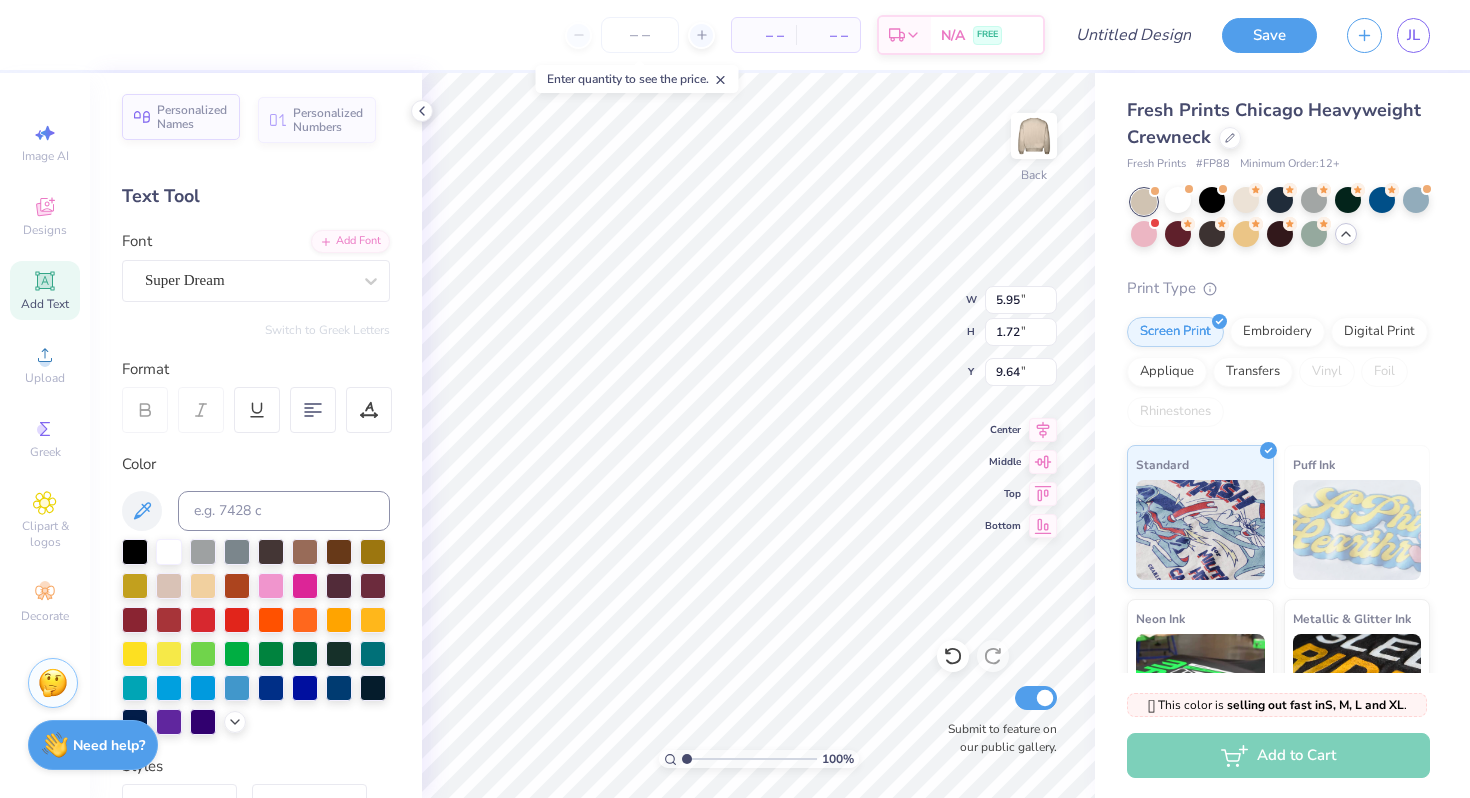 click on "Personalized Names" at bounding box center (192, 117) 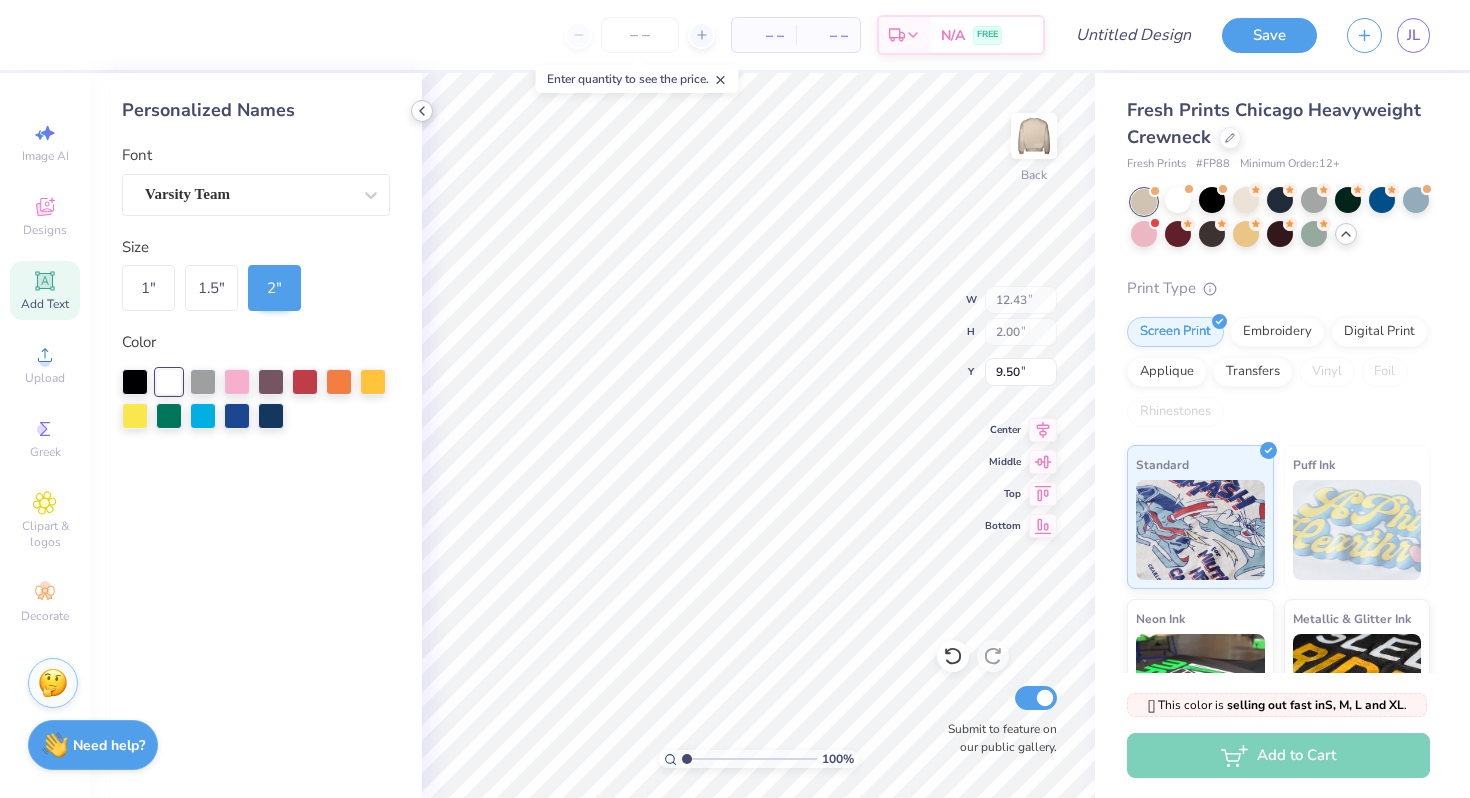 click 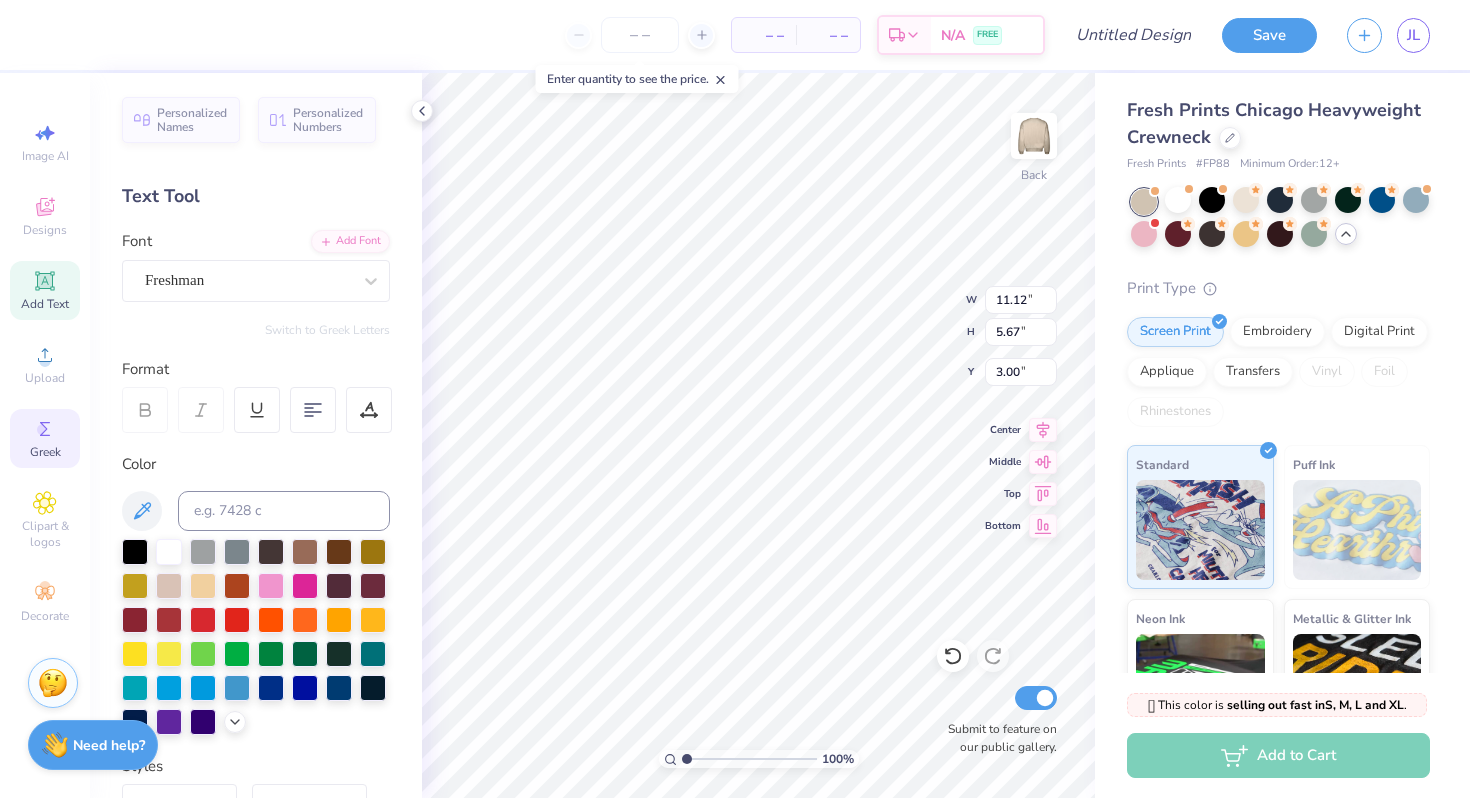 click 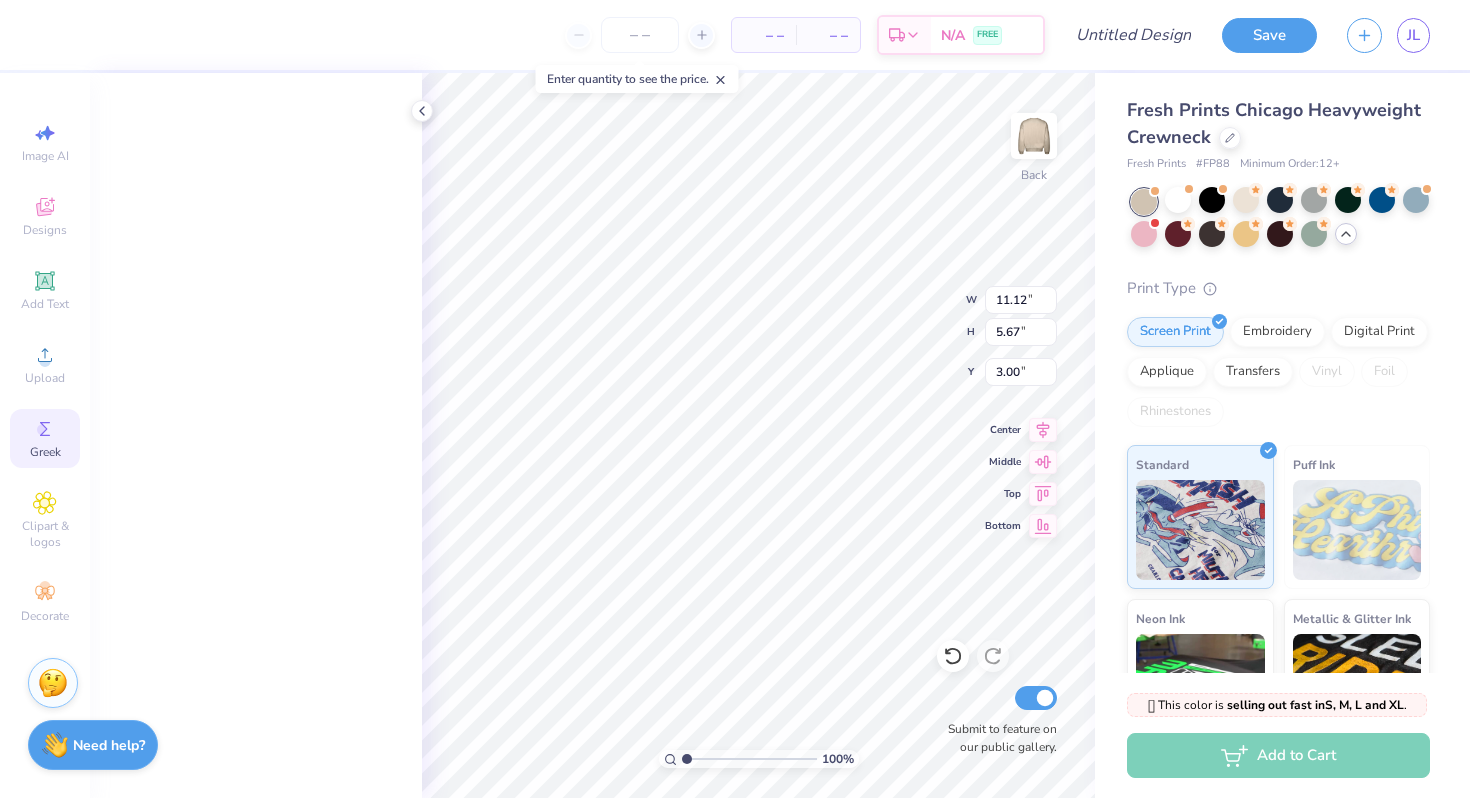 scroll, scrollTop: 0, scrollLeft: 0, axis: both 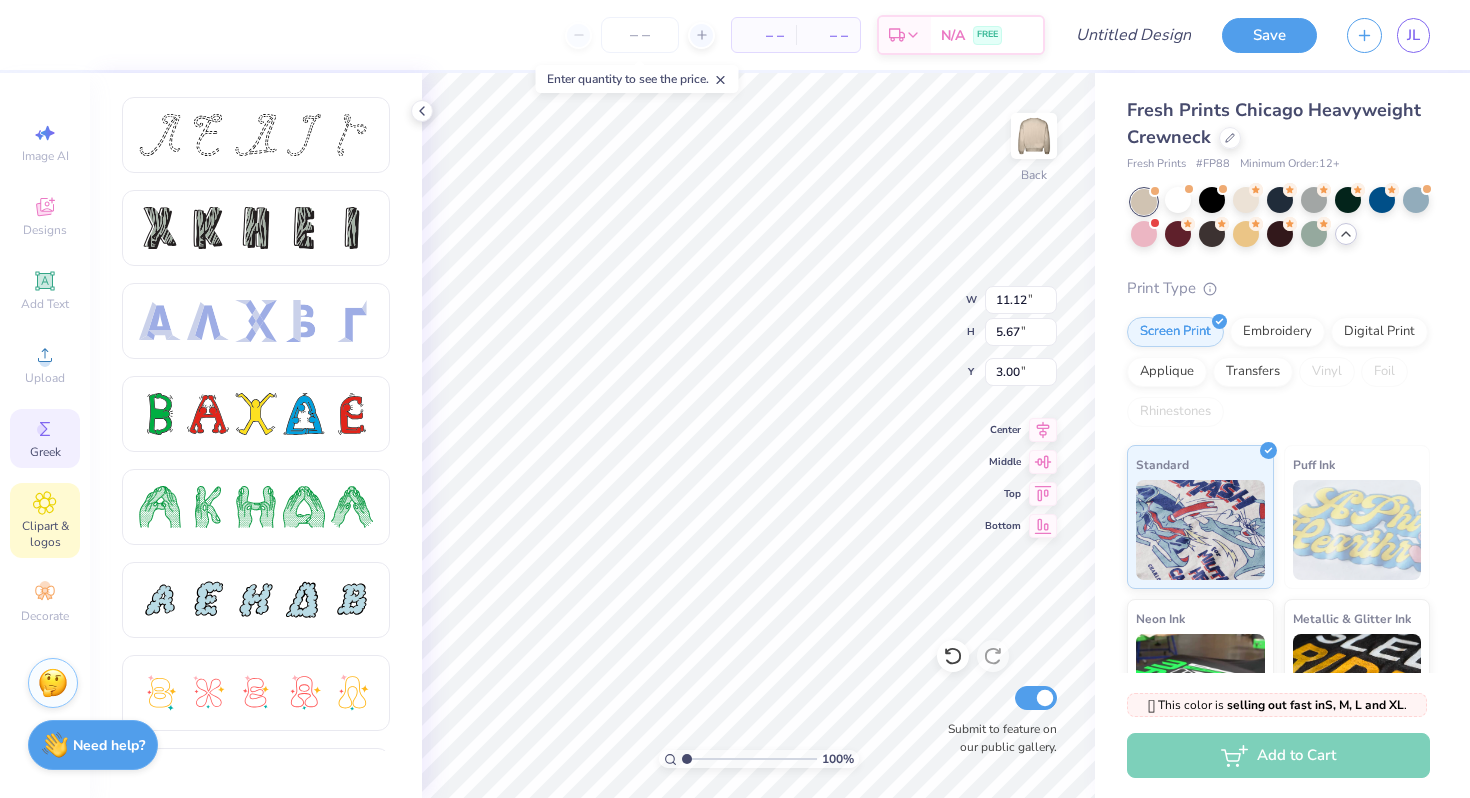 click on "Clipart & logos" at bounding box center [45, 520] 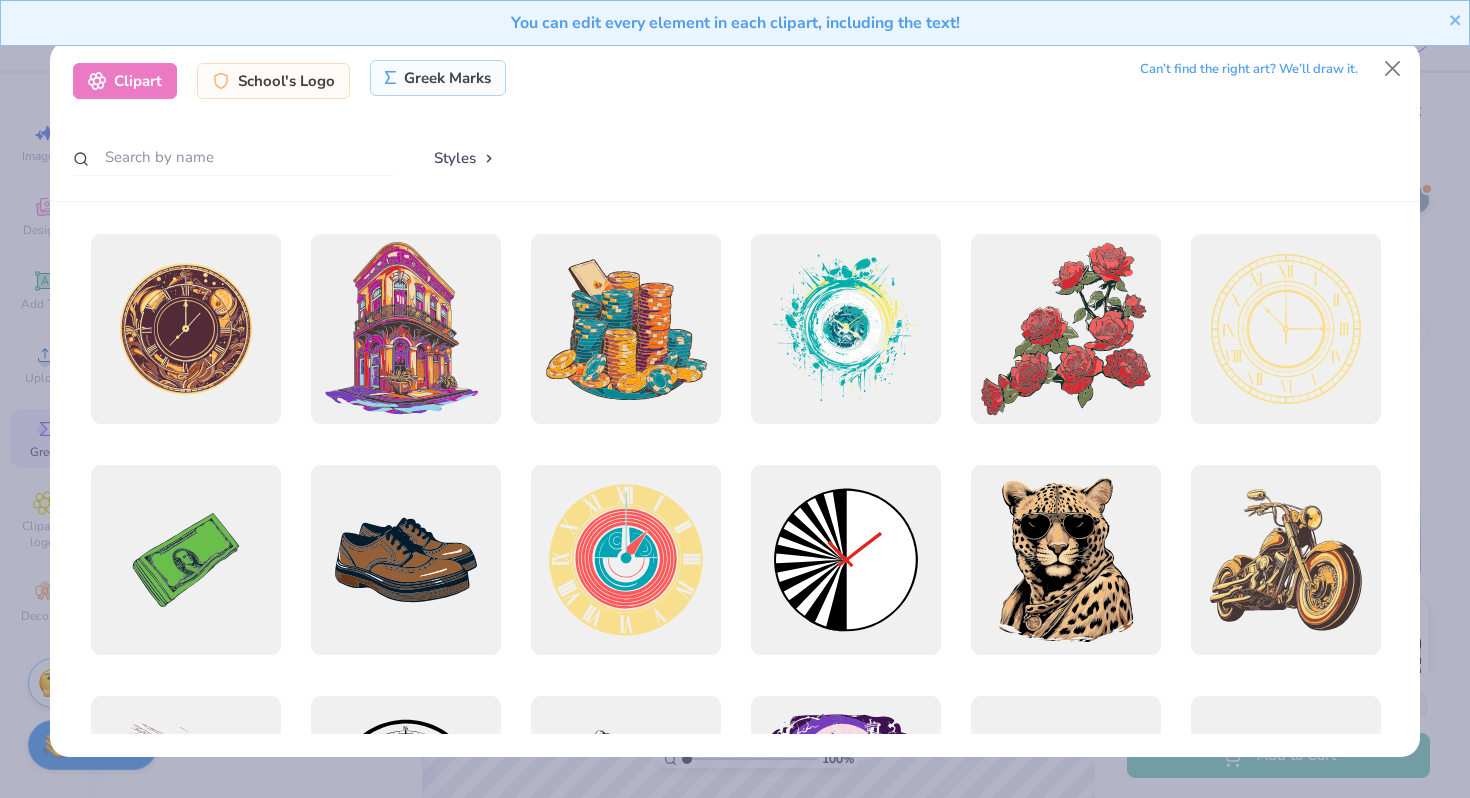 click on "Greek Marks" at bounding box center (438, 78) 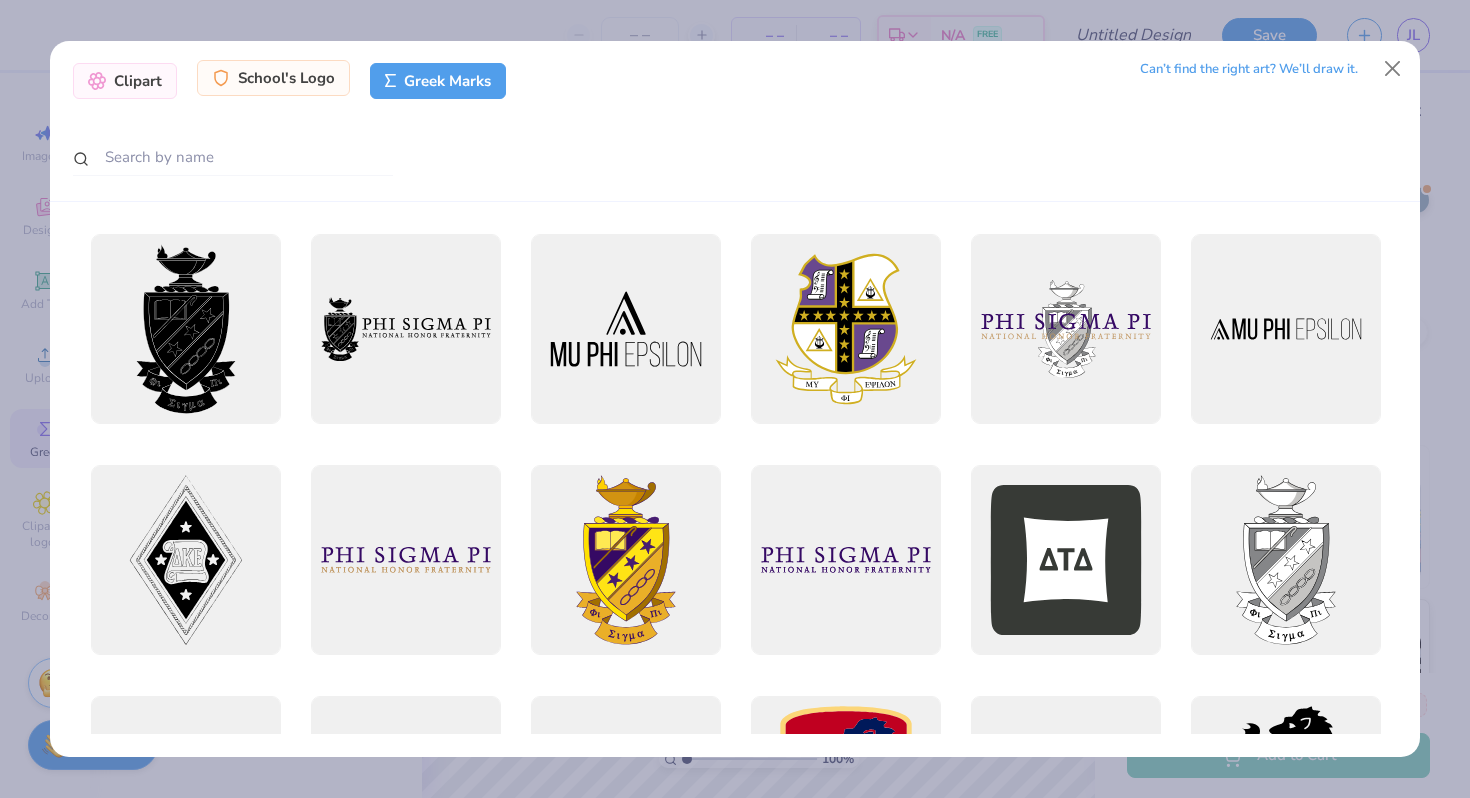click on "School's Logo" at bounding box center [273, 78] 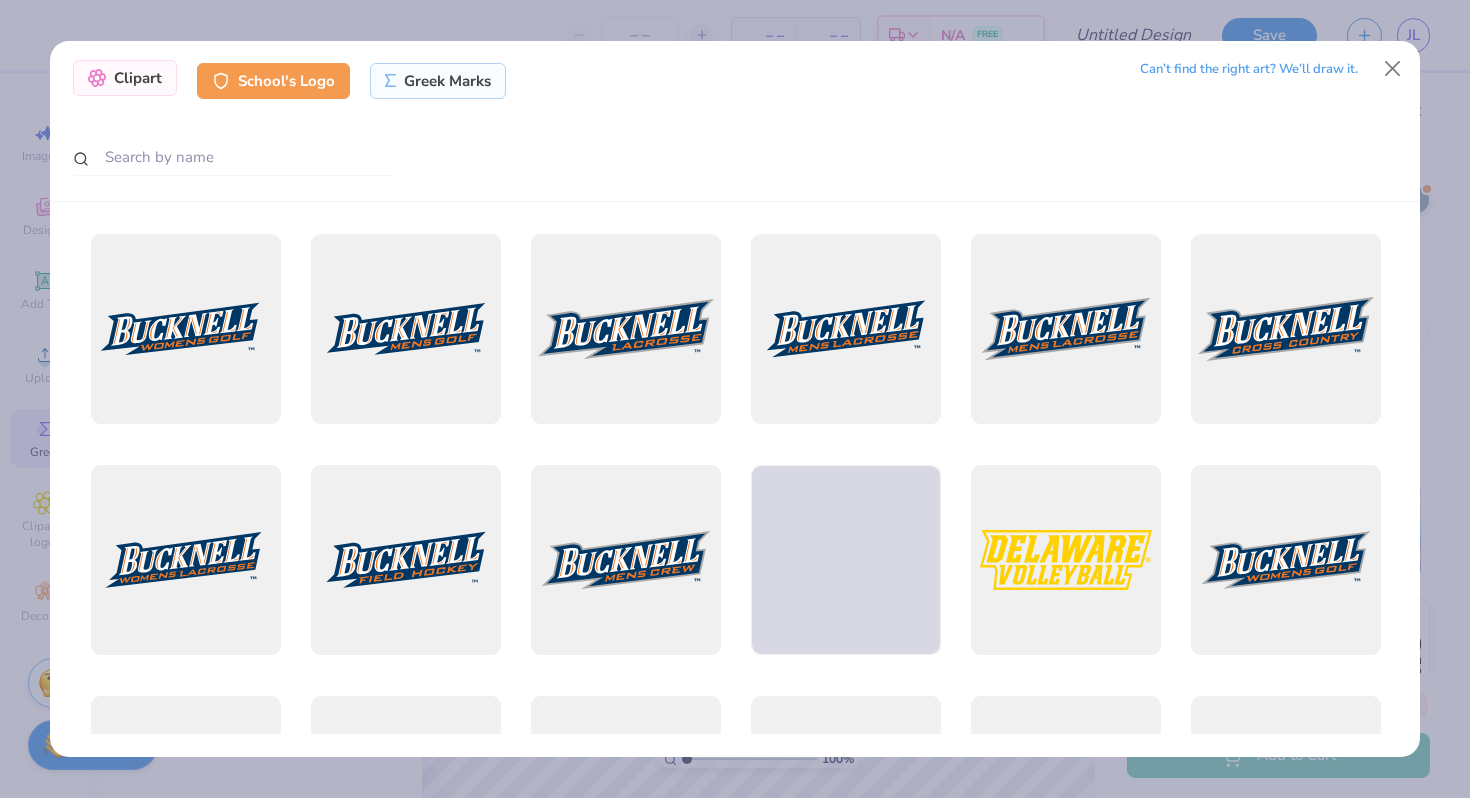 click on "Clipart" at bounding box center (125, 78) 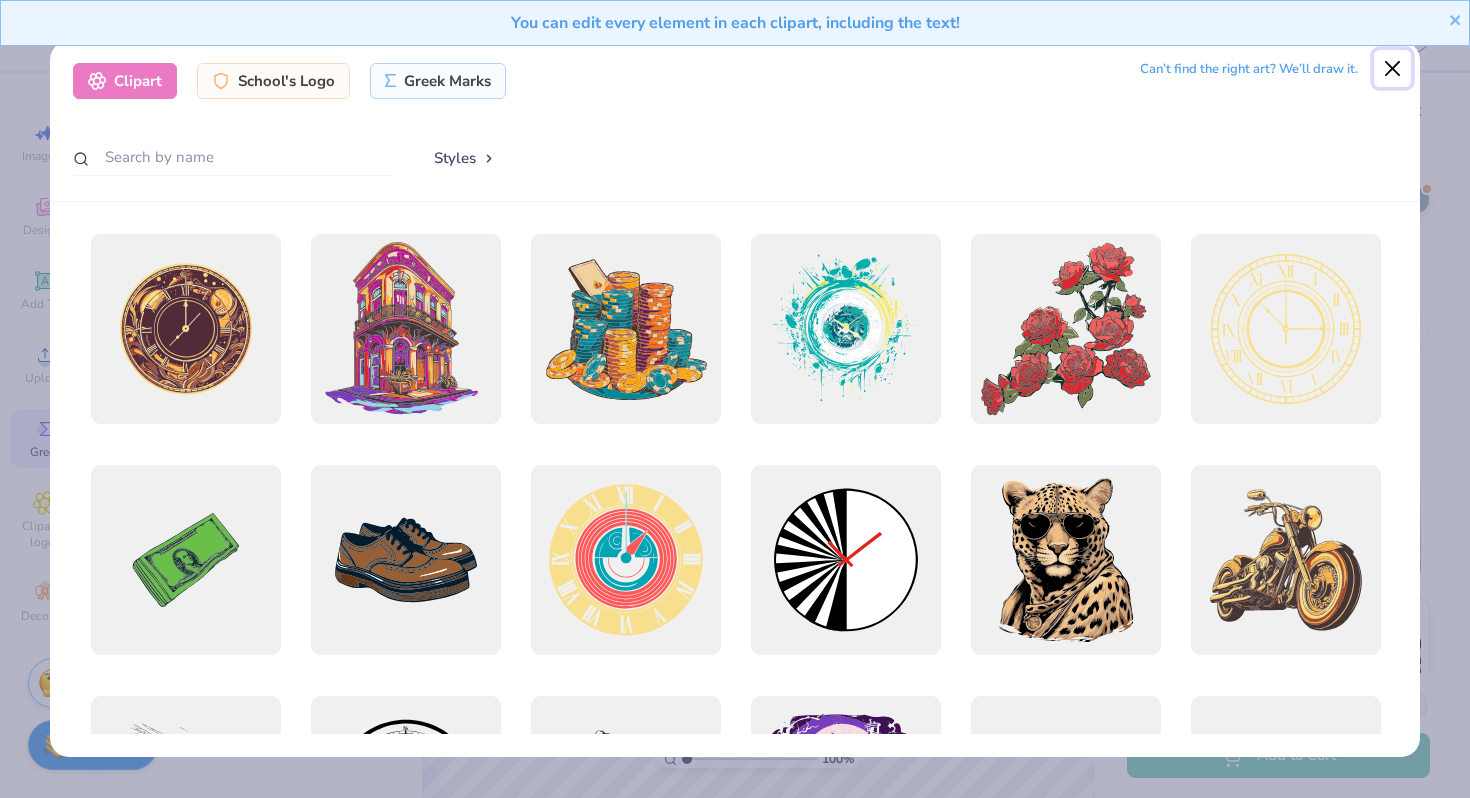 click at bounding box center (1393, 69) 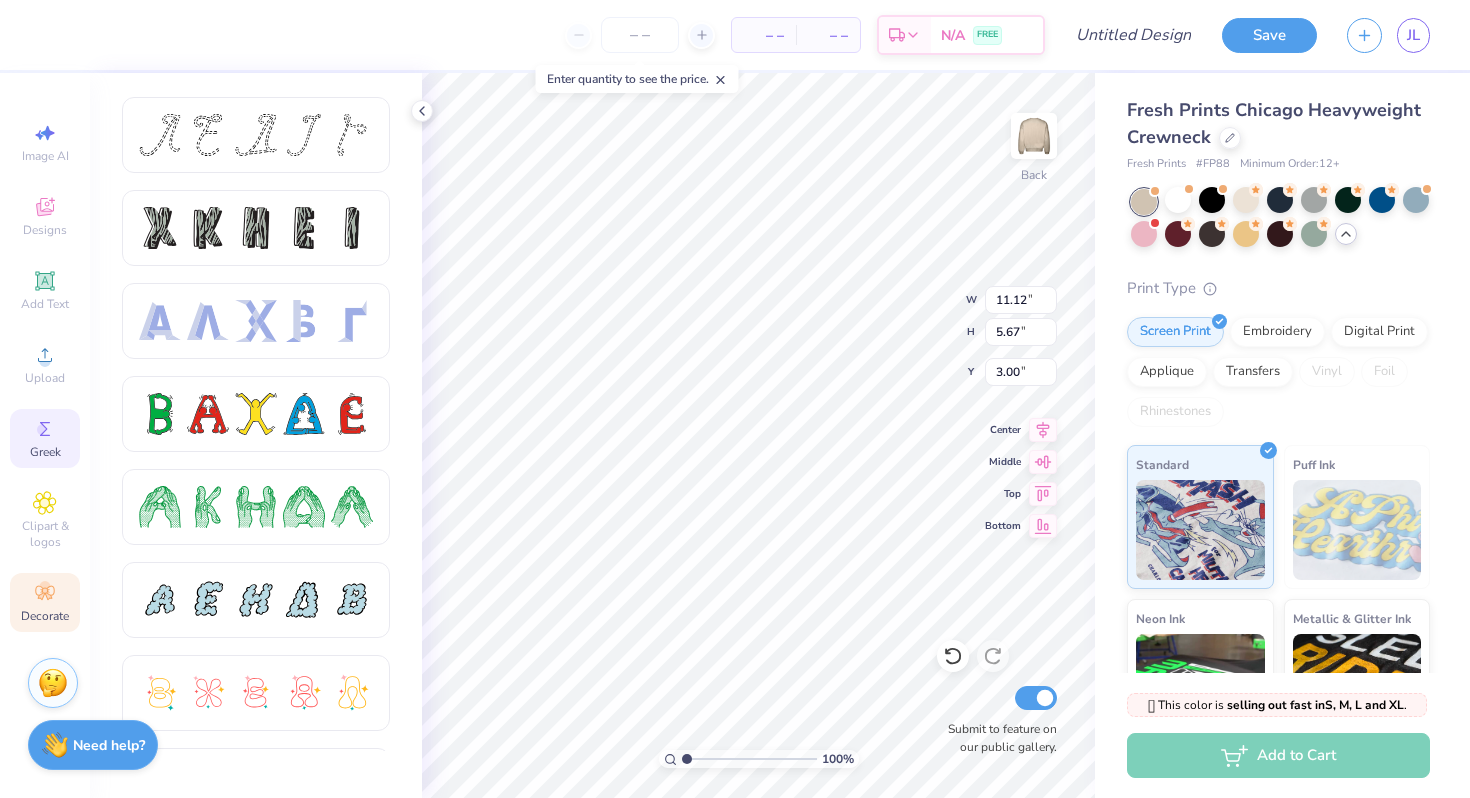 click 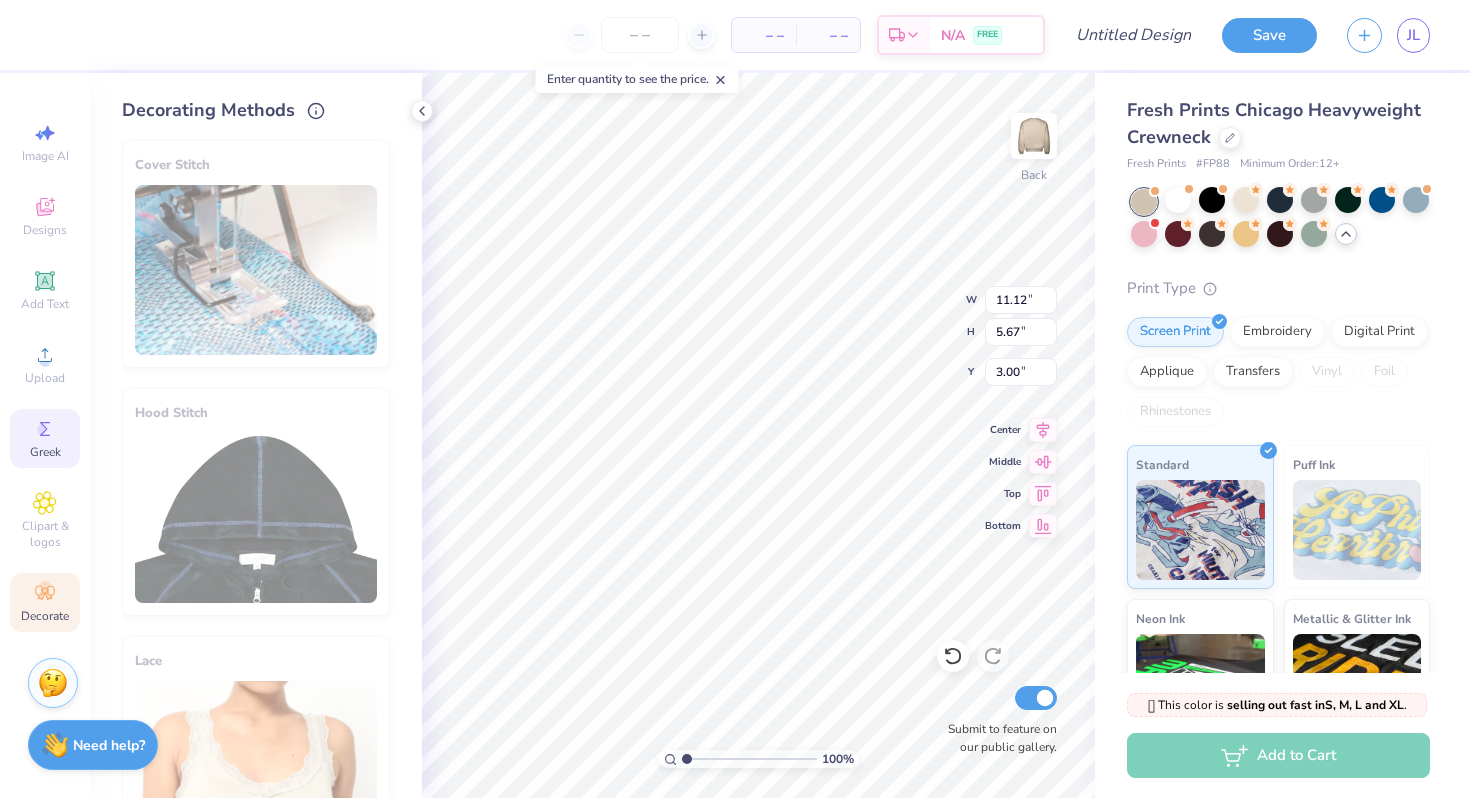 click on "Greek" at bounding box center [45, 438] 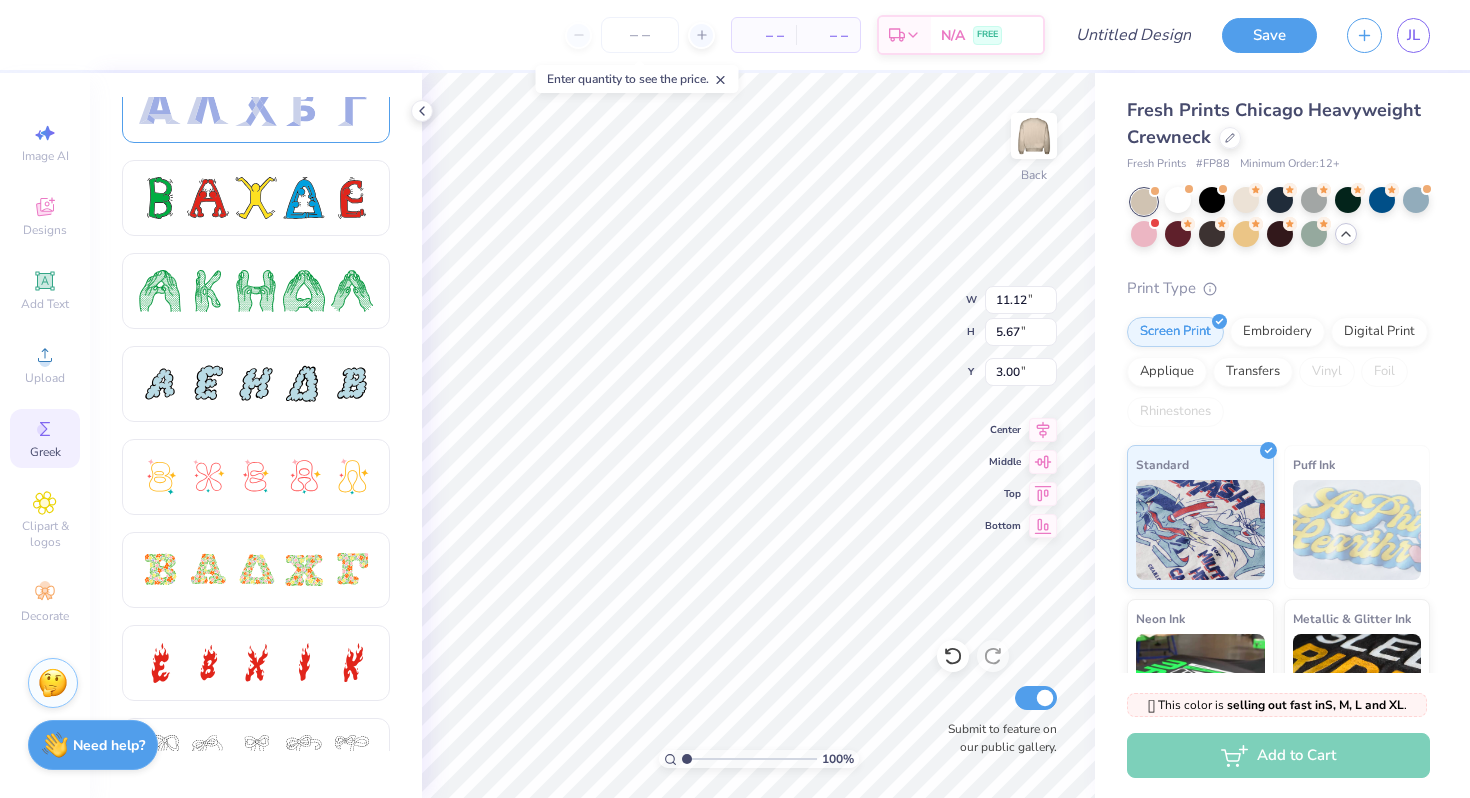scroll, scrollTop: 306, scrollLeft: 0, axis: vertical 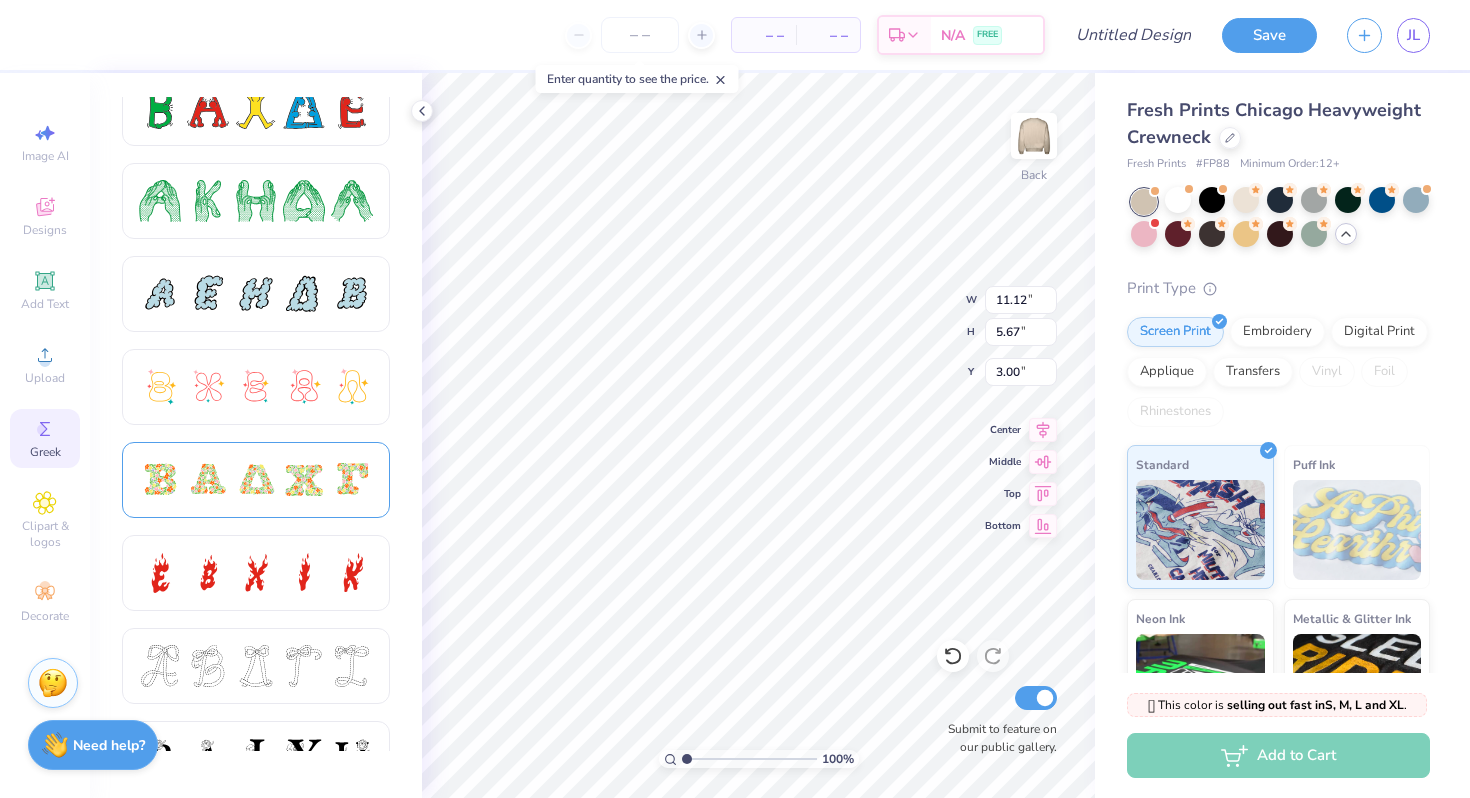 click at bounding box center [256, 480] 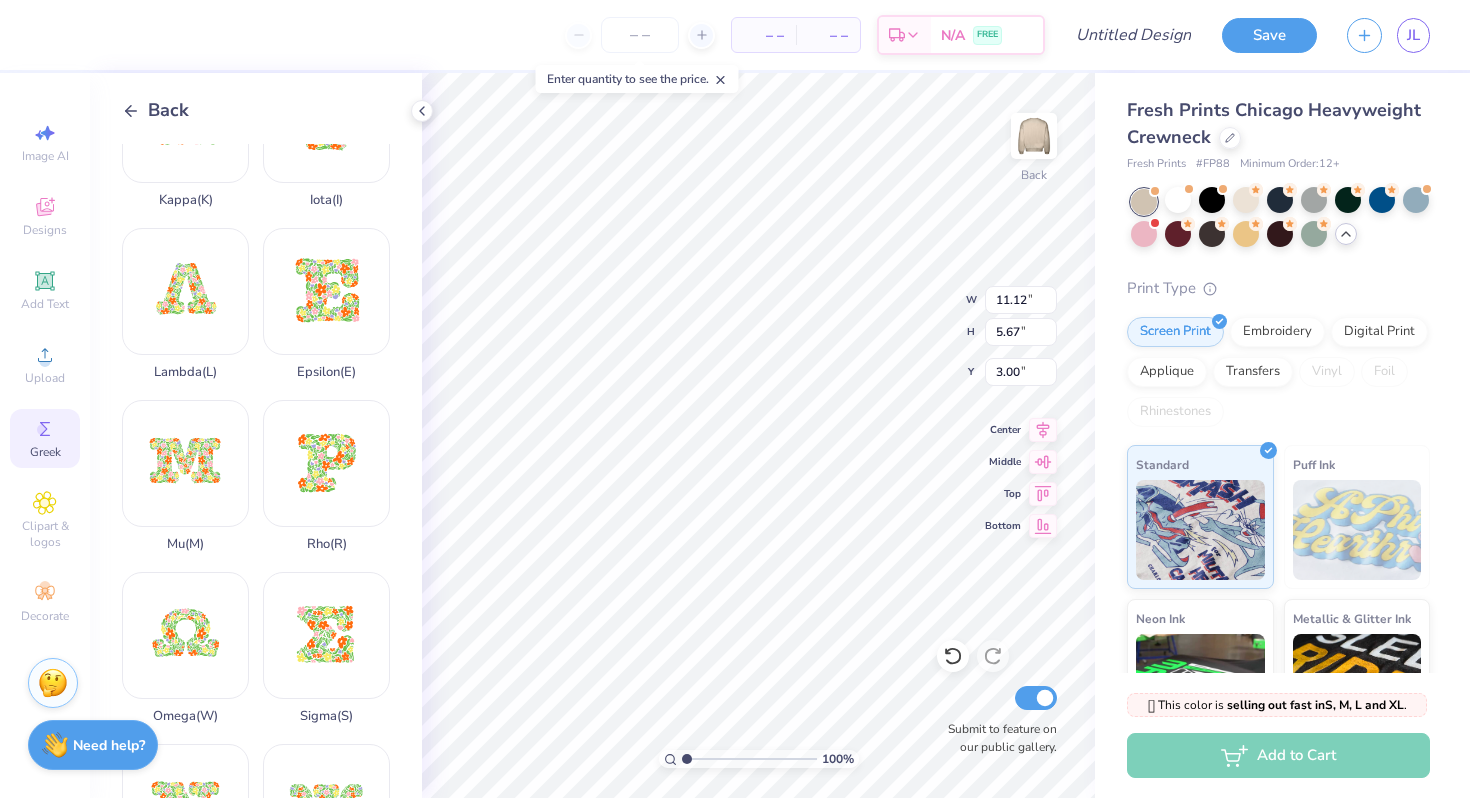 scroll, scrollTop: 603, scrollLeft: 0, axis: vertical 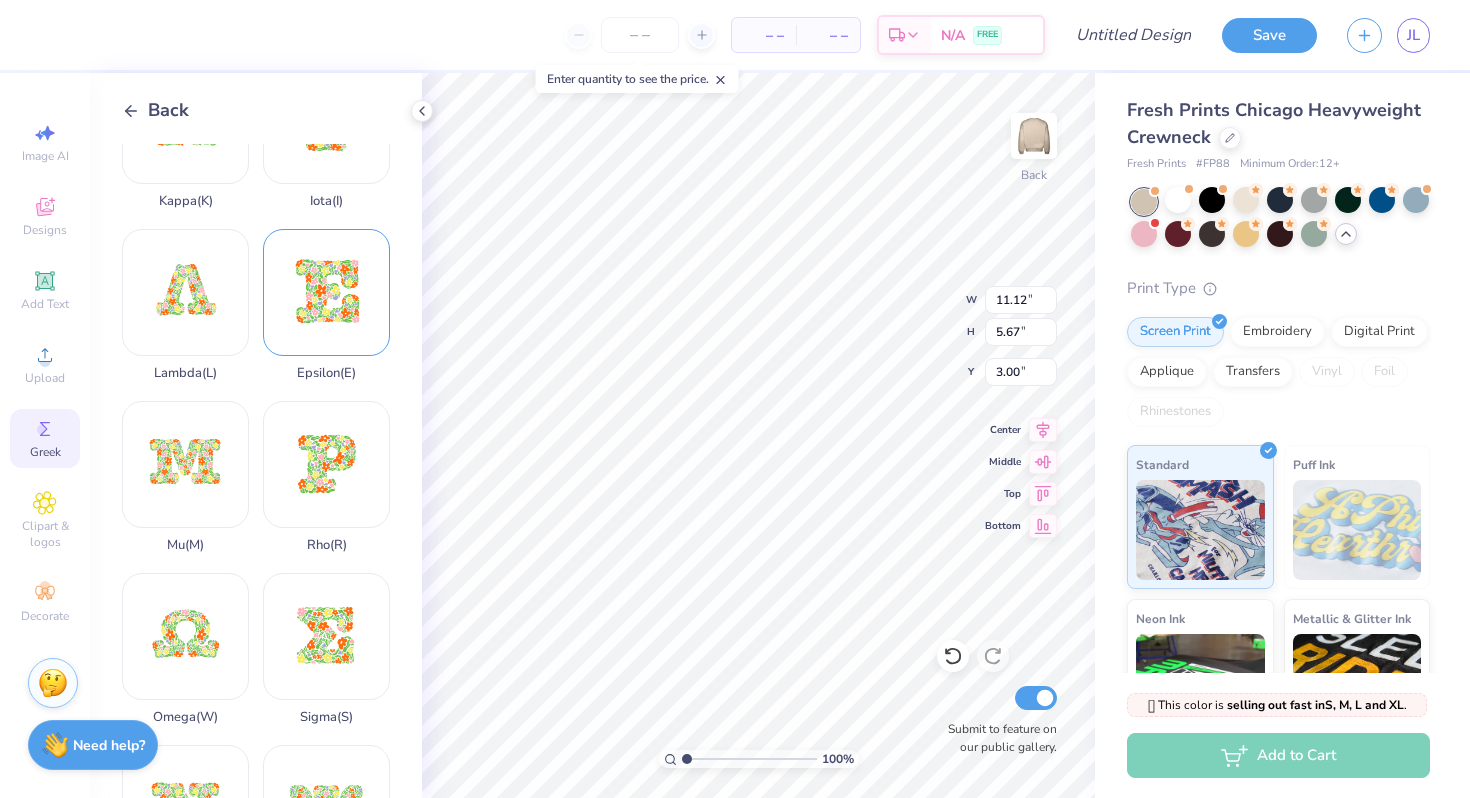 click on "Epsilon  ( E )" at bounding box center [326, 305] 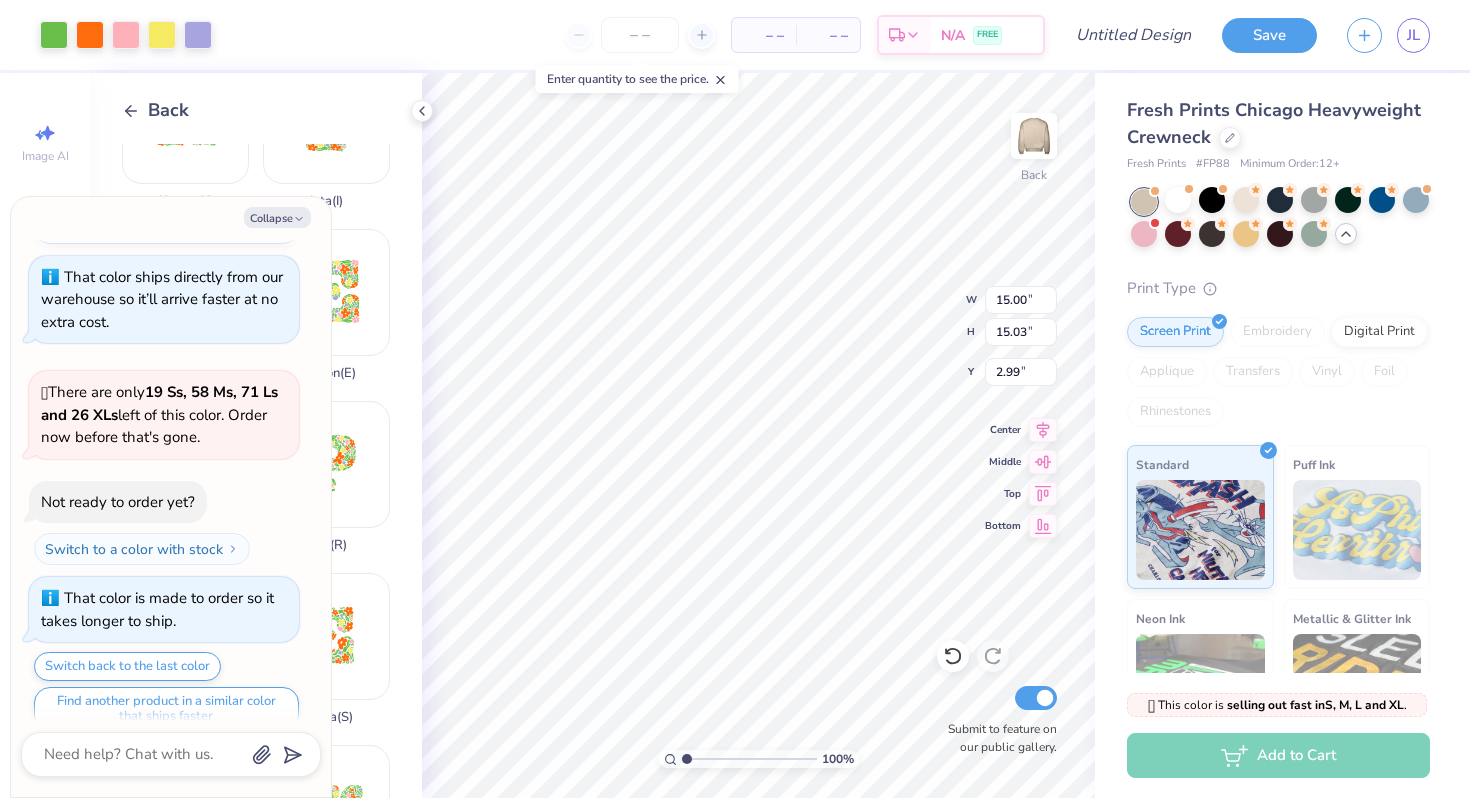 scroll, scrollTop: 2652, scrollLeft: 0, axis: vertical 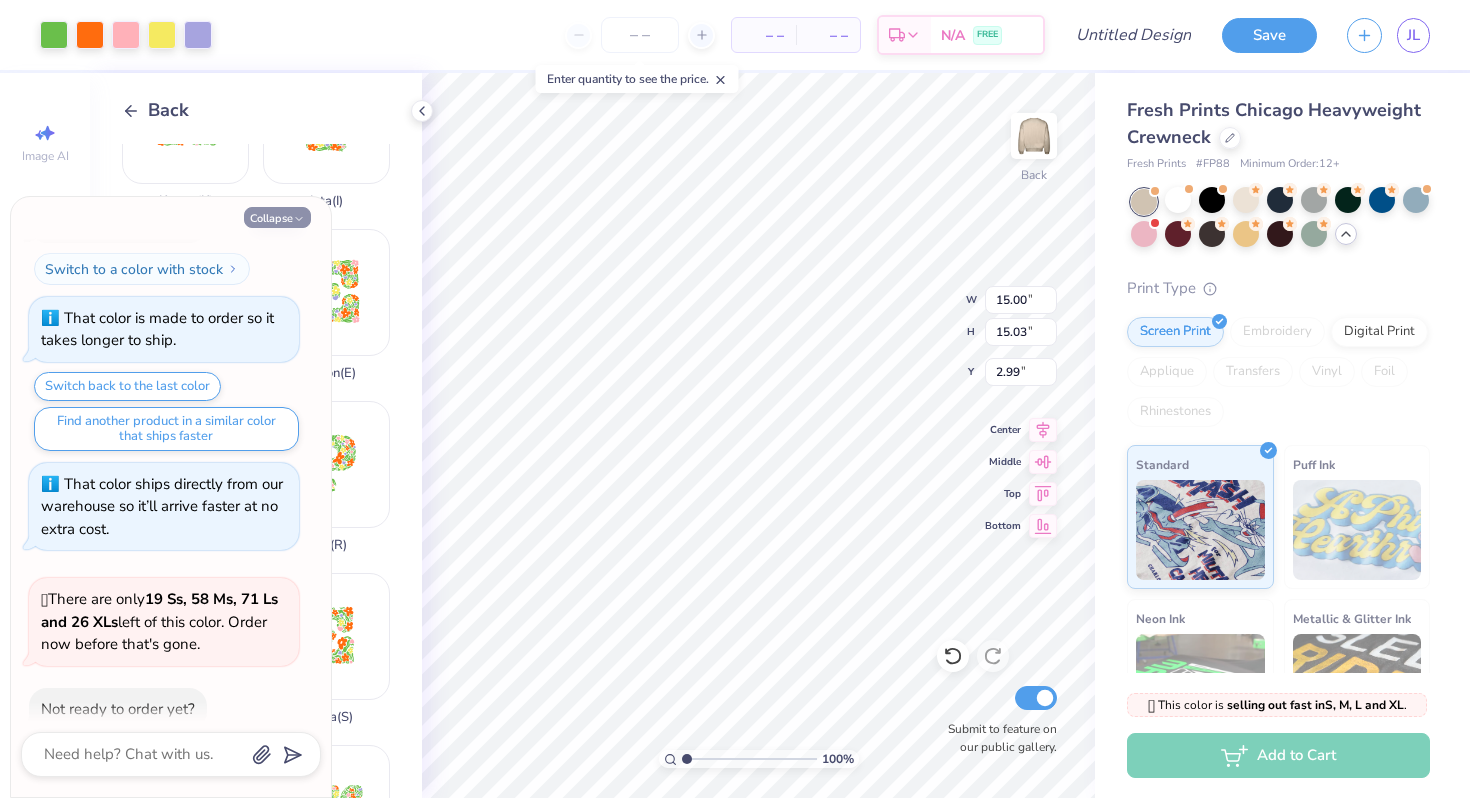 click on "Collapse" at bounding box center (277, 217) 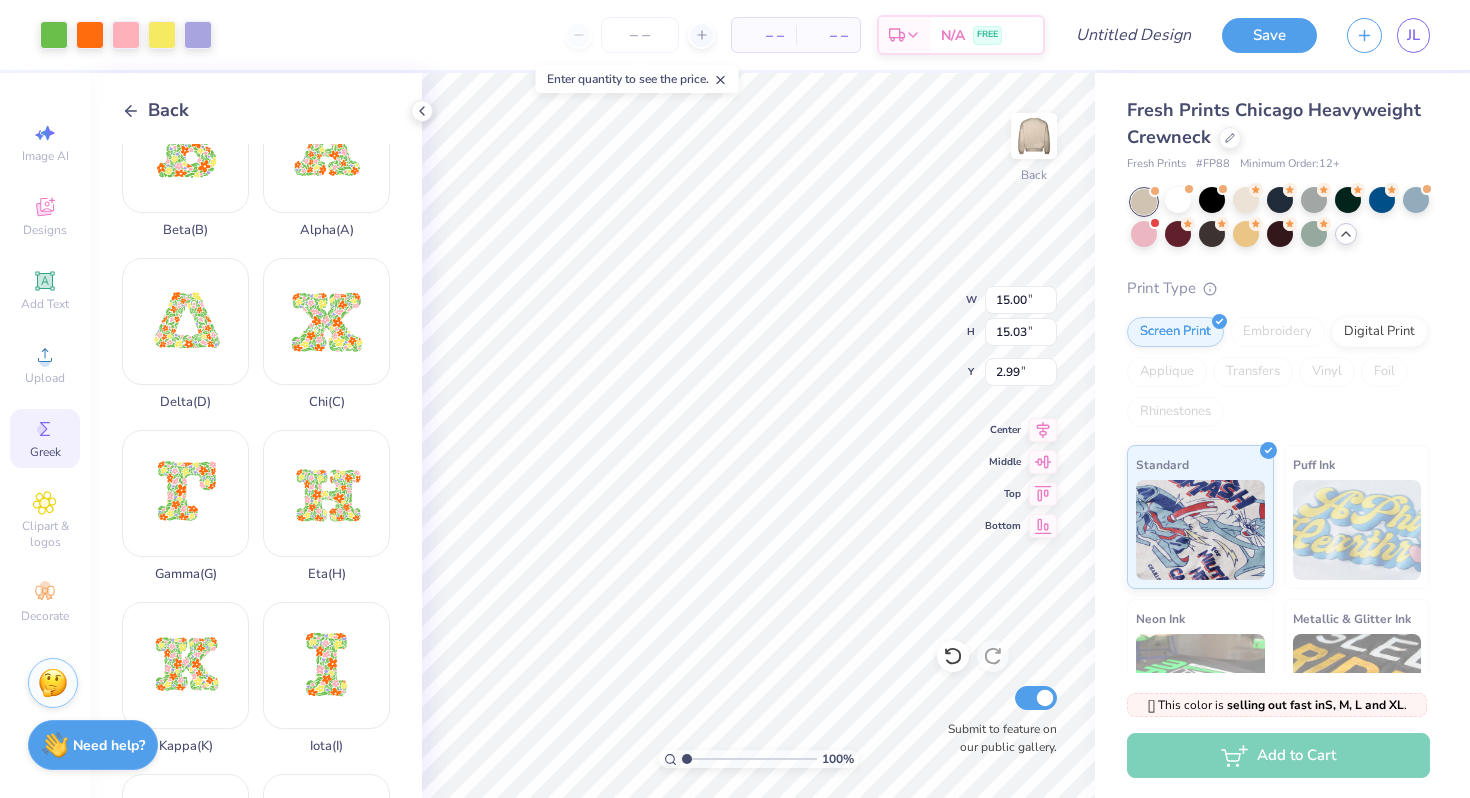 scroll, scrollTop: 0, scrollLeft: 0, axis: both 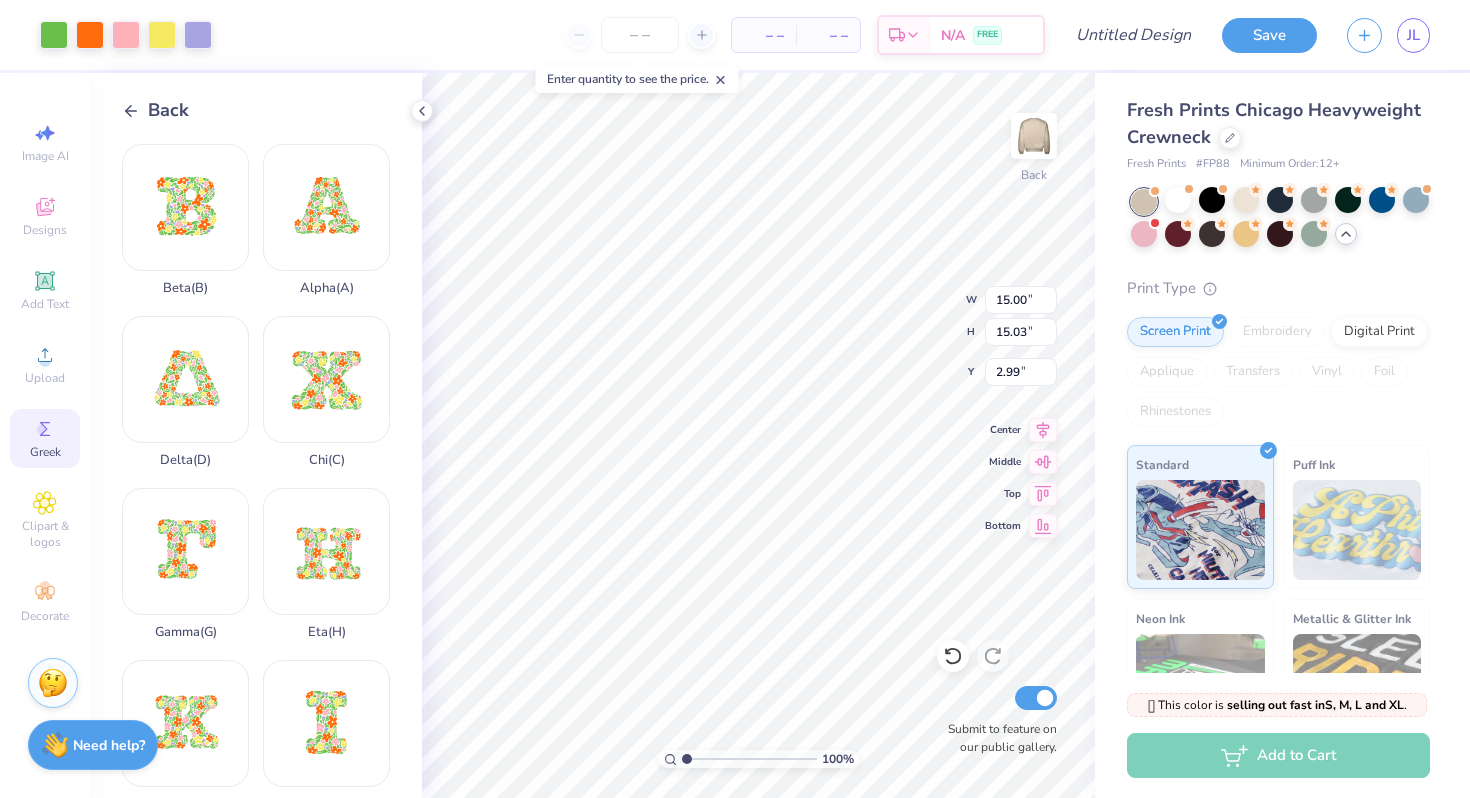 click on "Back" at bounding box center (168, 110) 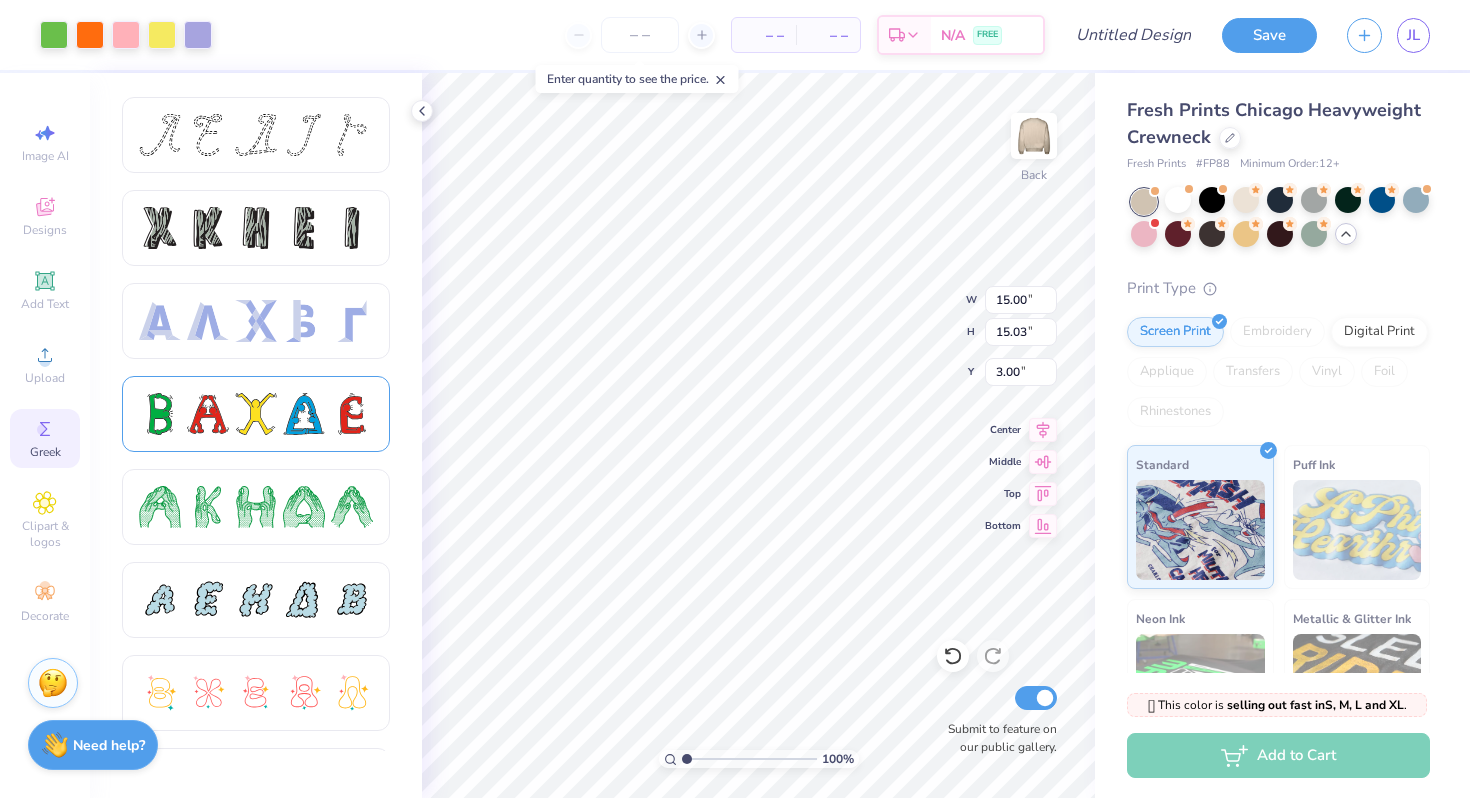 click at bounding box center (352, 414) 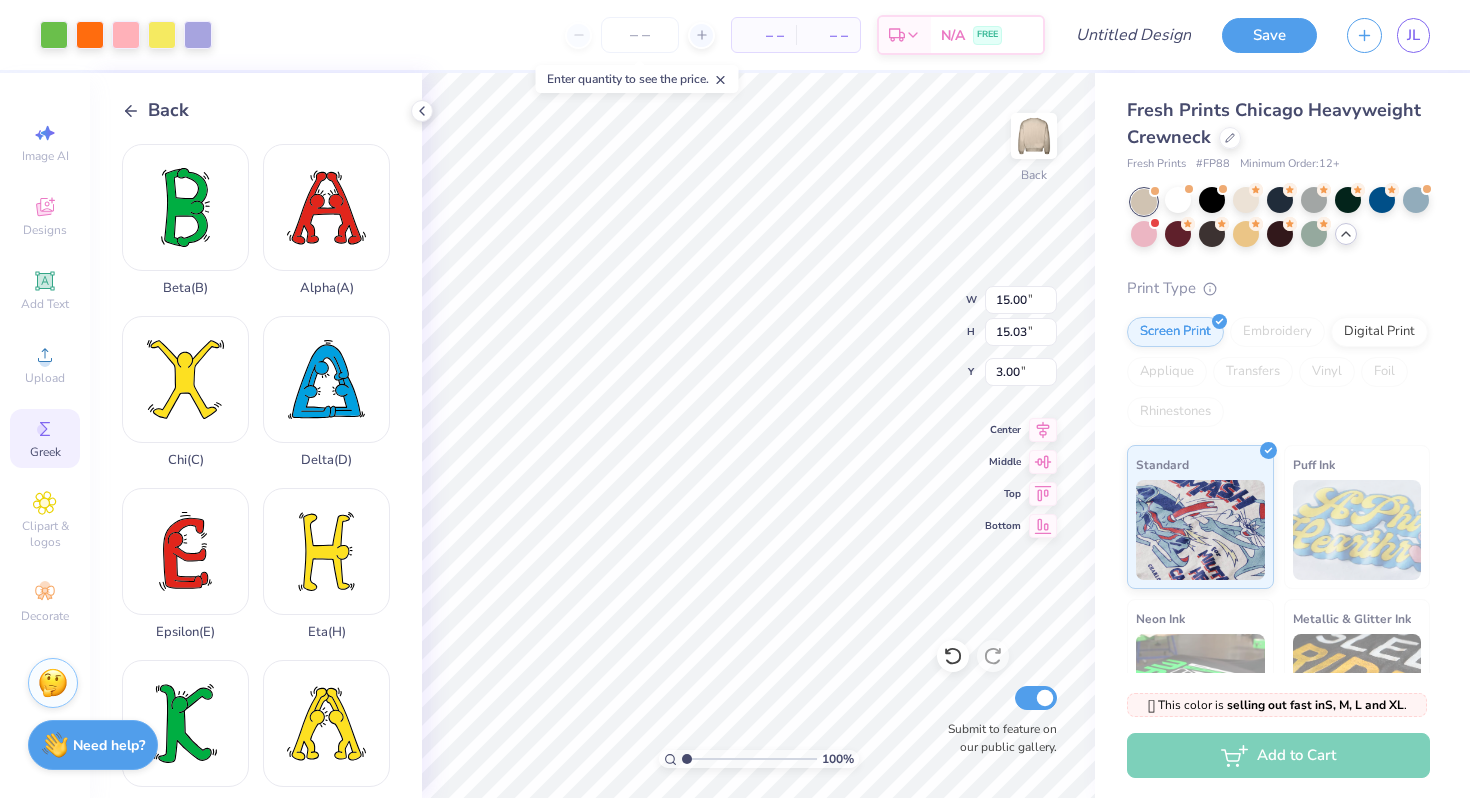 click on "Back" at bounding box center (168, 110) 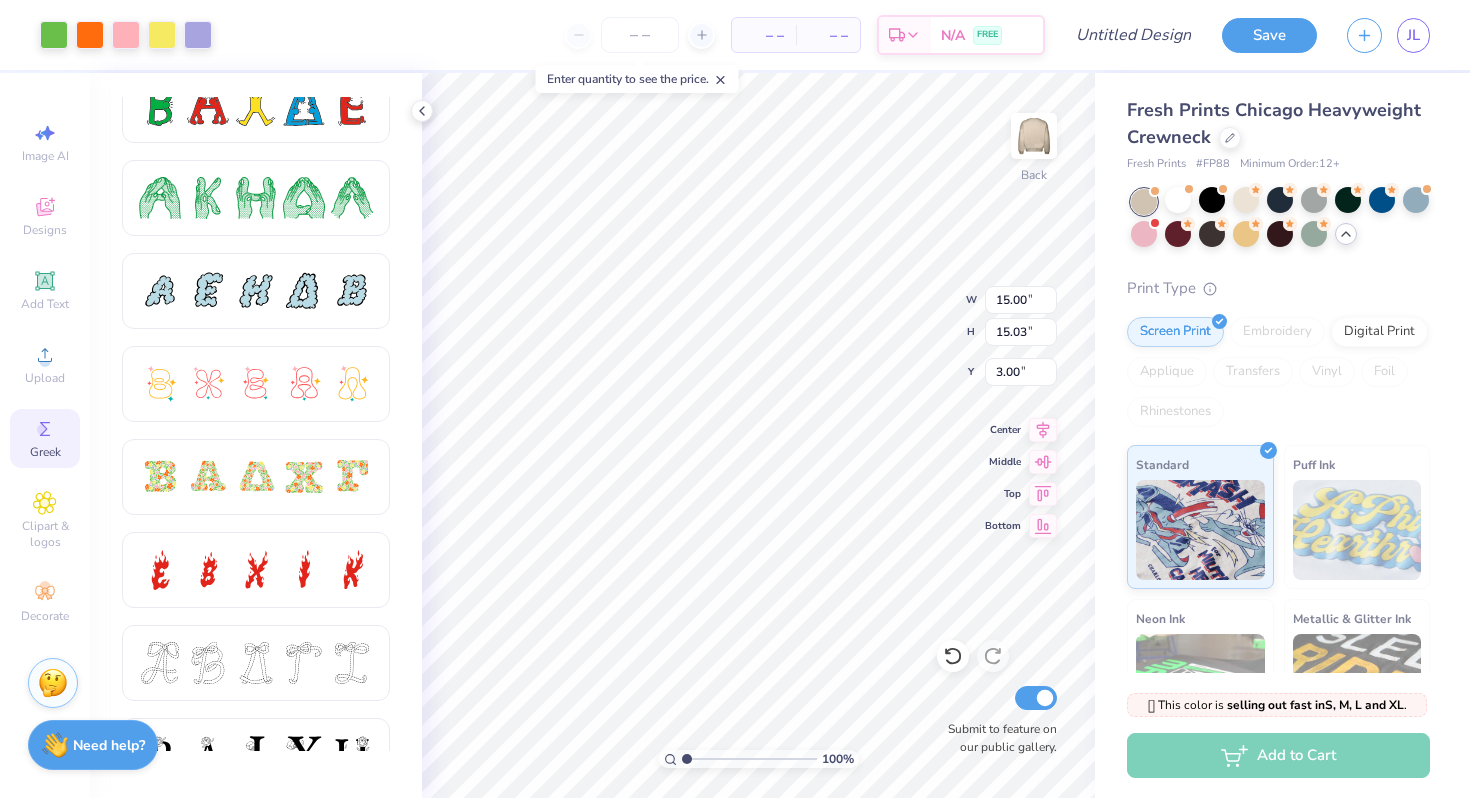 scroll, scrollTop: 314, scrollLeft: 0, axis: vertical 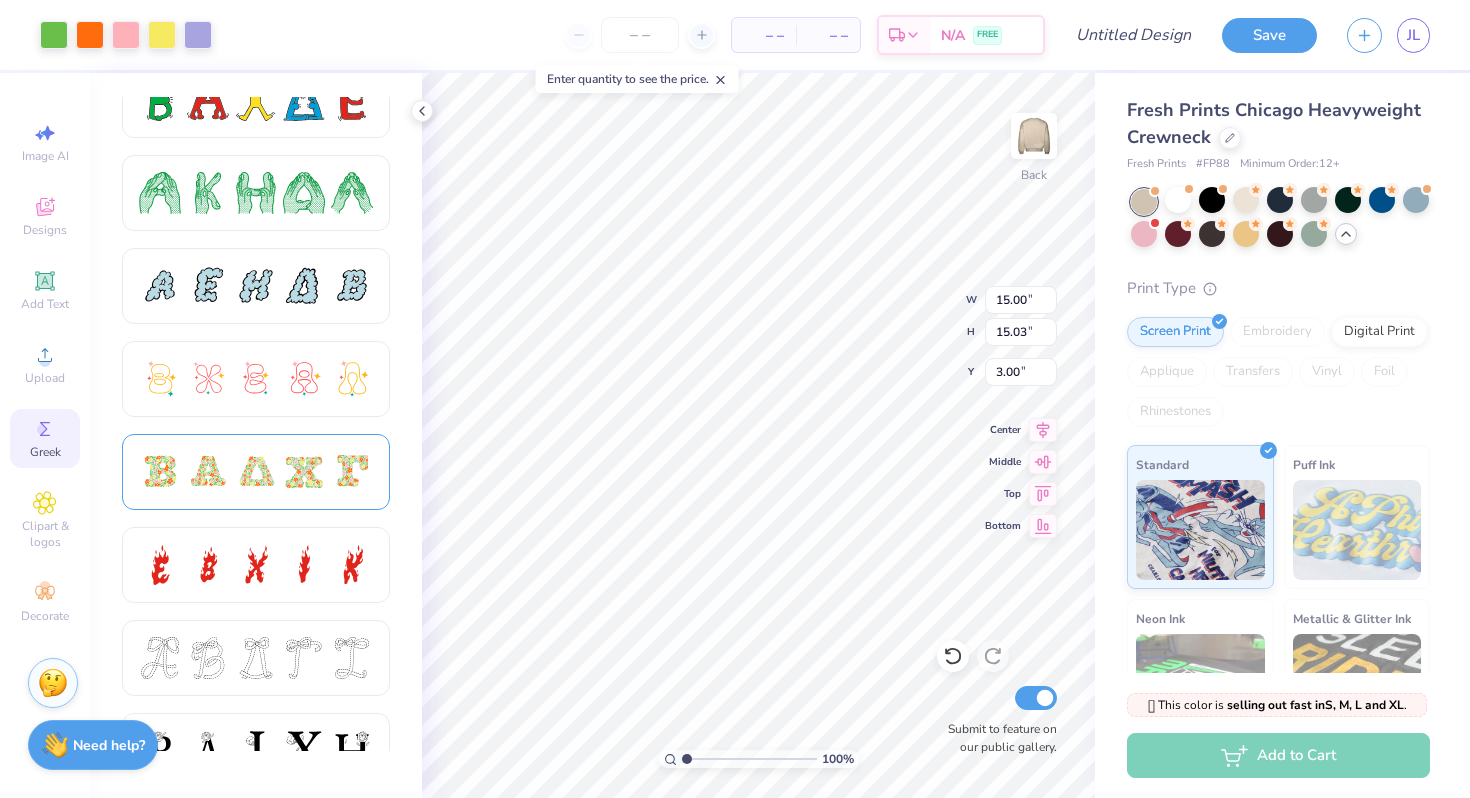 click at bounding box center (304, 472) 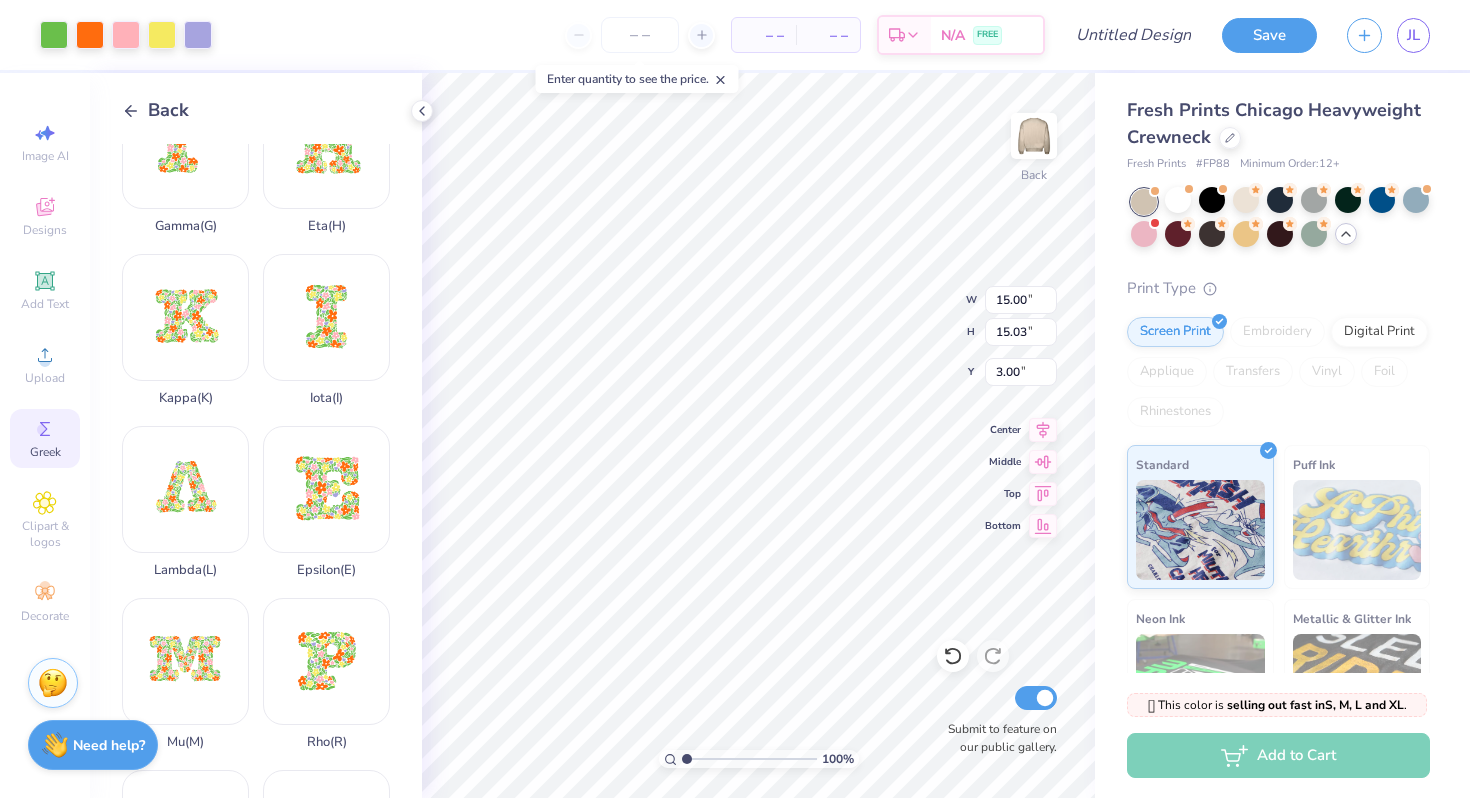 scroll, scrollTop: 407, scrollLeft: 0, axis: vertical 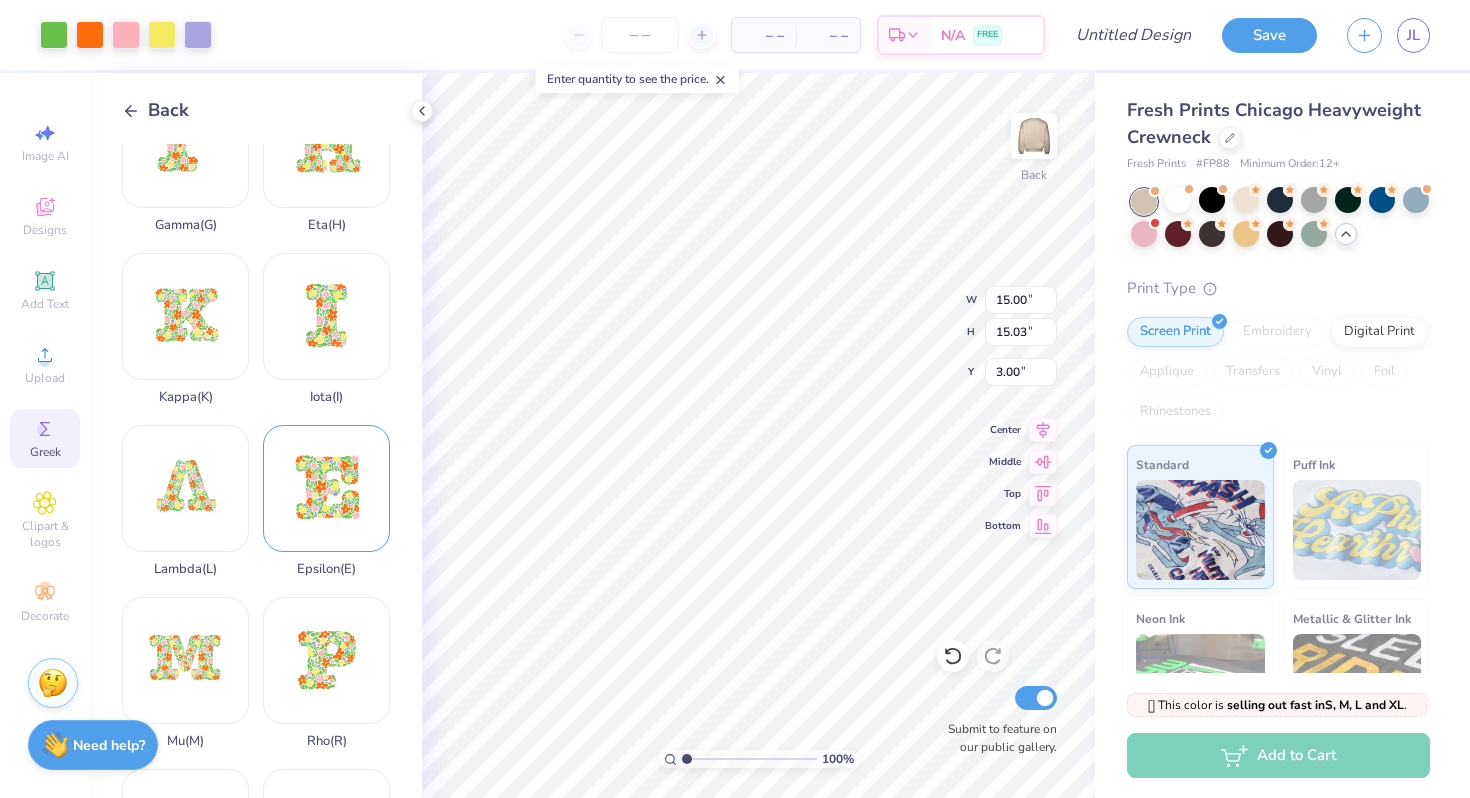 click on "Epsilon  ( E )" at bounding box center (326, 501) 